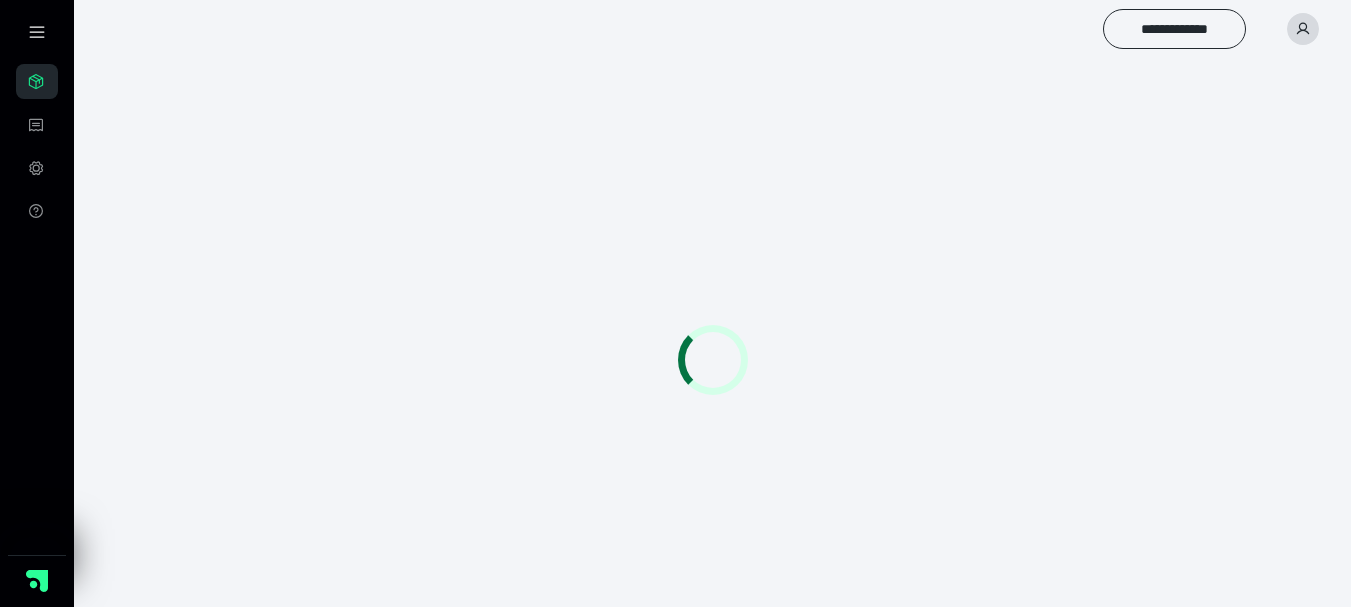 scroll, scrollTop: 0, scrollLeft: 0, axis: both 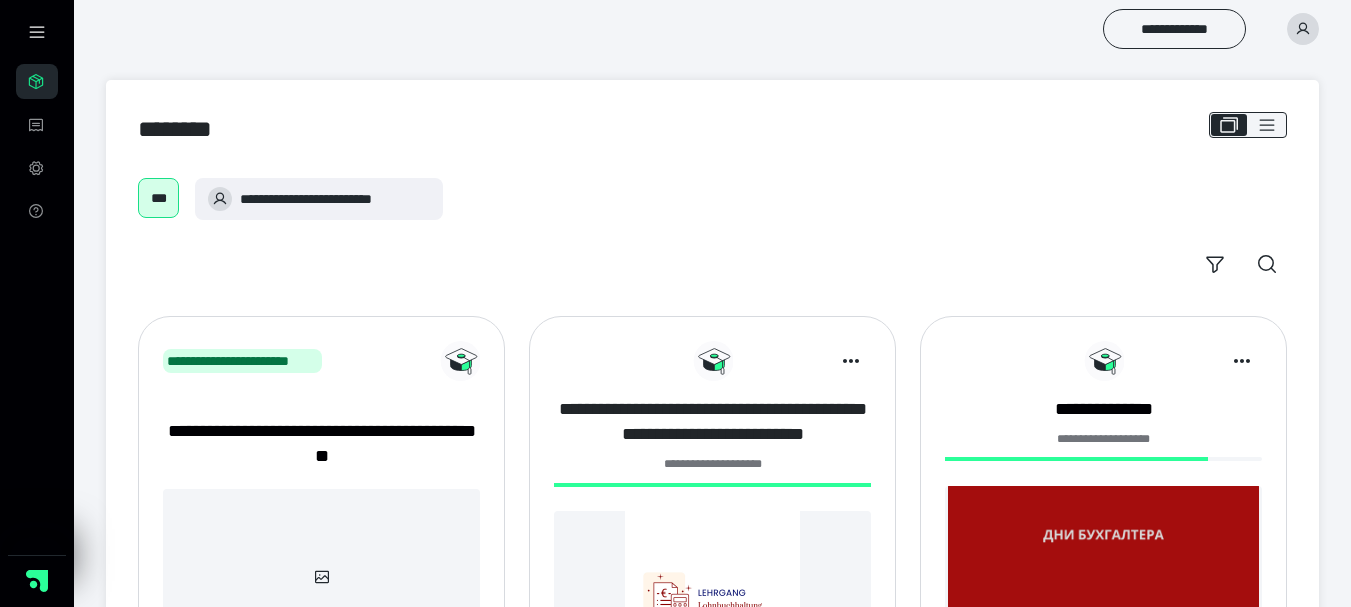 click on "**********" at bounding box center [712, 422] 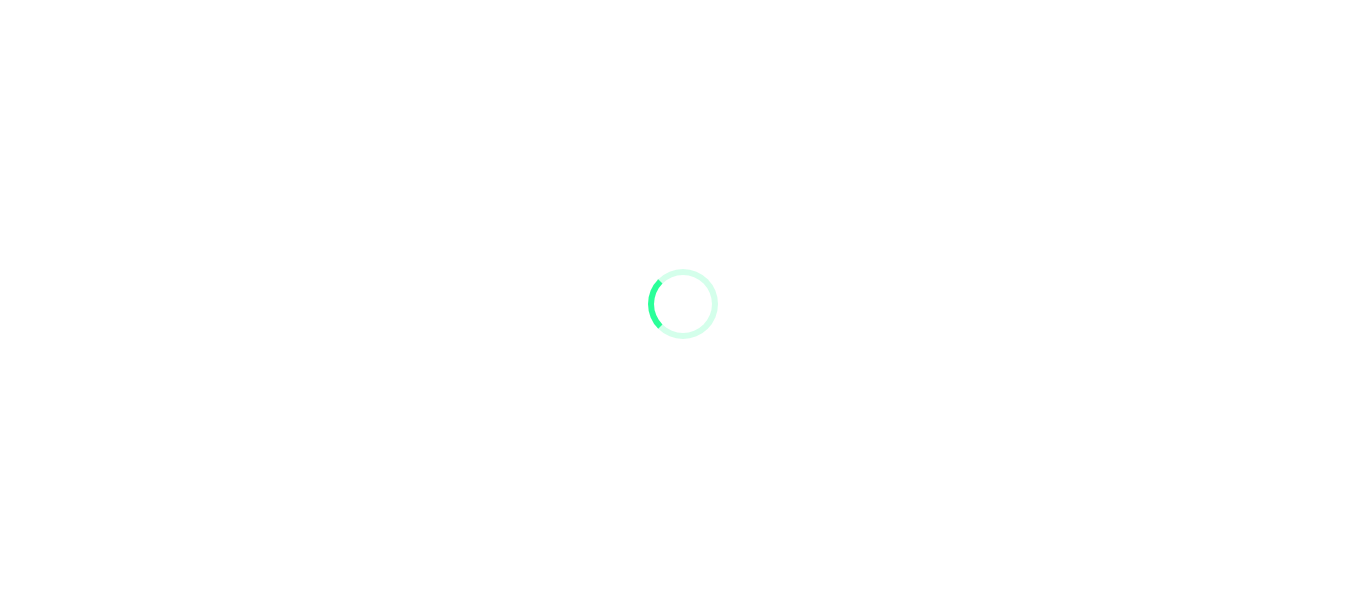 scroll, scrollTop: 0, scrollLeft: 0, axis: both 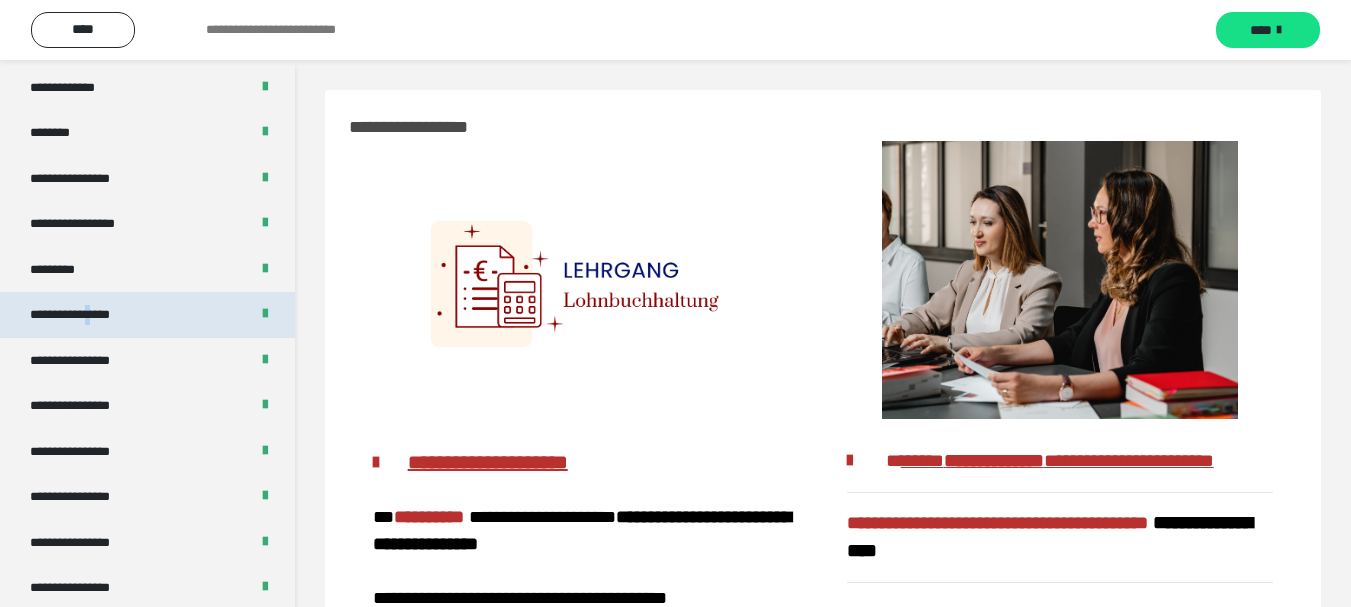 click on "**********" at bounding box center [85, 315] 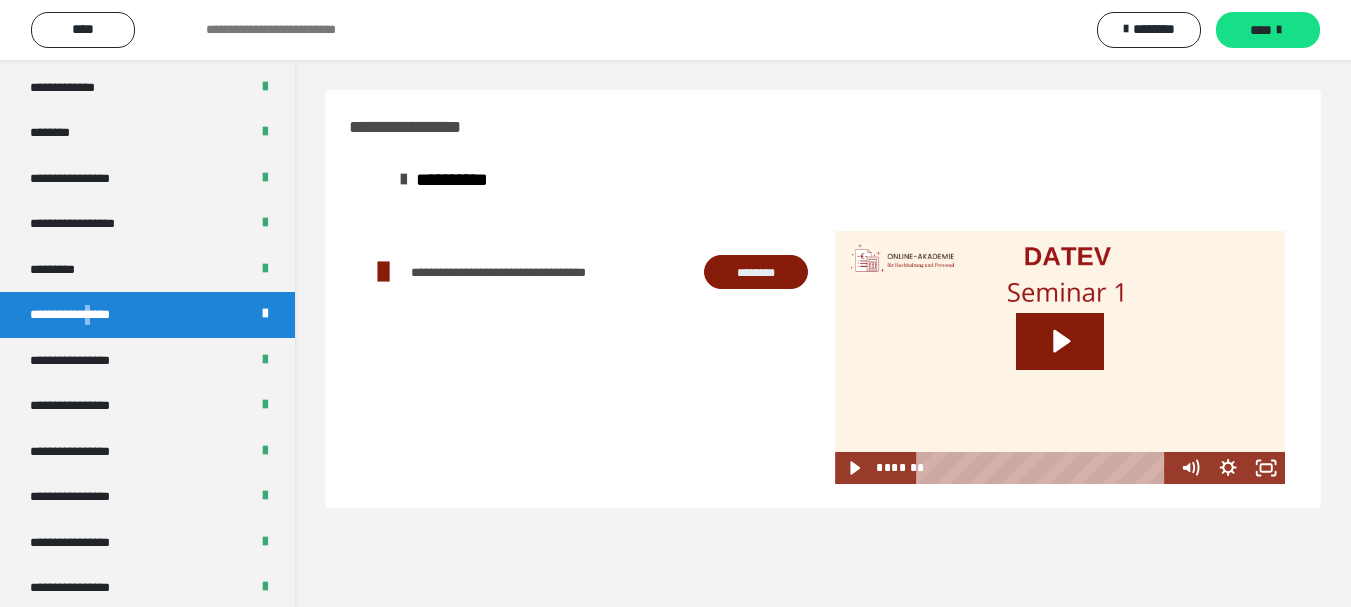 click on "********" at bounding box center [756, 272] 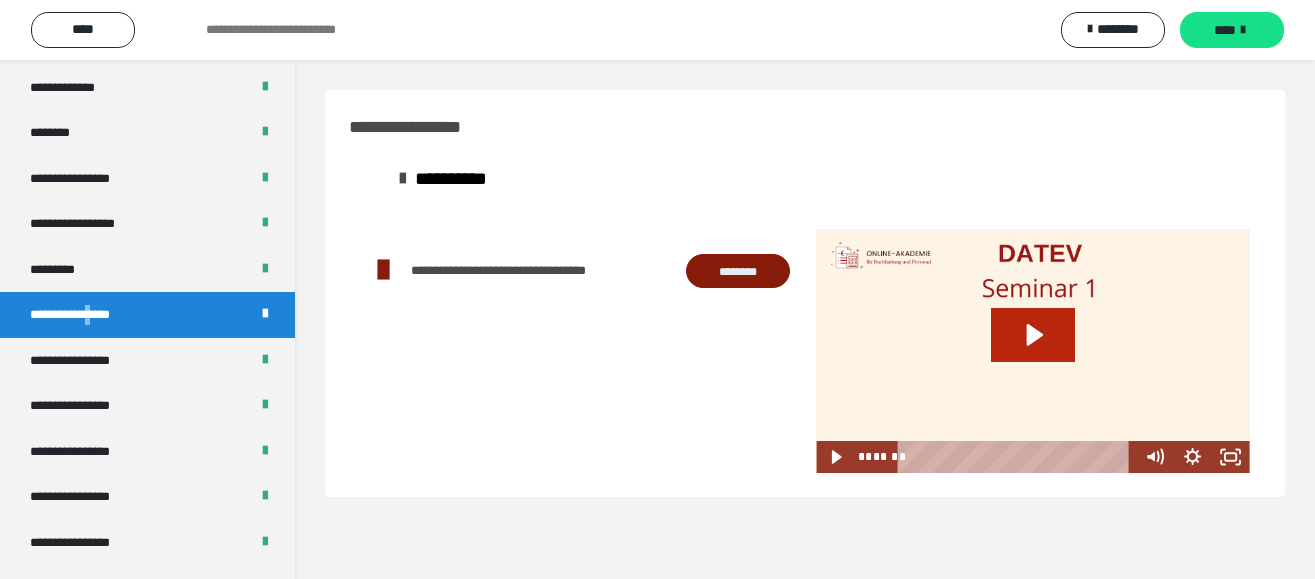 click 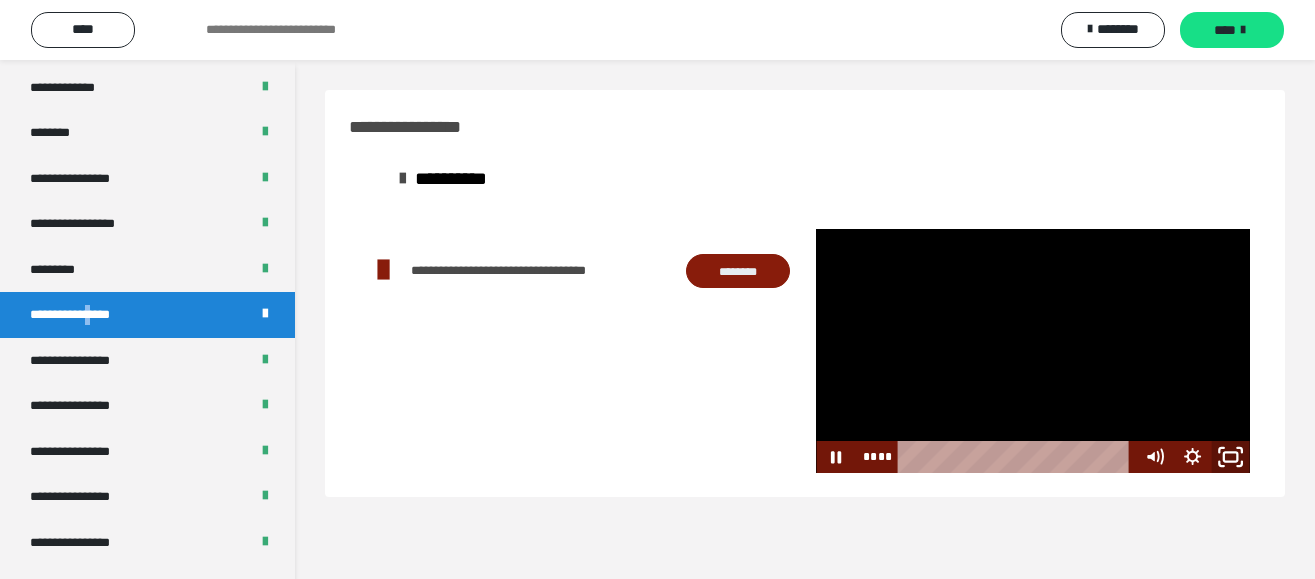 click 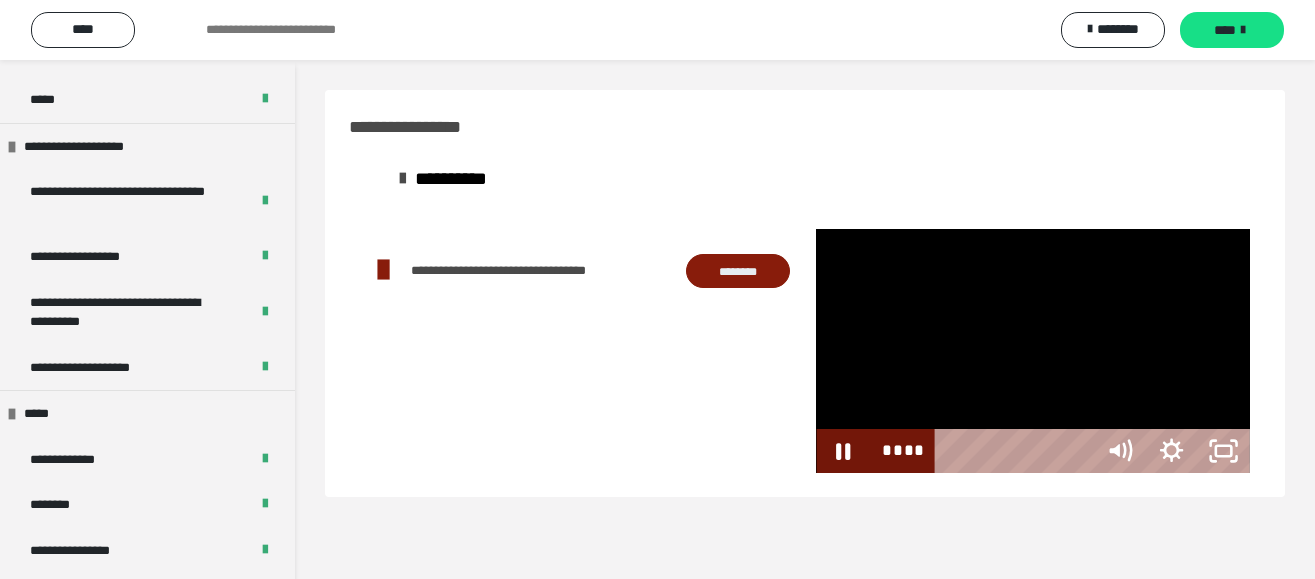 scroll, scrollTop: 2245, scrollLeft: 0, axis: vertical 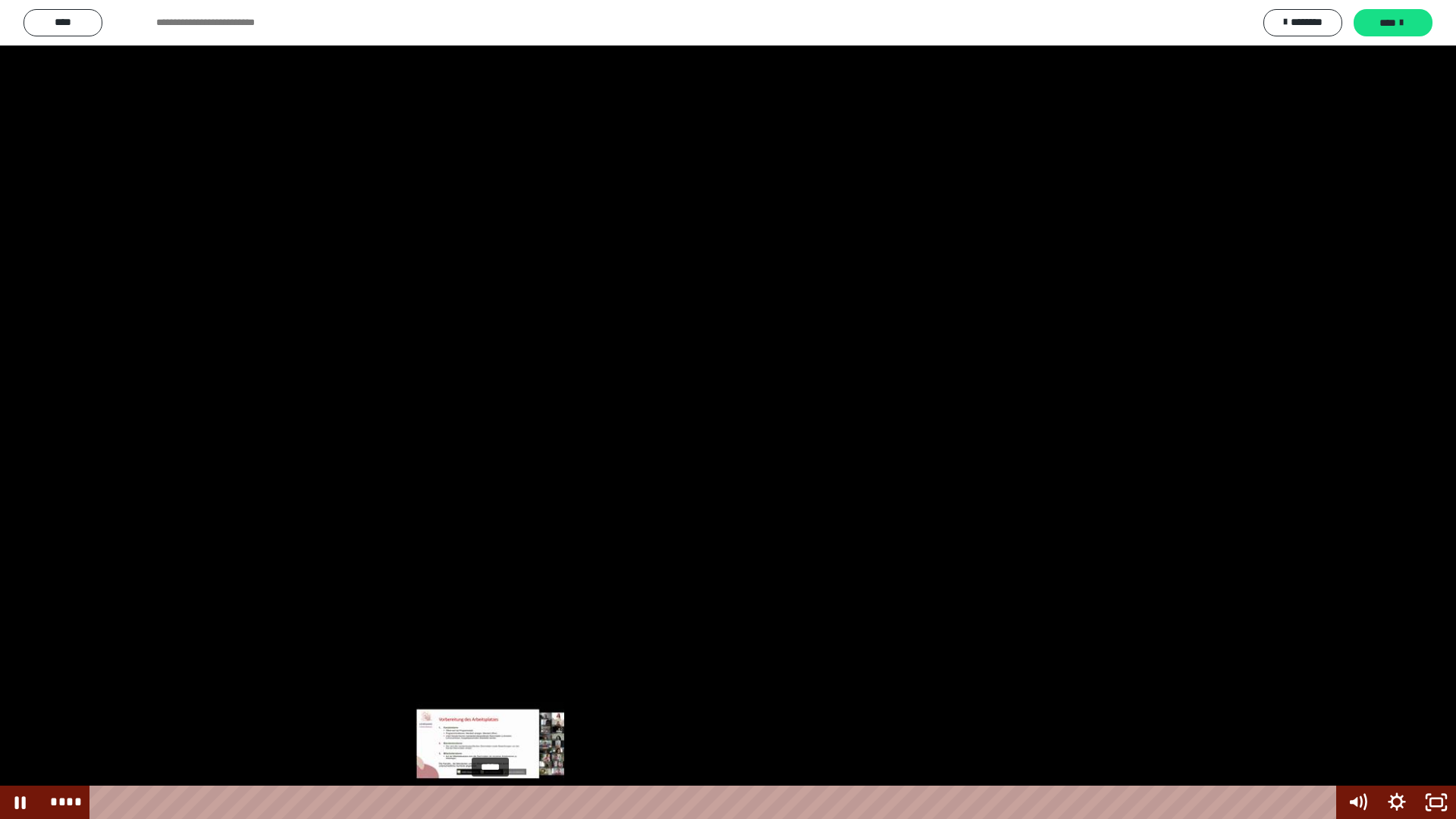 click on "*****" at bounding box center (715, 802) 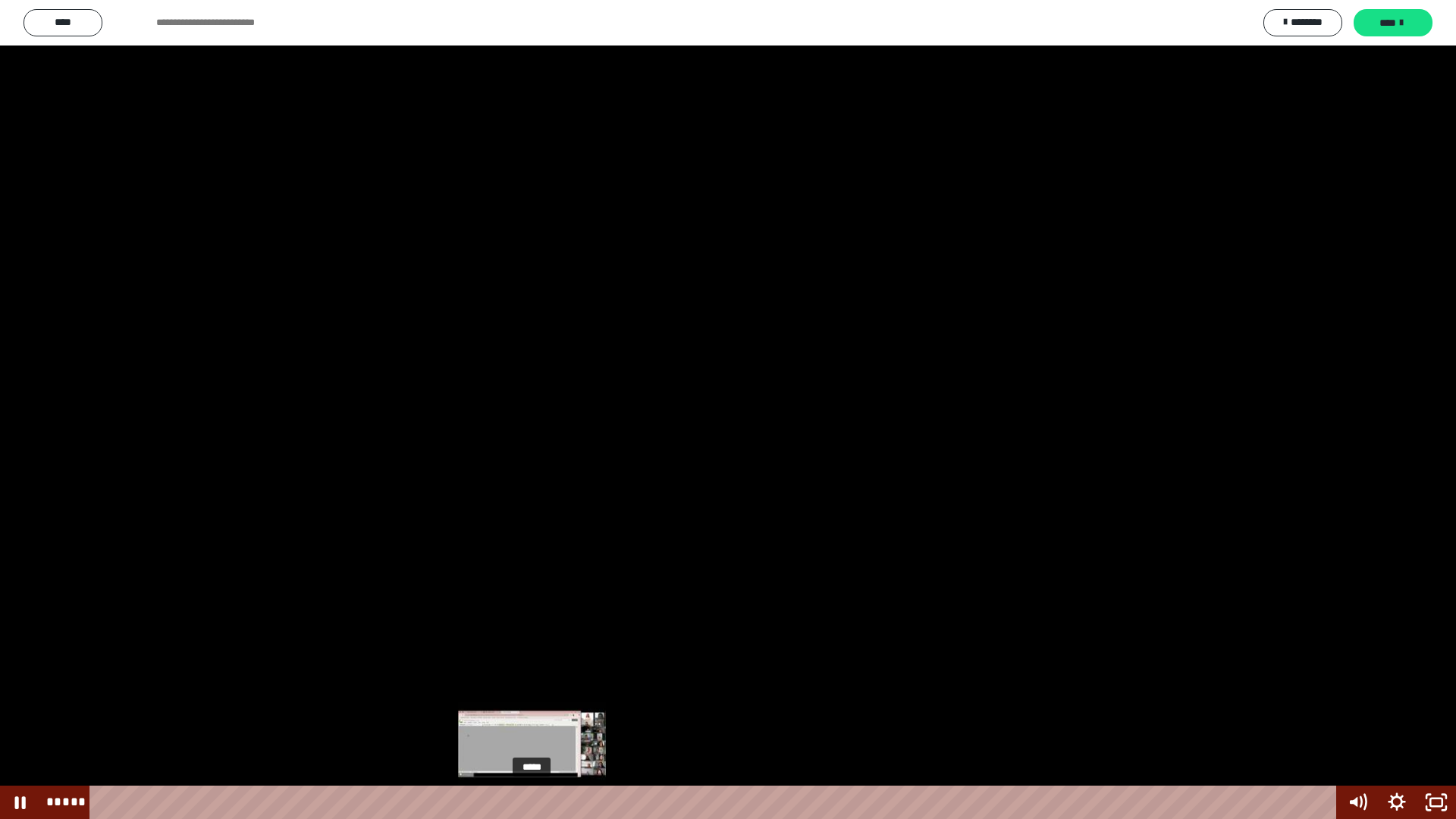 click on "*****" at bounding box center (715, 802) 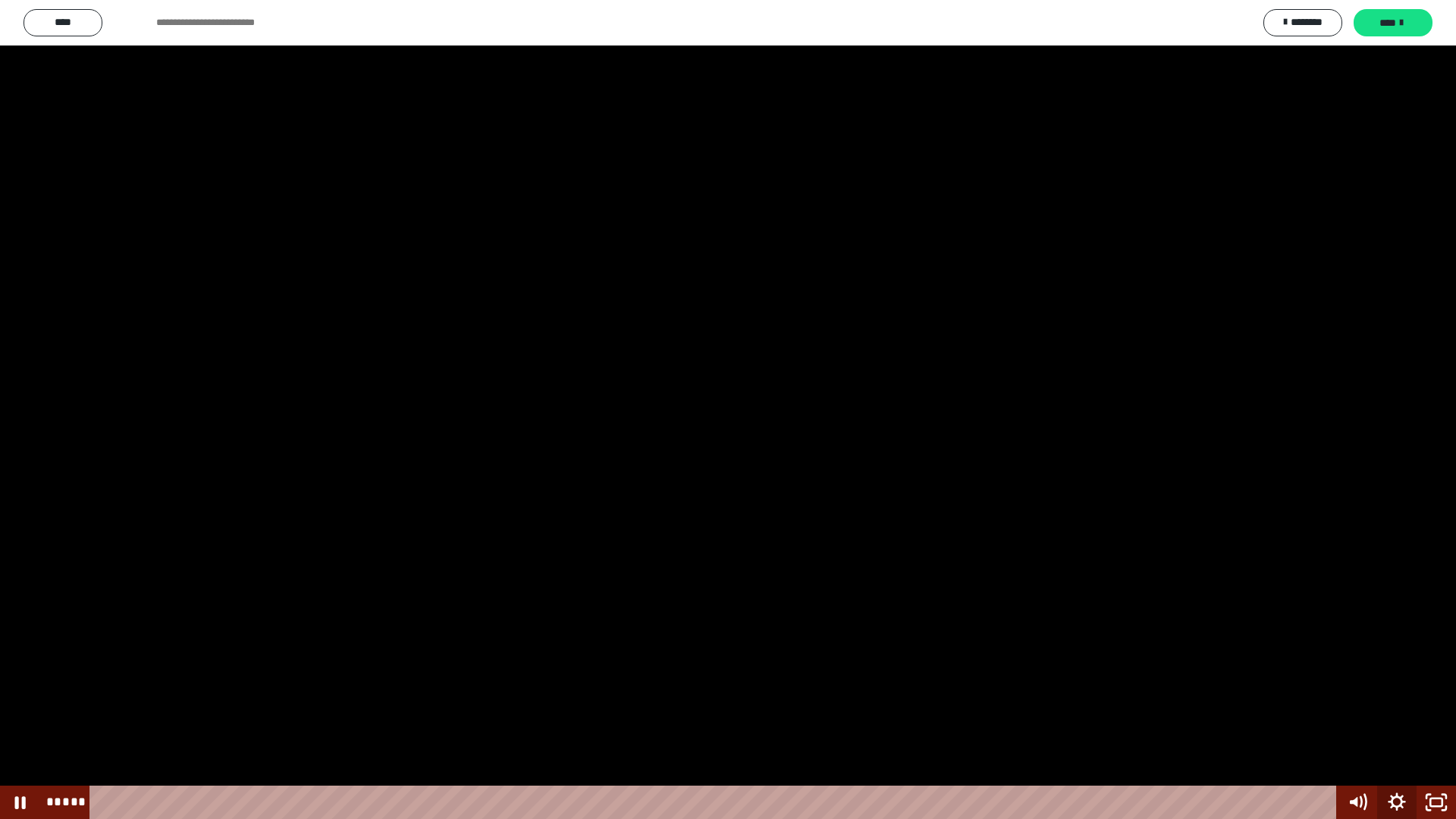 click 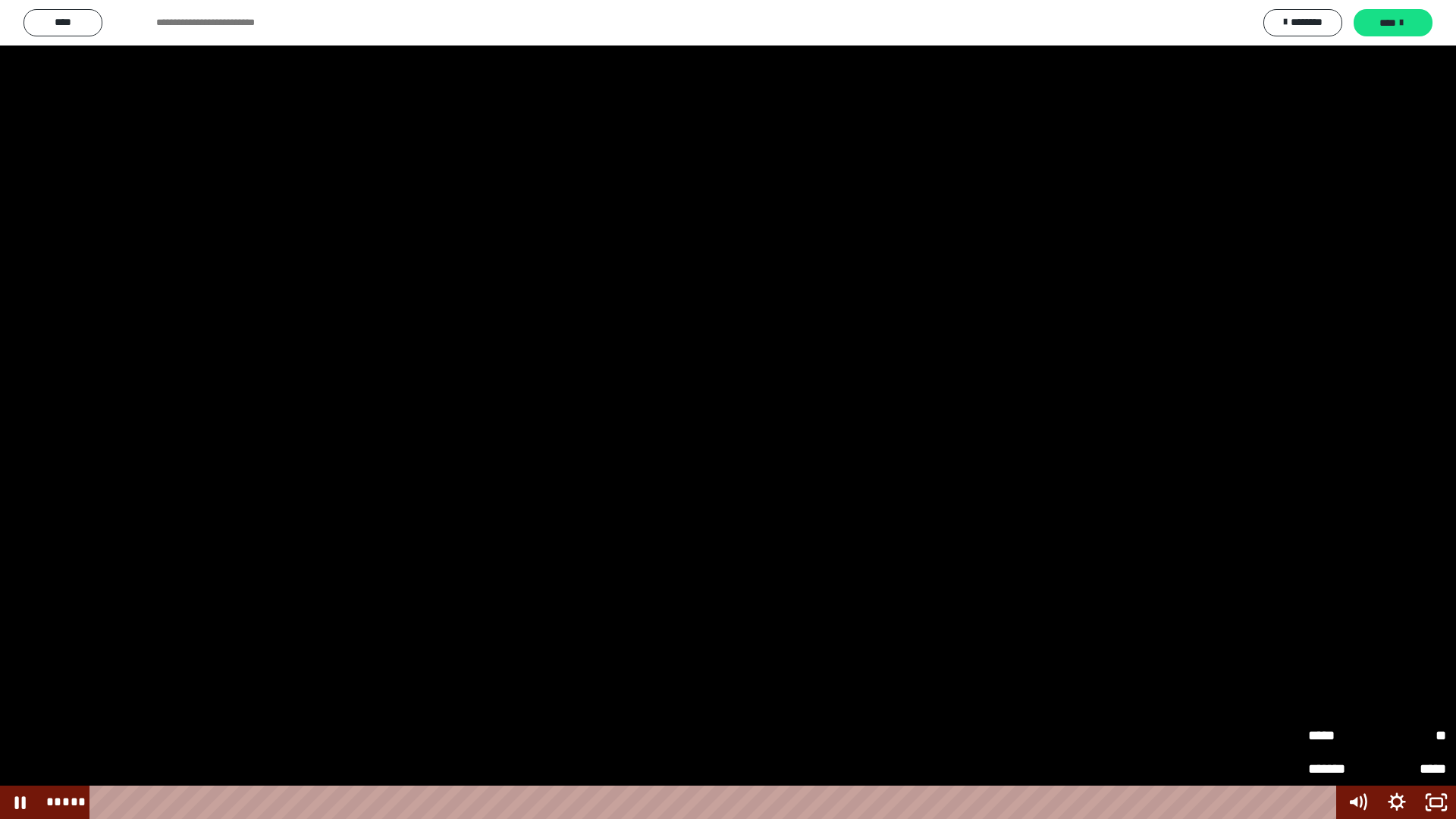 click on "**" at bounding box center [1411, 735] 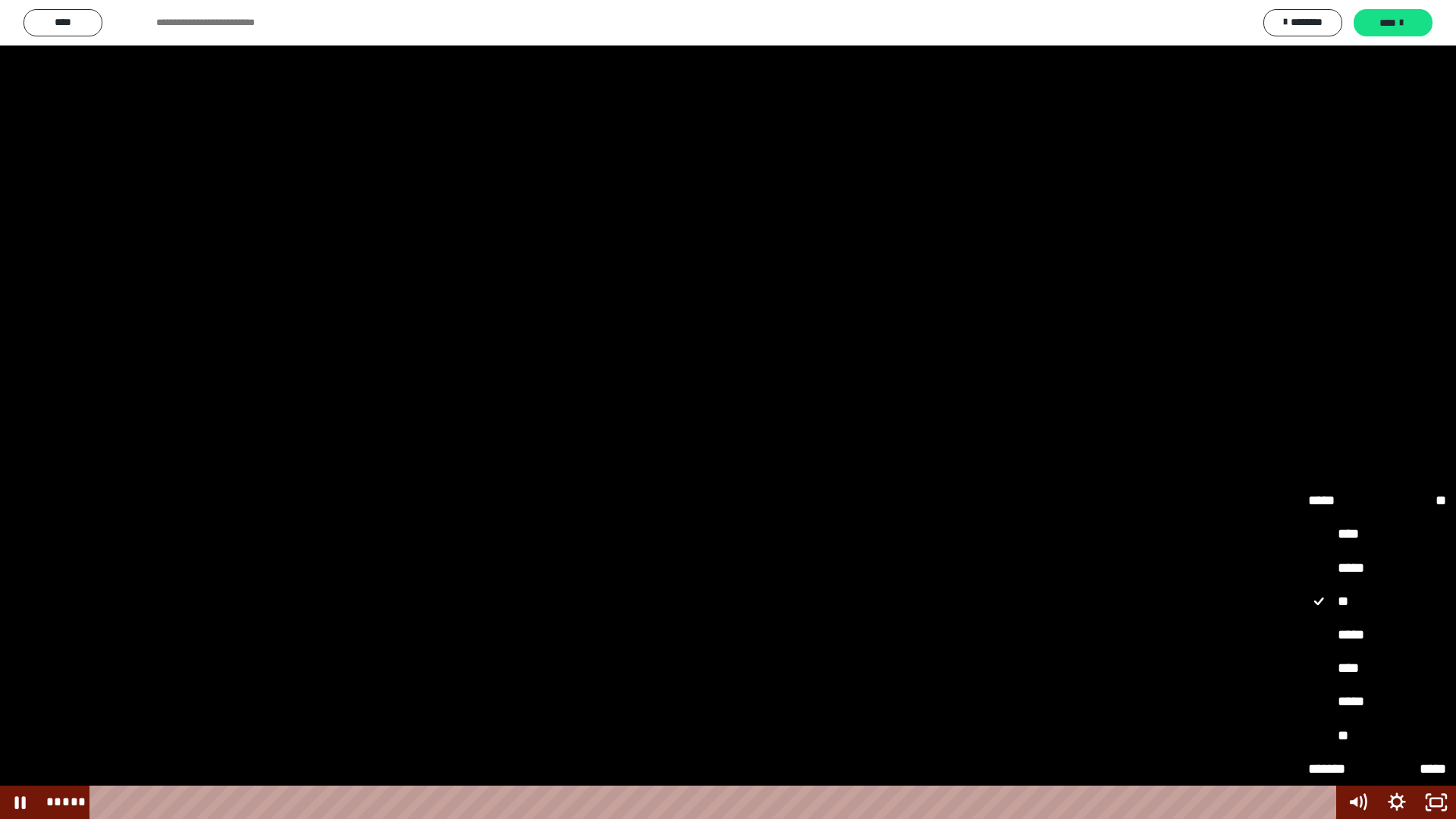click on "**" at bounding box center (1377, 736) 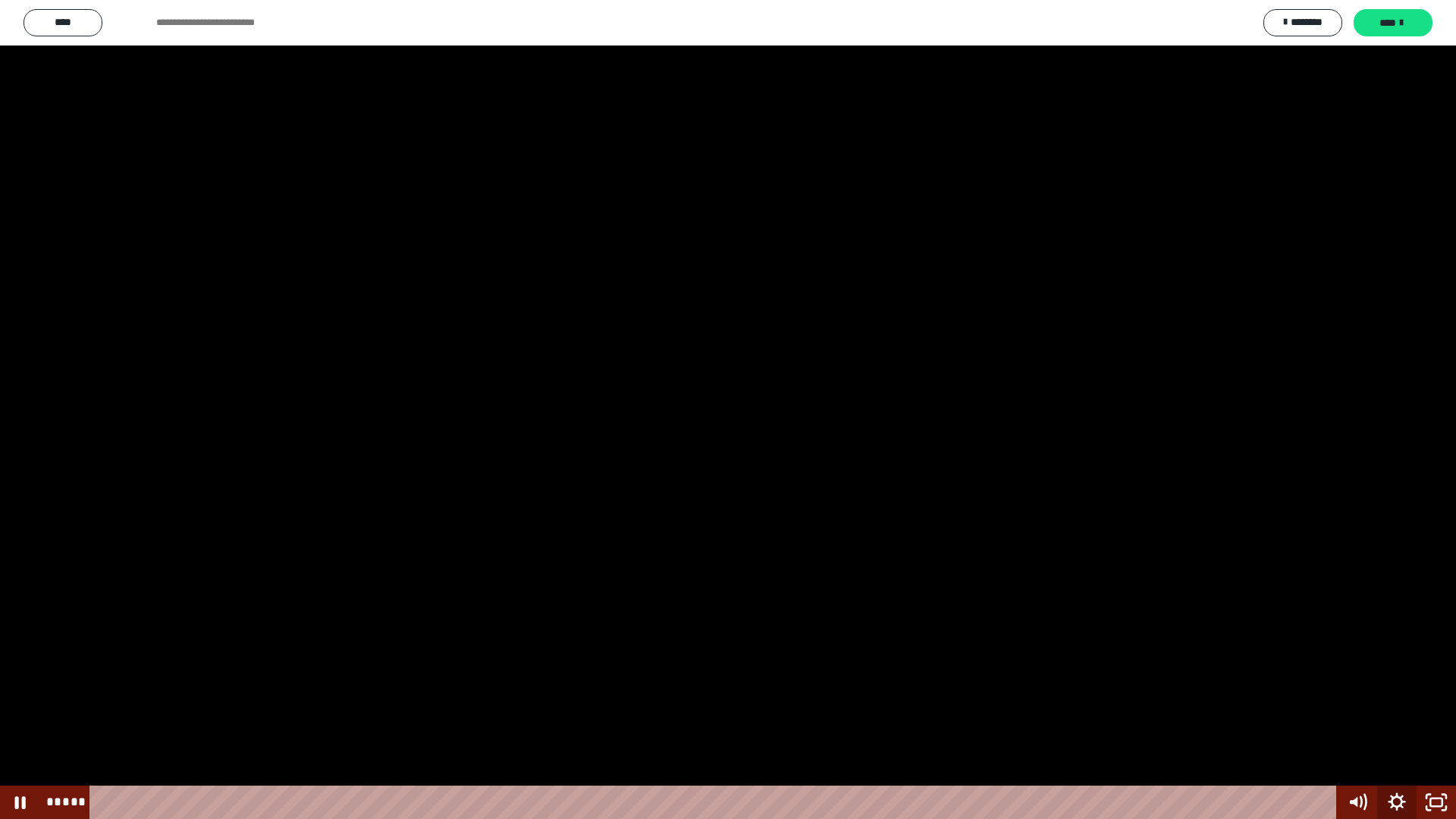 click 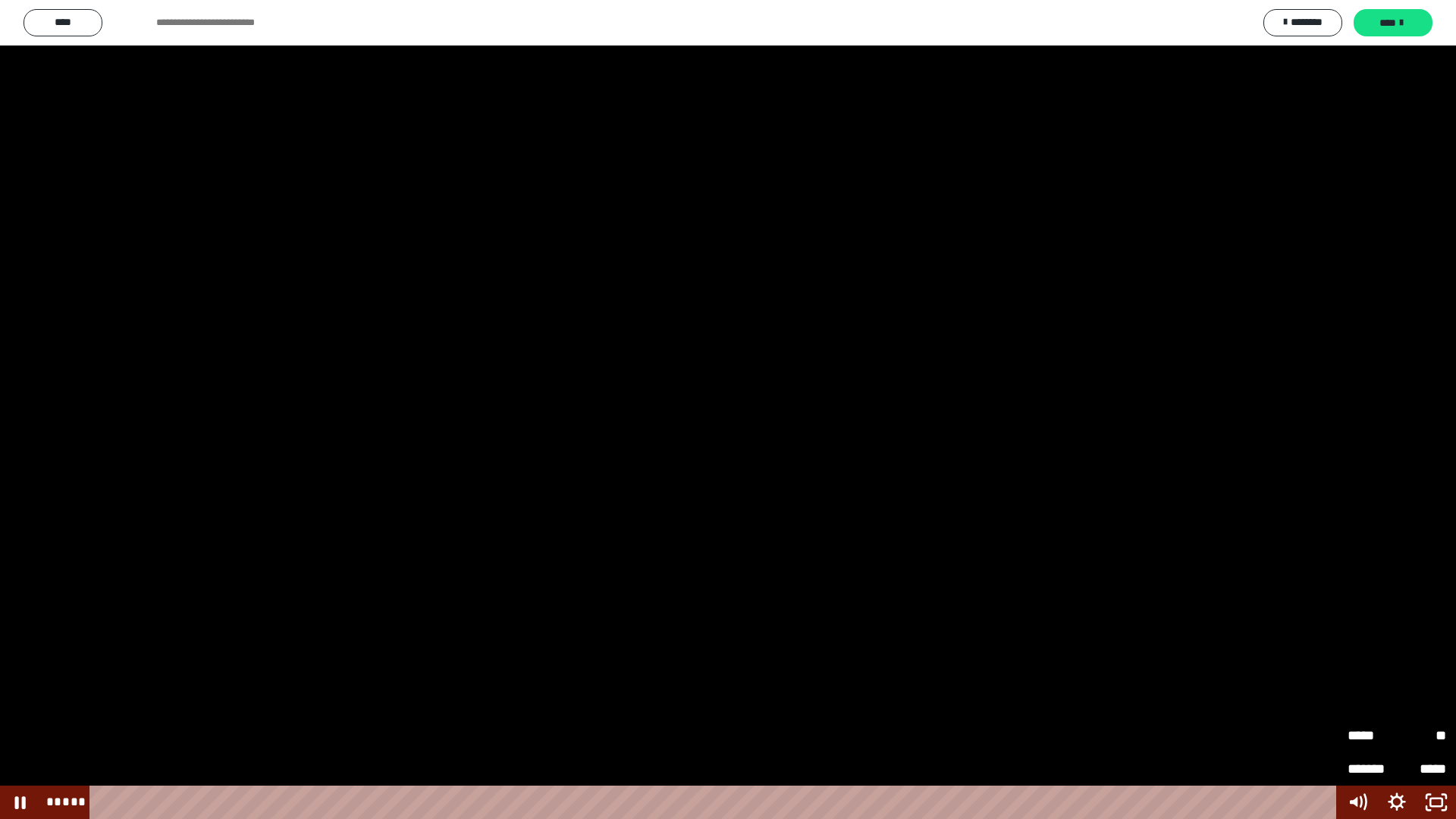 click on "*****" at bounding box center [1372, 729] 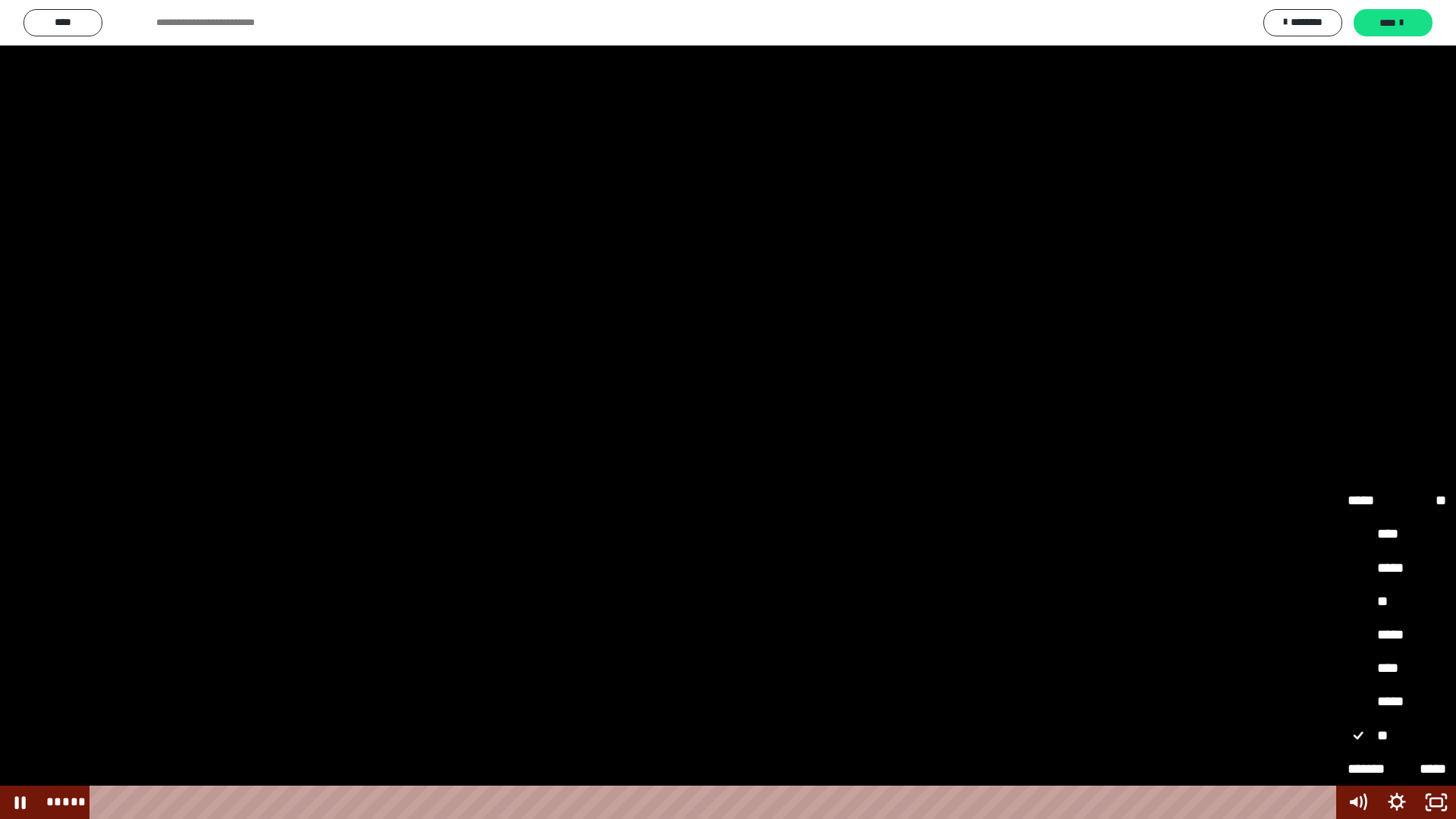 click on "*****" at bounding box center [1397, 635] 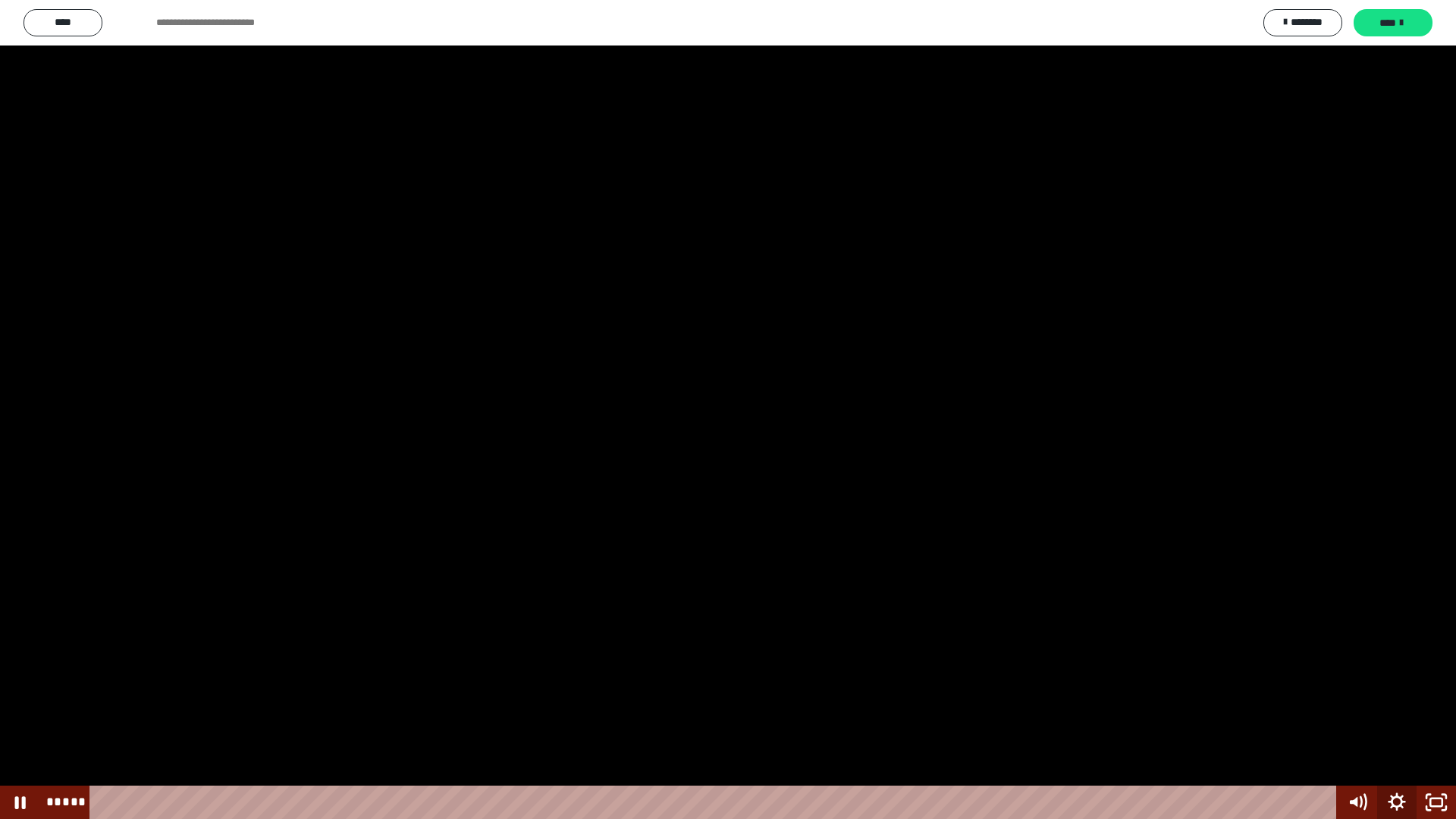click 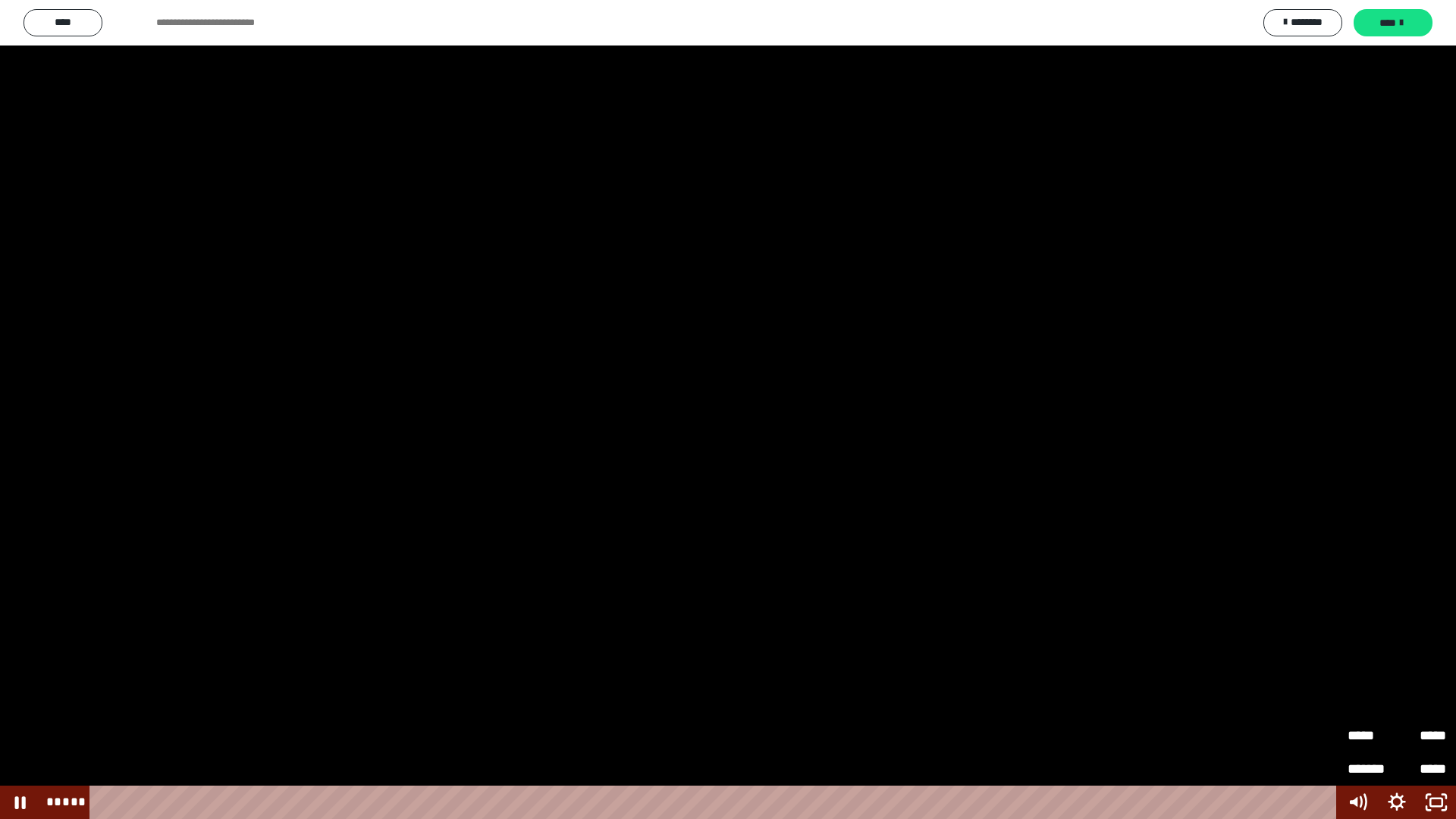click on "*****" at bounding box center [1372, 736] 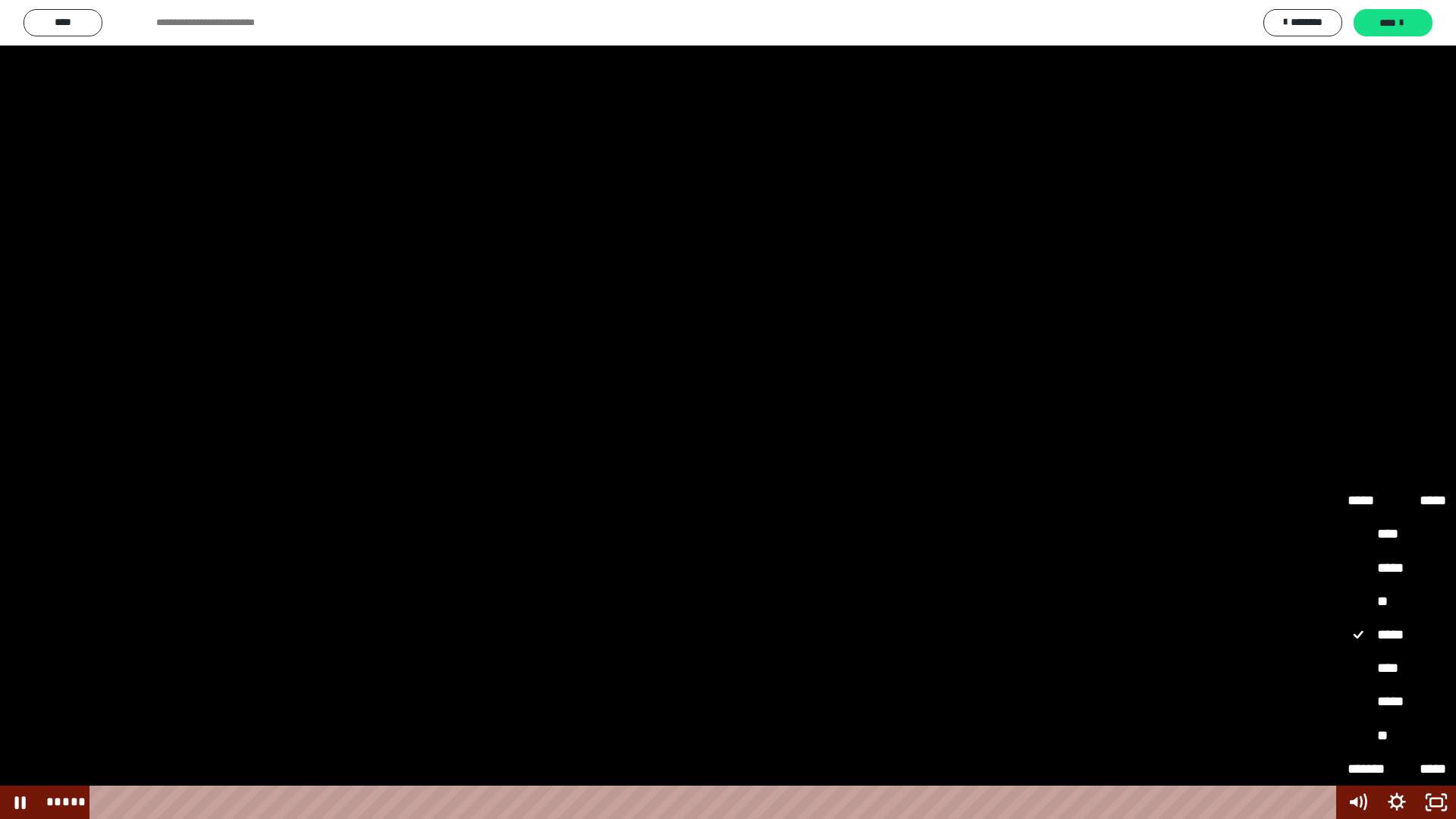 click on "**" at bounding box center (1397, 736) 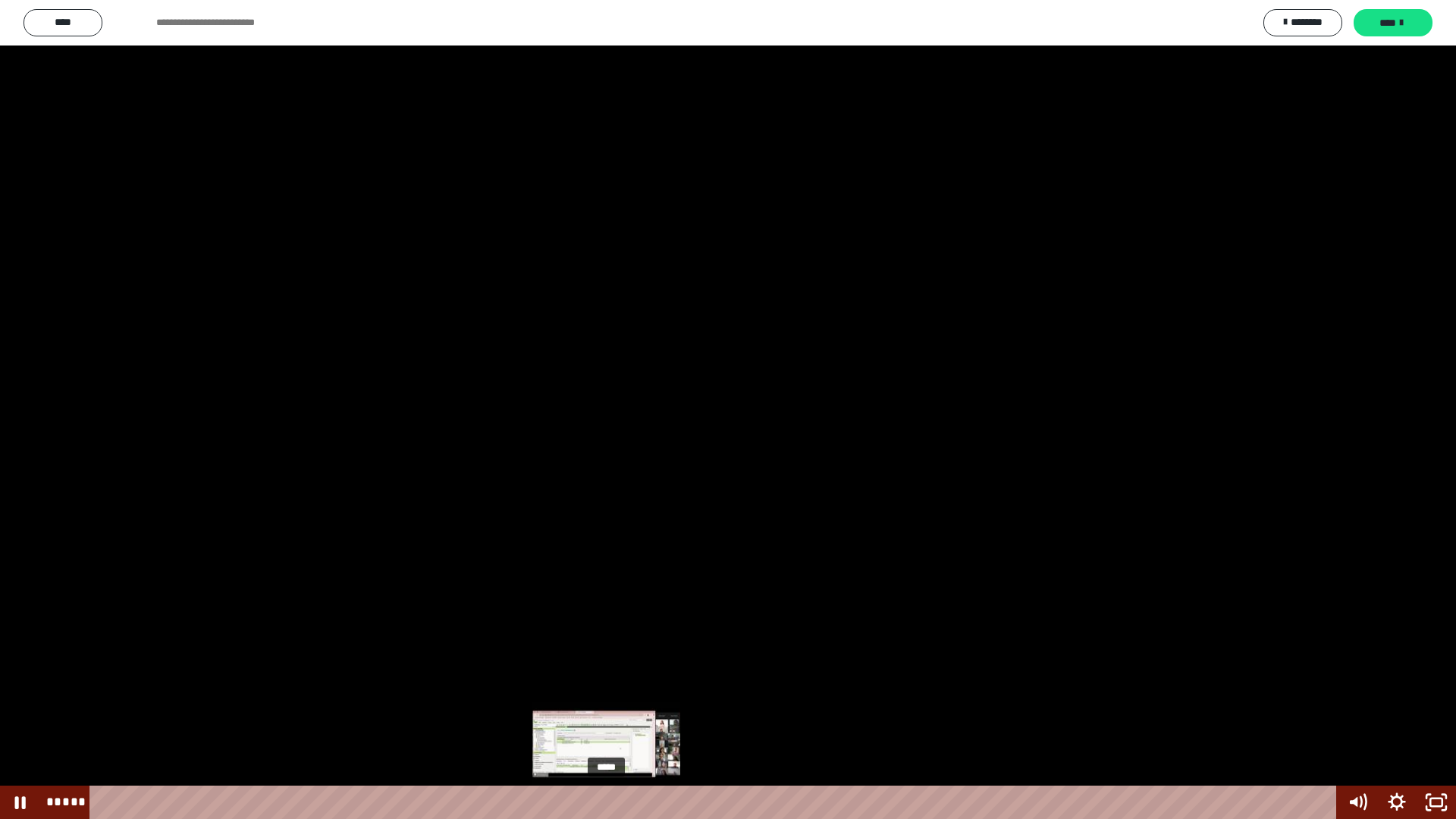 click on "*****" at bounding box center [715, 802] 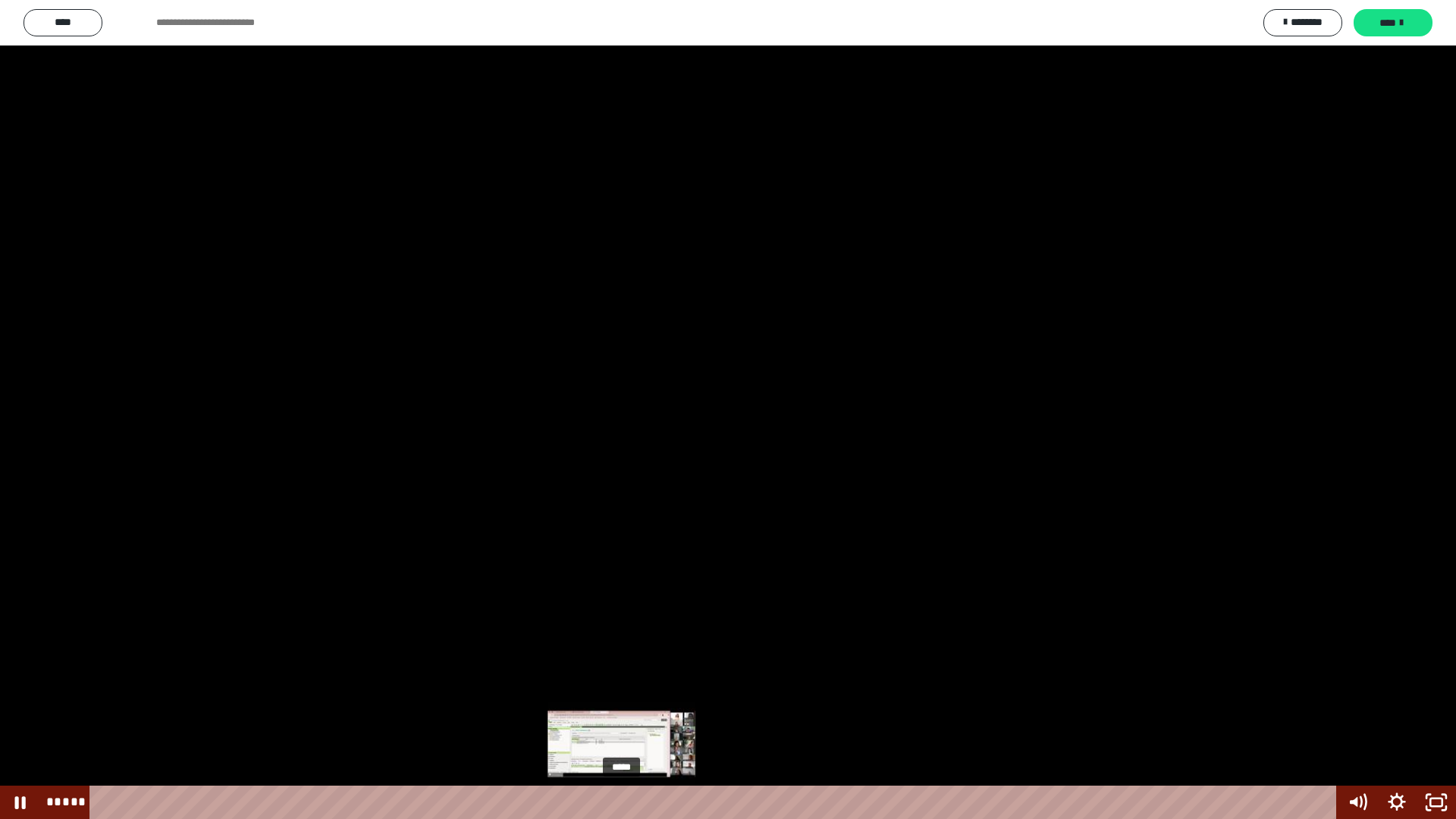 click on "*****" at bounding box center (715, 802) 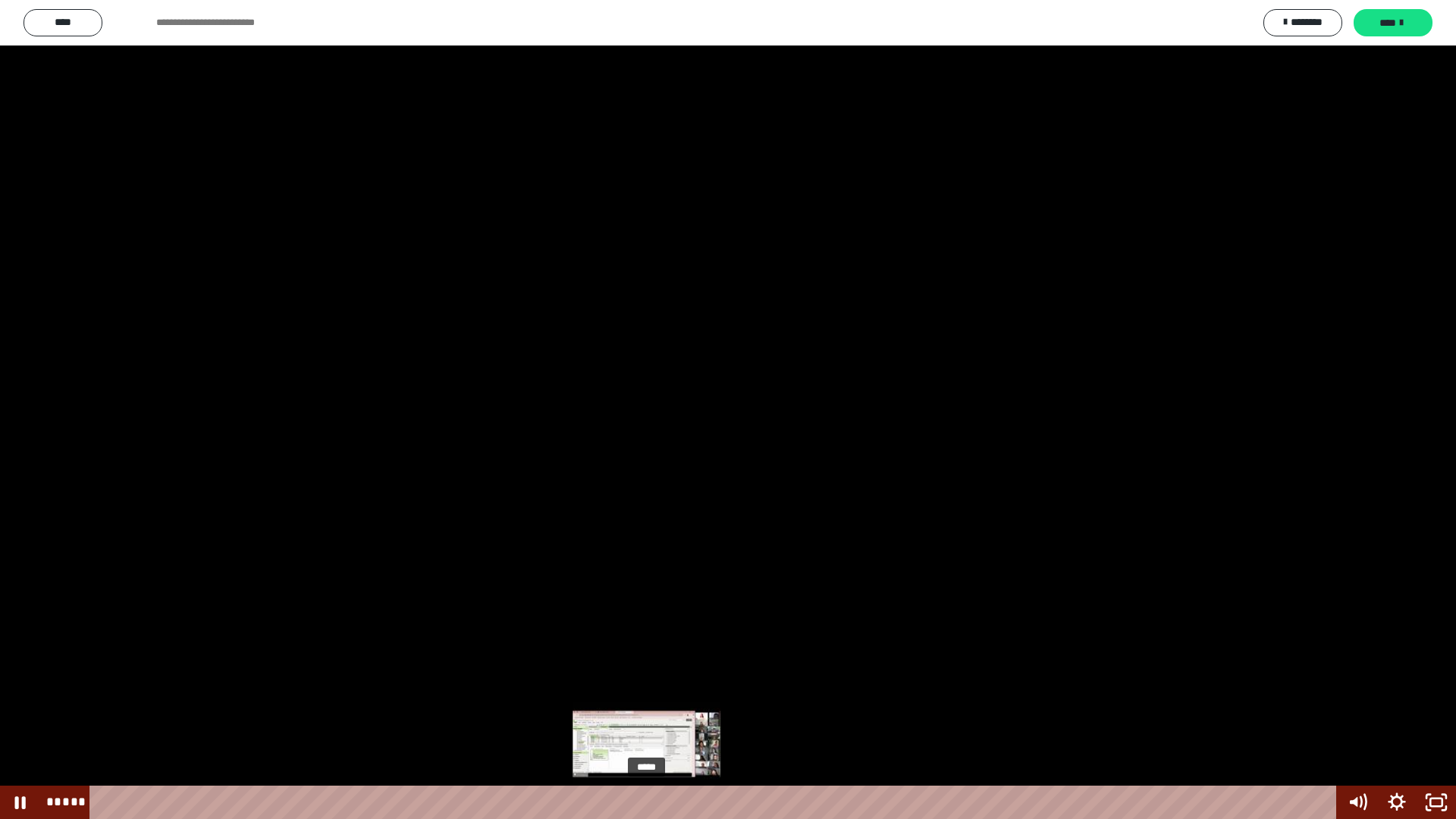 click on "*****" at bounding box center (715, 802) 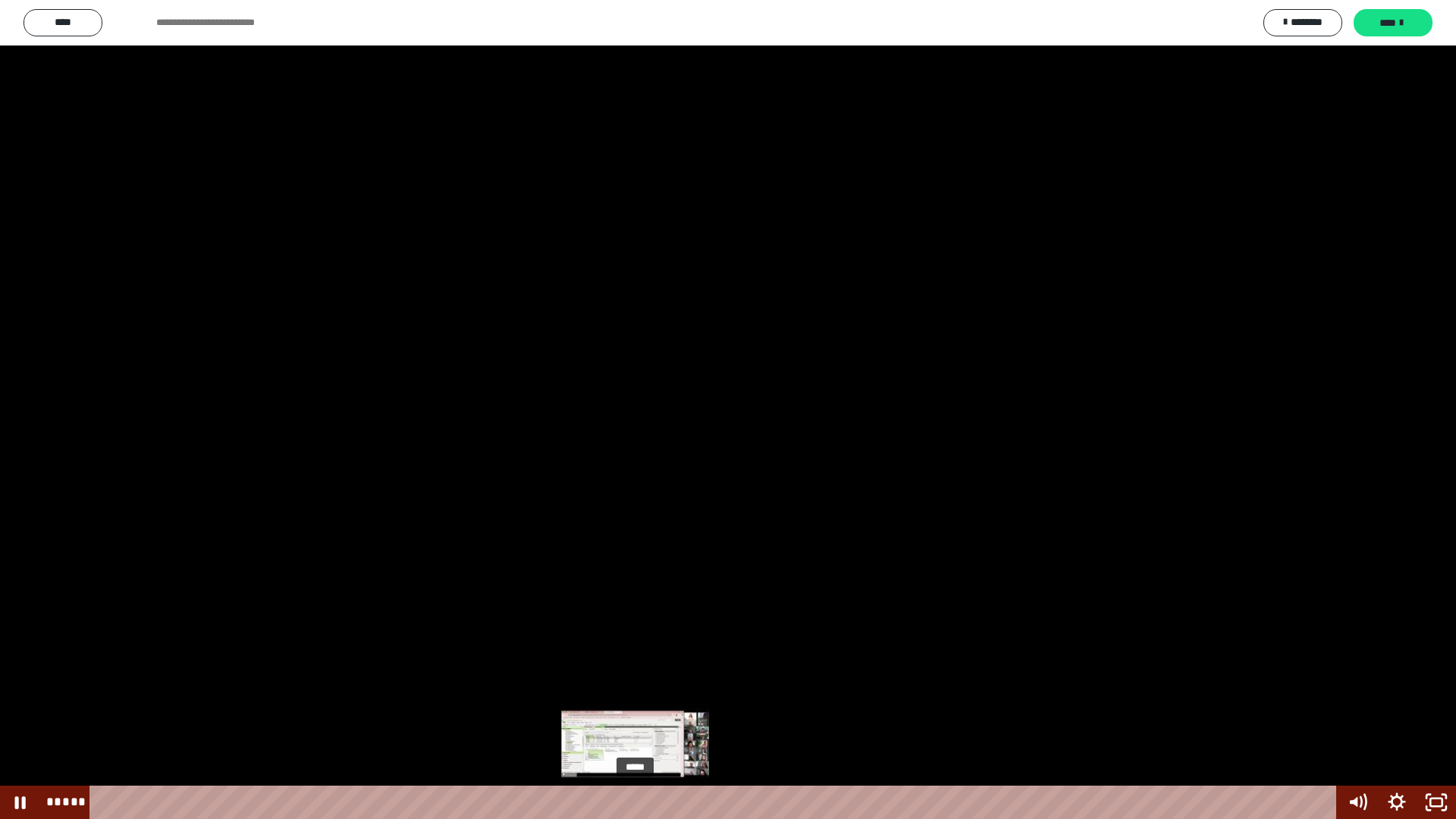 click on "*****" at bounding box center (715, 802) 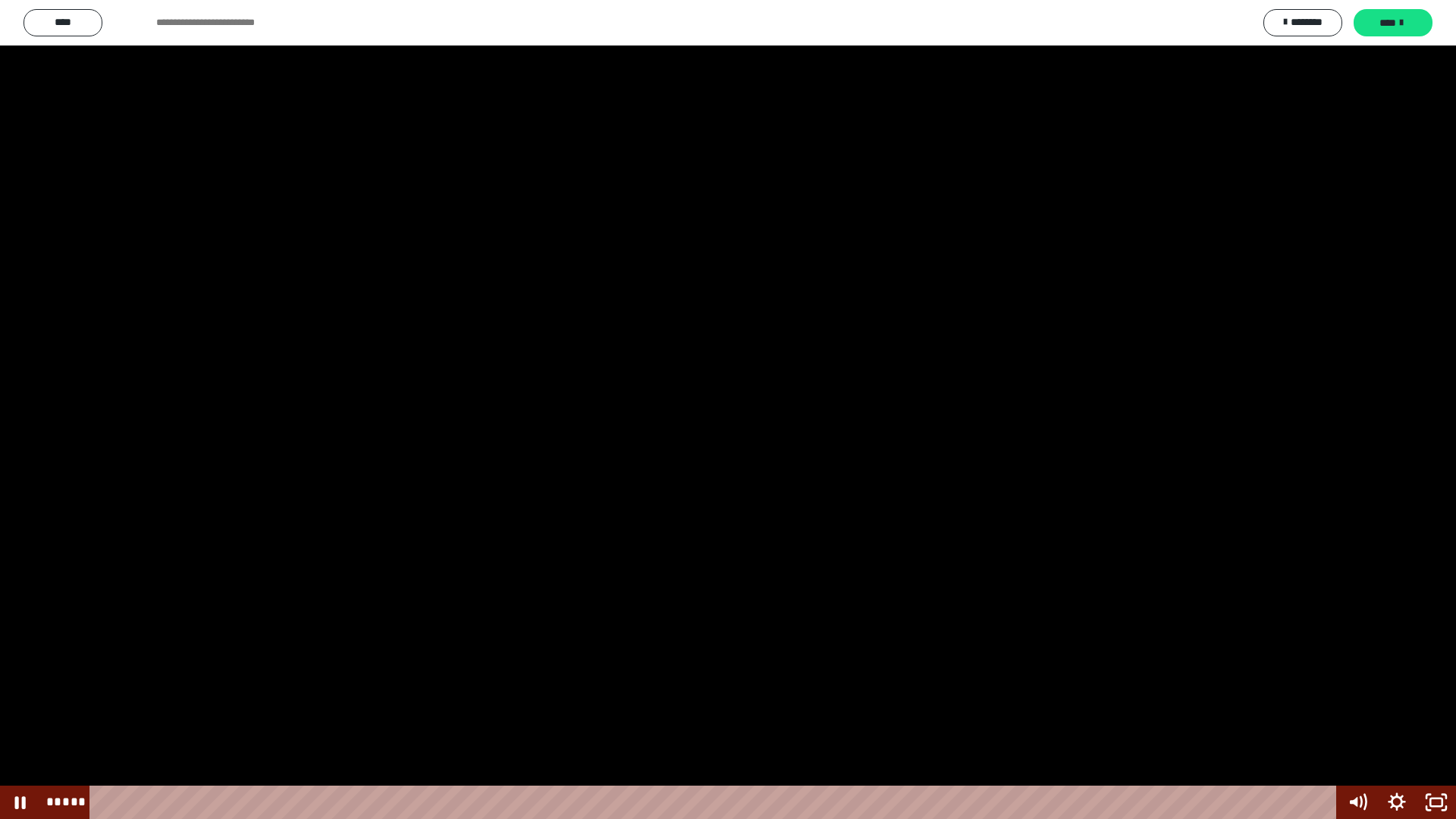 click at bounding box center (728, 410) 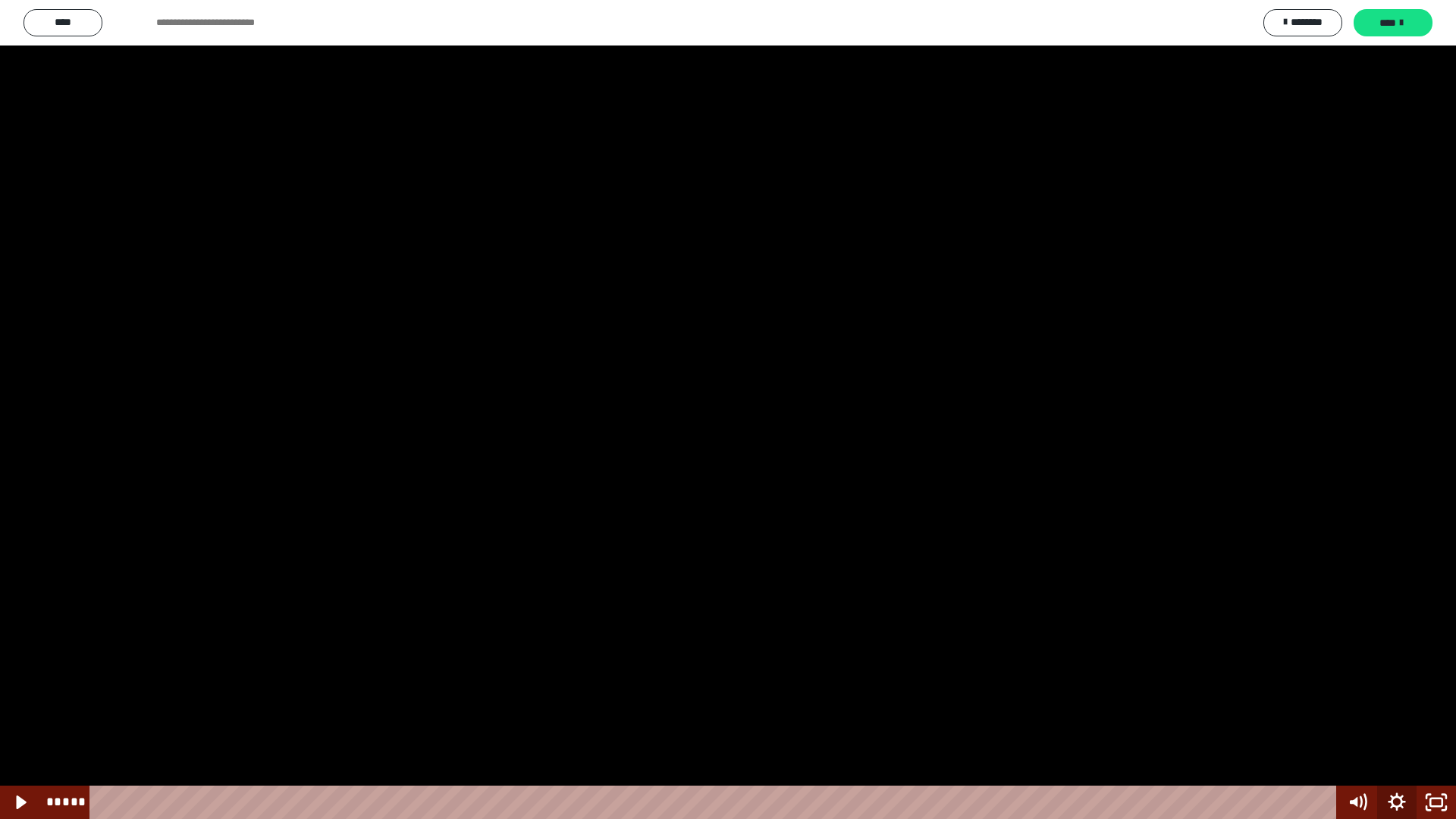 click 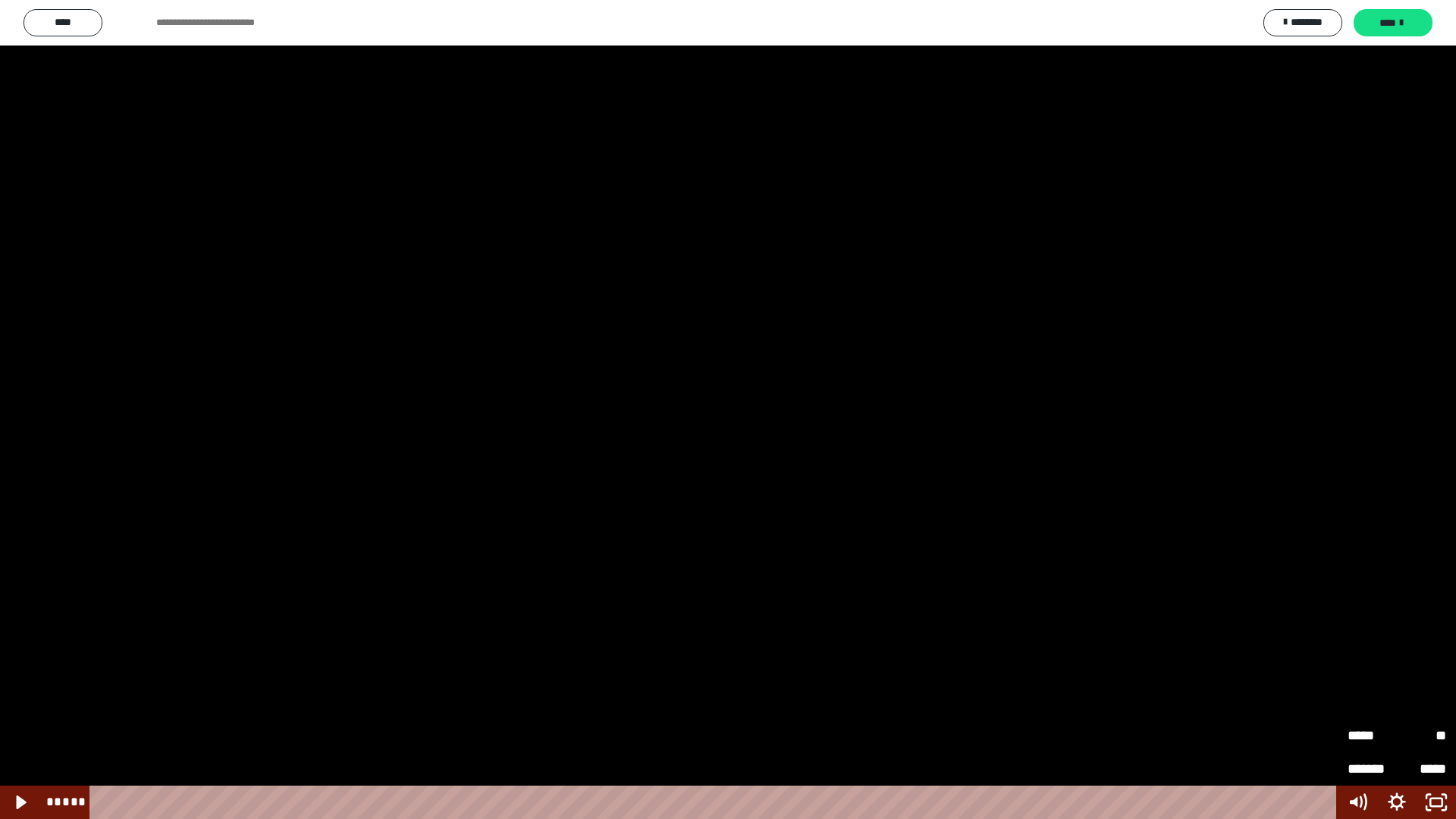 click on "*****" at bounding box center (1372, 736) 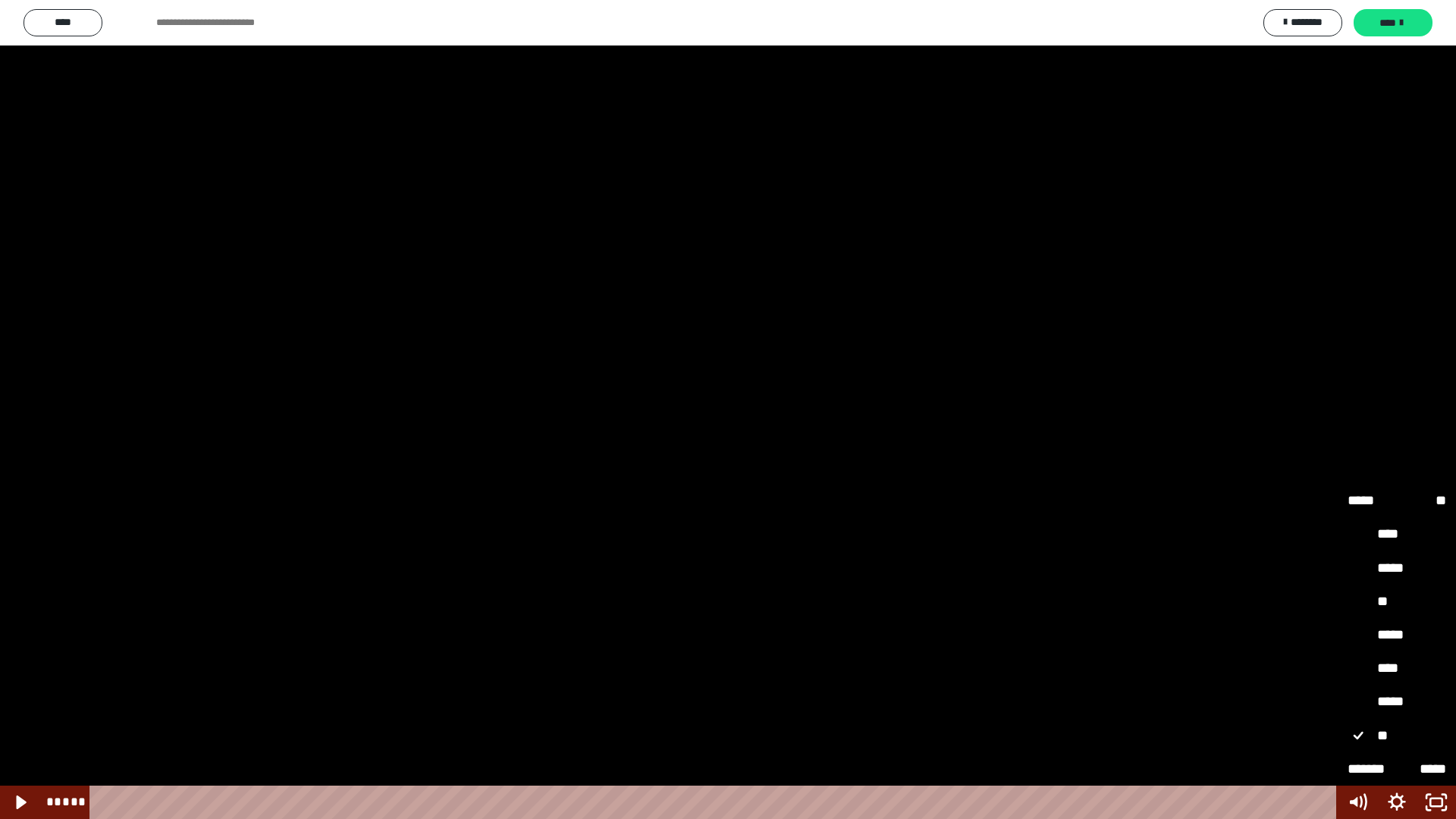 click on "**" at bounding box center (1397, 602) 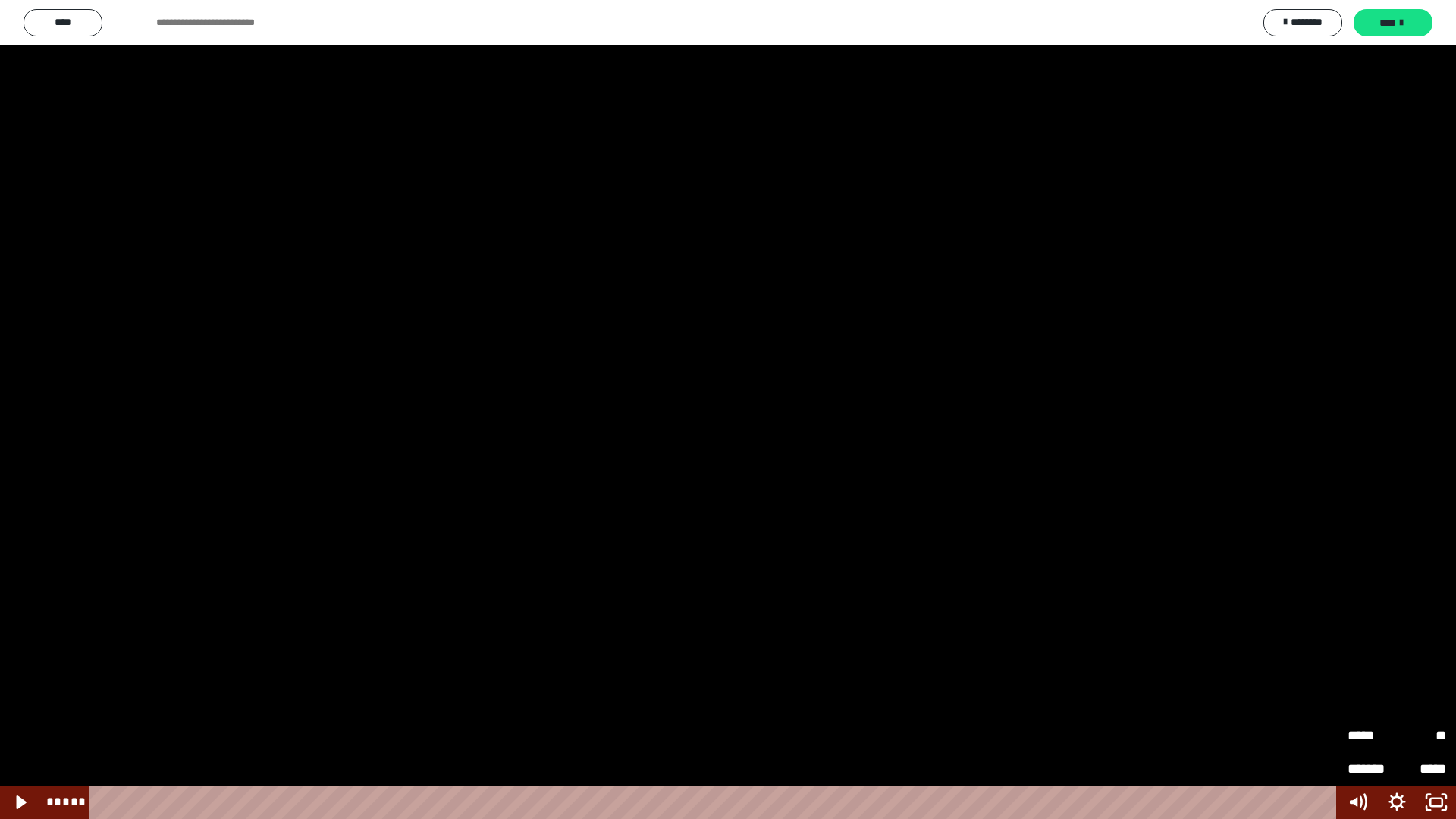 click at bounding box center (728, 410) 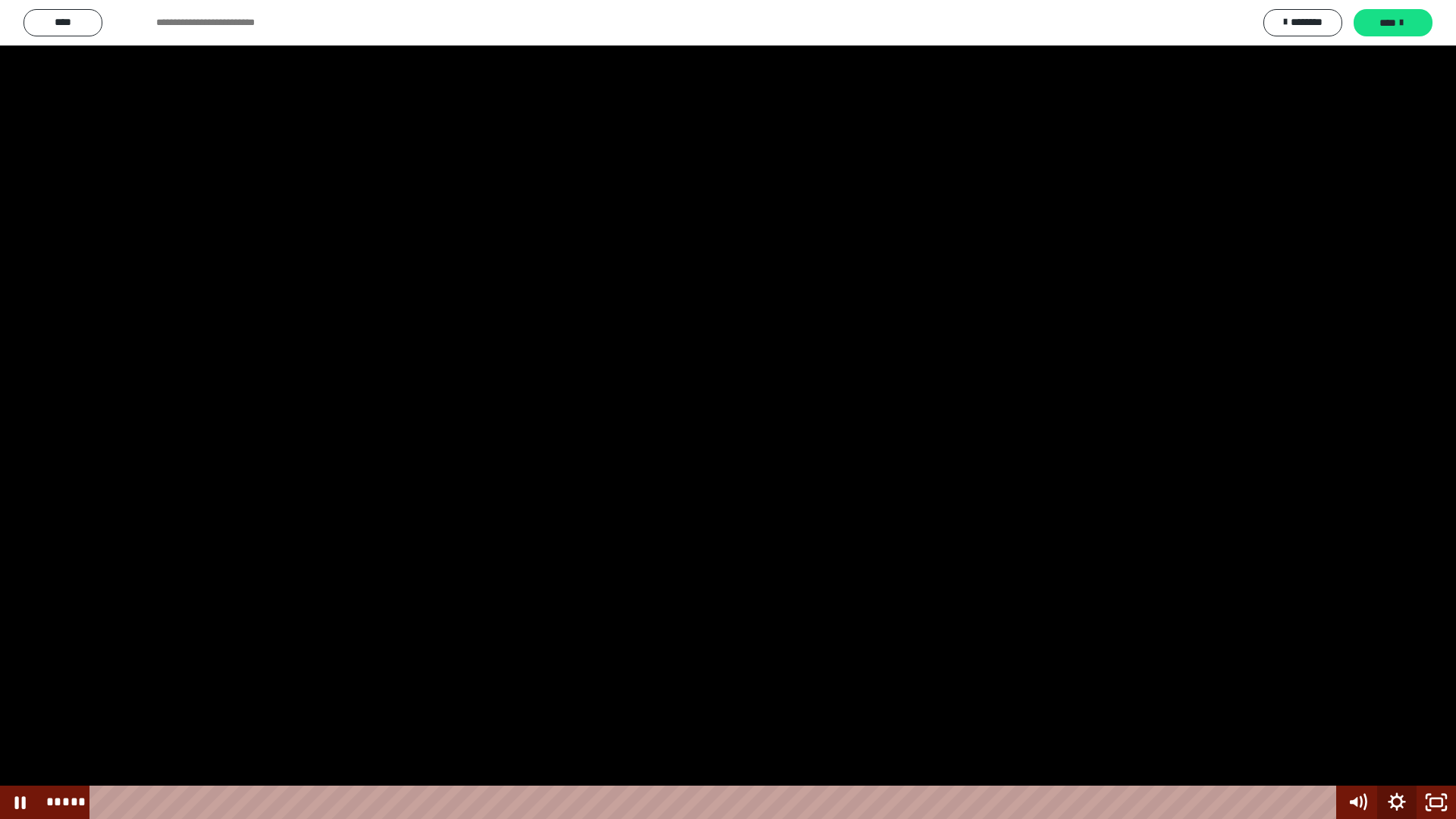 click 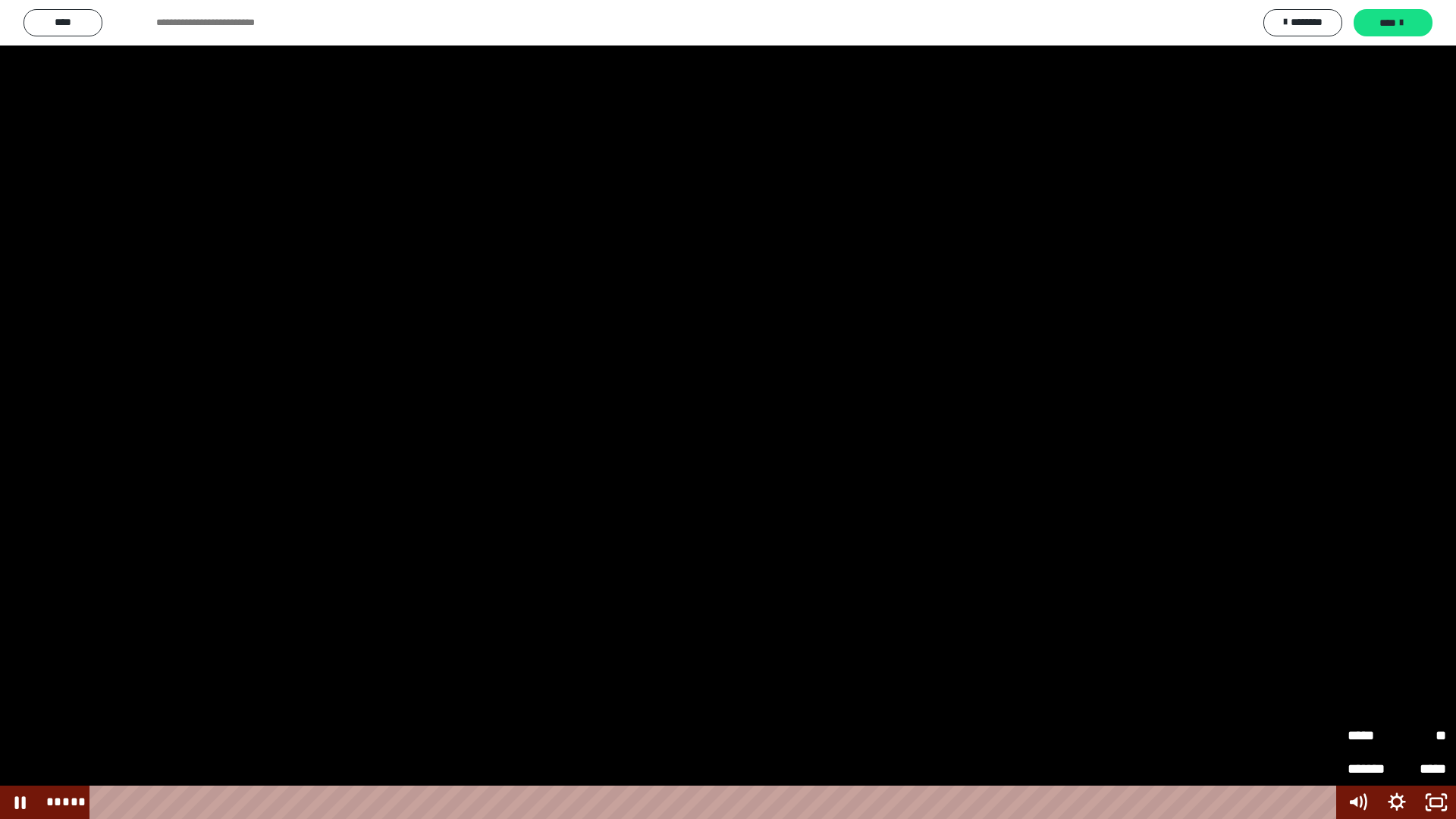click on "*****" at bounding box center (1372, 736) 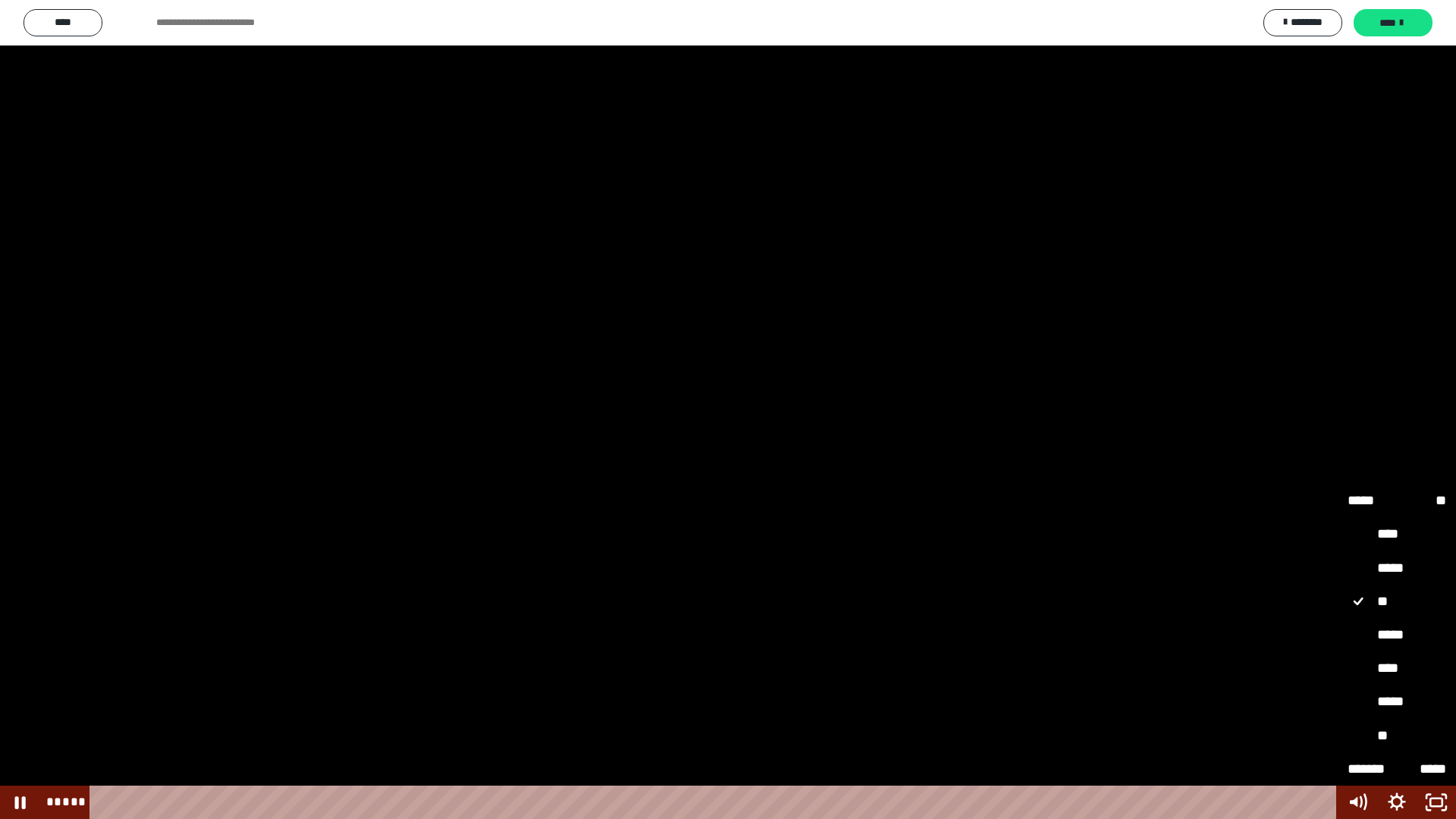 click on "**" at bounding box center [1397, 736] 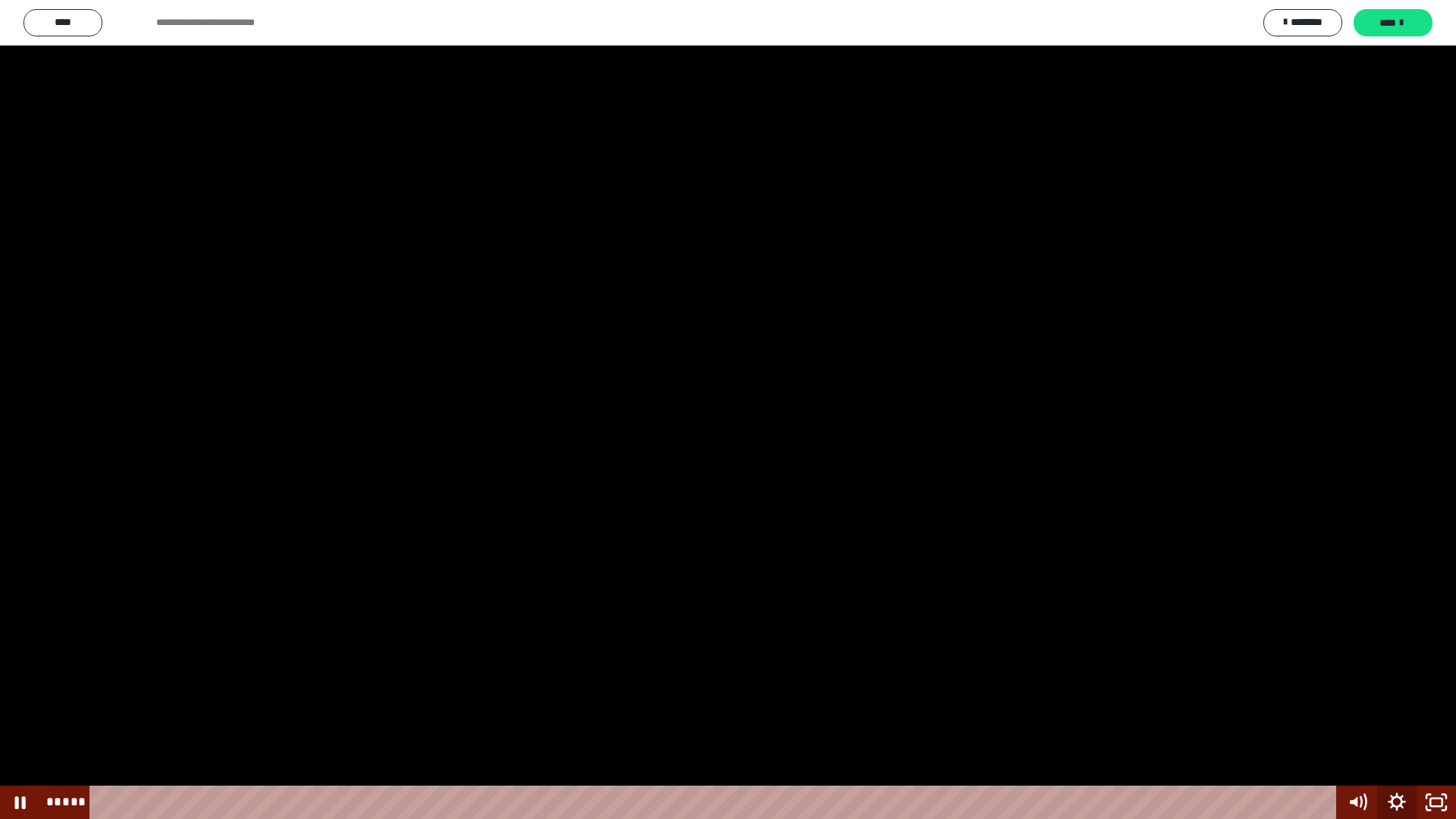 click 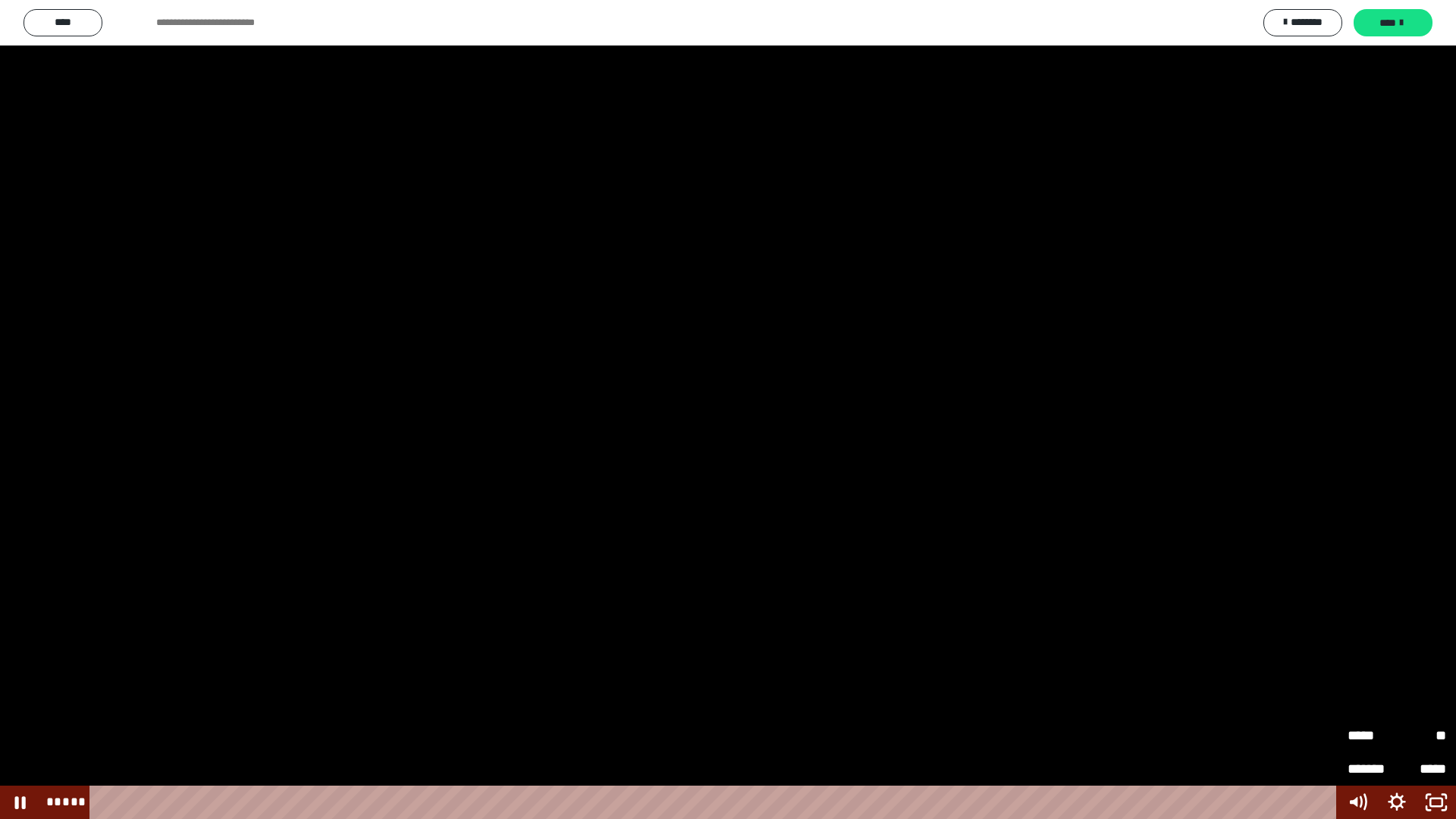 click on "*****" at bounding box center (1372, 736) 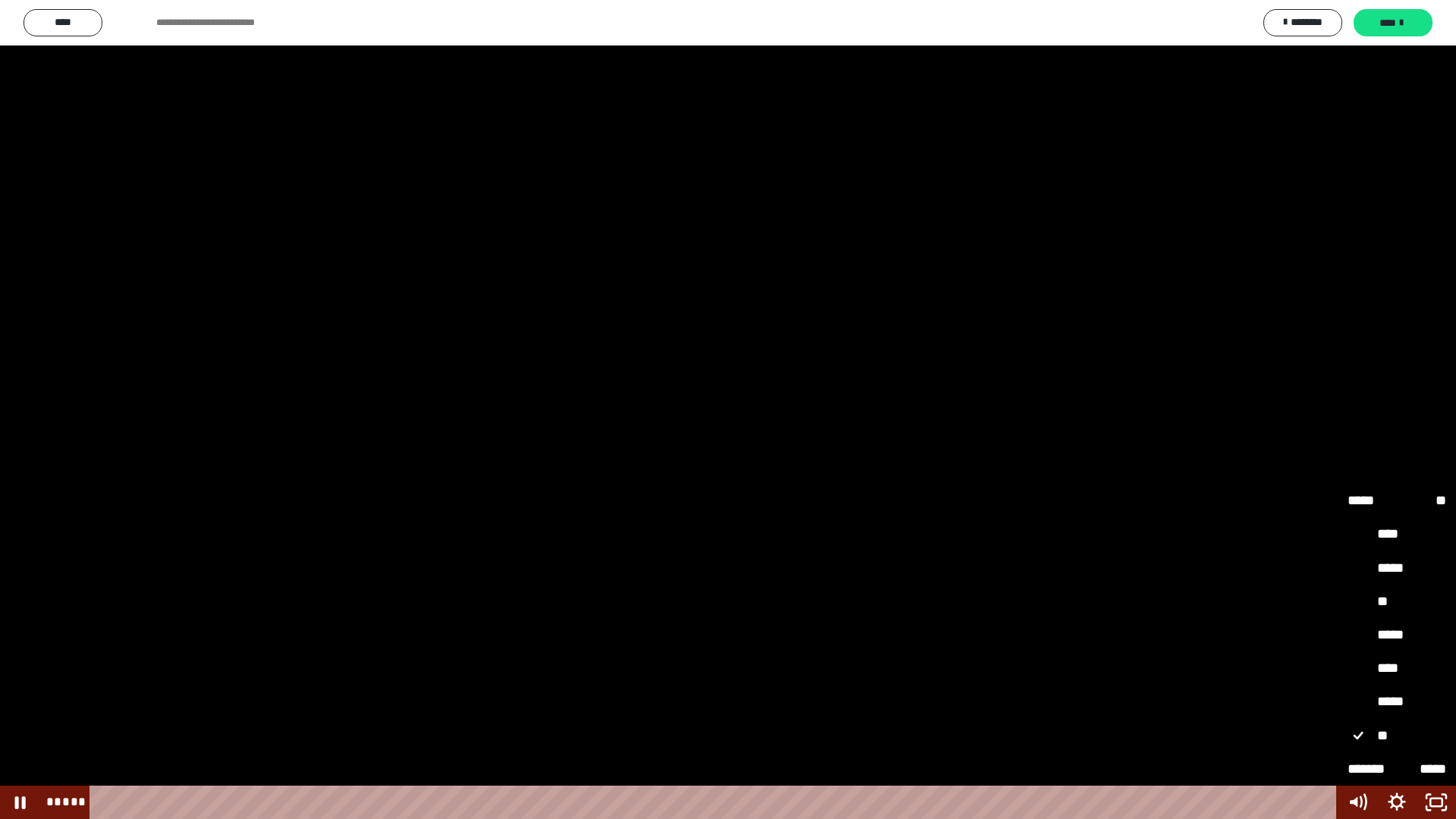 click on "*****" at bounding box center (1397, 635) 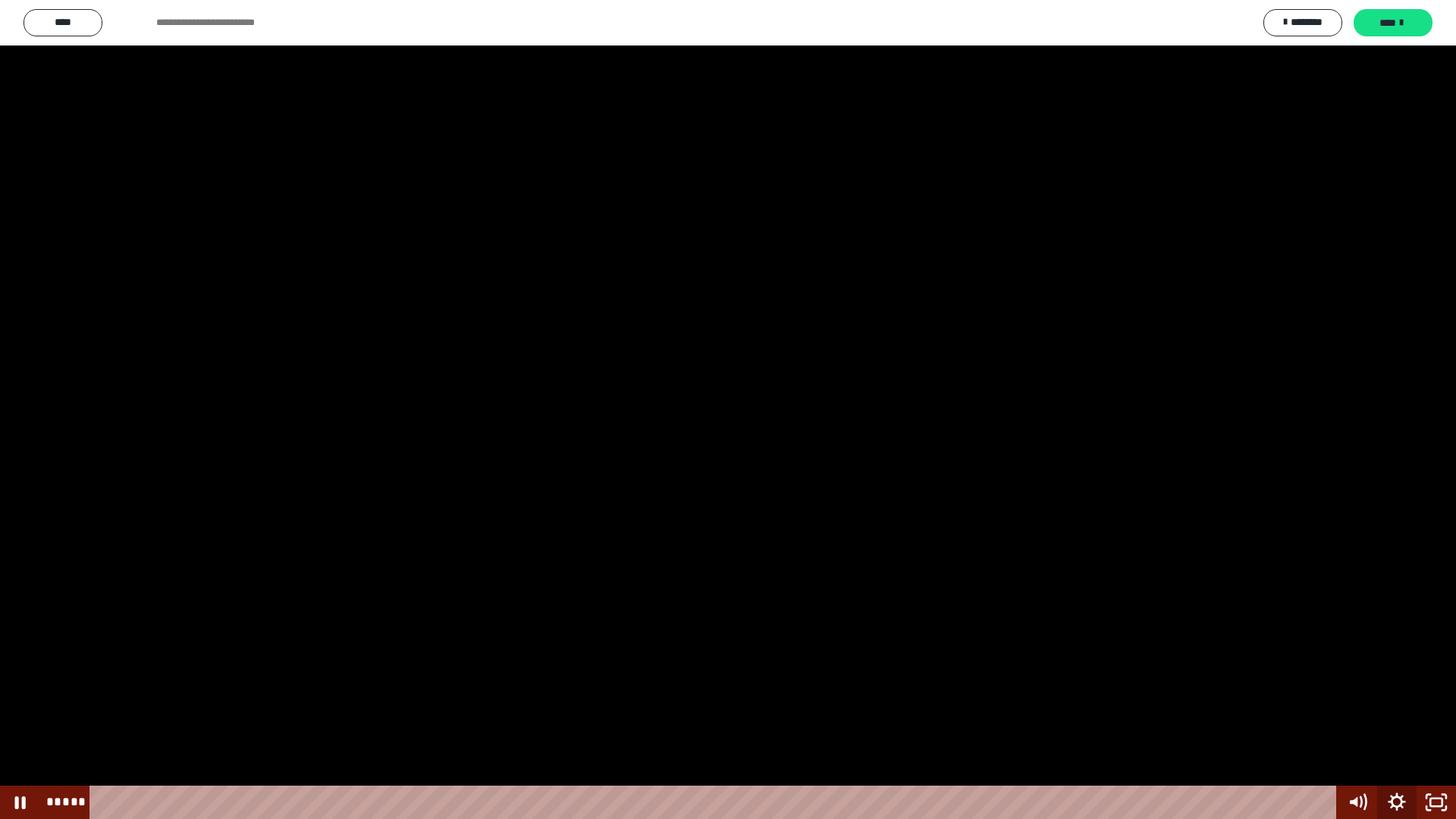 click 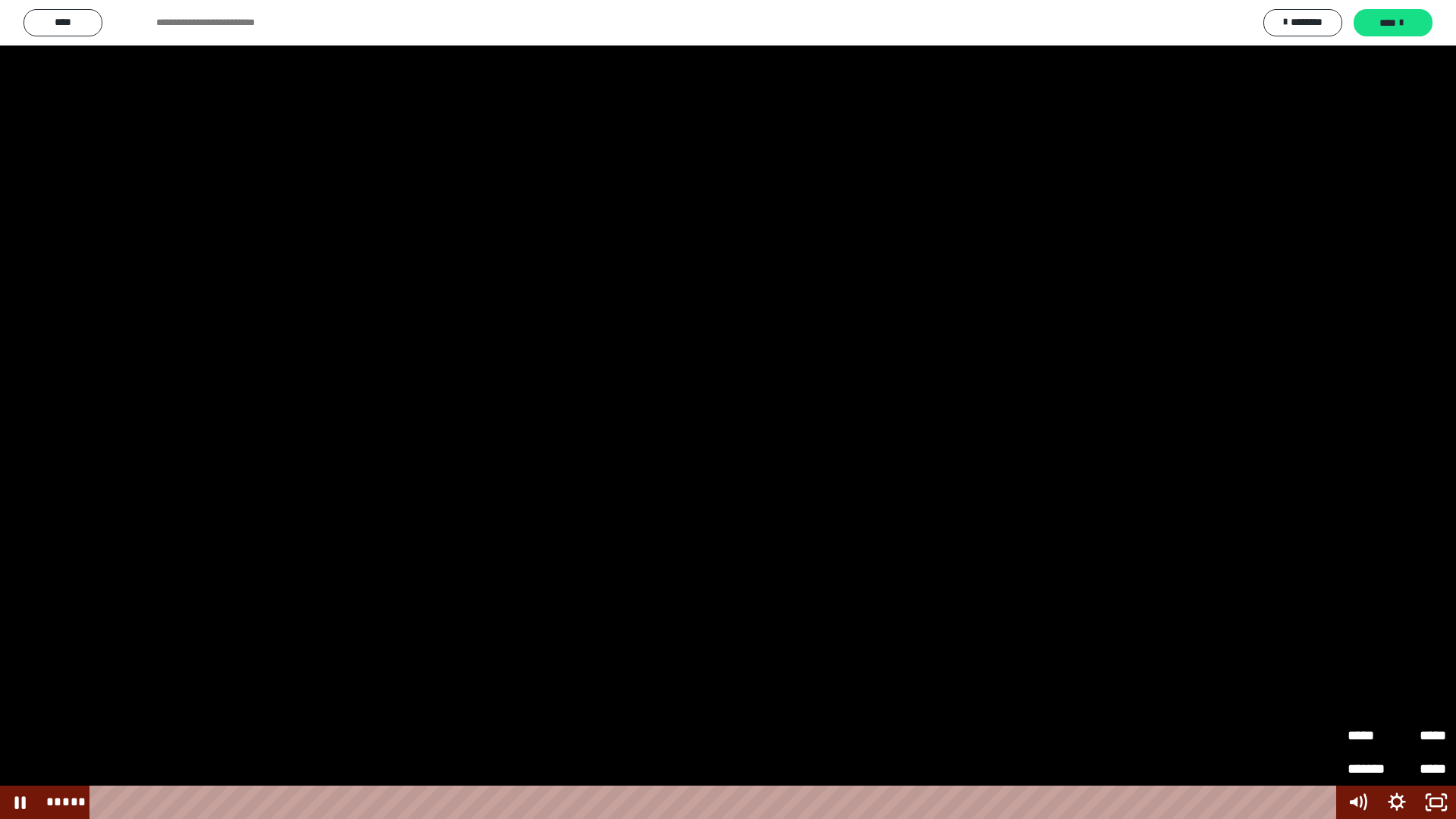 click on "*****" at bounding box center (1372, 736) 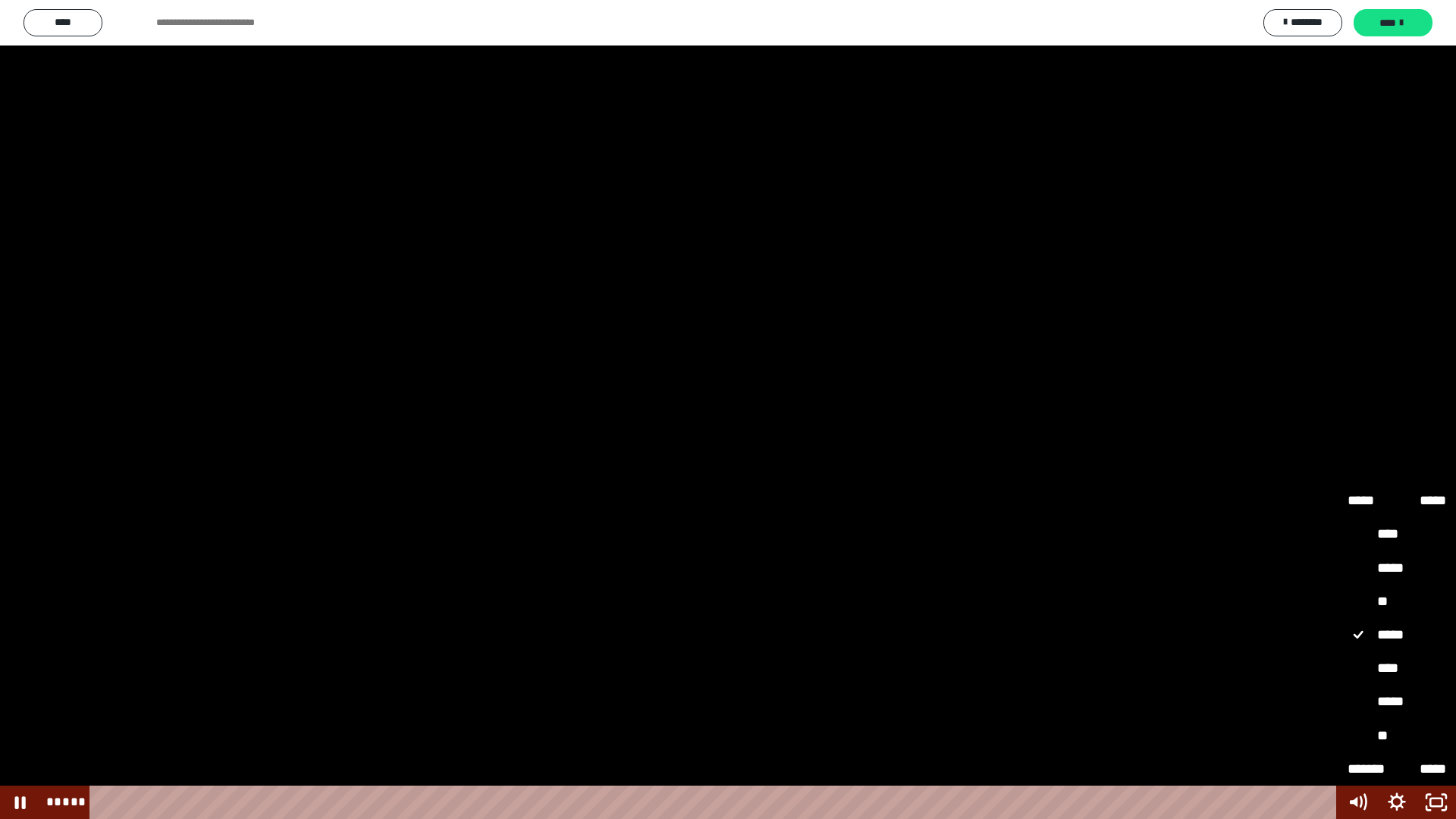 click on "**" at bounding box center [1397, 736] 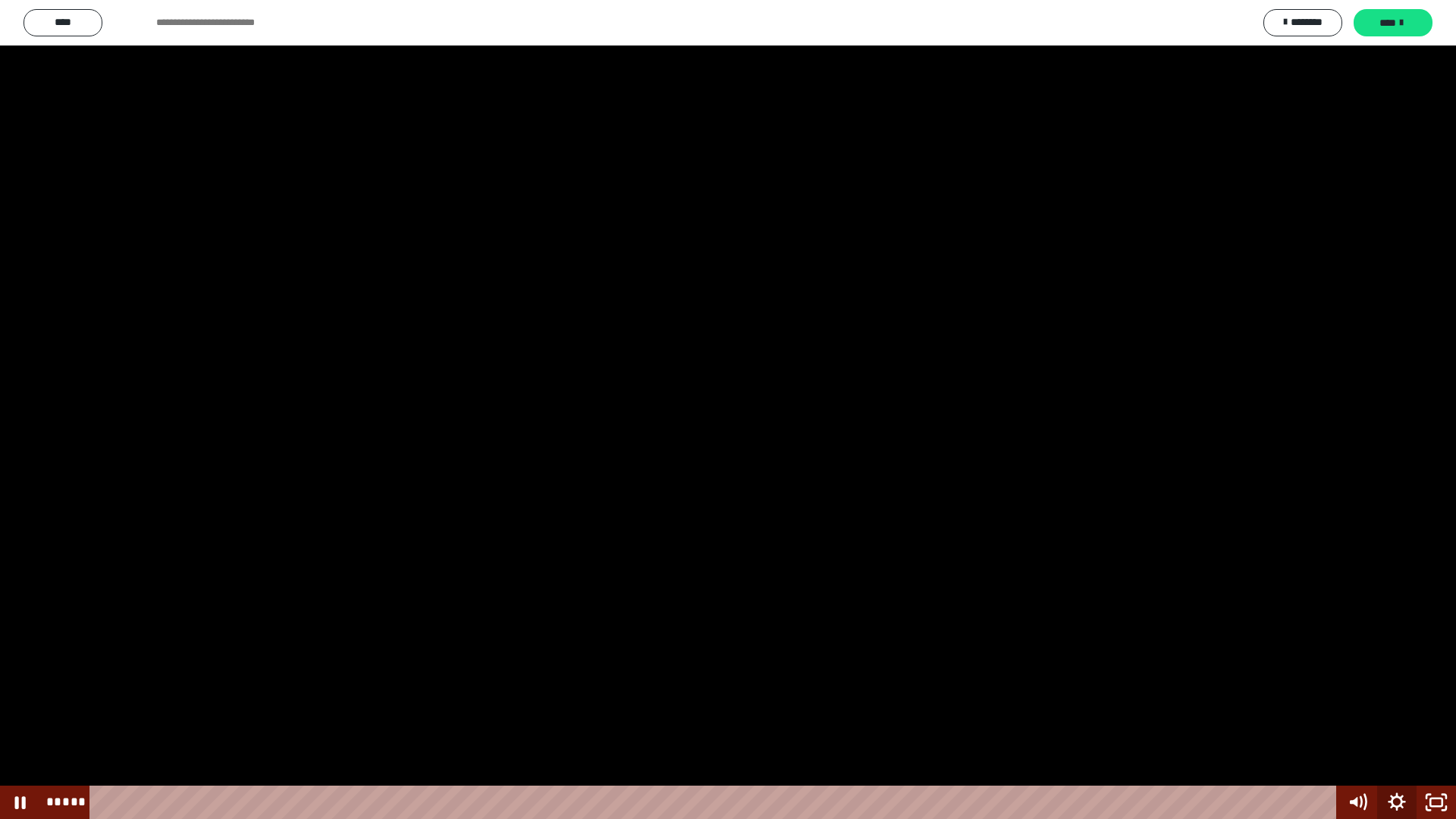 click 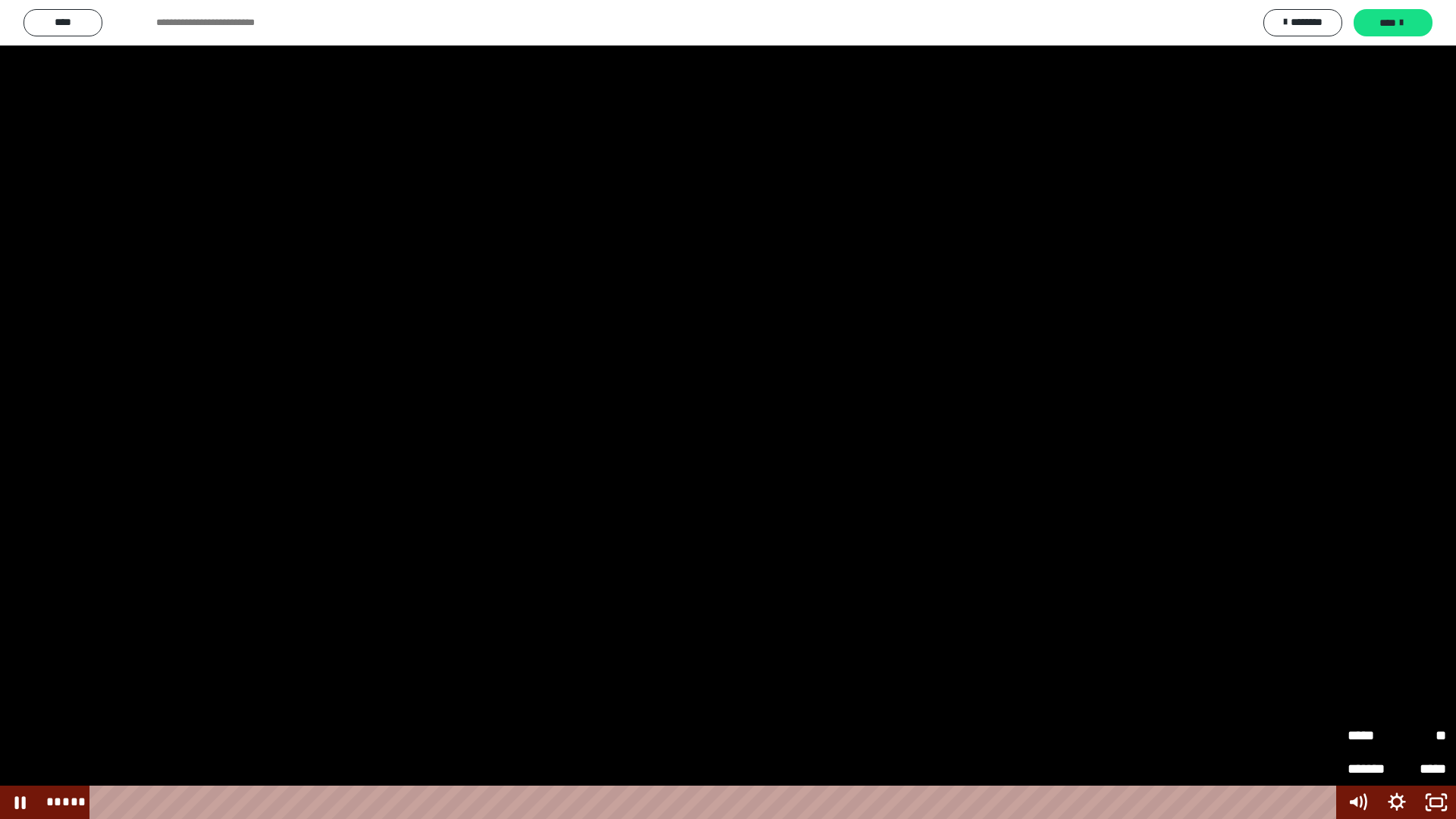click on "*****" at bounding box center [1372, 736] 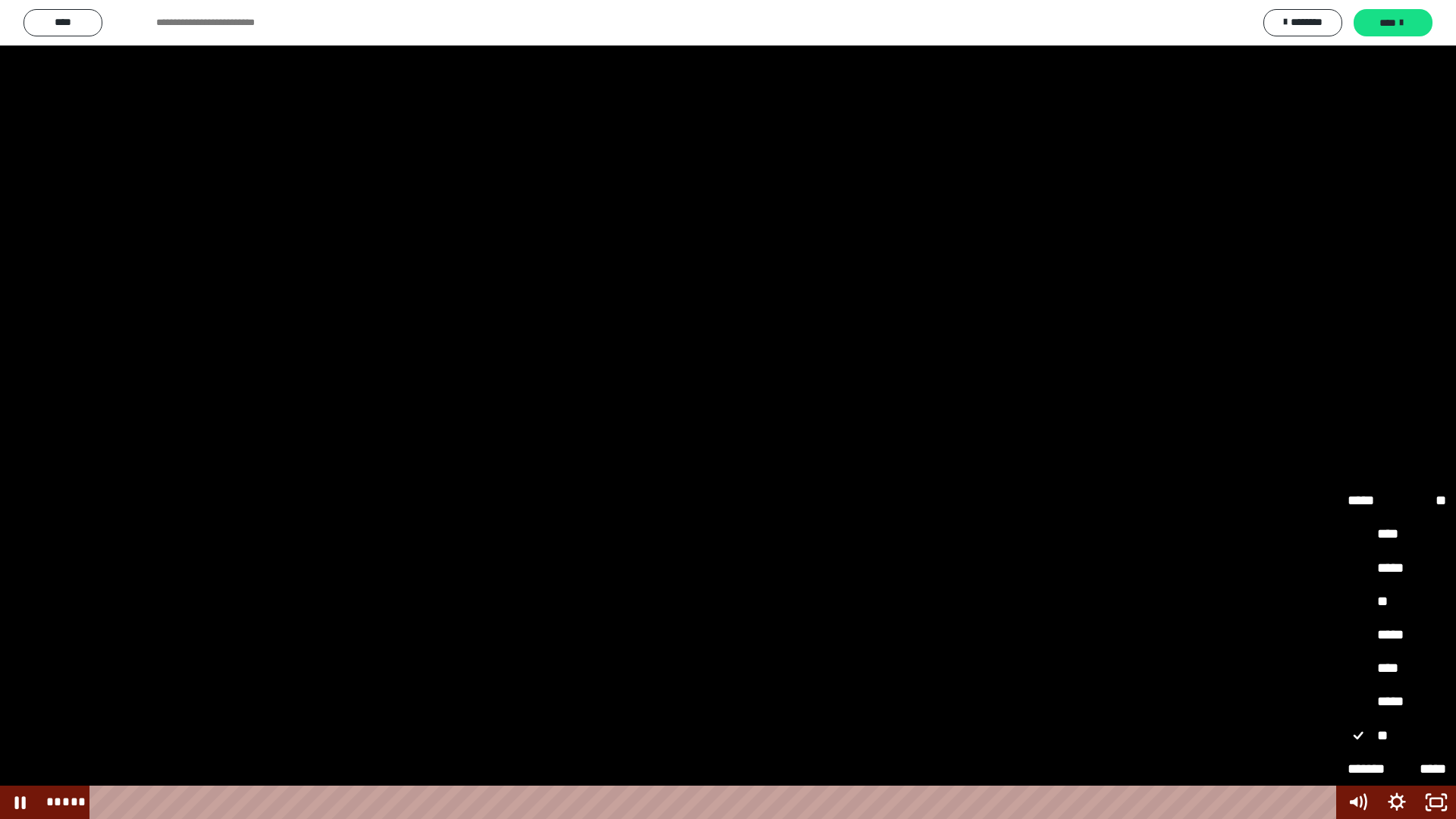 click on "**" at bounding box center [1397, 602] 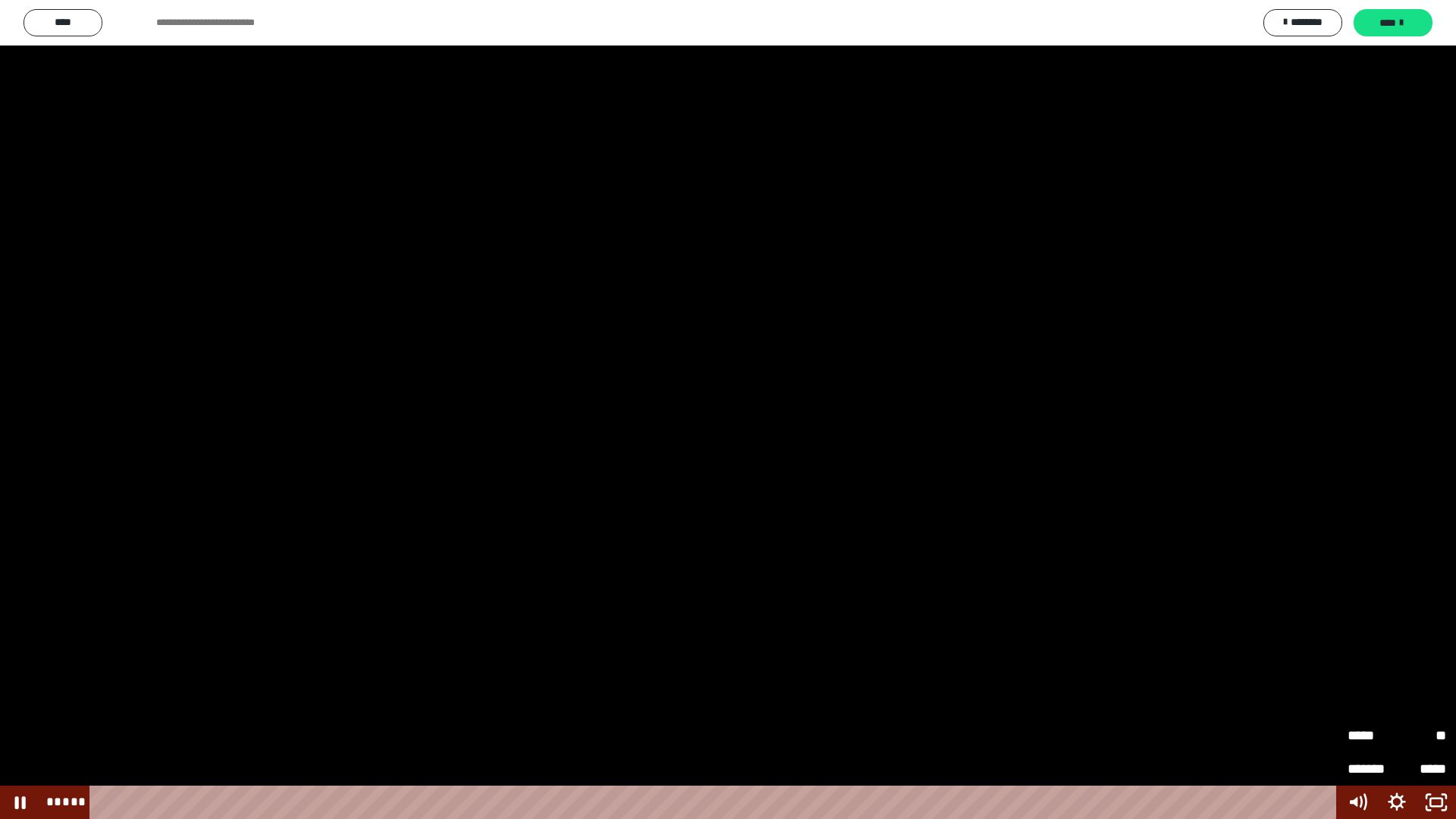 click on "*****" at bounding box center [1372, 736] 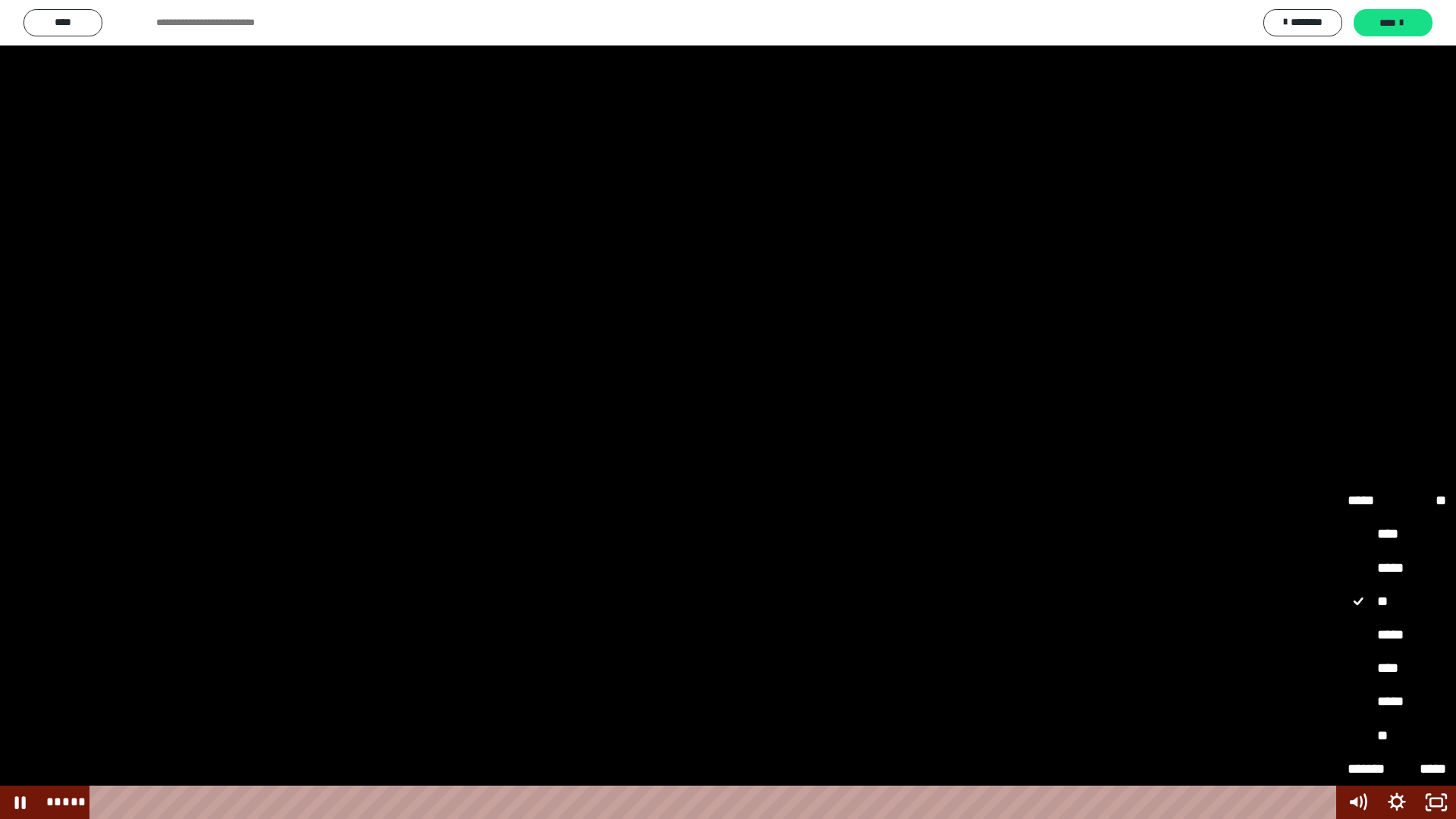 click on "****" at bounding box center (1397, 669) 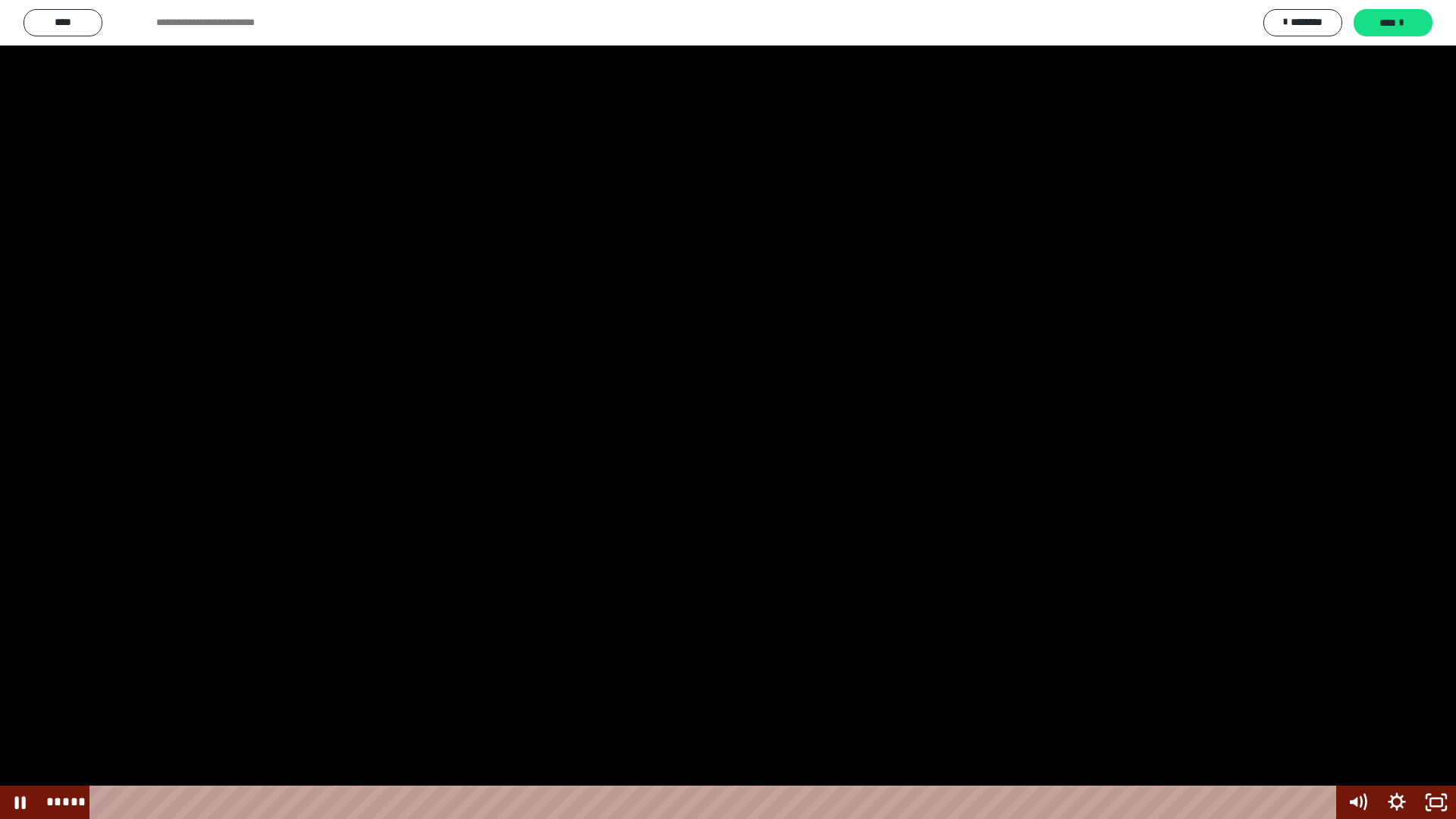 click at bounding box center (728, 410) 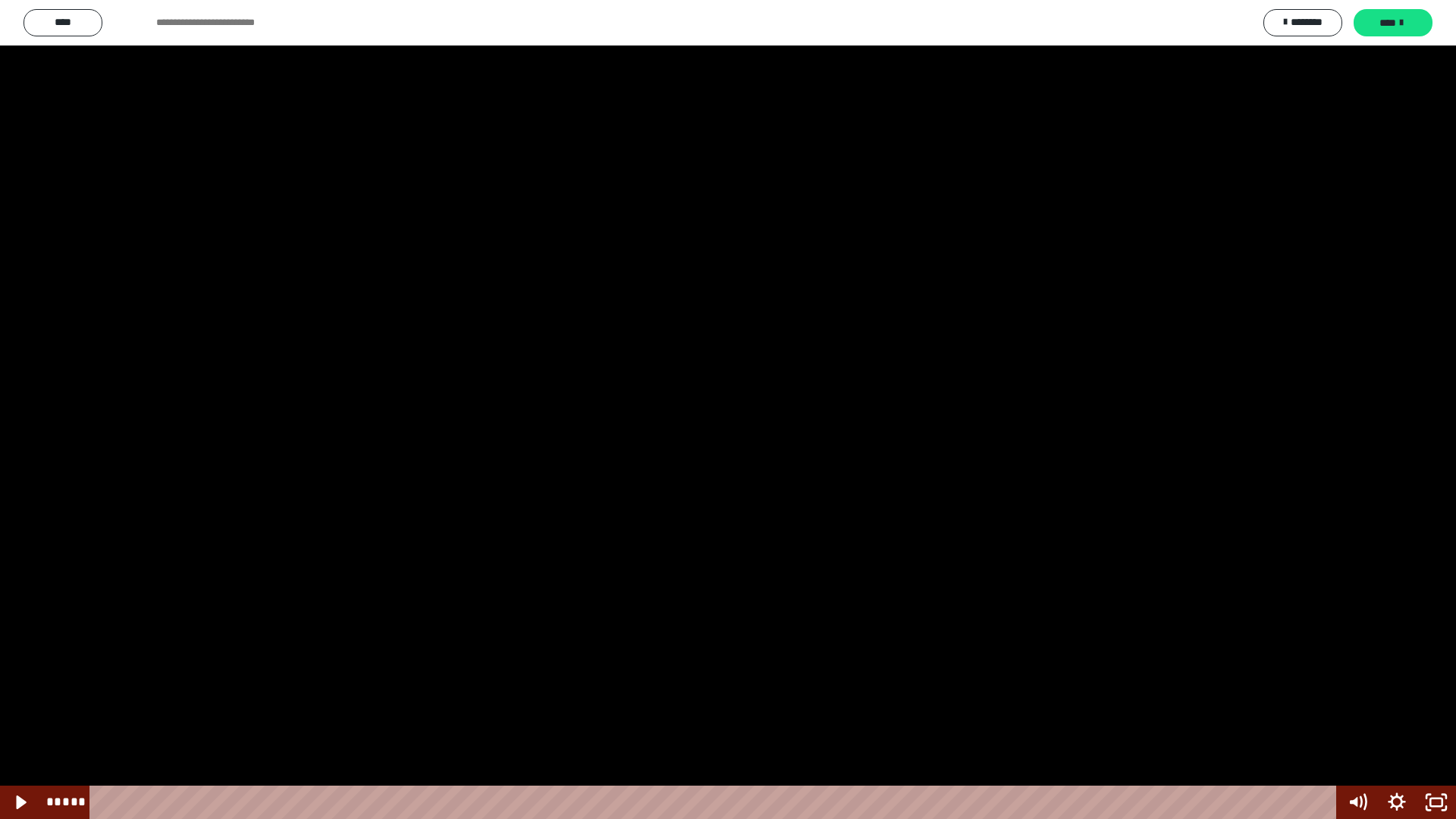 click at bounding box center (728, 410) 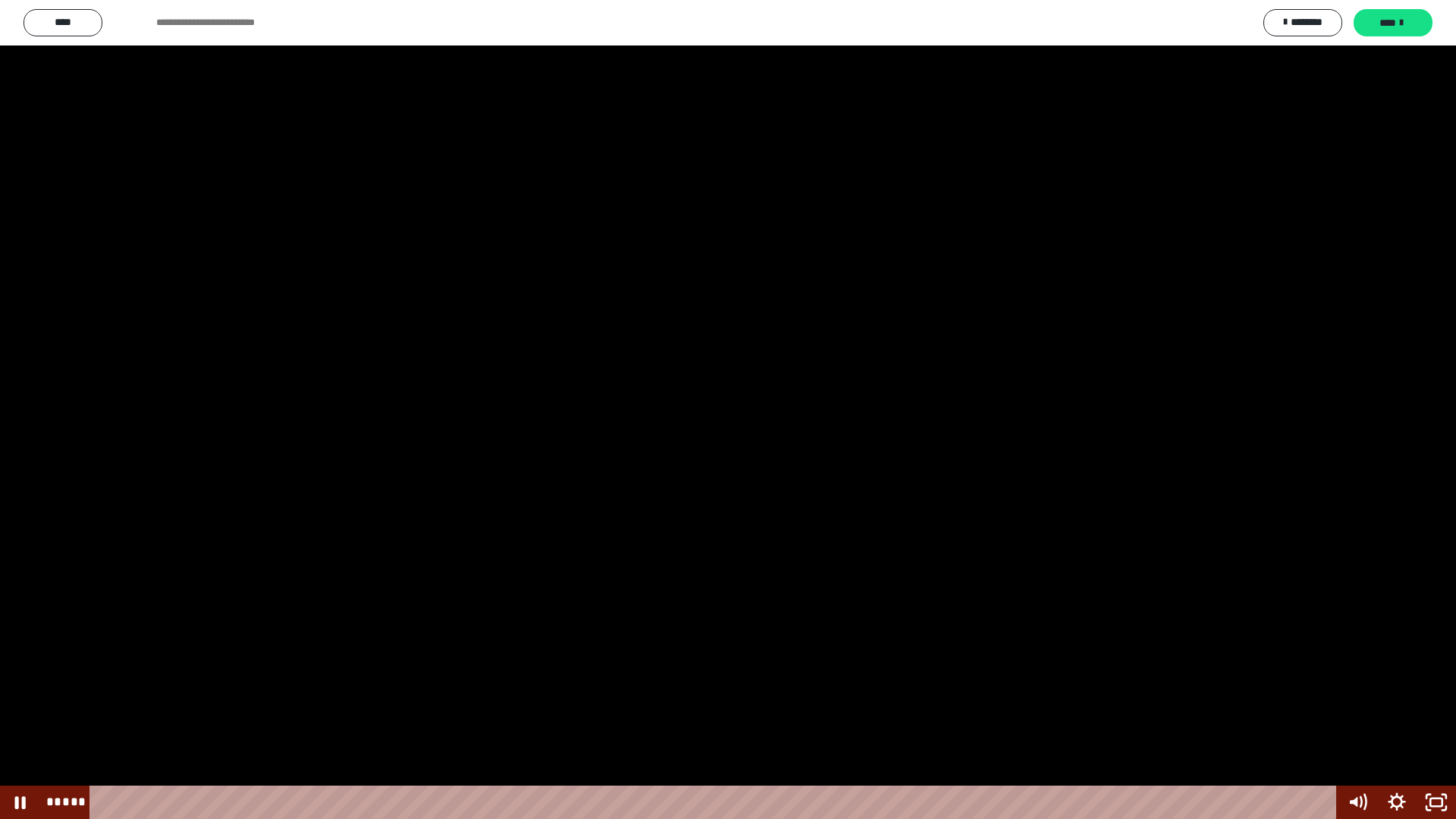 click at bounding box center [728, 410] 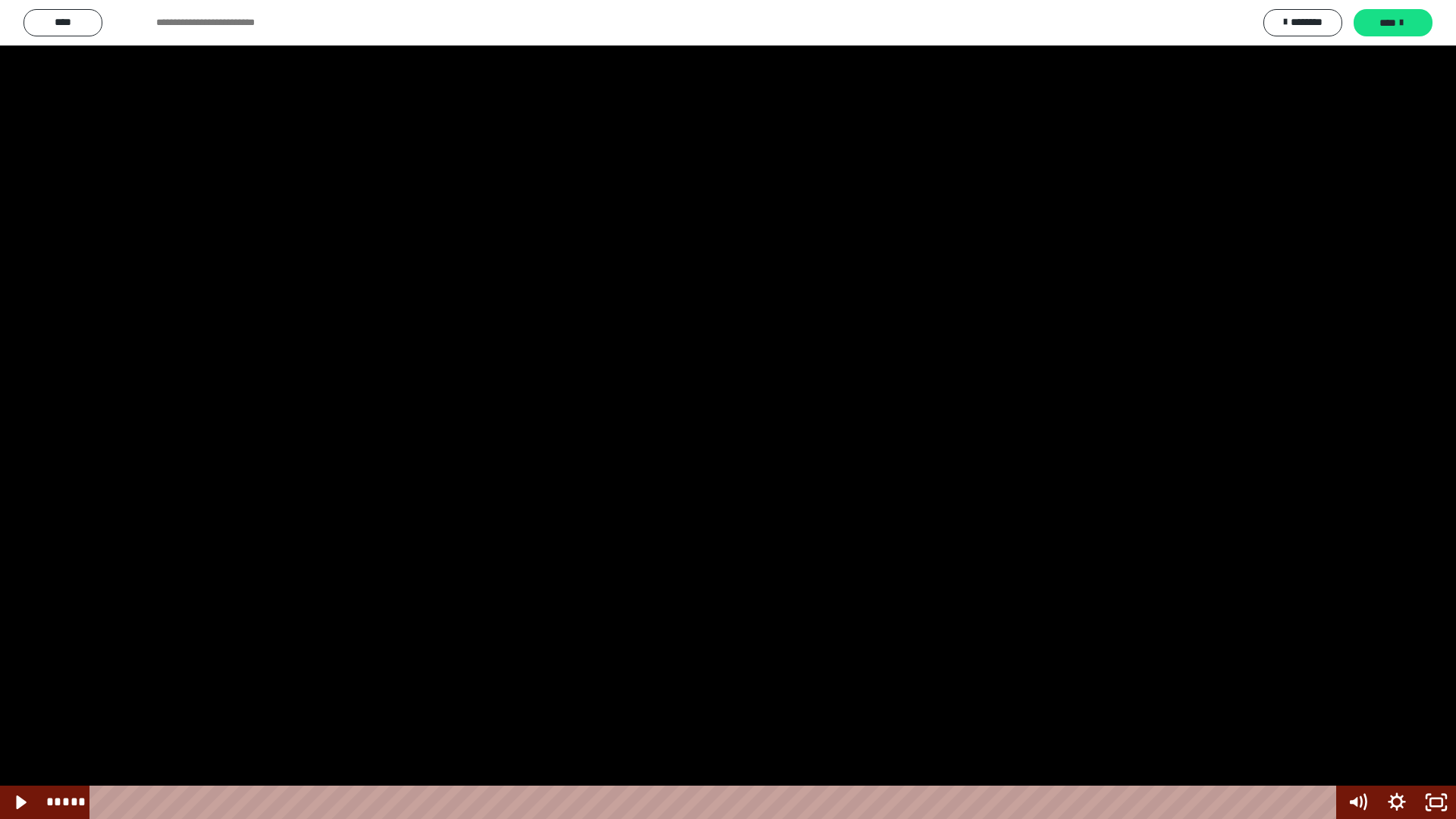 type 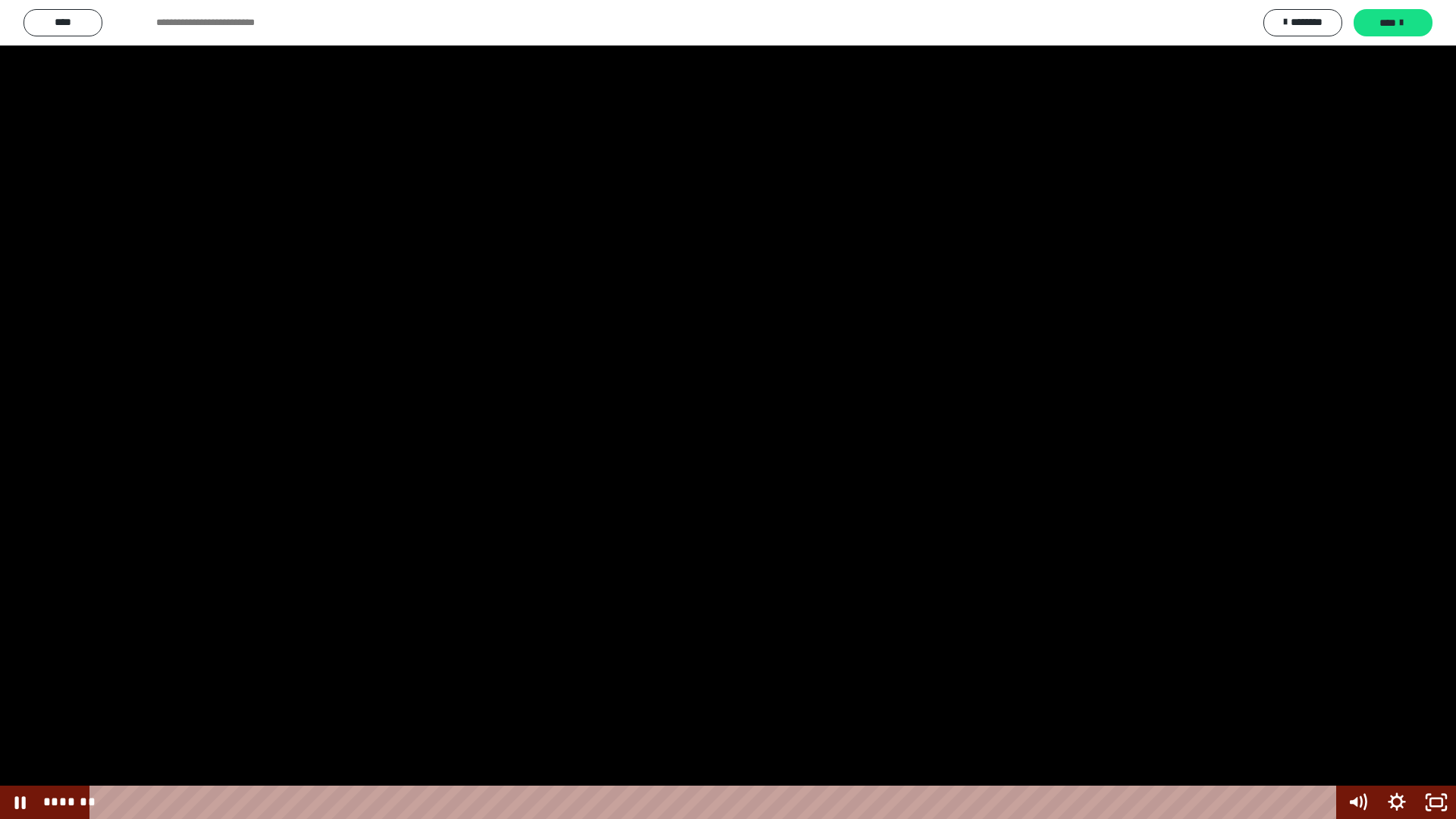 click at bounding box center (728, 410) 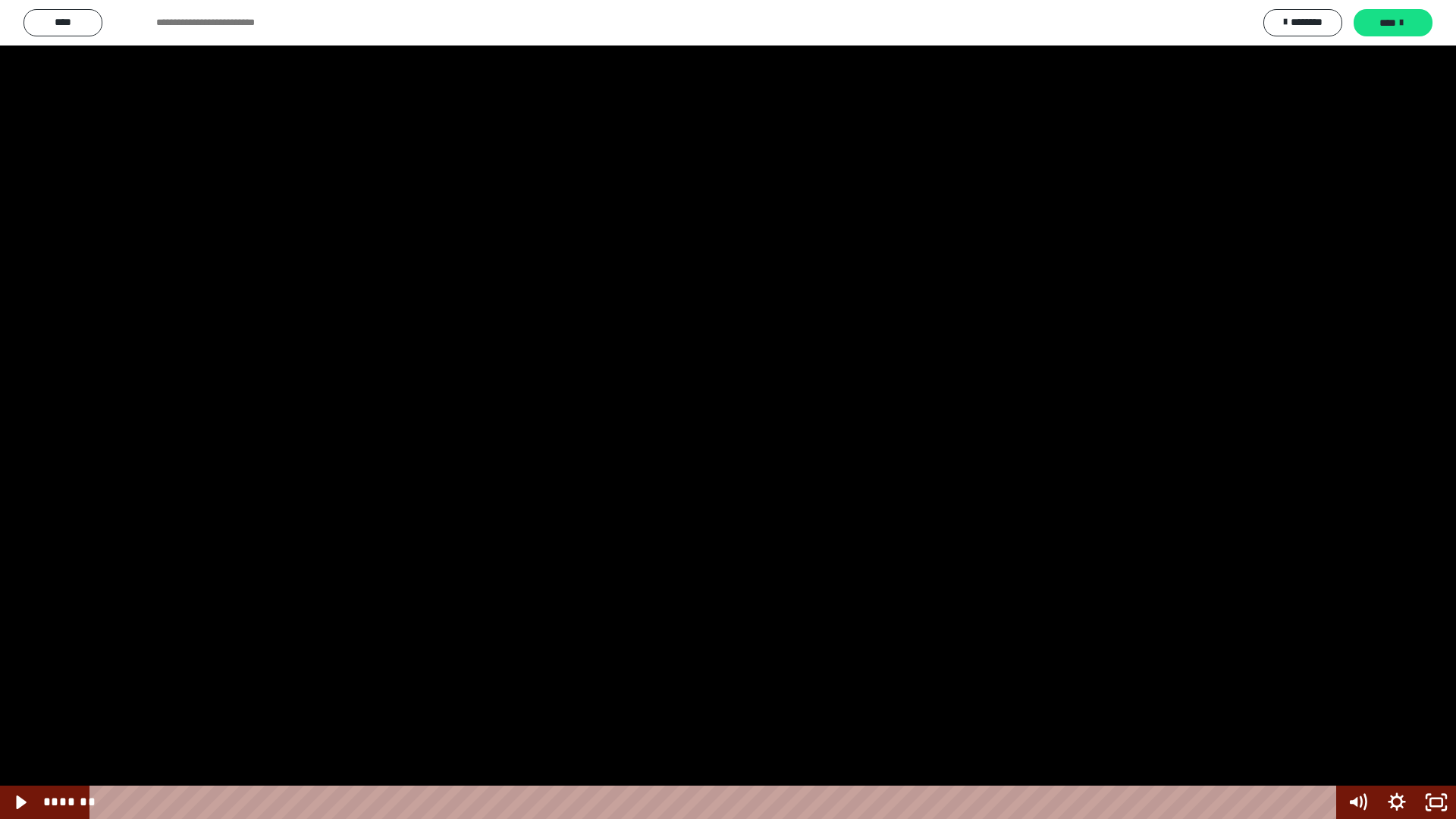 click at bounding box center [728, 410] 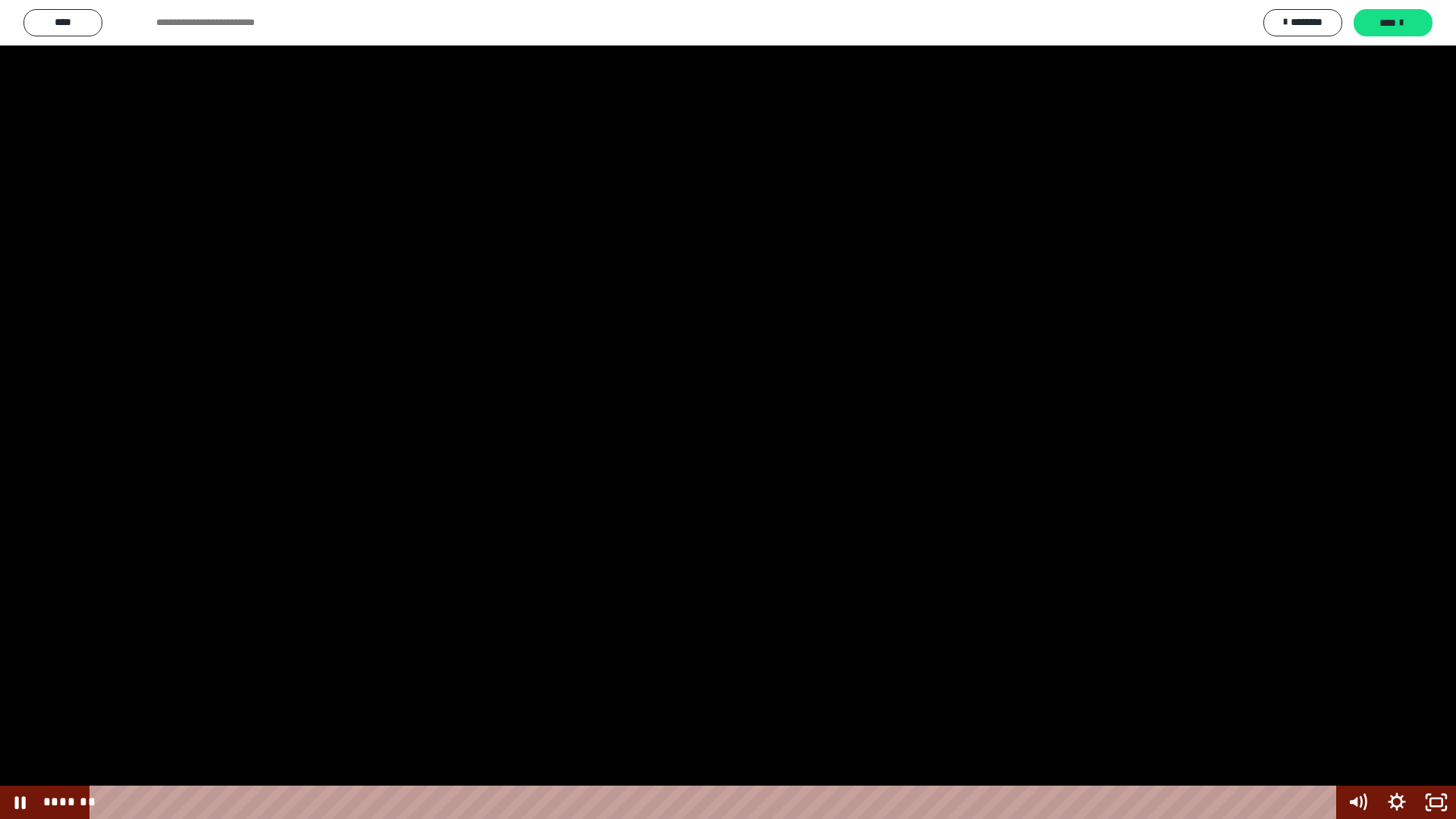 click at bounding box center [728, 410] 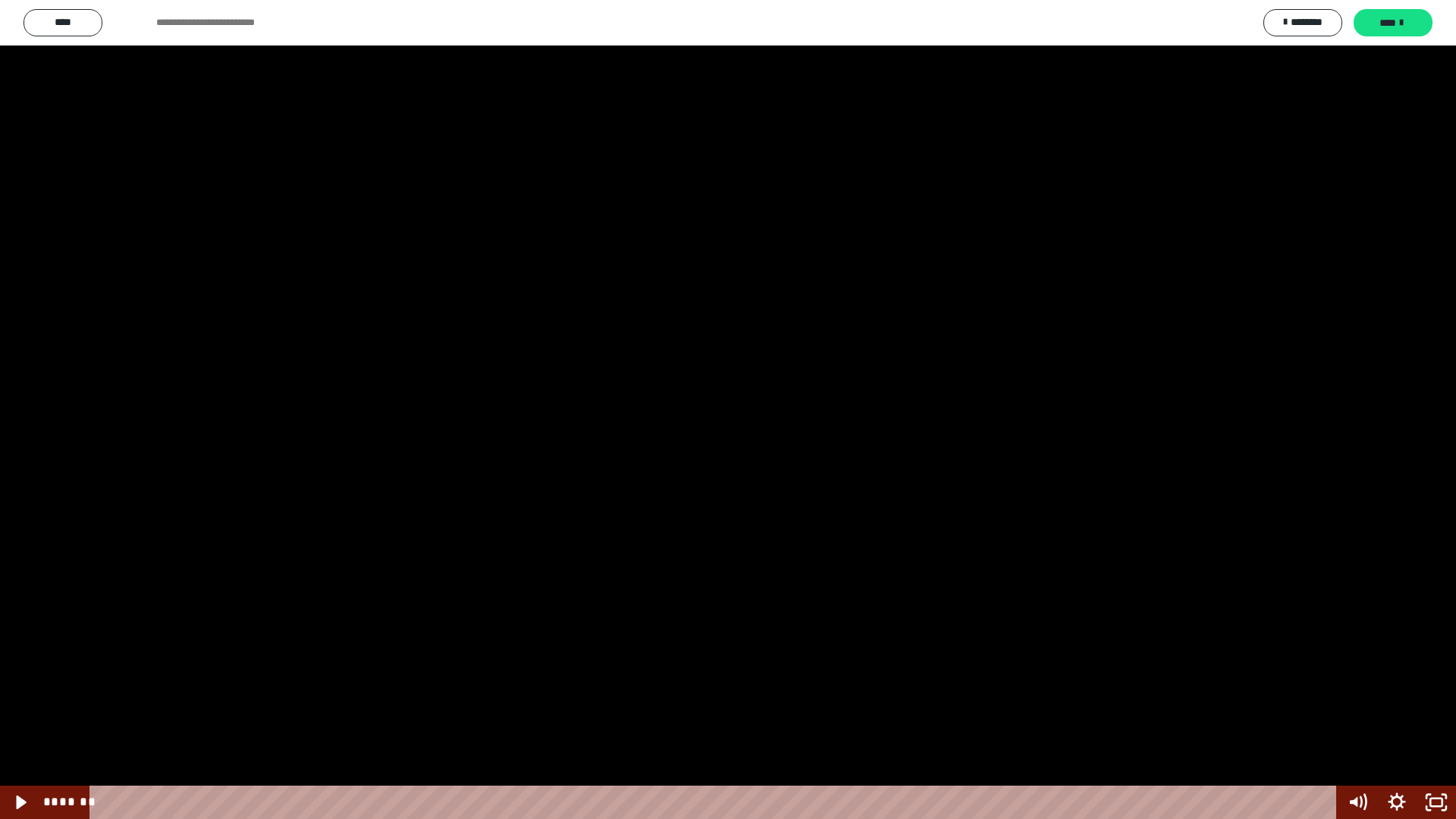 click at bounding box center (728, 410) 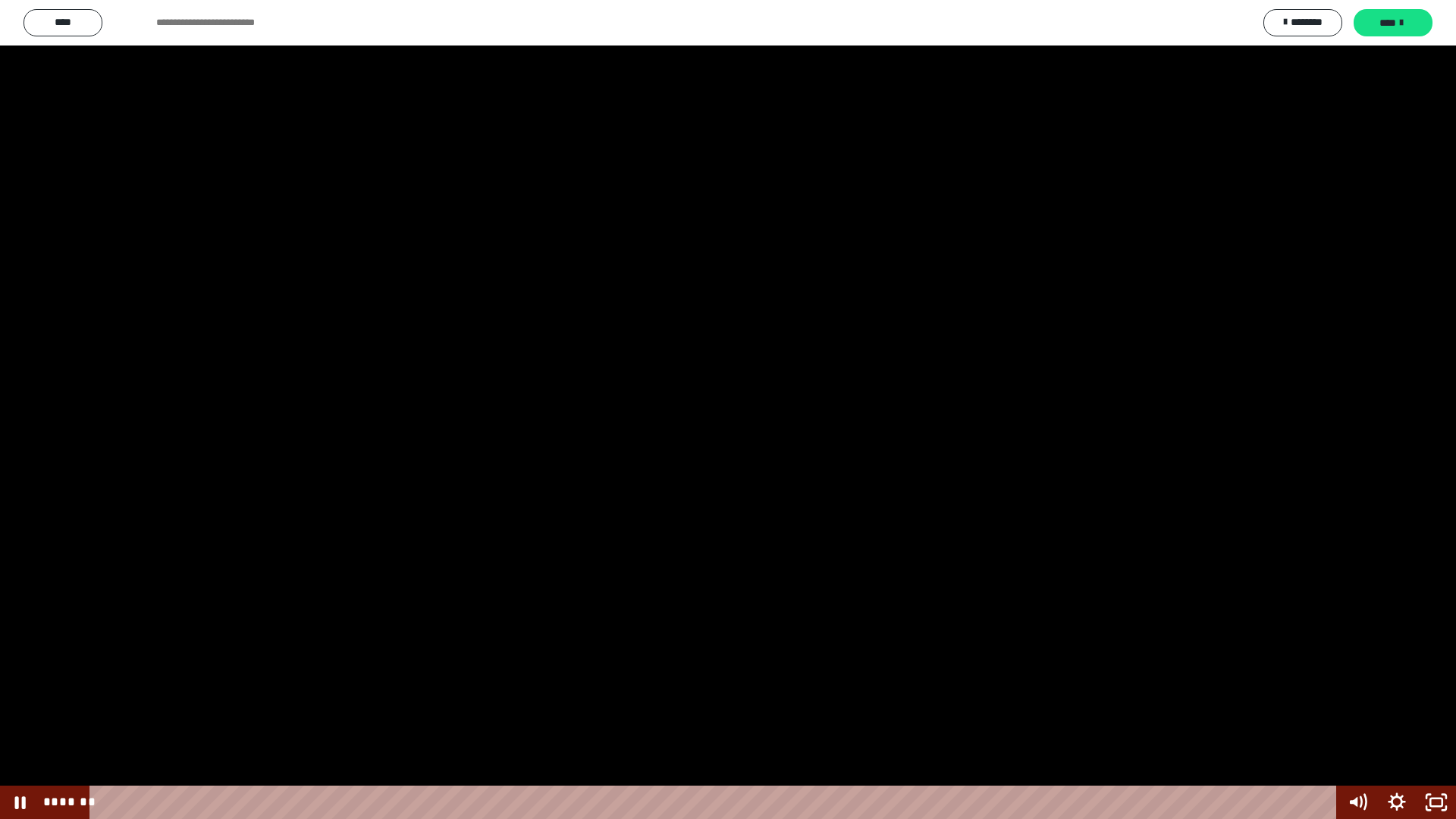 click at bounding box center (728, 410) 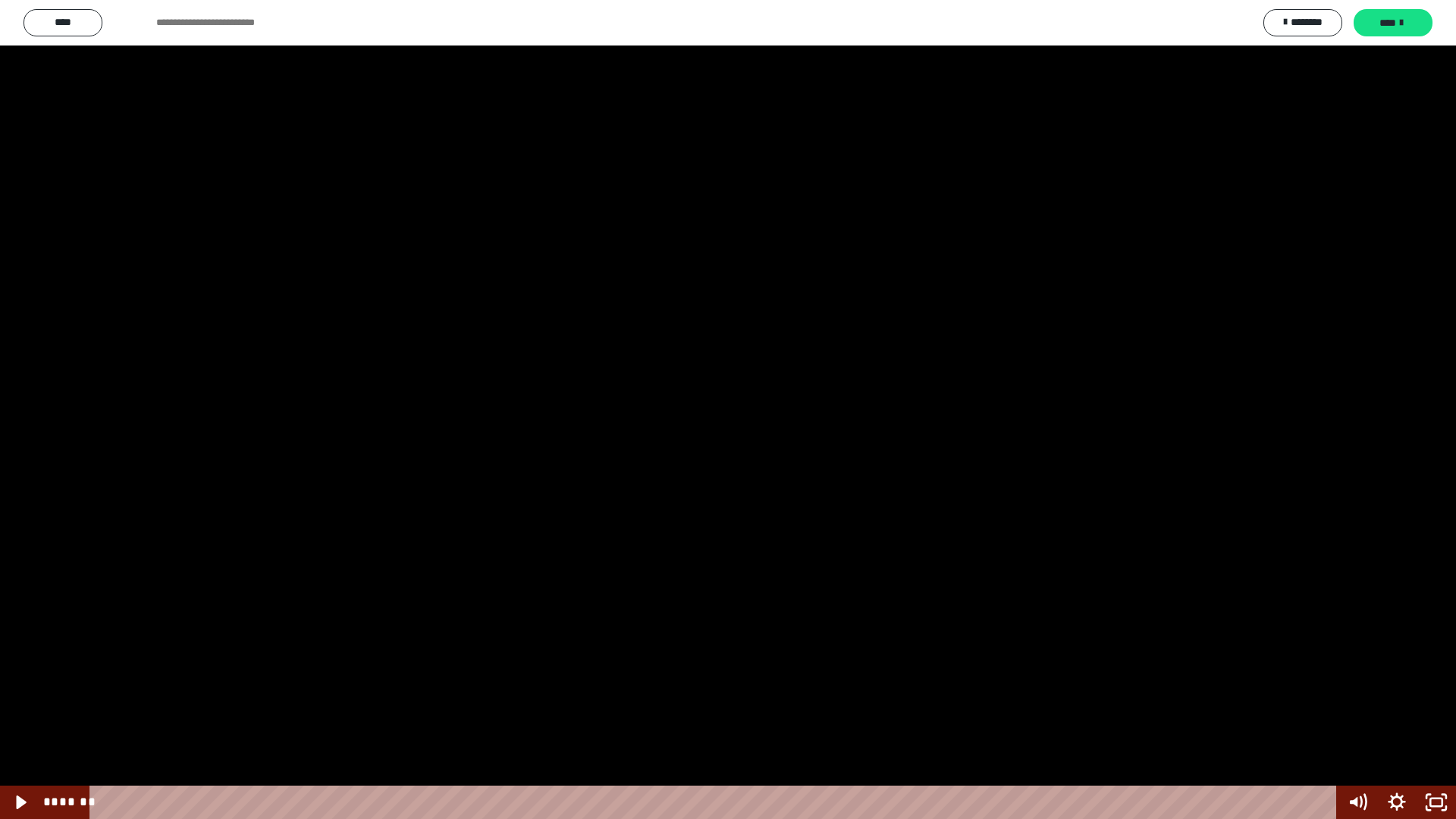 click at bounding box center (728, 410) 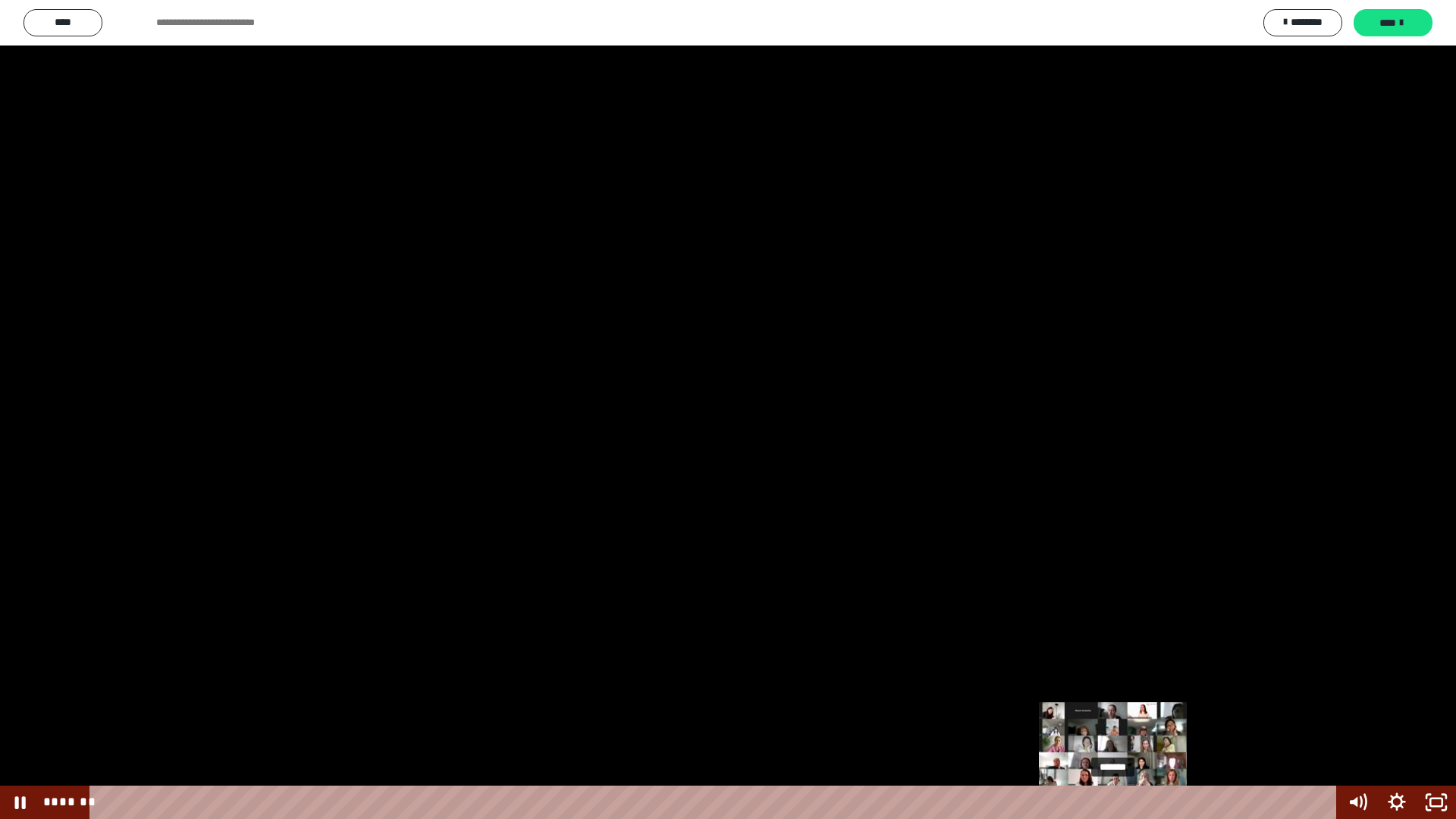 click on "*******" at bounding box center (715, 802) 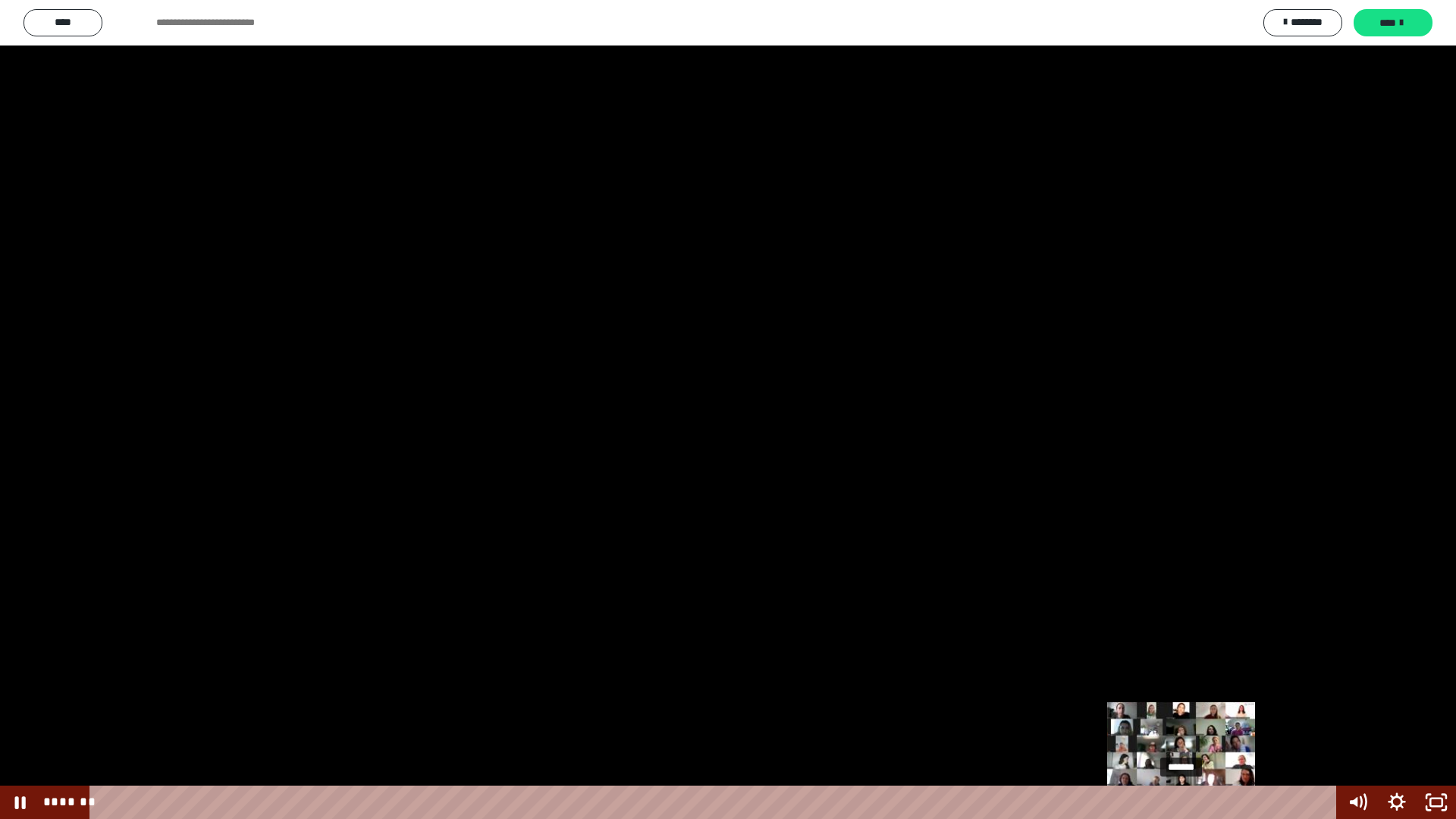 click on "*******" at bounding box center [715, 802] 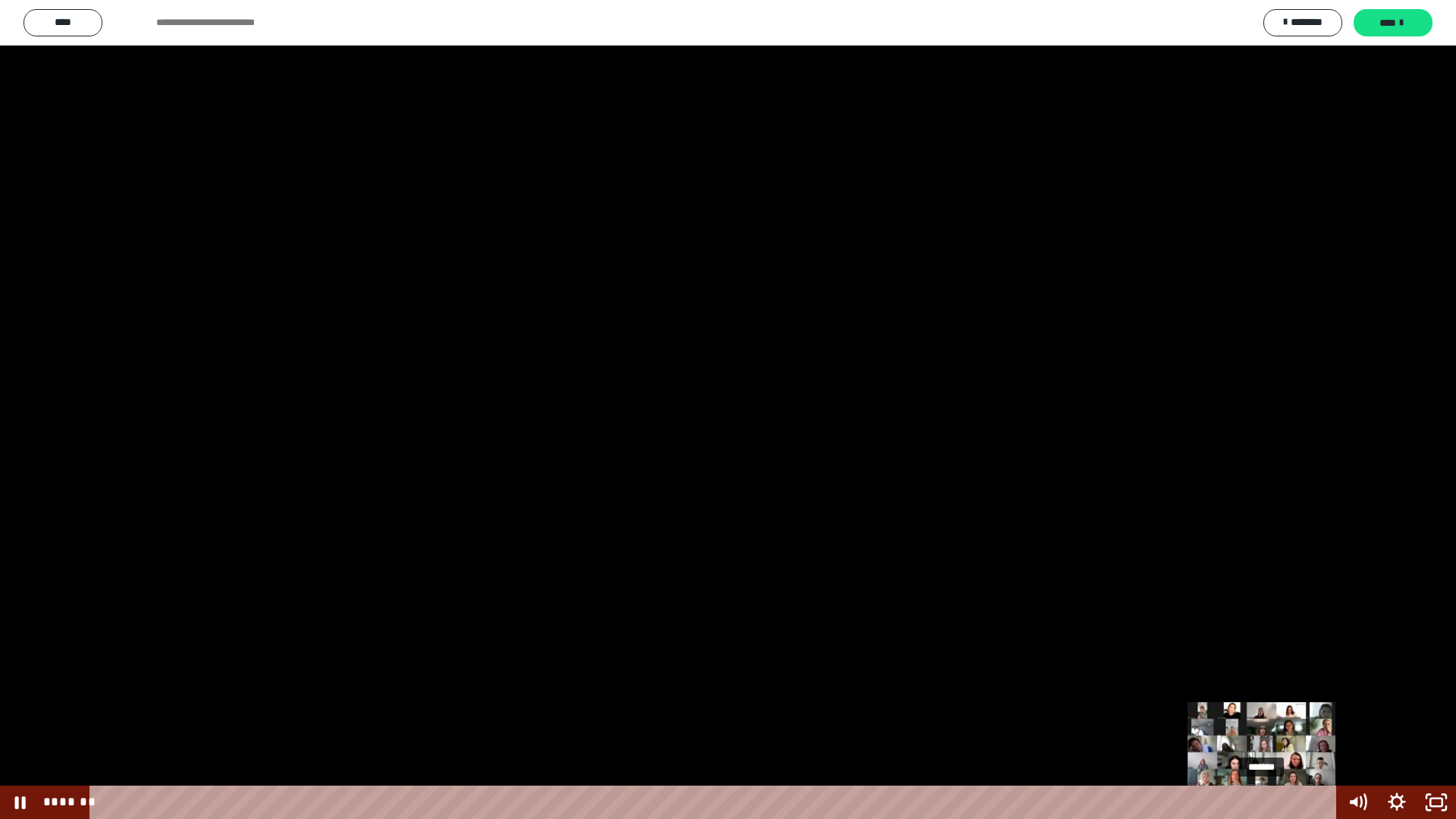 click on "*******" at bounding box center [715, 802] 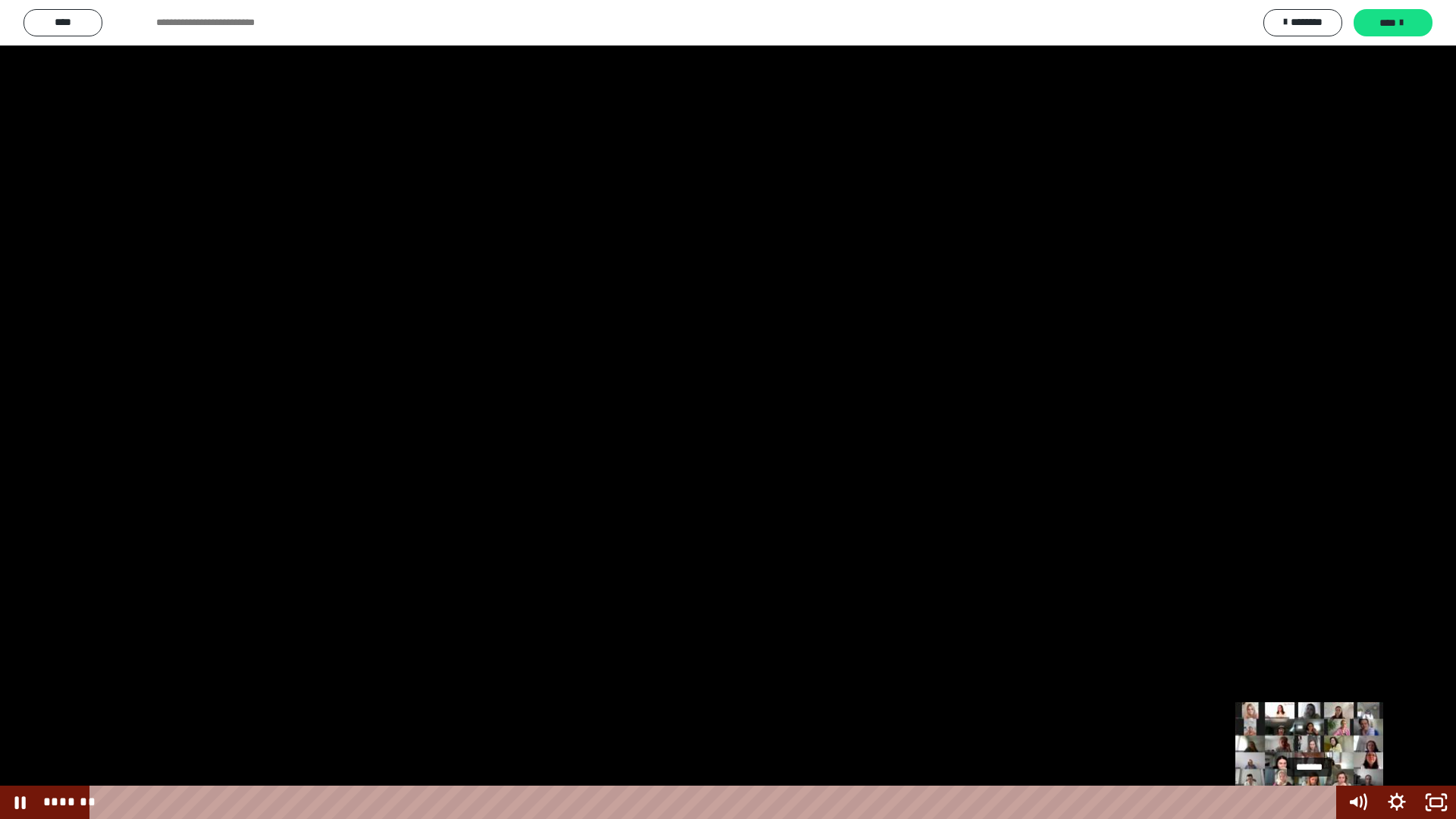 click on "*******" at bounding box center (715, 802) 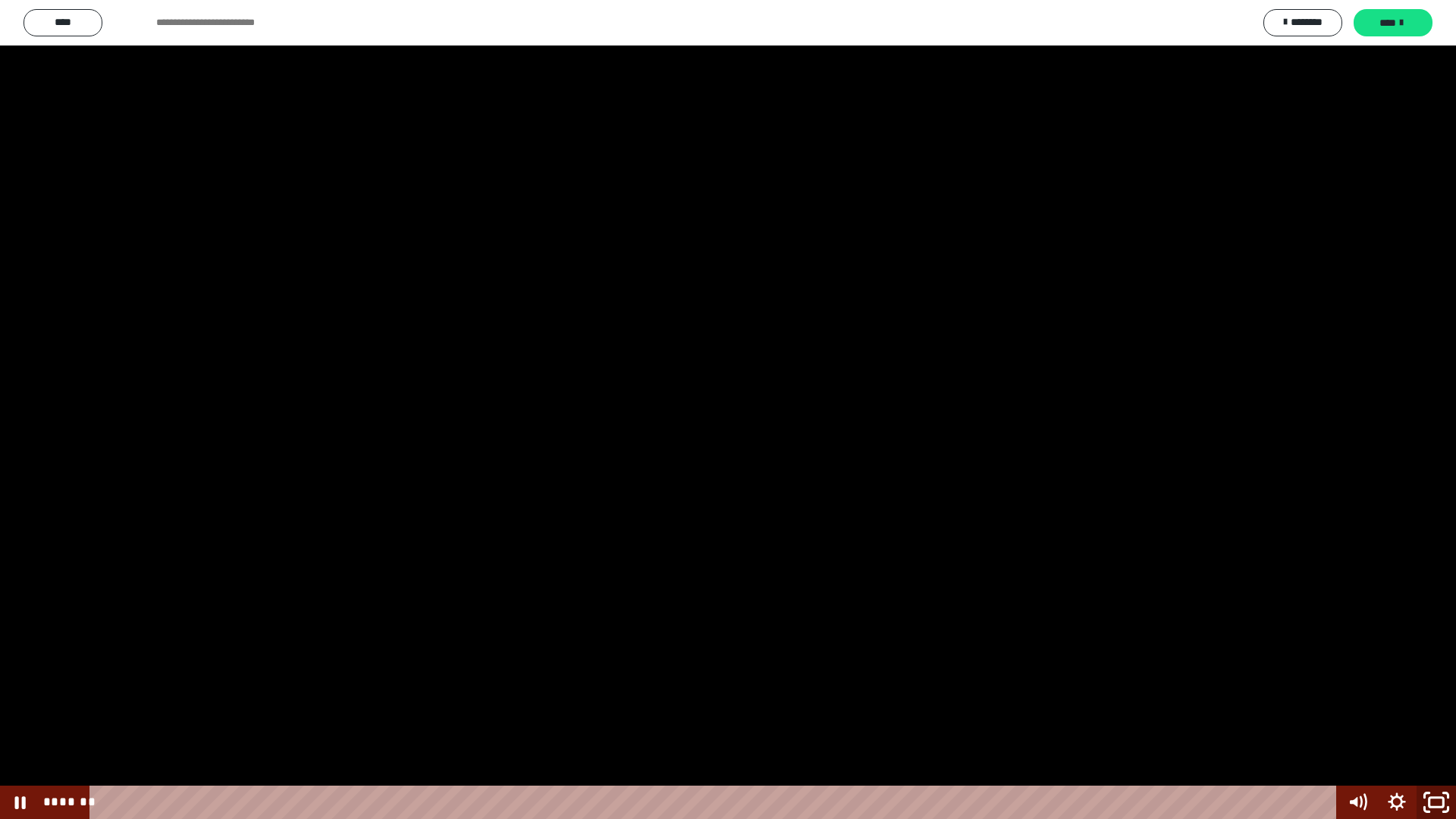 click 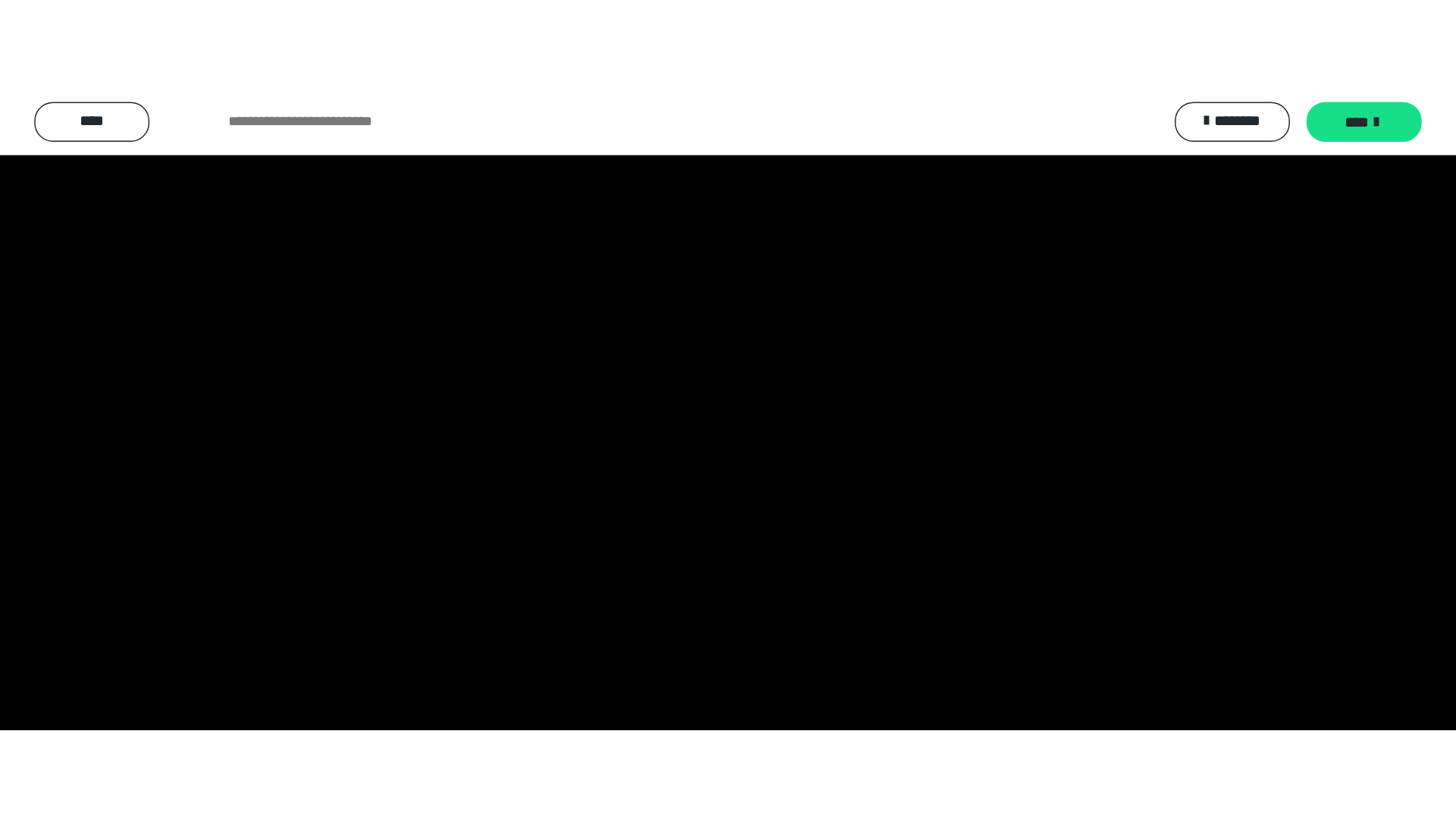 scroll, scrollTop: 1985, scrollLeft: 0, axis: vertical 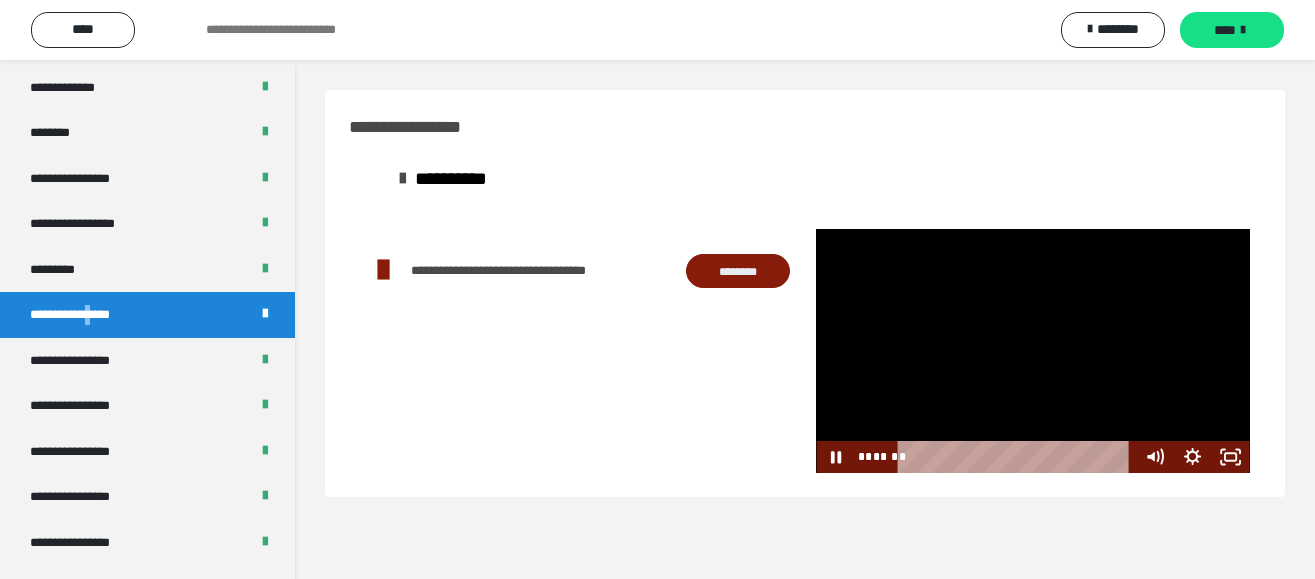 click at bounding box center [1032, 351] 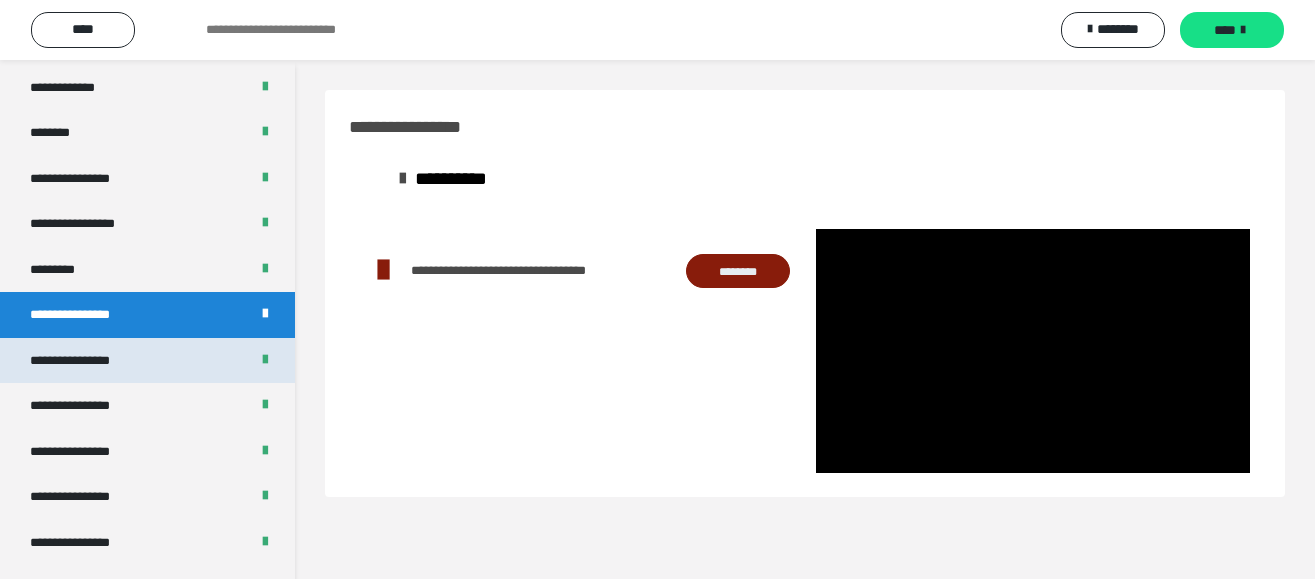 click on "**********" at bounding box center [147, 361] 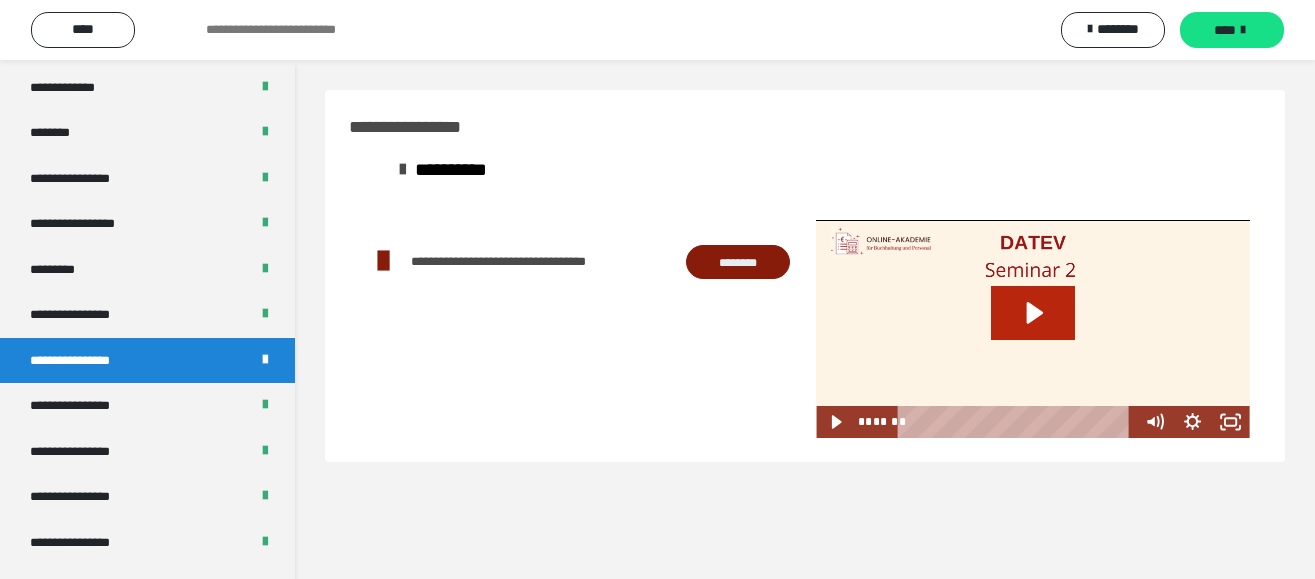 click 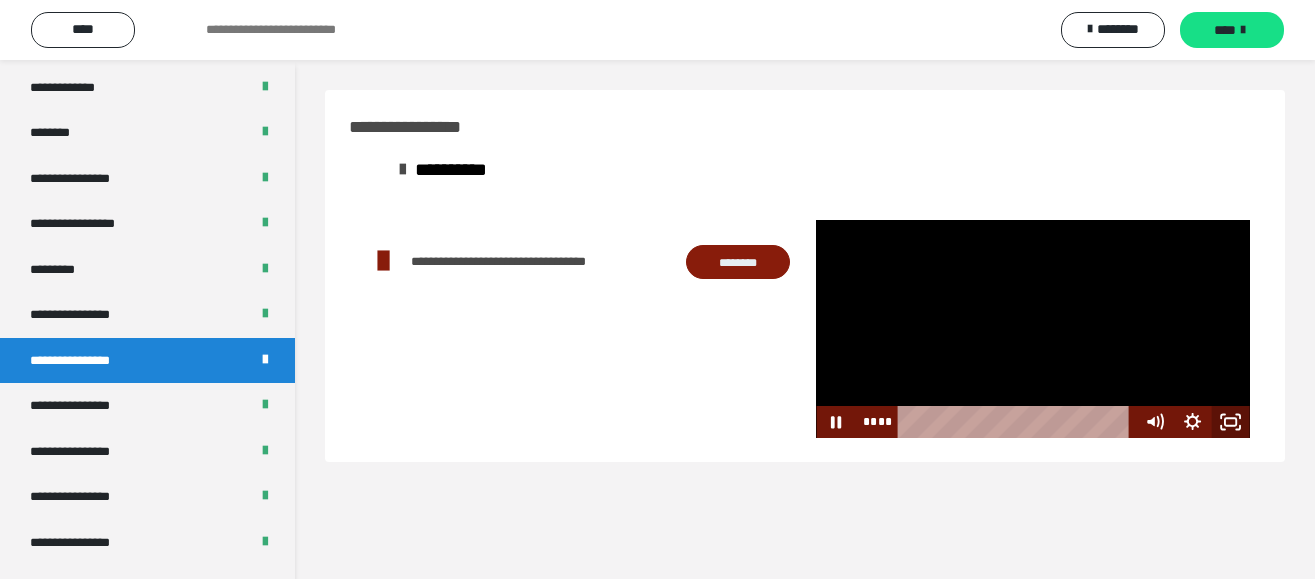 click 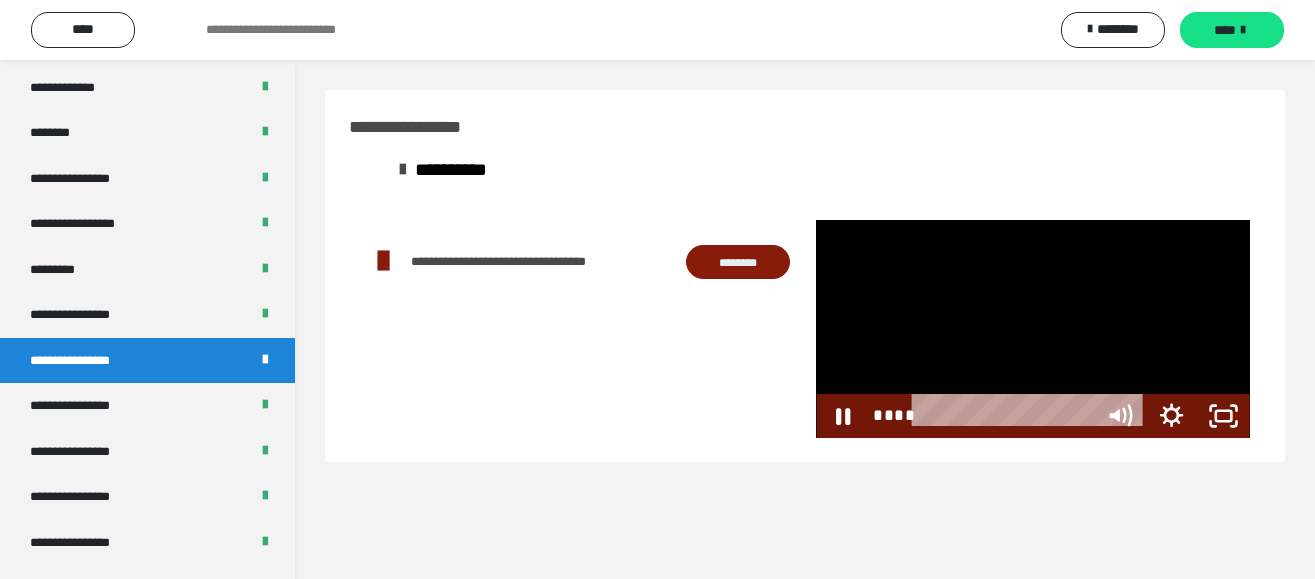 scroll, scrollTop: 2245, scrollLeft: 0, axis: vertical 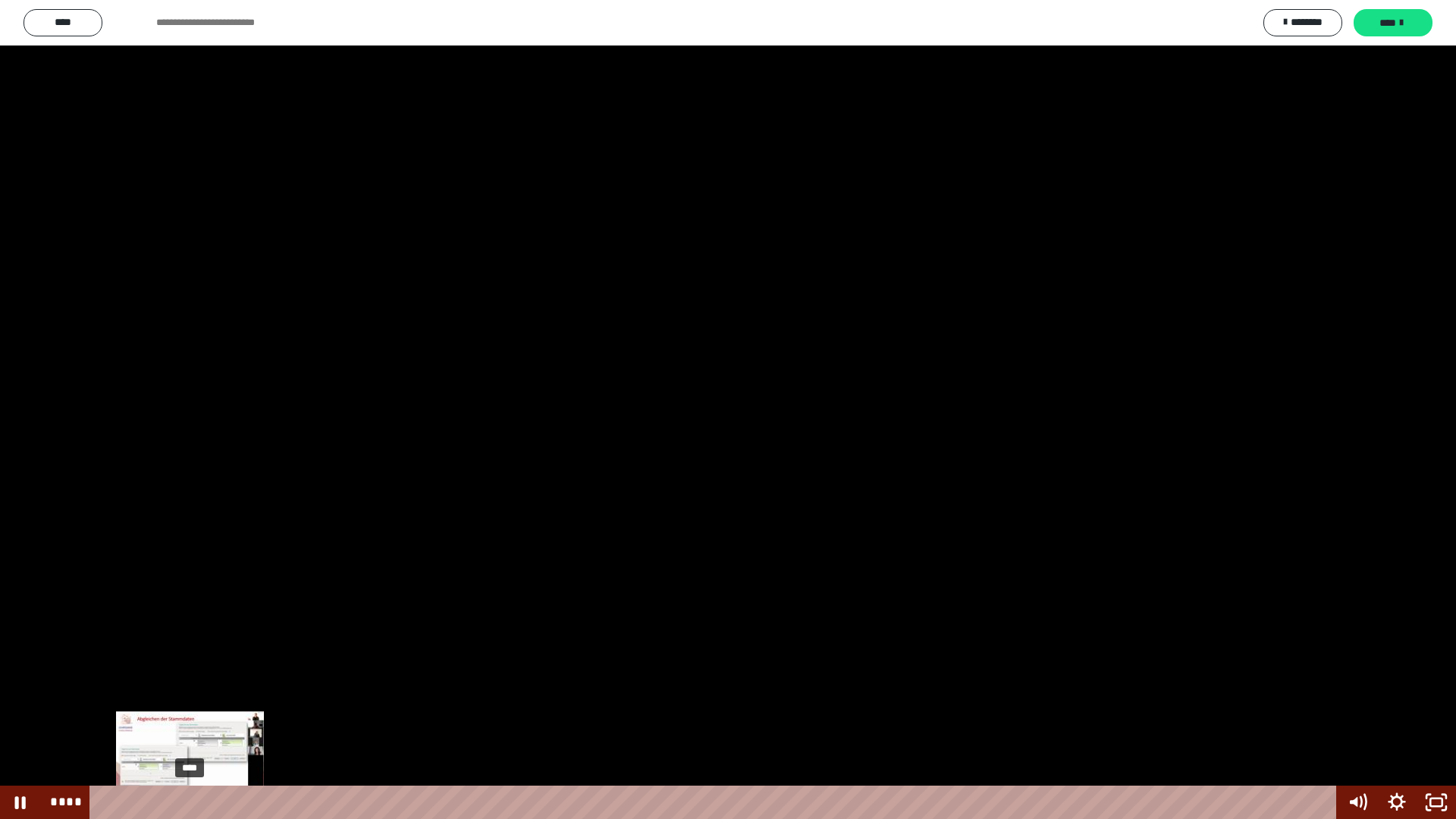 click on "****" at bounding box center [715, 802] 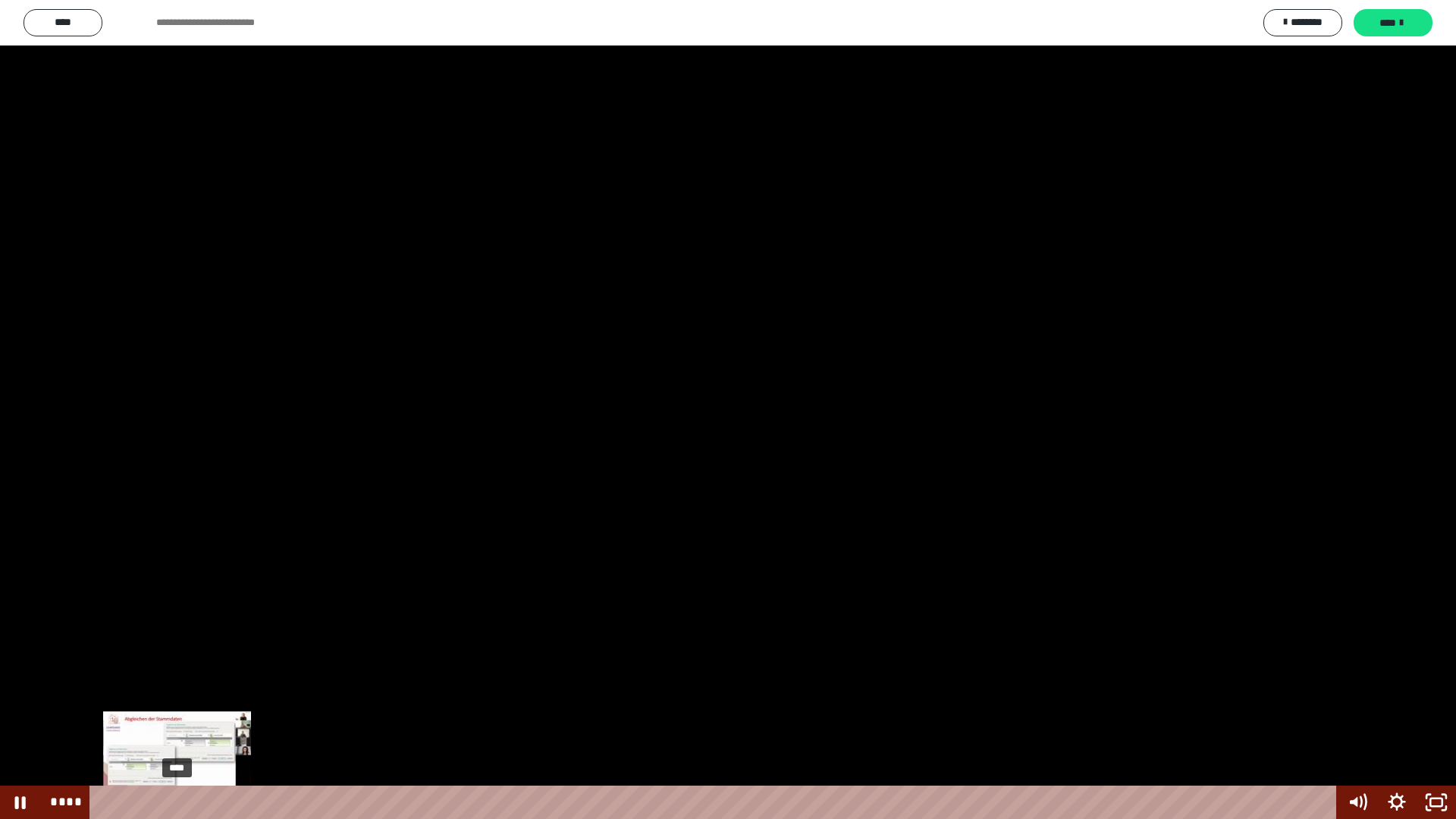 click on "****" at bounding box center [715, 802] 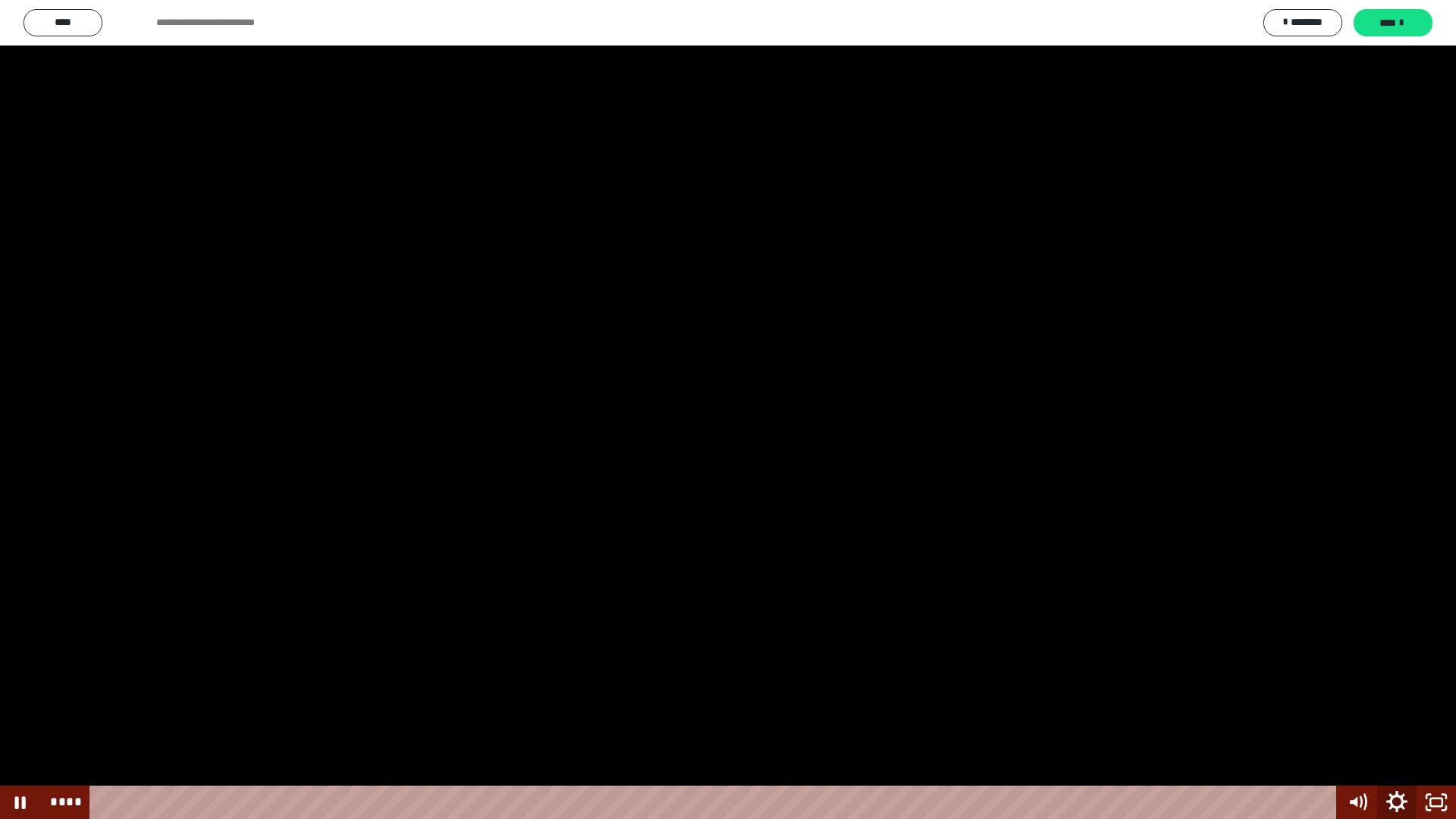 click 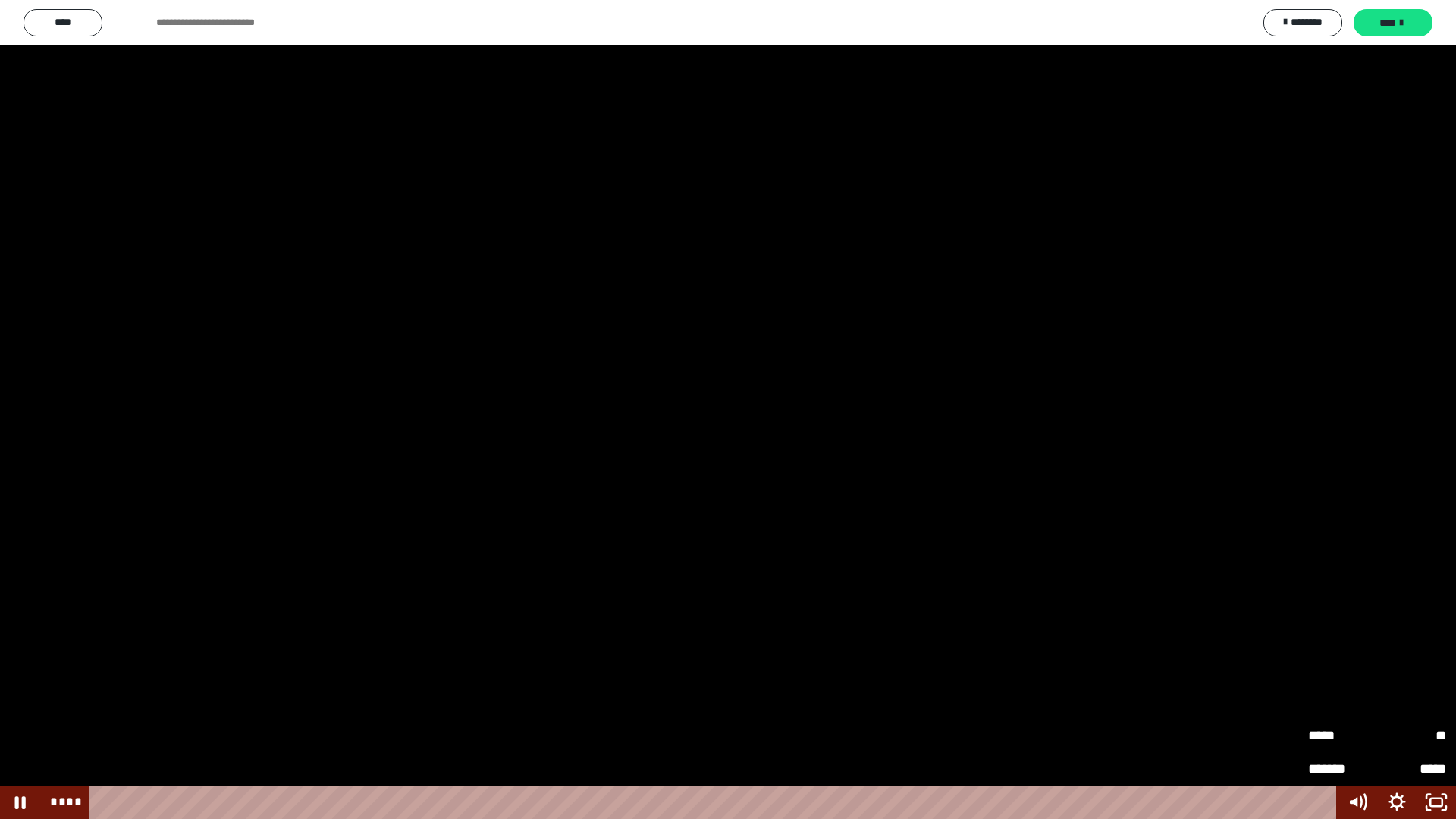 click on "**" at bounding box center [1411, 736] 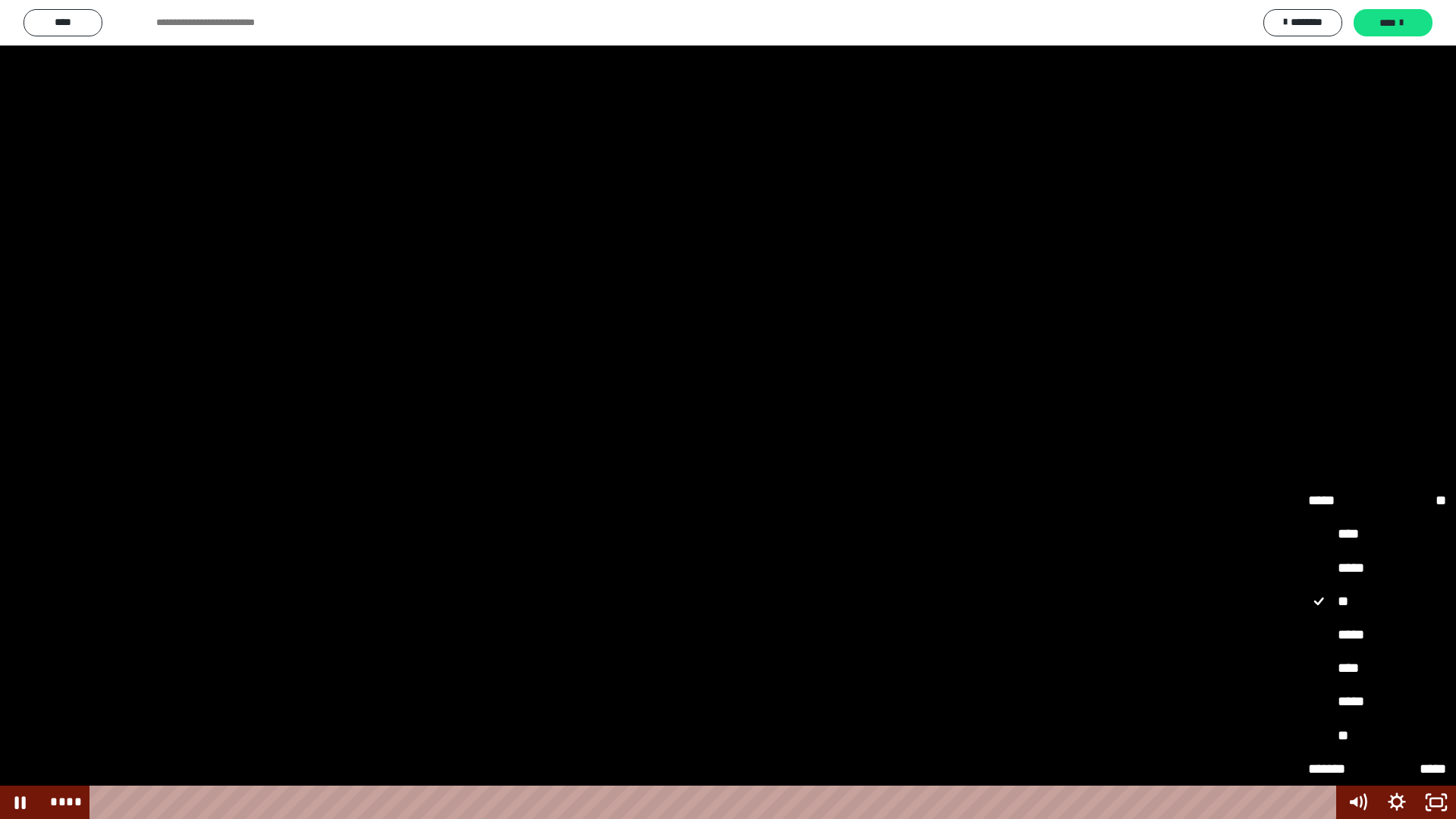 click on "**" at bounding box center (1377, 736) 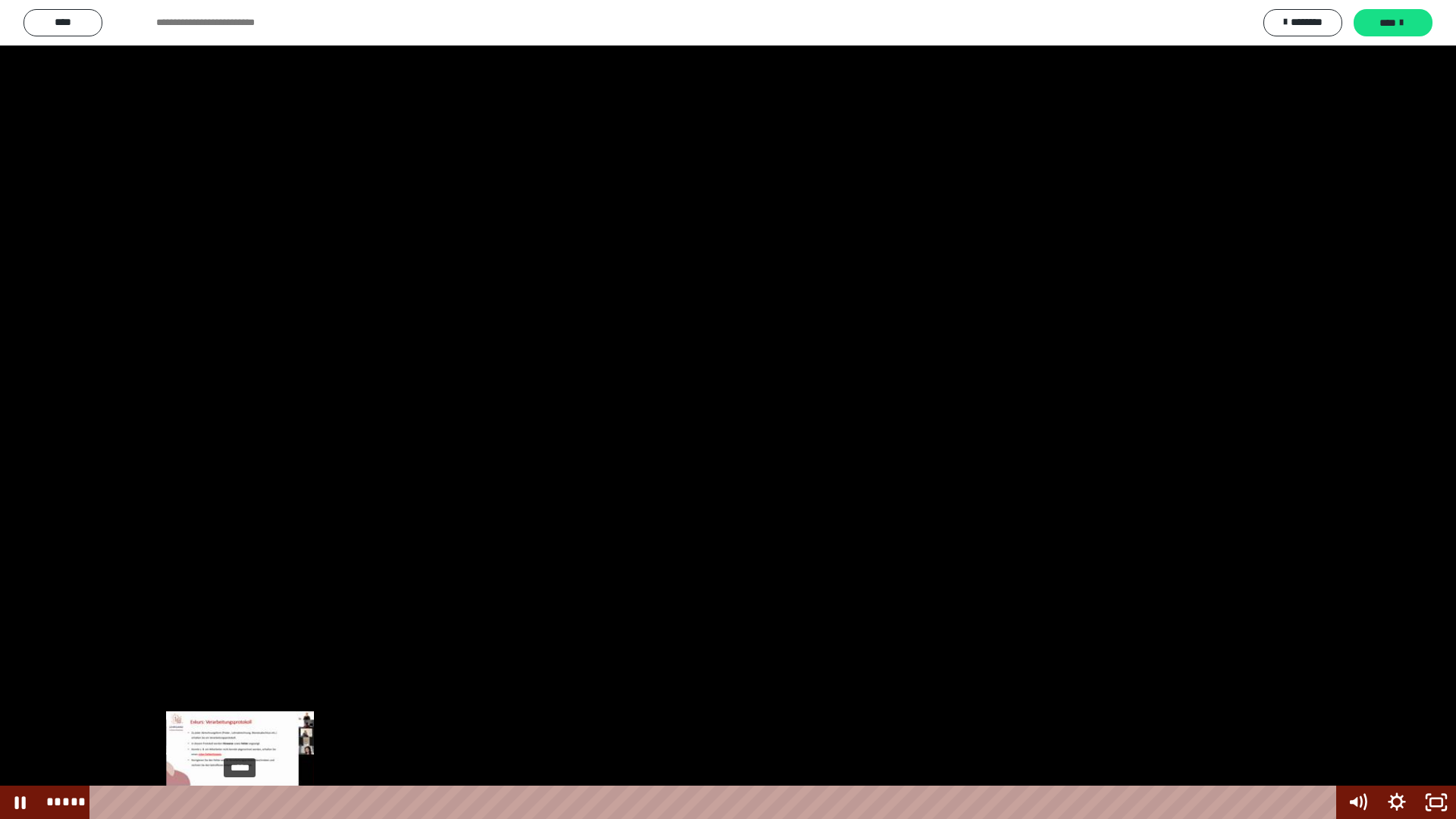 click on "*****" at bounding box center (715, 802) 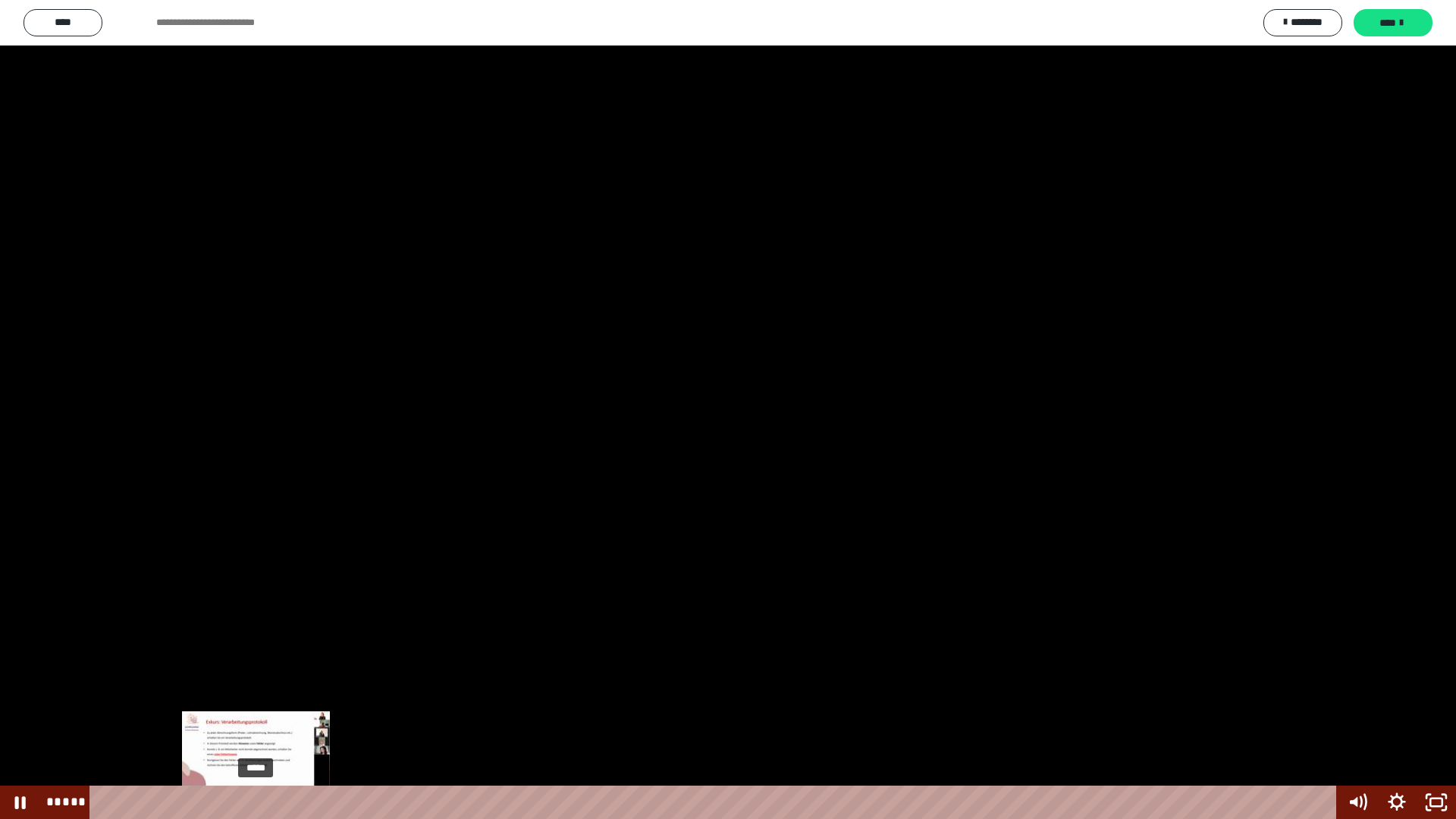 click on "*****" at bounding box center (715, 802) 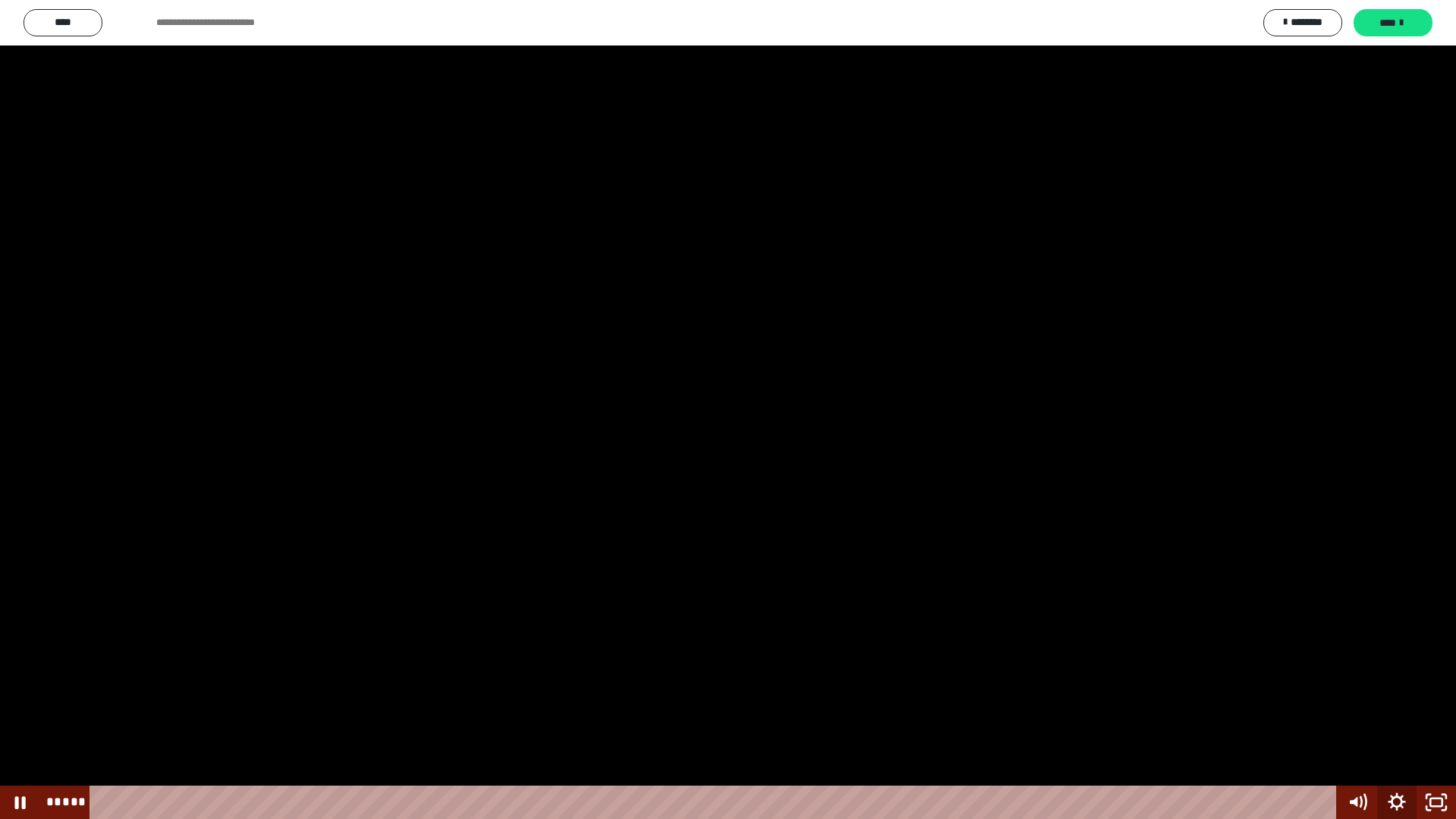 click 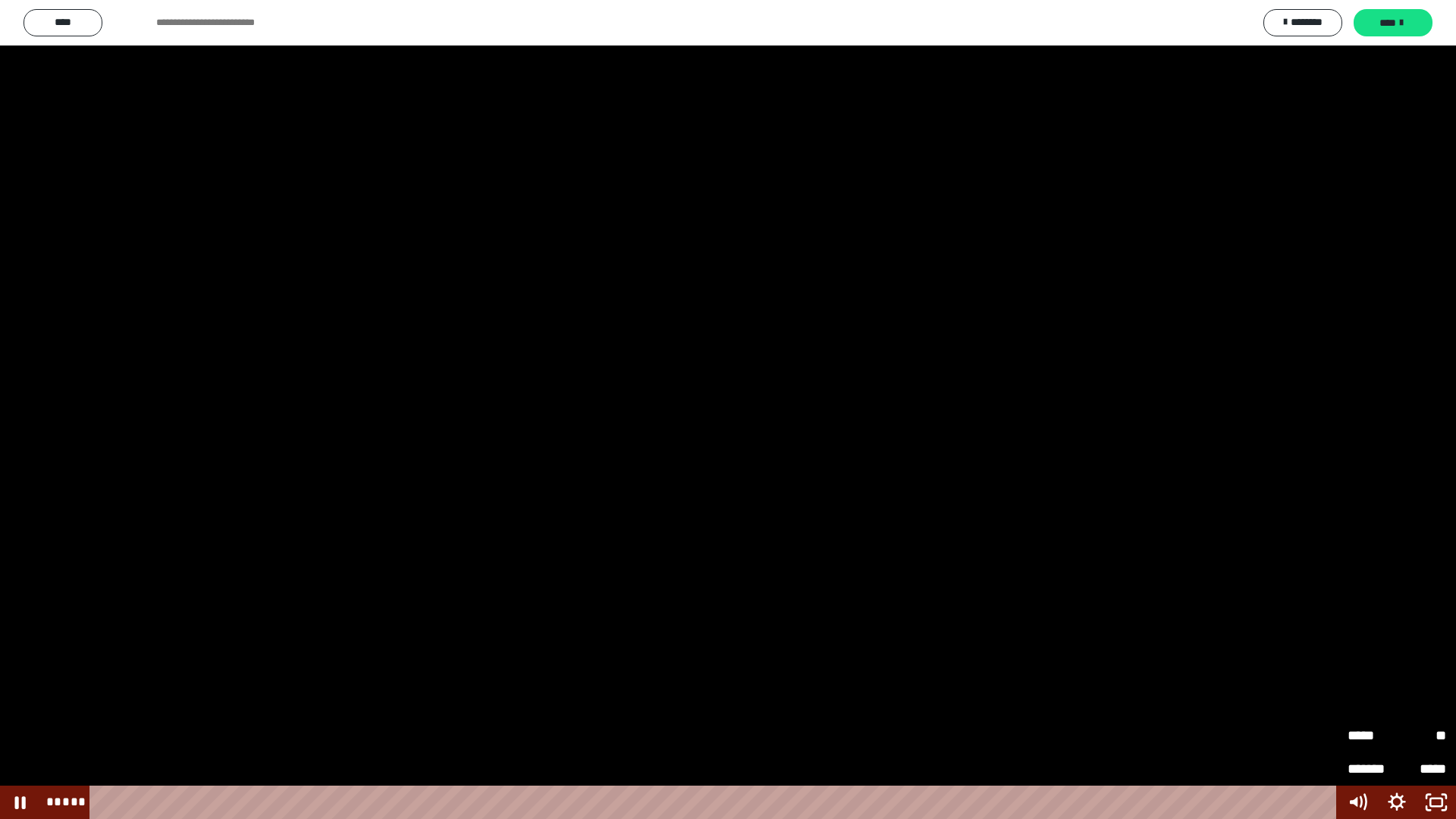 click on "*****" at bounding box center (1372, 729) 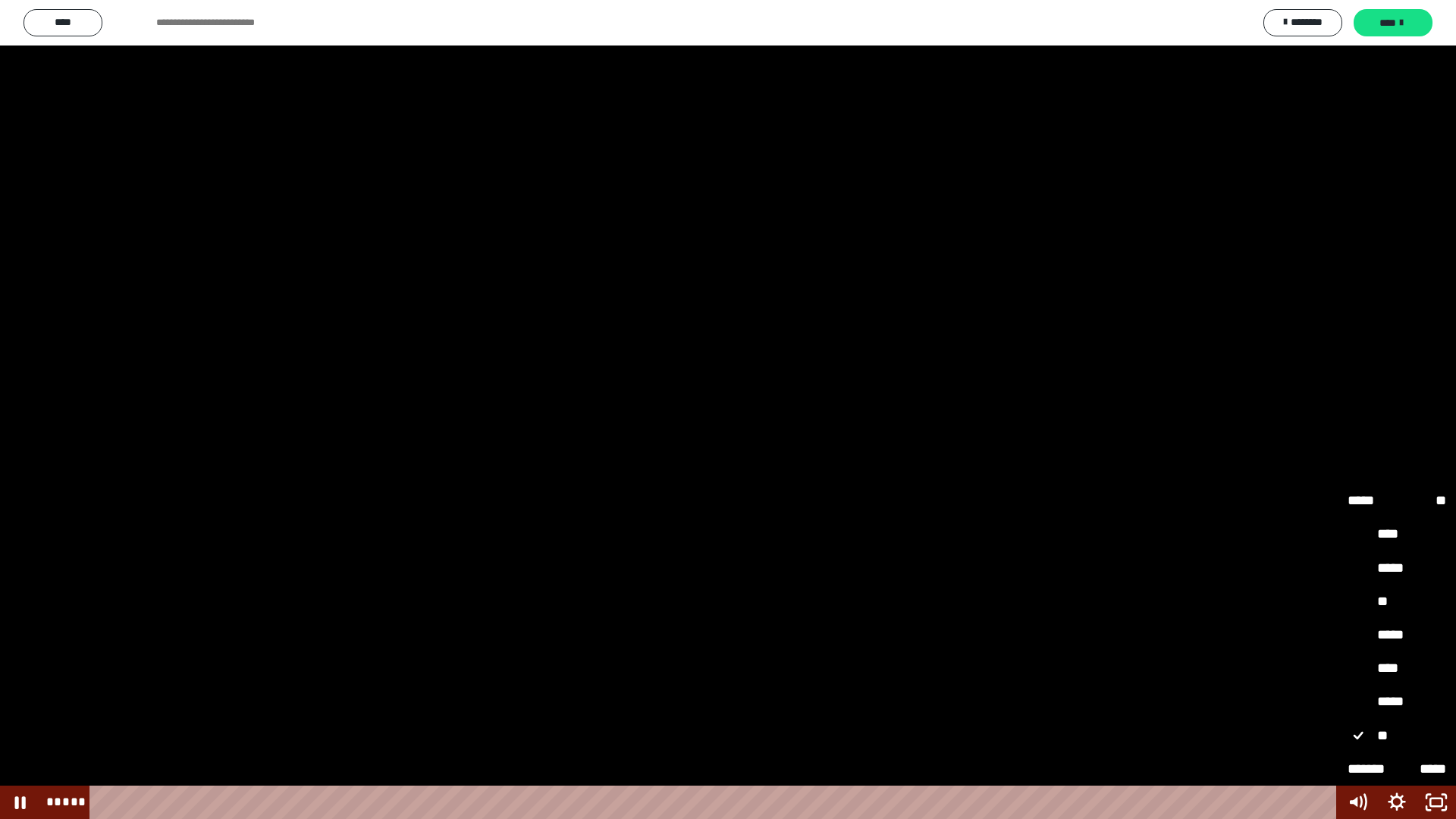 click at bounding box center (728, 410) 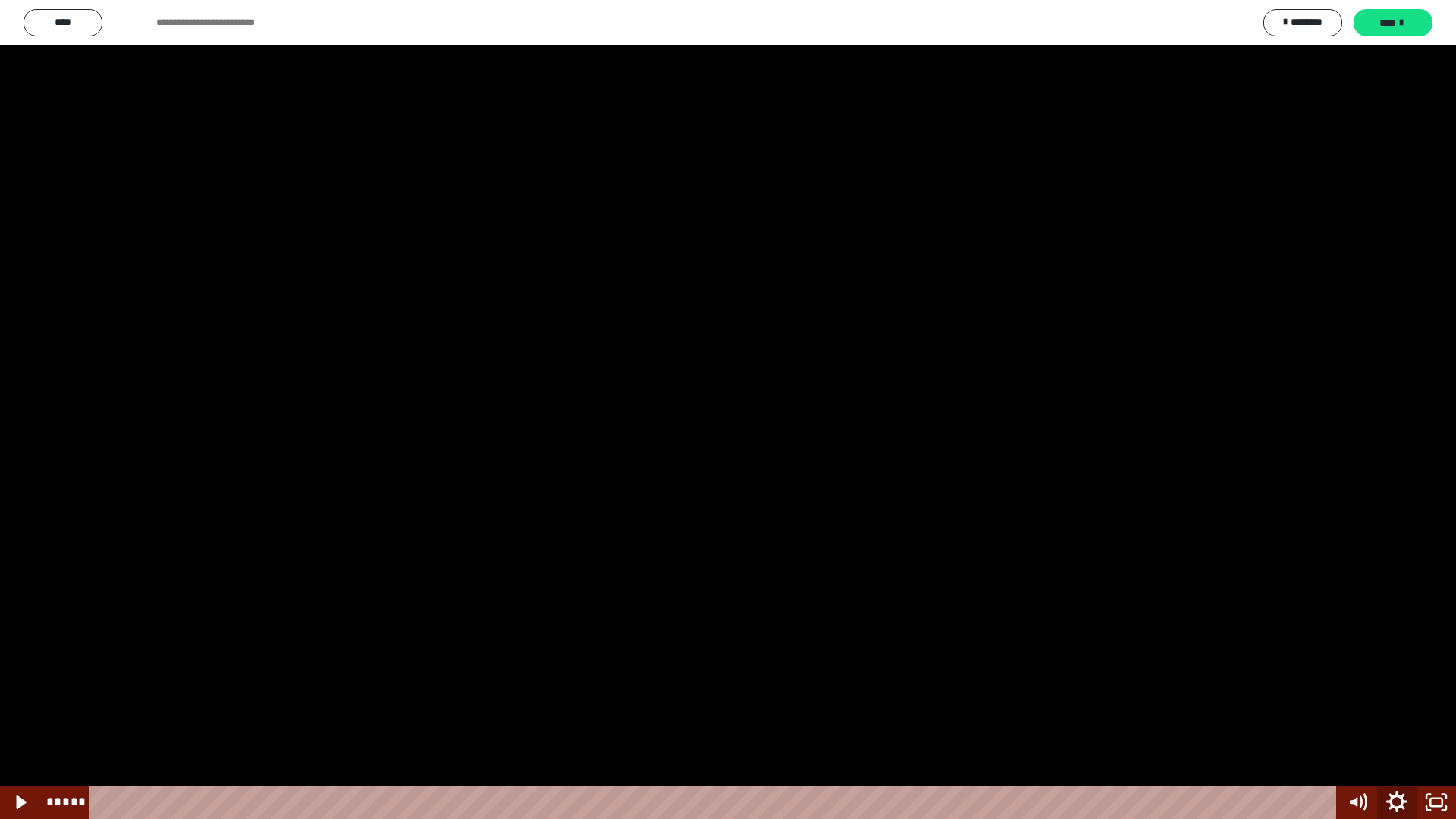click 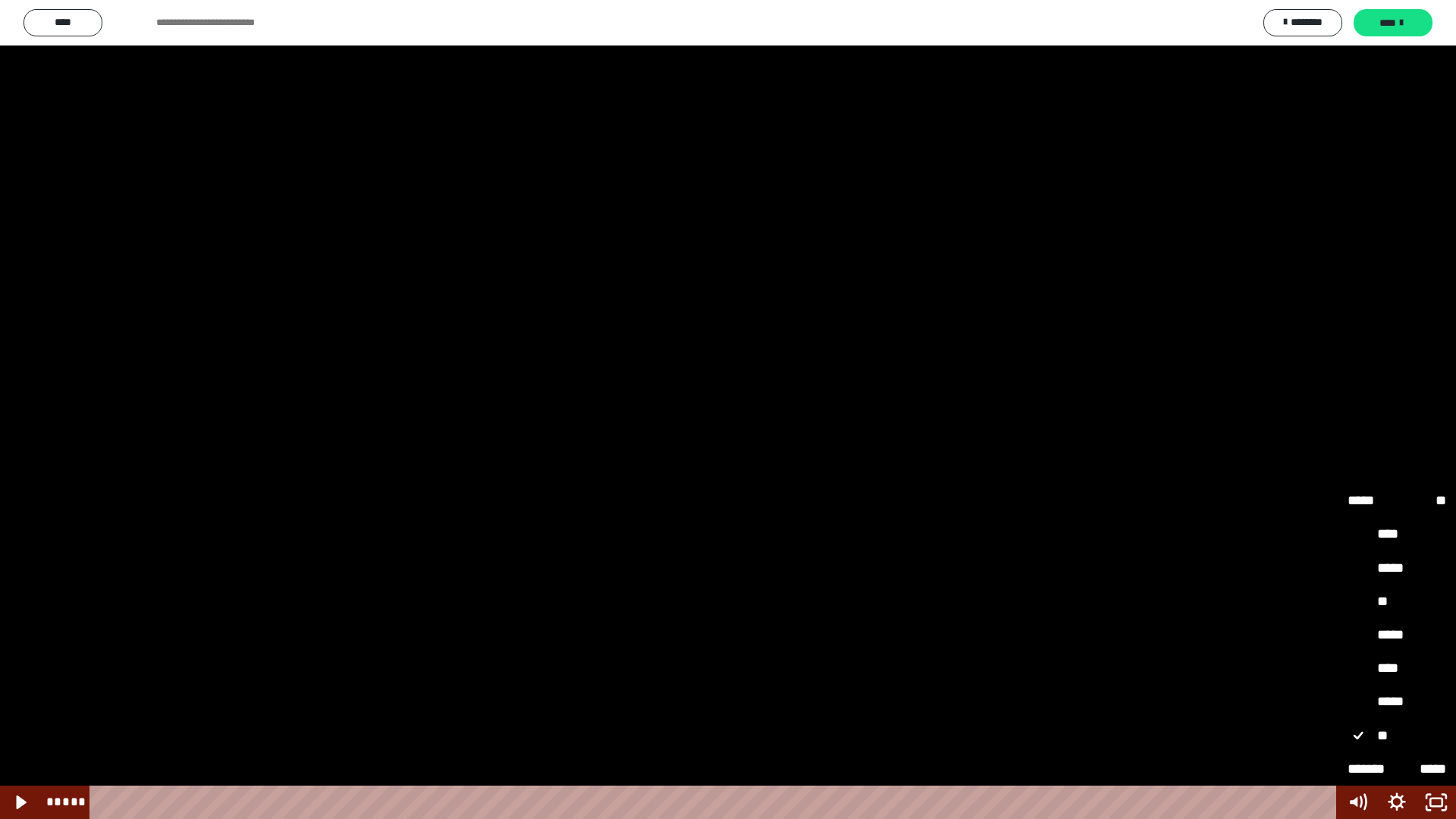 click on "*****" at bounding box center [1397, 635] 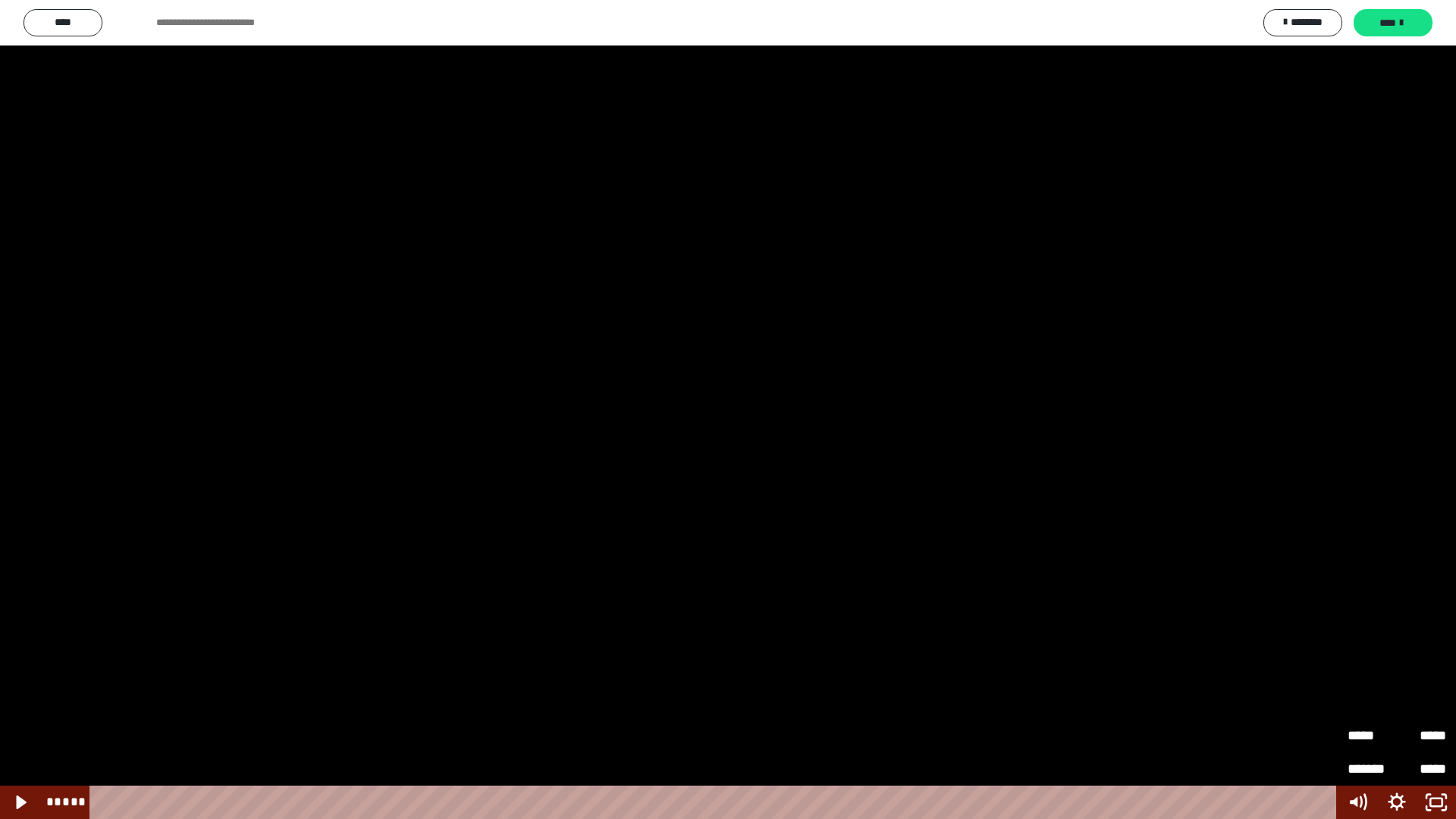 click at bounding box center (728, 410) 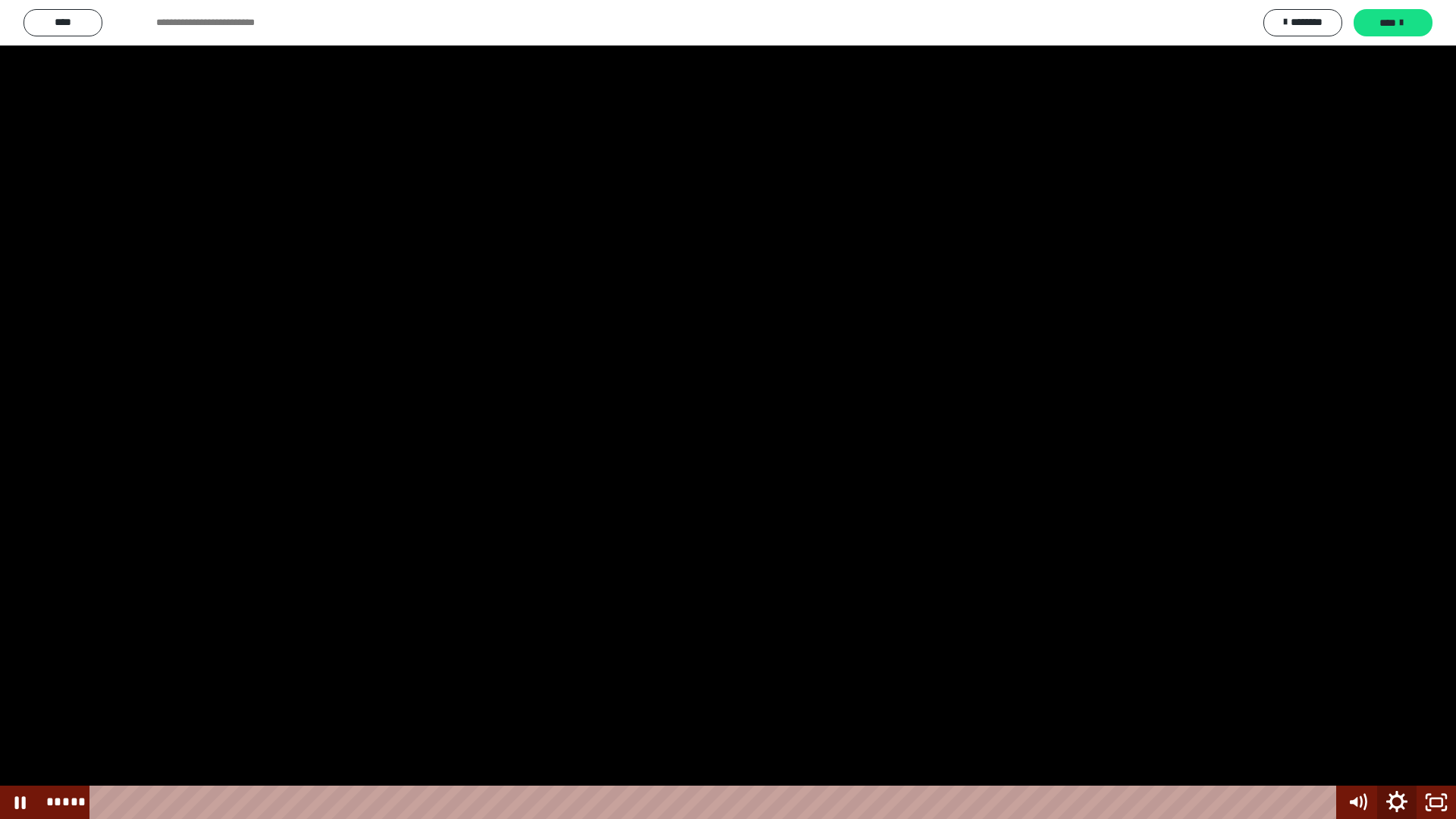 click 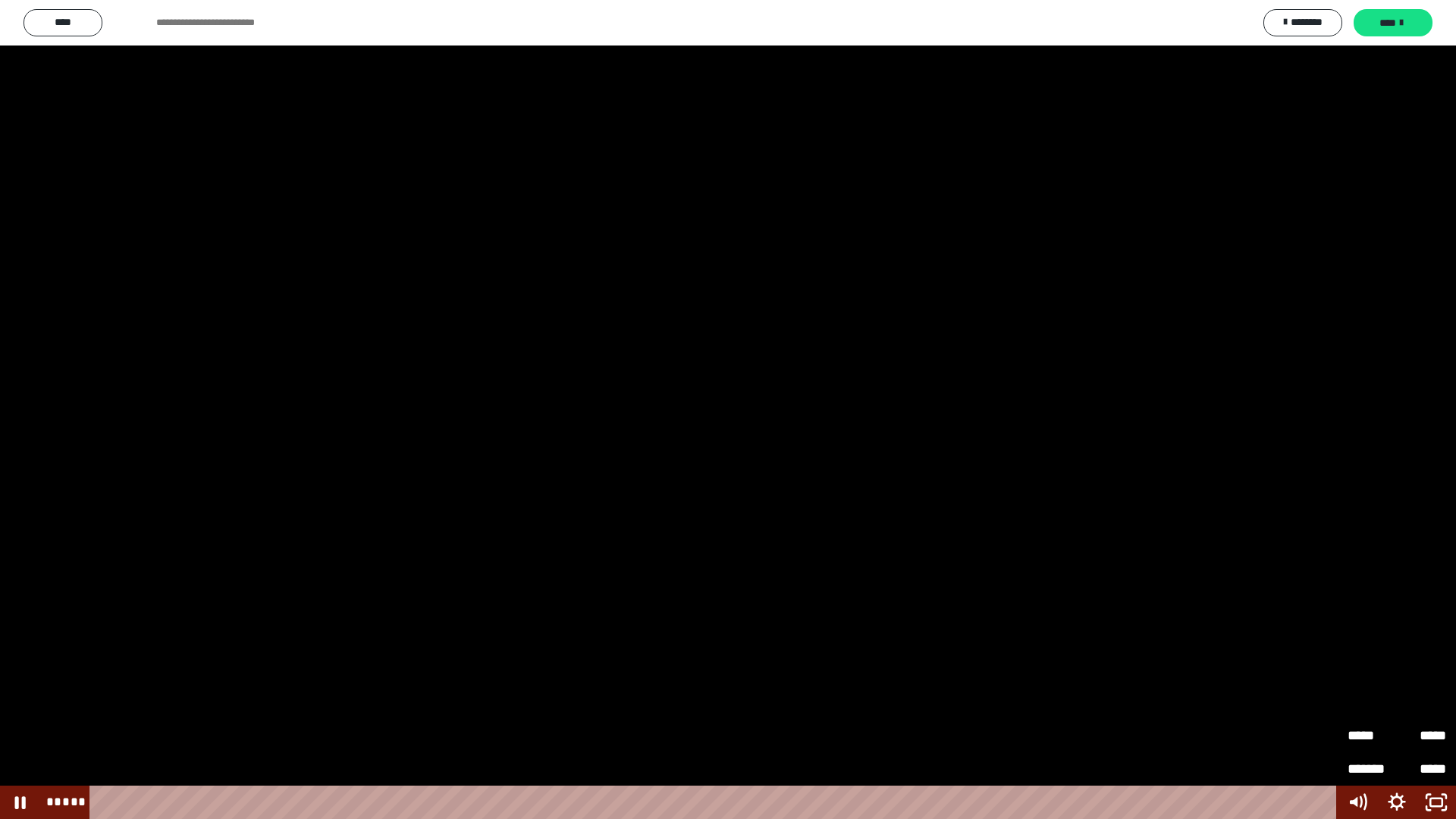 click on "*****" at bounding box center [1372, 736] 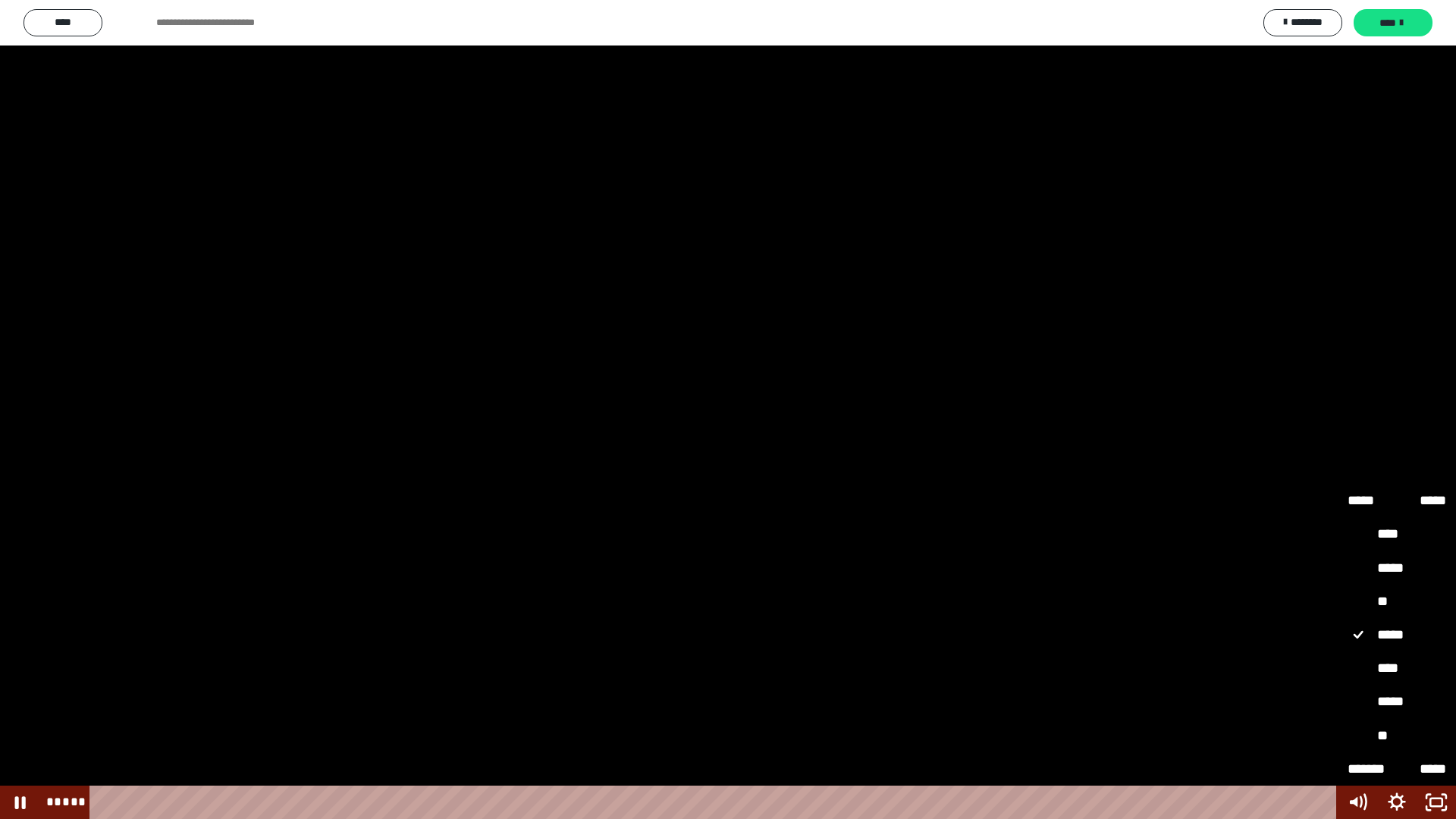 click on "*****" at bounding box center [1397, 702] 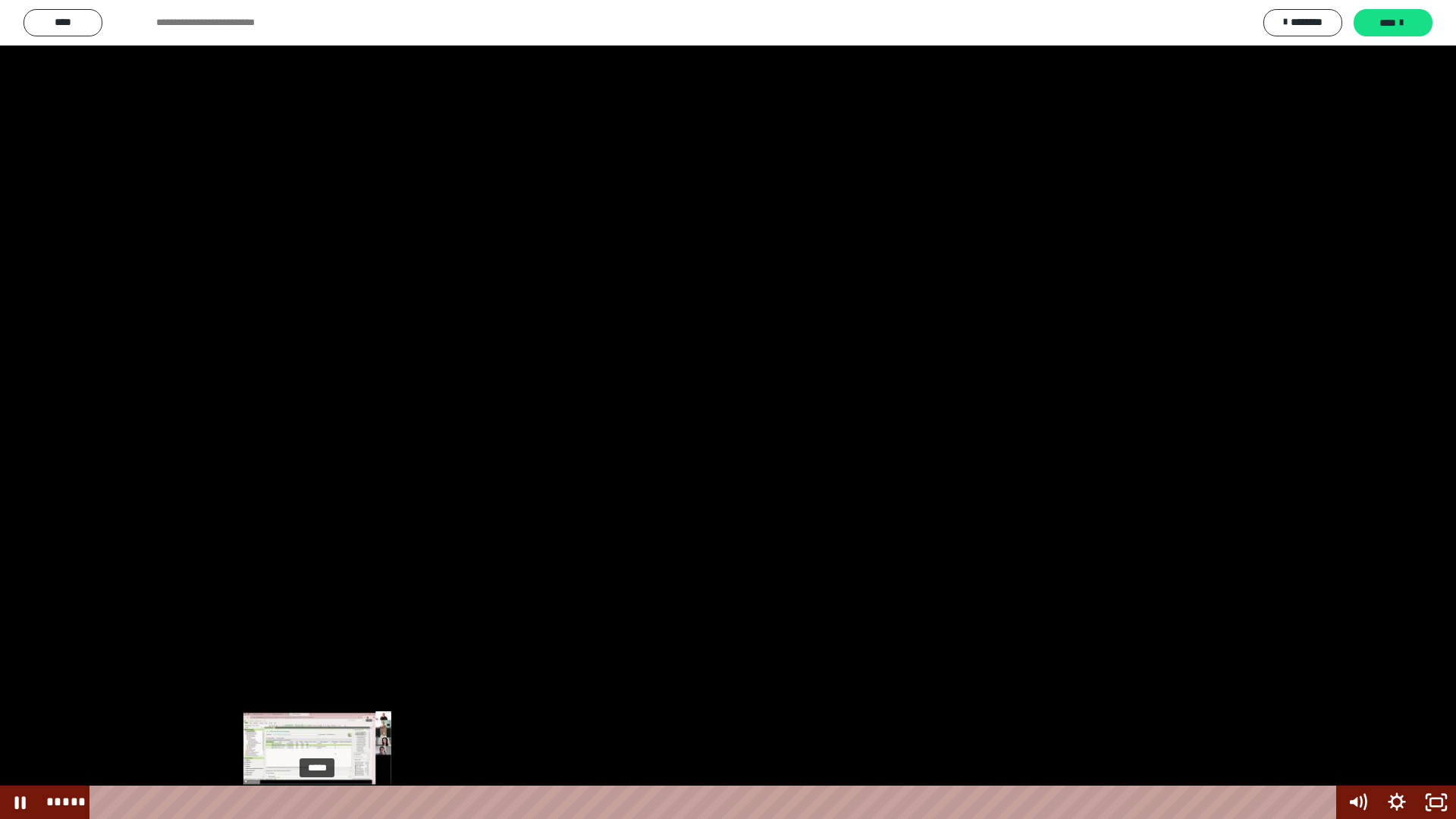 click on "*****" at bounding box center [715, 802] 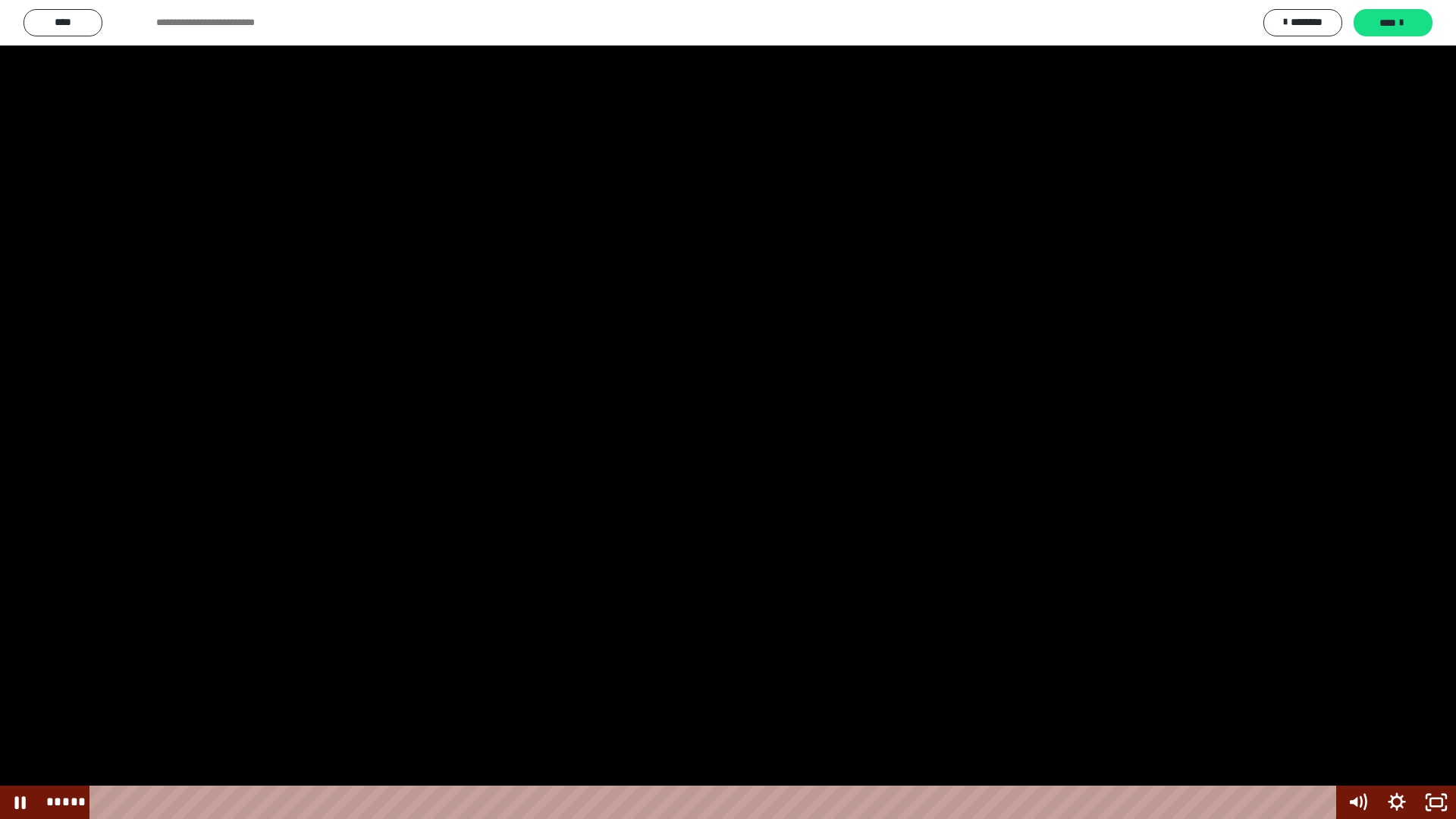 click at bounding box center [728, 410] 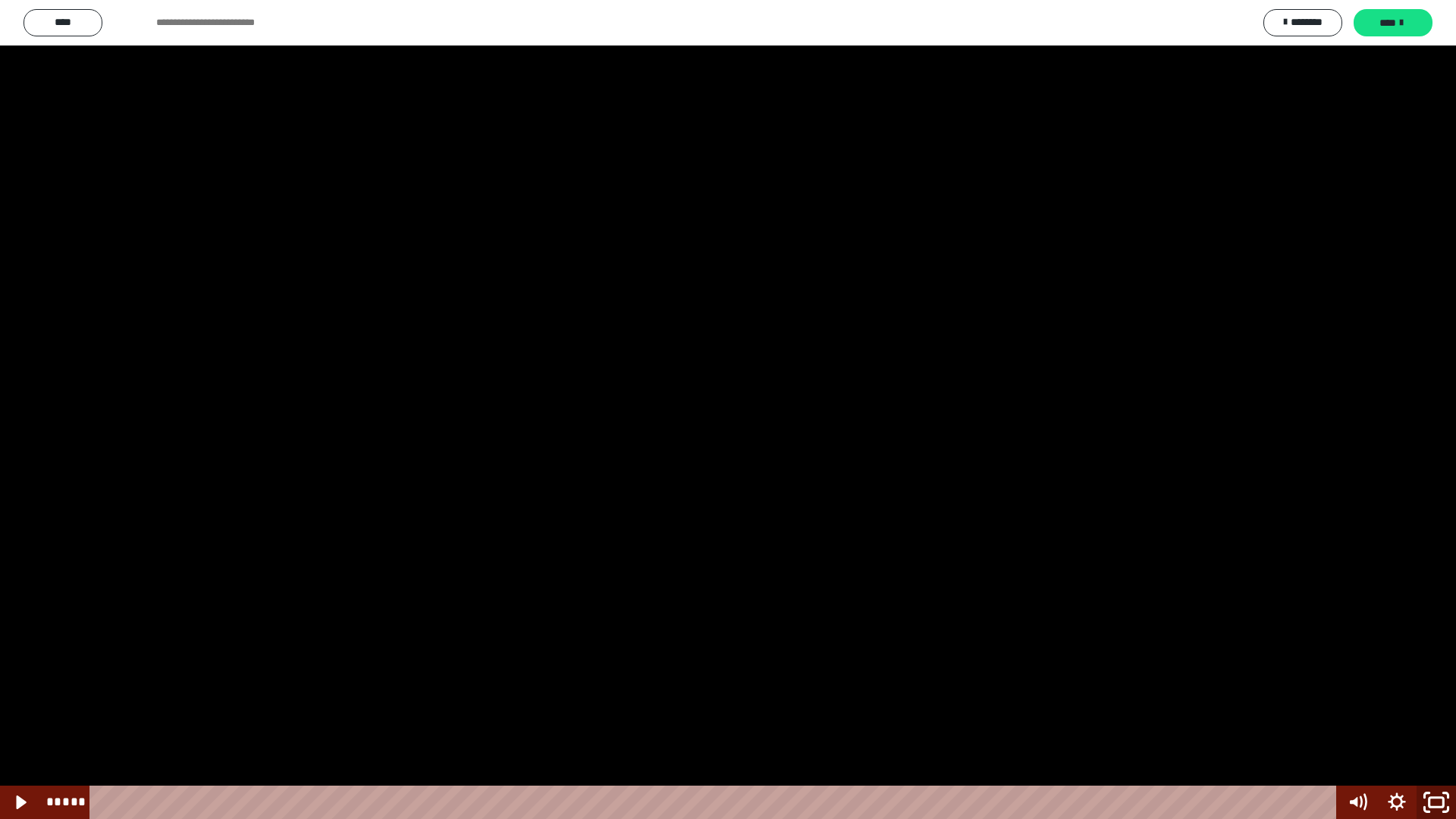 click 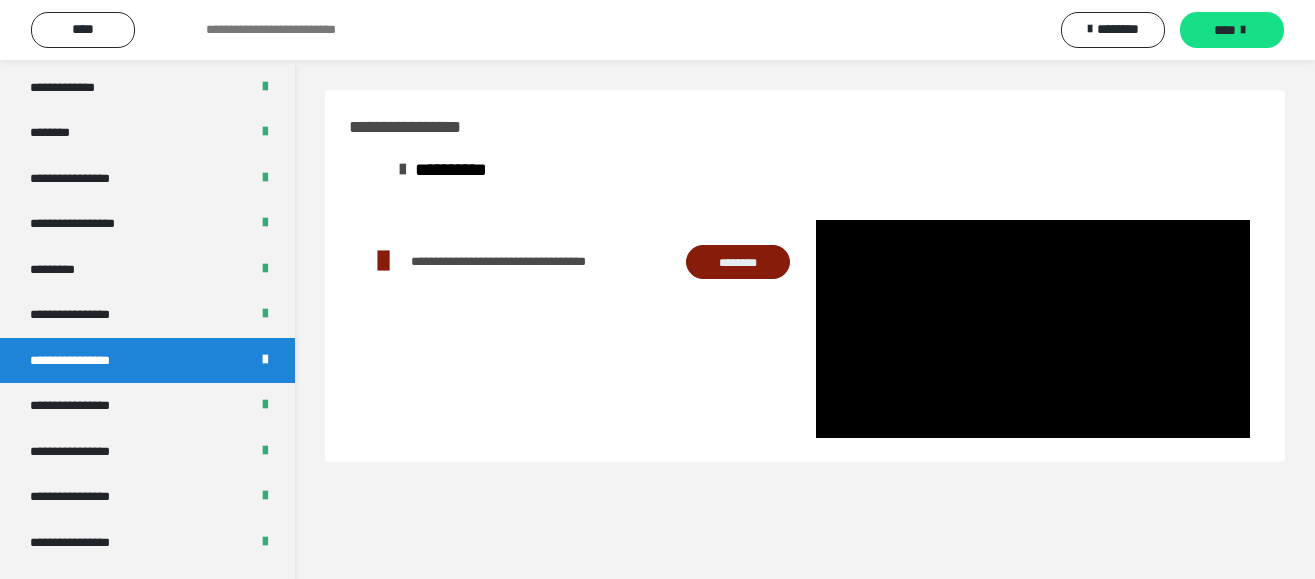 click on "********" at bounding box center [738, 262] 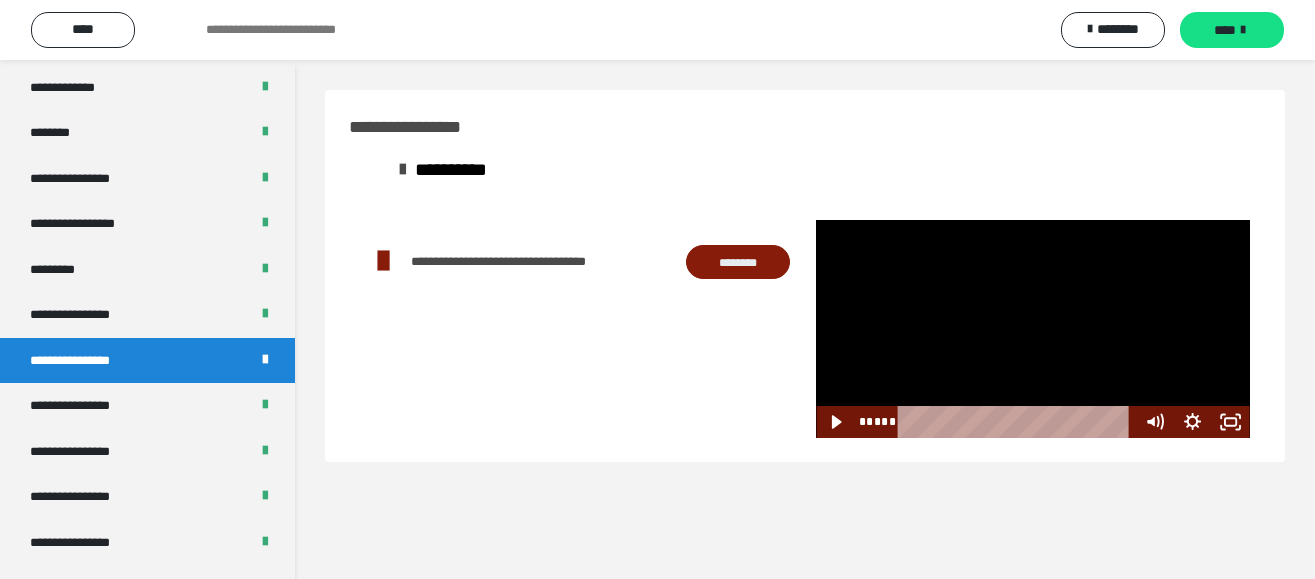 click at bounding box center (1032, 329) 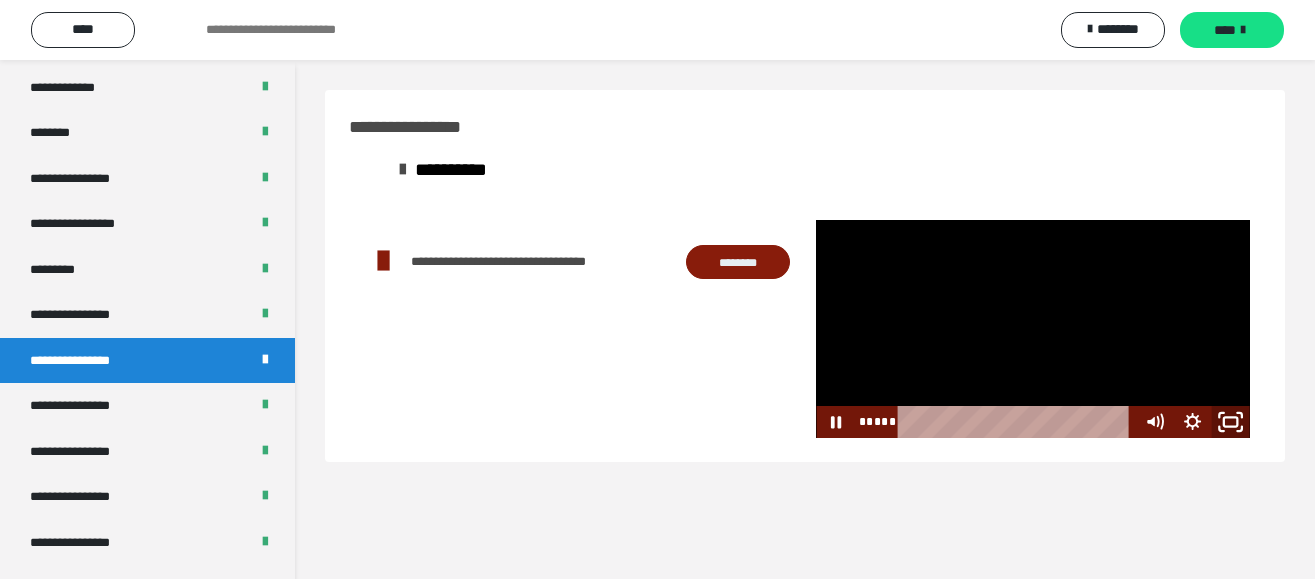 click 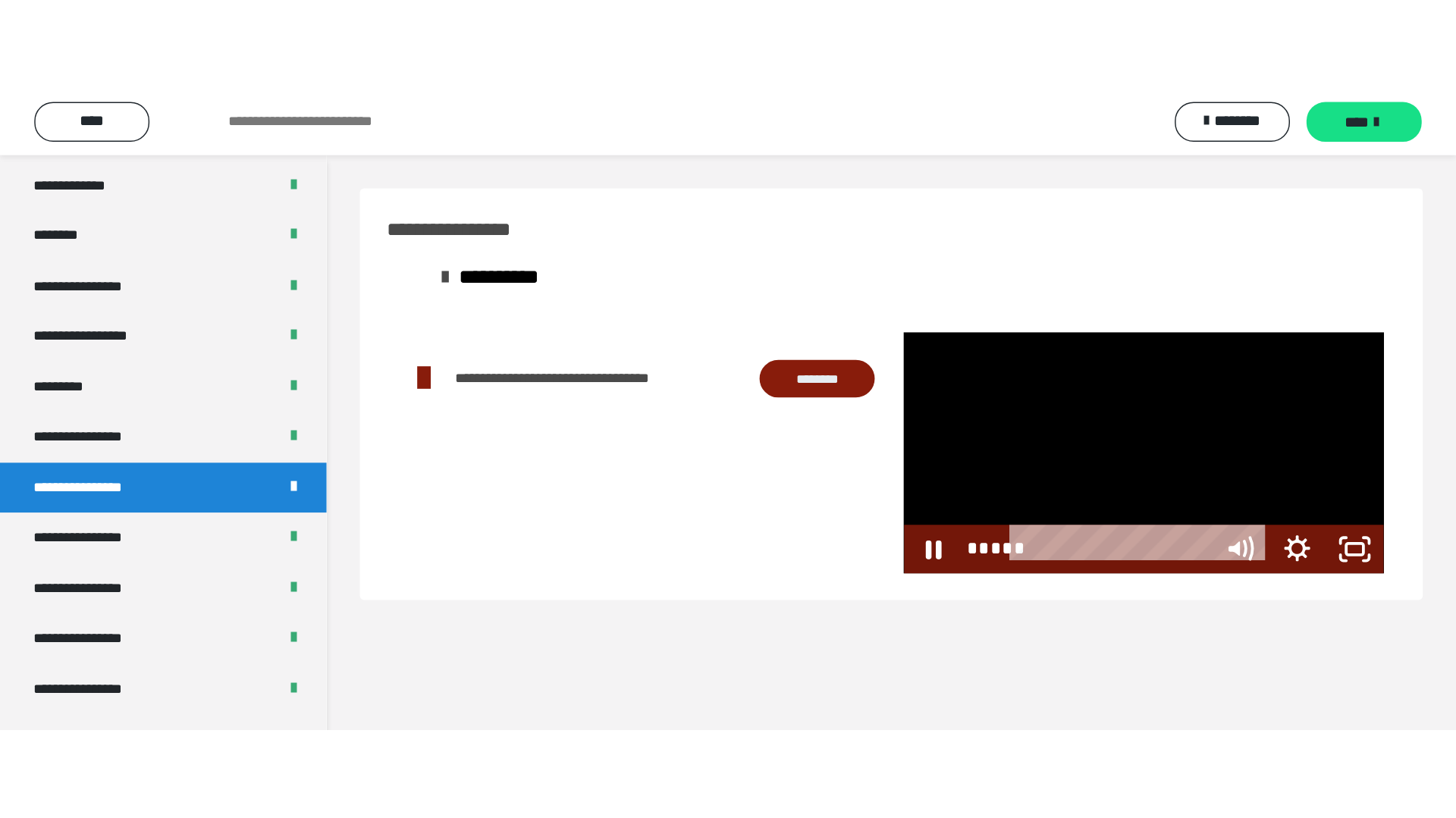 scroll, scrollTop: 1702, scrollLeft: 0, axis: vertical 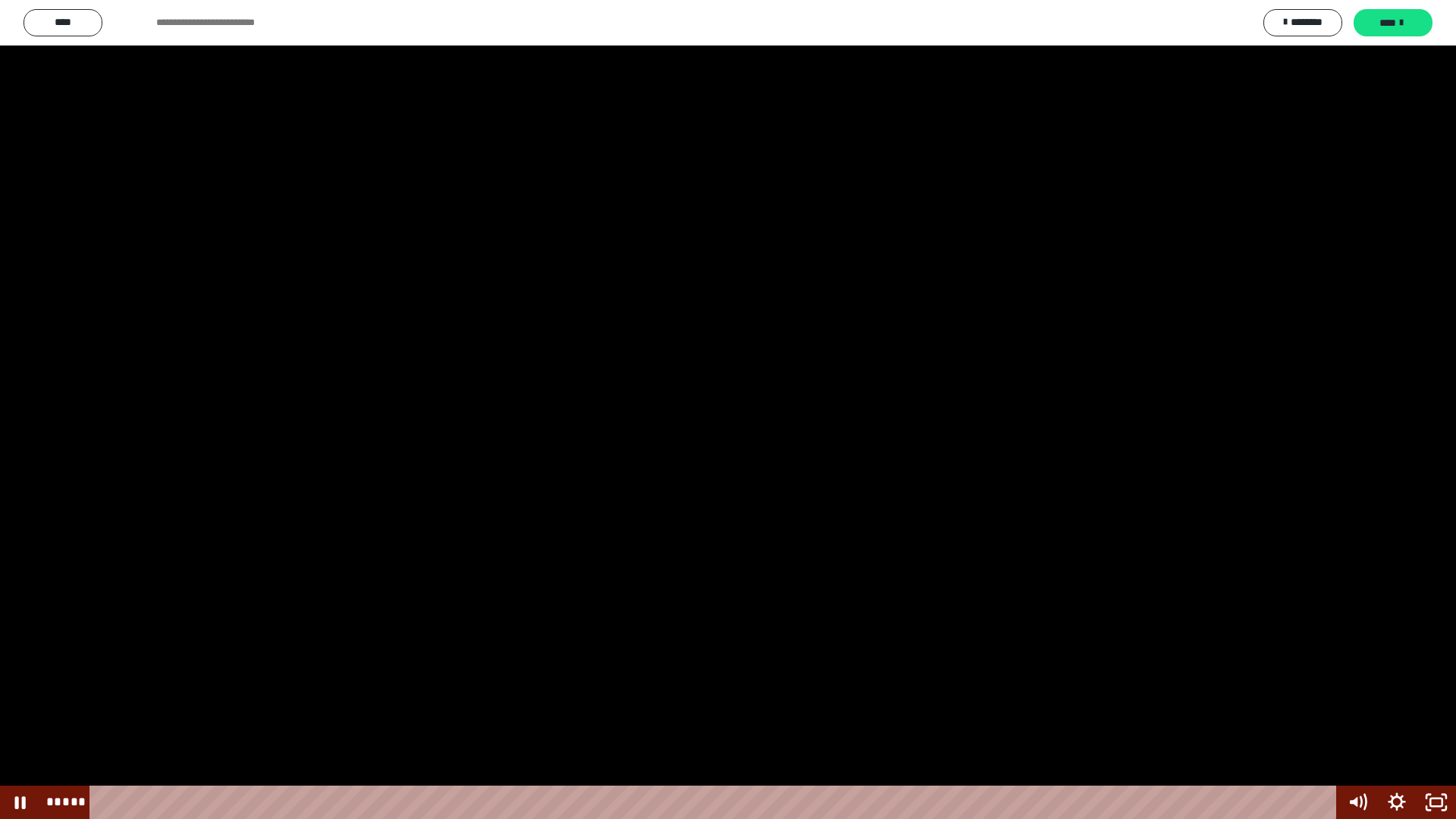 click at bounding box center [728, 410] 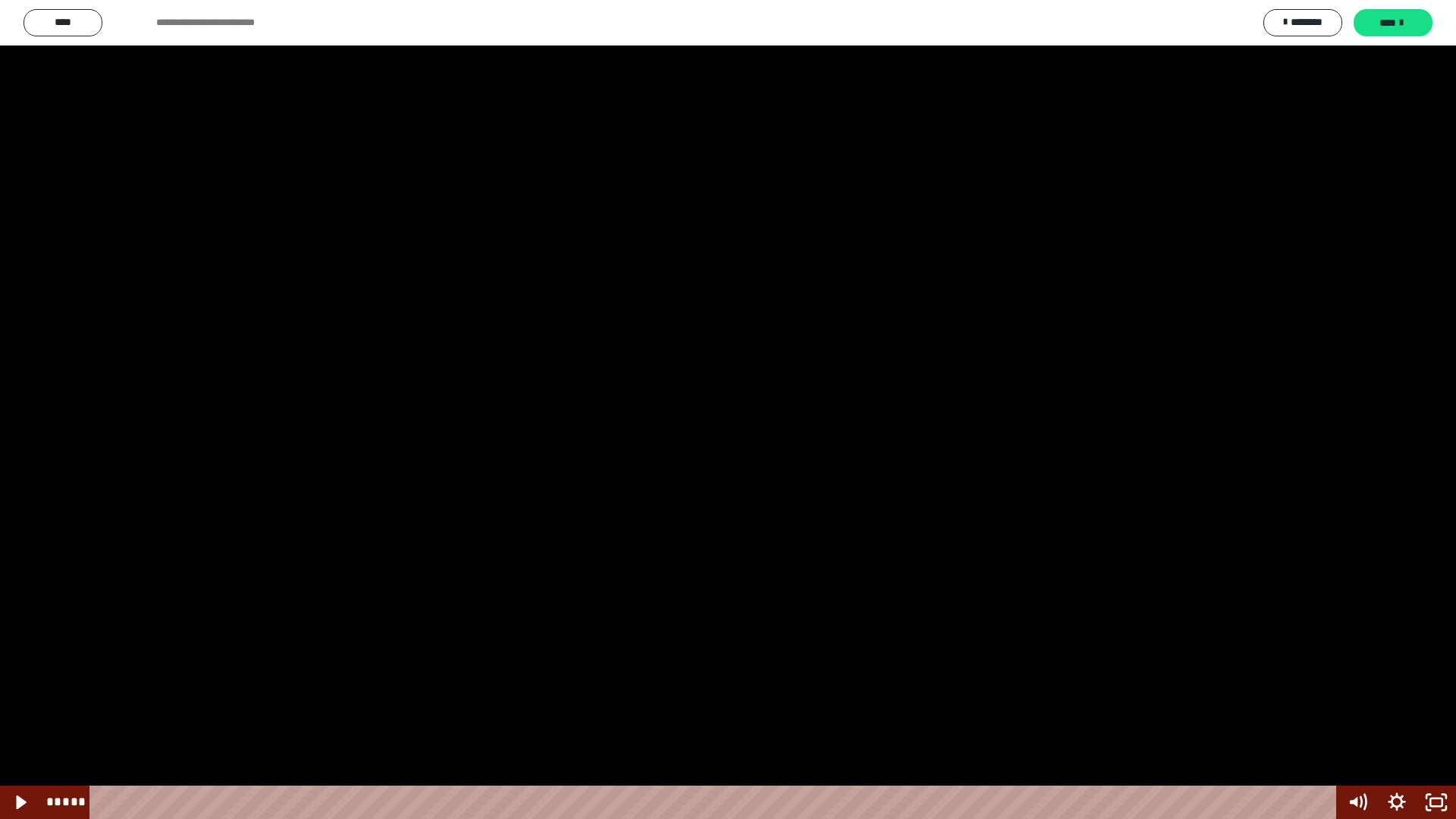 click at bounding box center (728, 410) 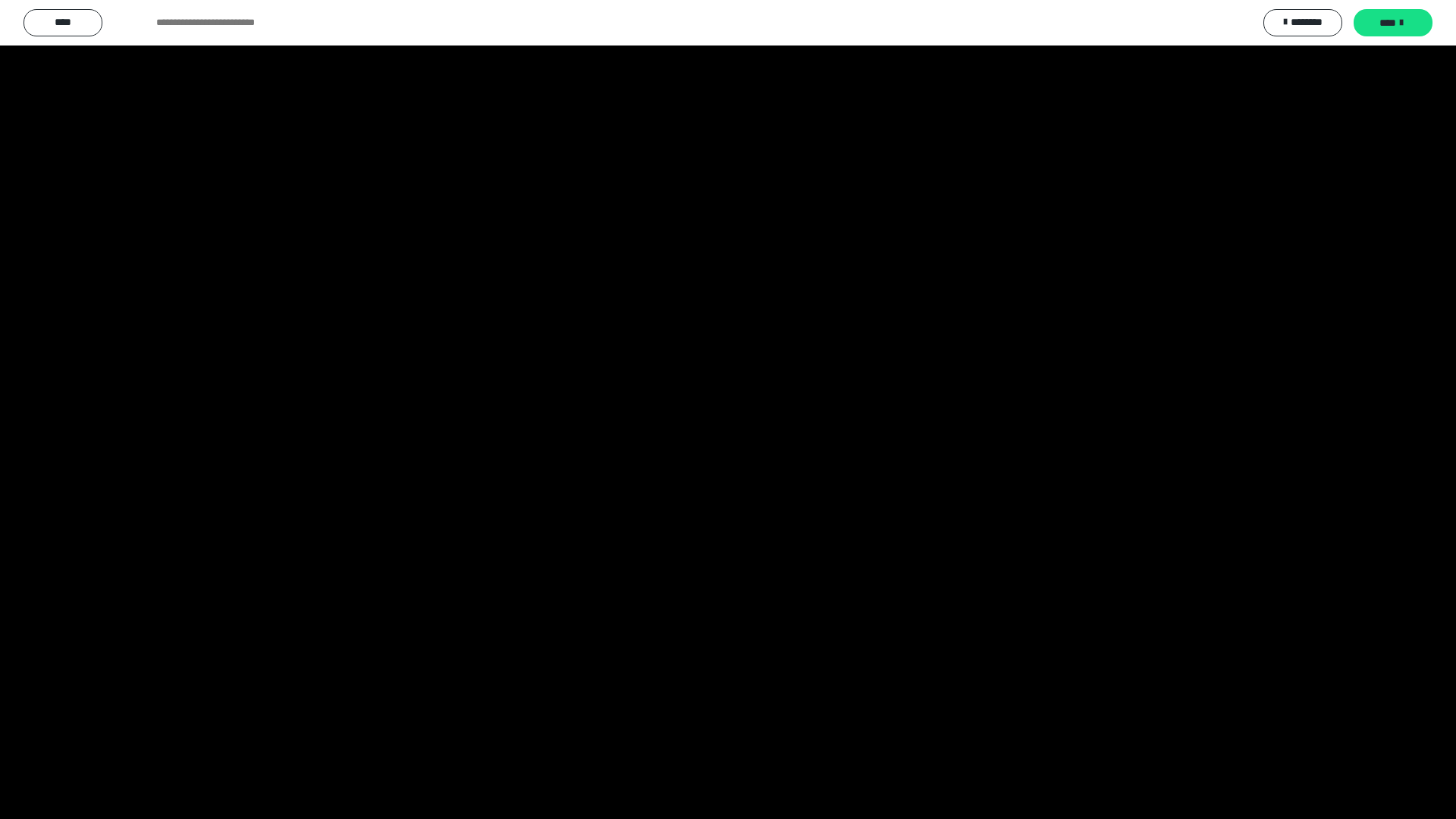 type 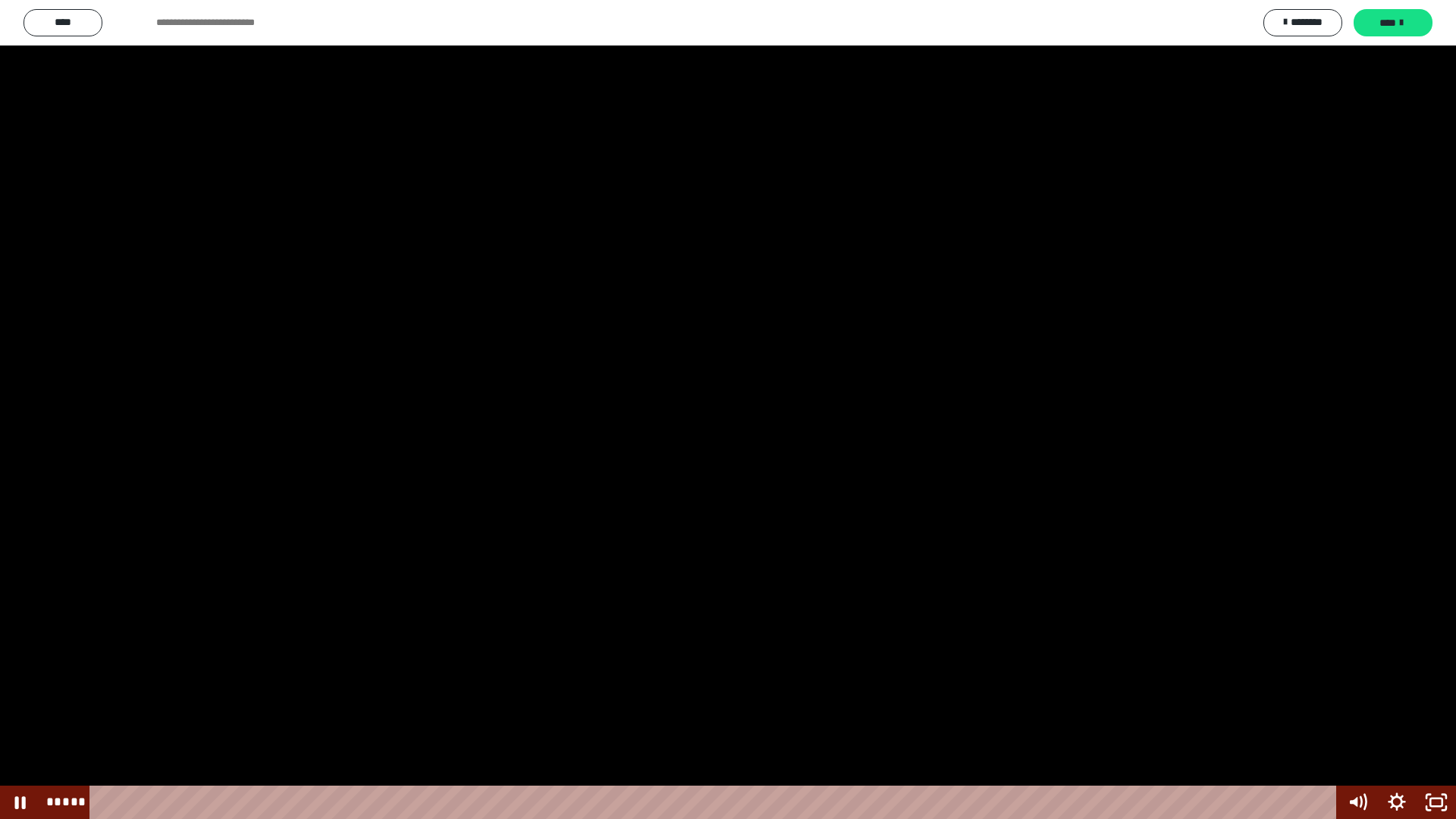 click at bounding box center [728, 410] 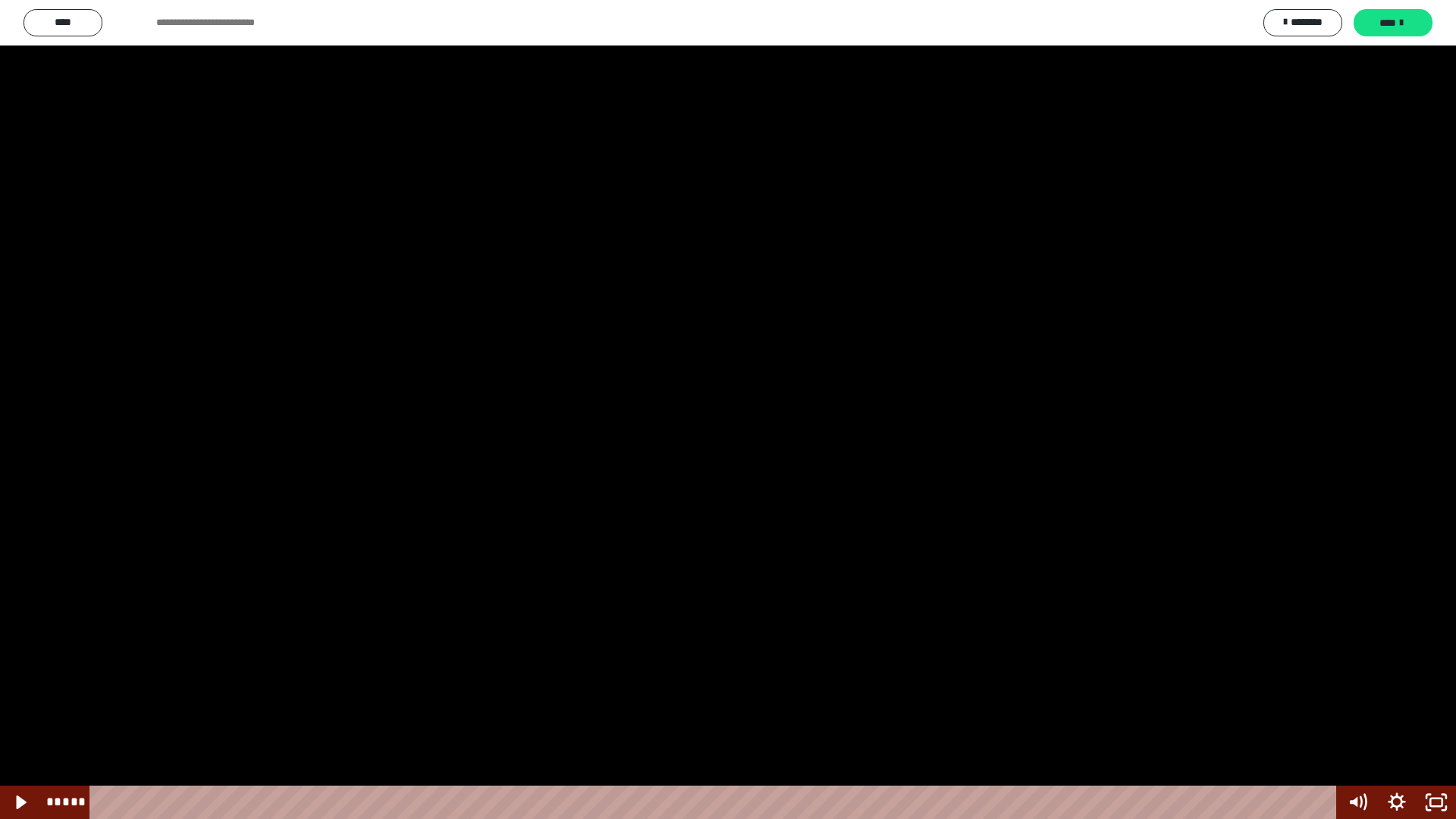 click at bounding box center (728, 410) 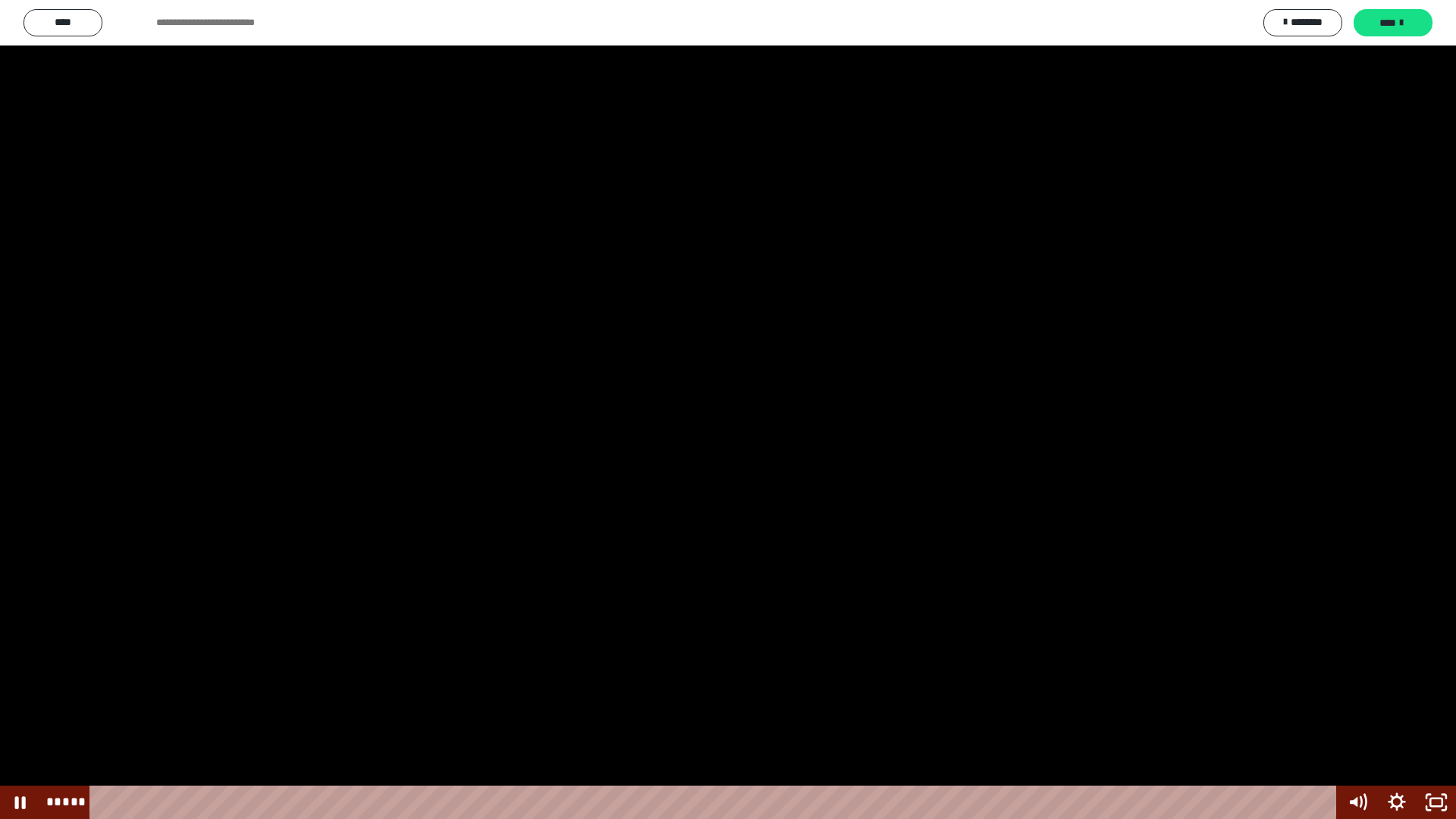 click at bounding box center [0, 0] 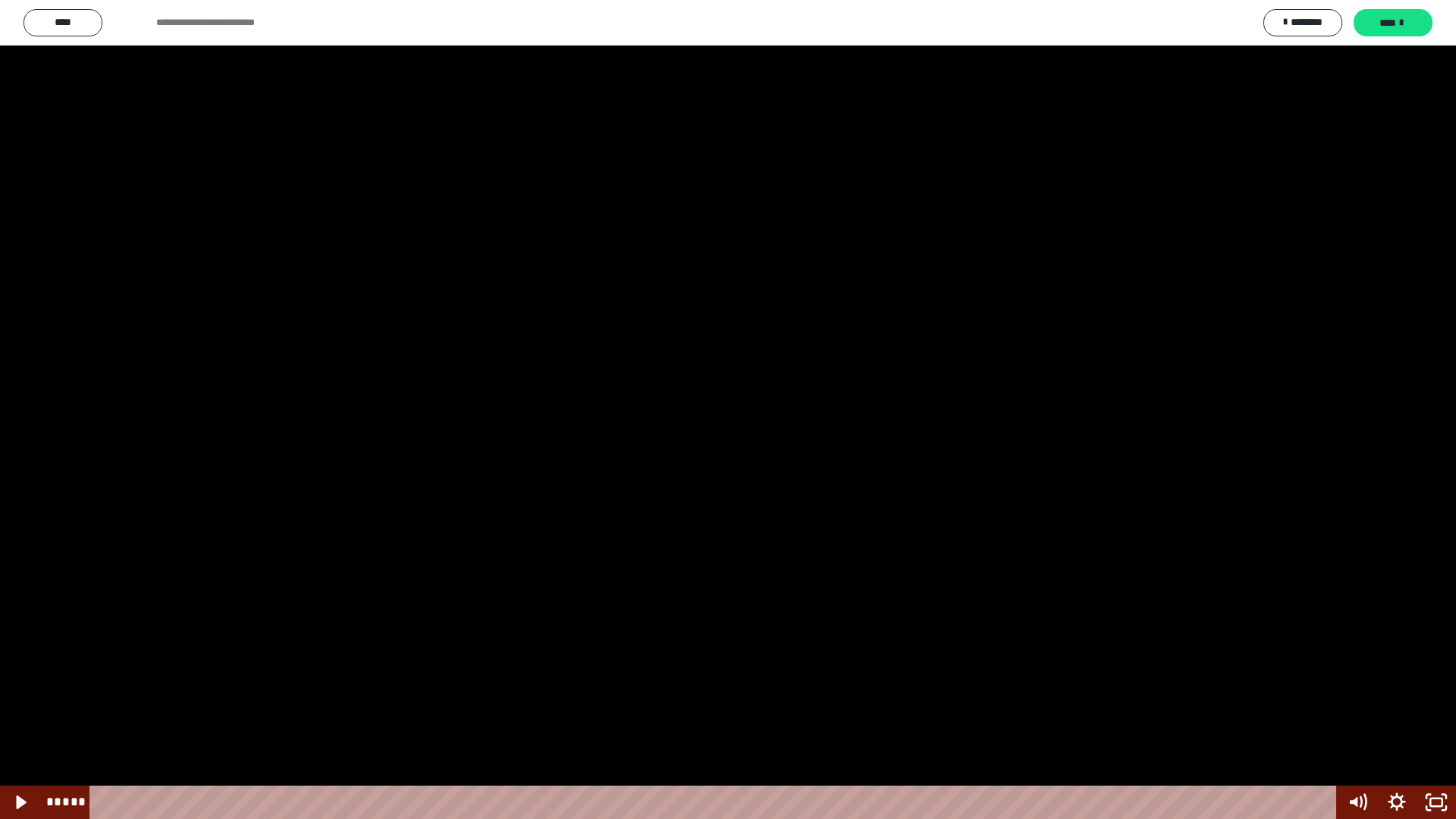 click at bounding box center (728, 410) 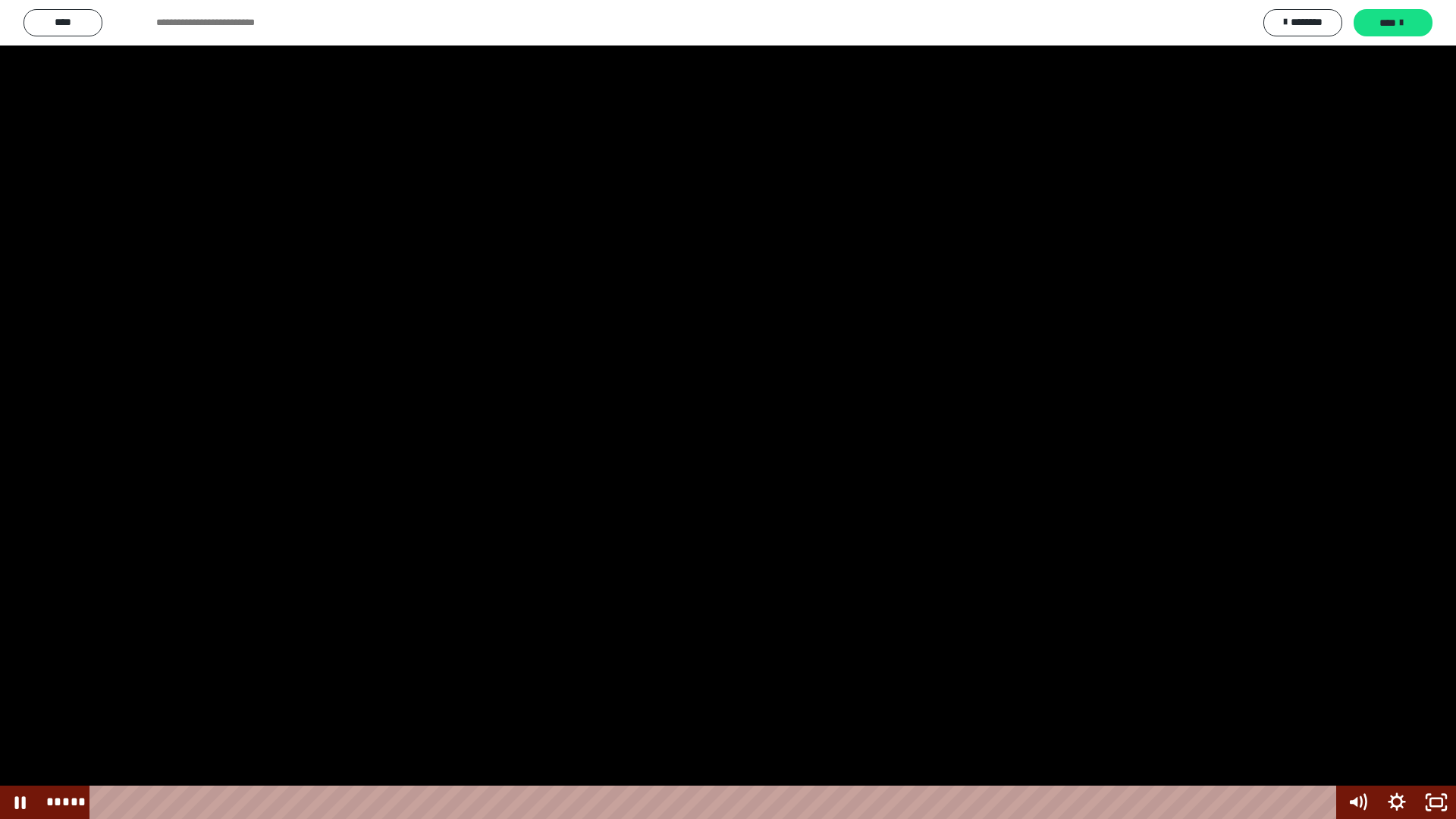 click at bounding box center [728, 410] 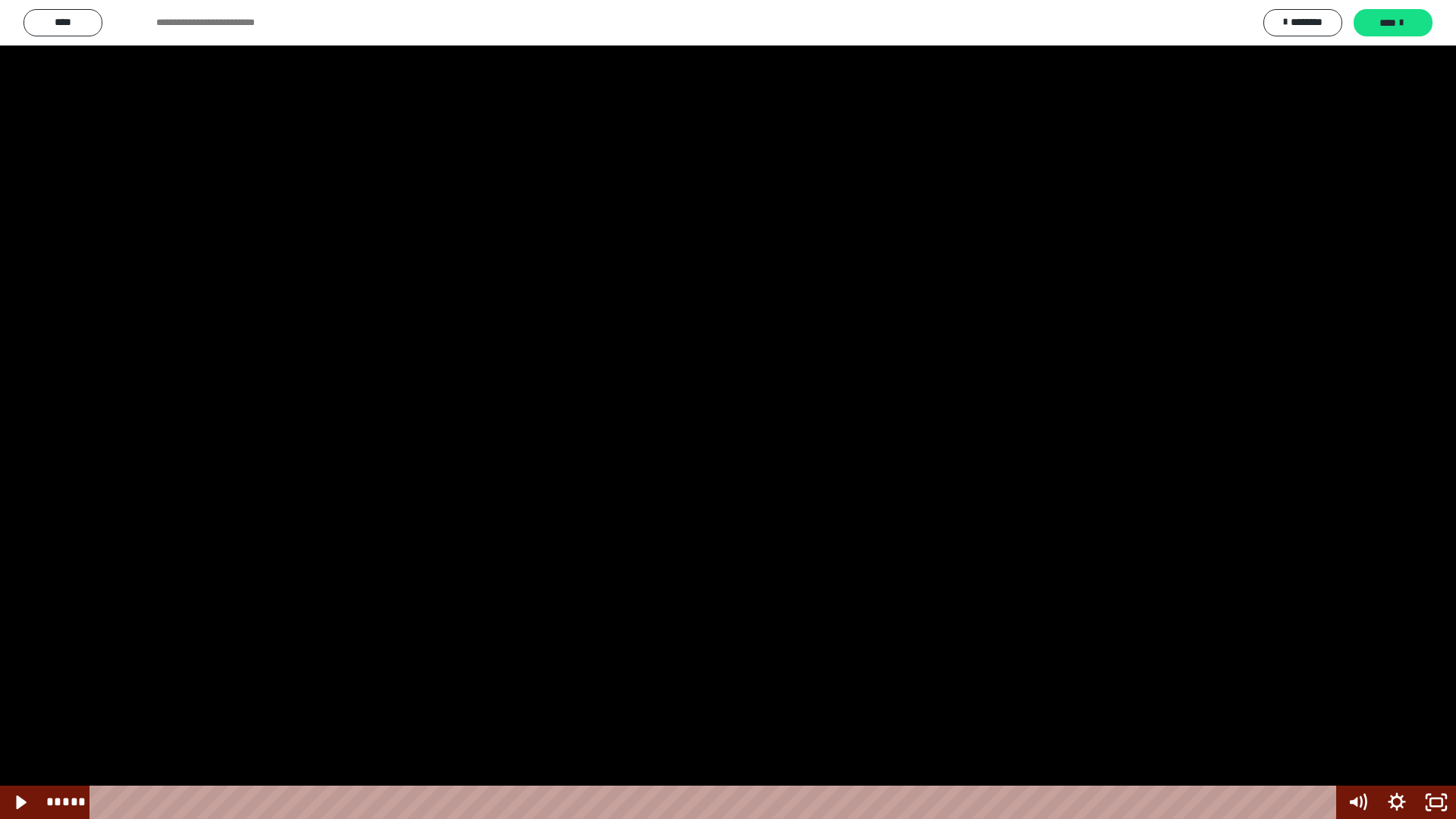 click at bounding box center (728, 410) 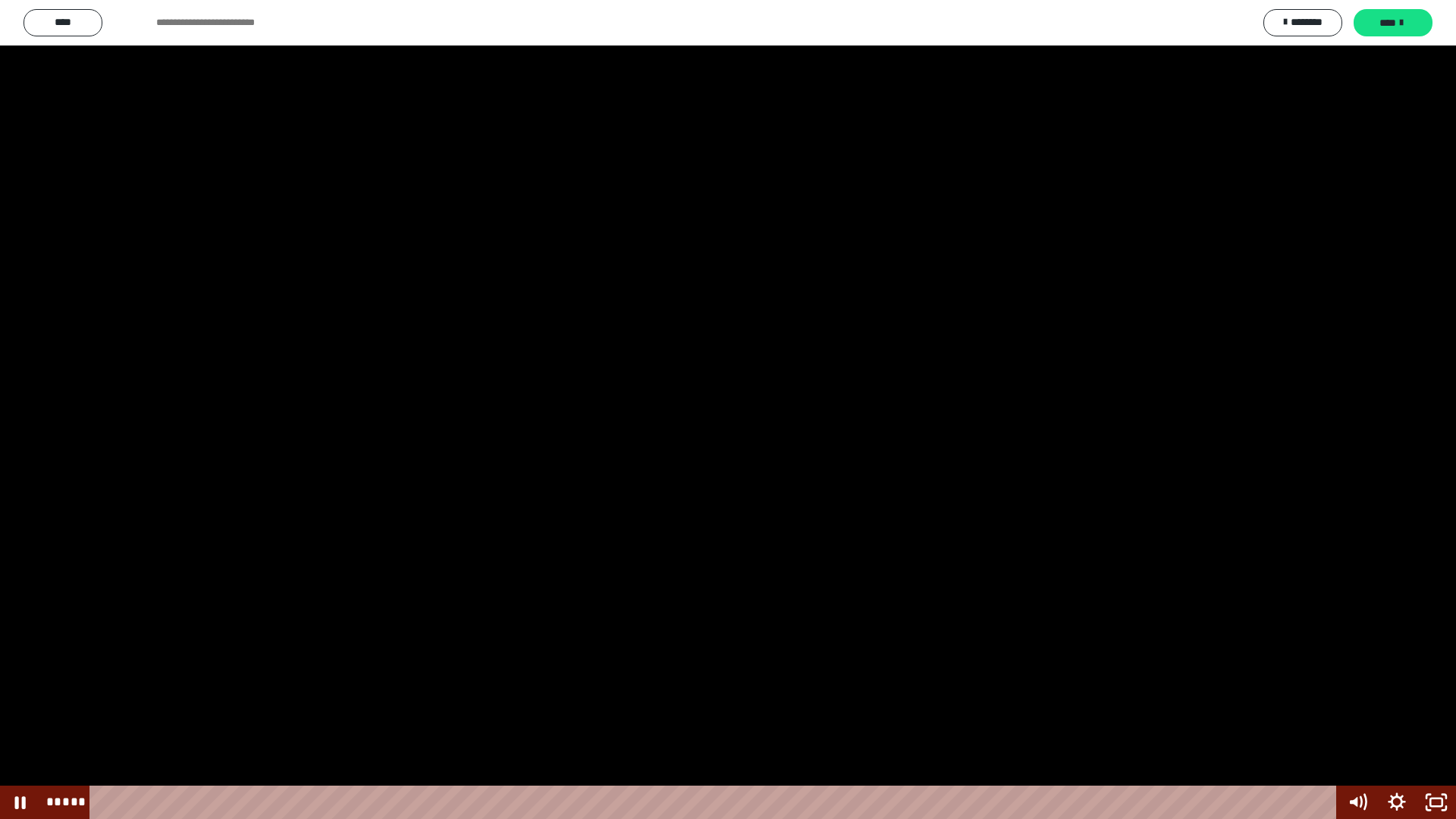 click at bounding box center (728, 410) 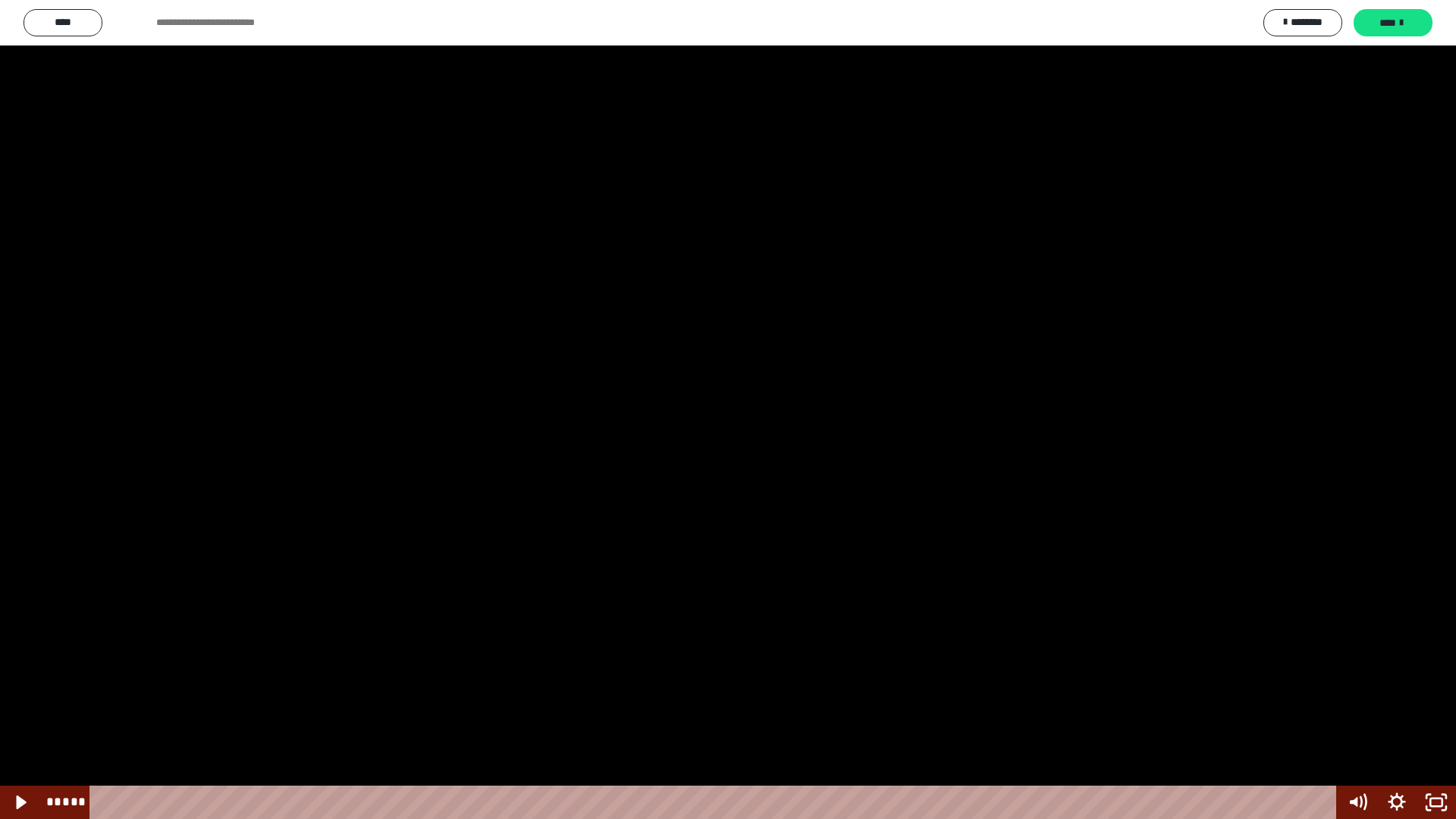 click at bounding box center [728, 410] 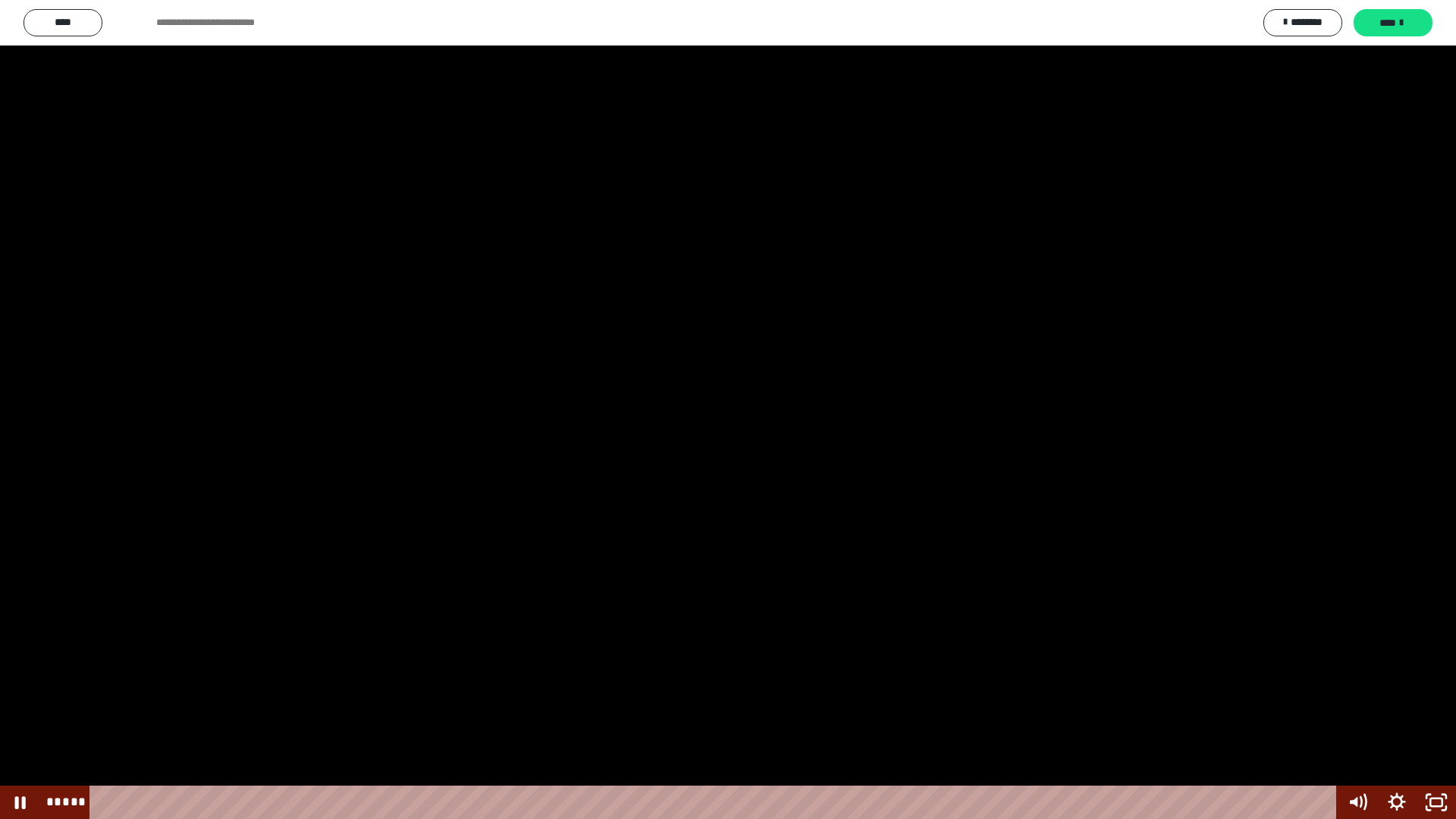 click at bounding box center [728, 410] 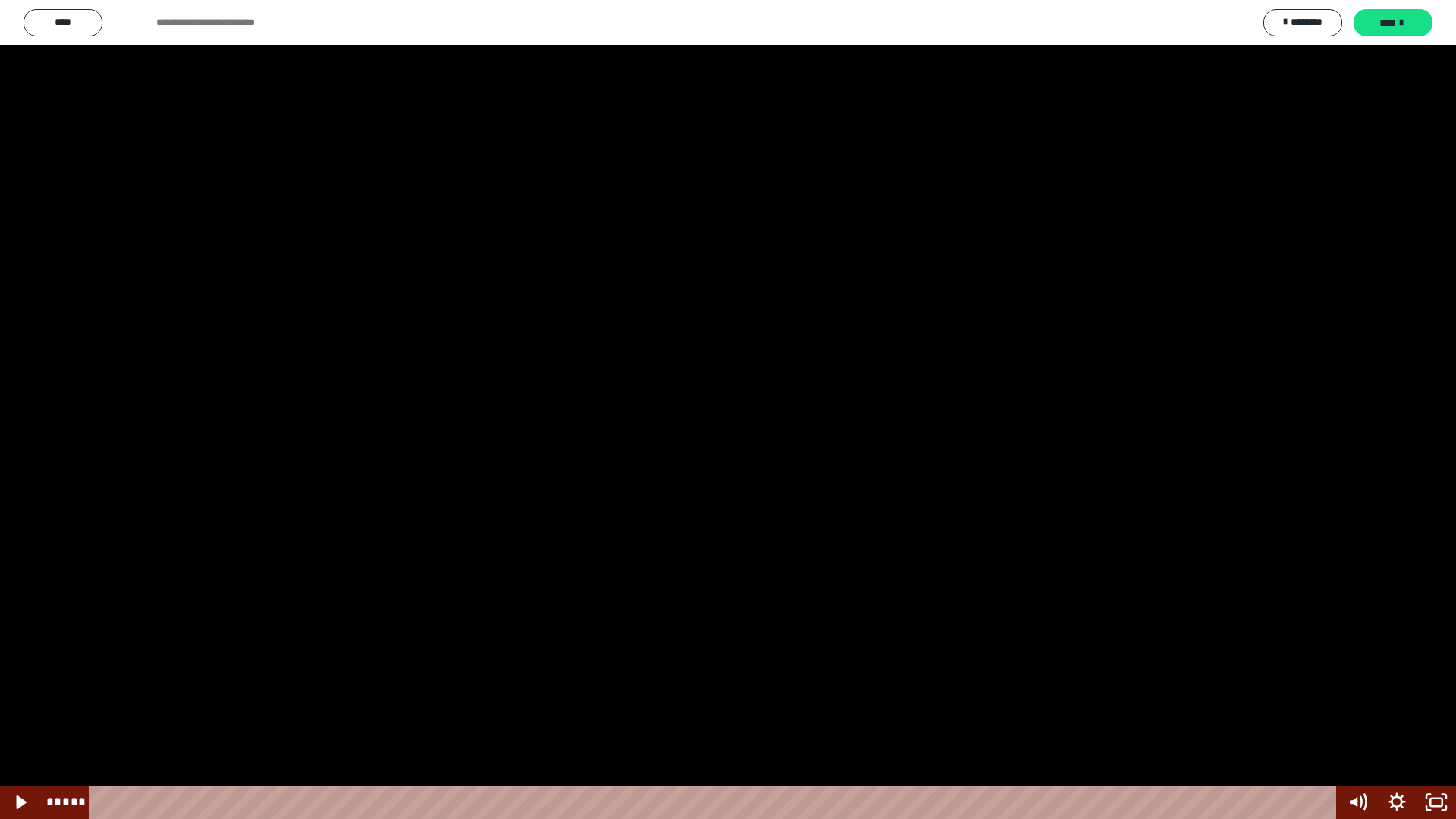 click at bounding box center (728, 410) 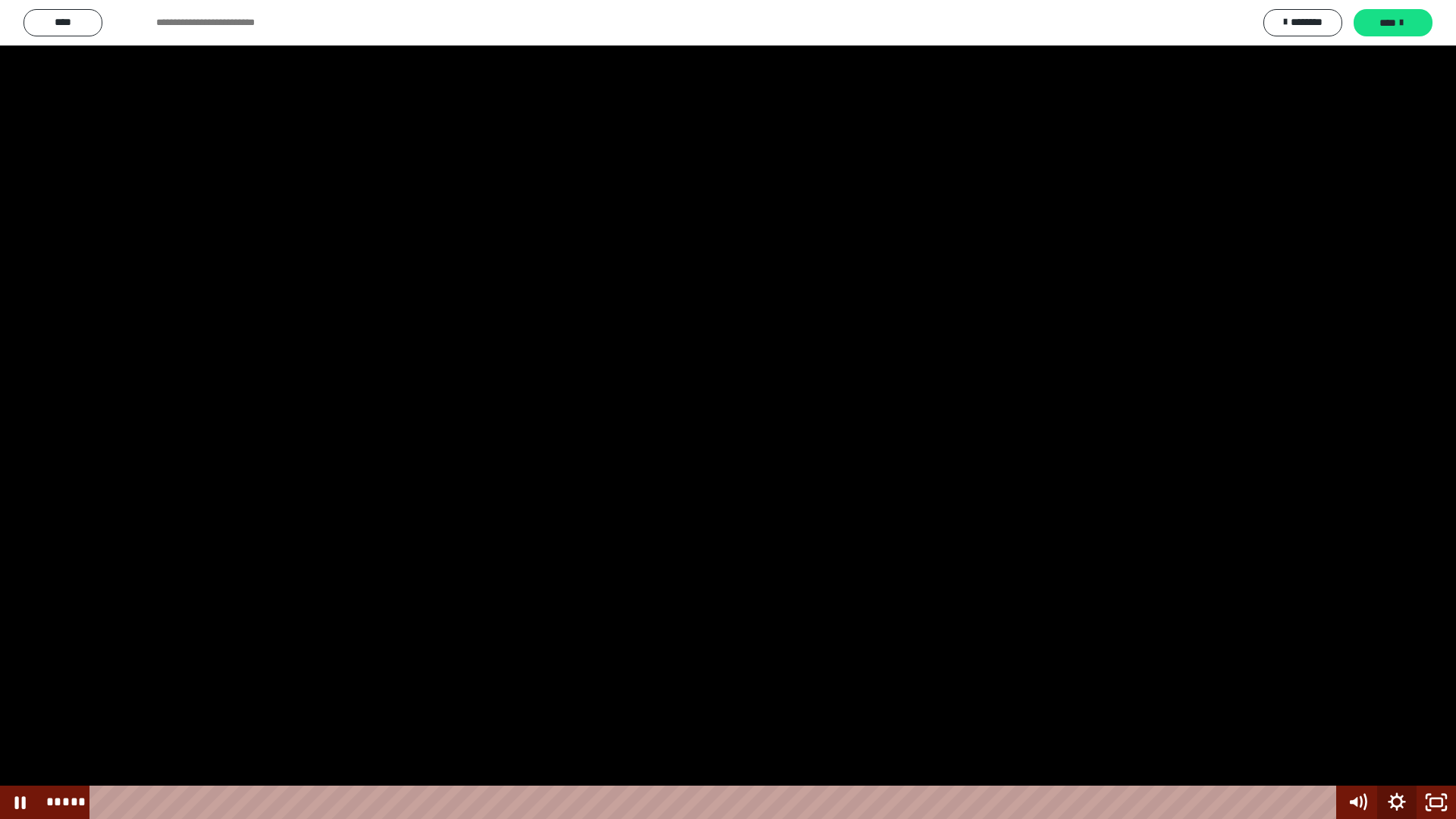 click 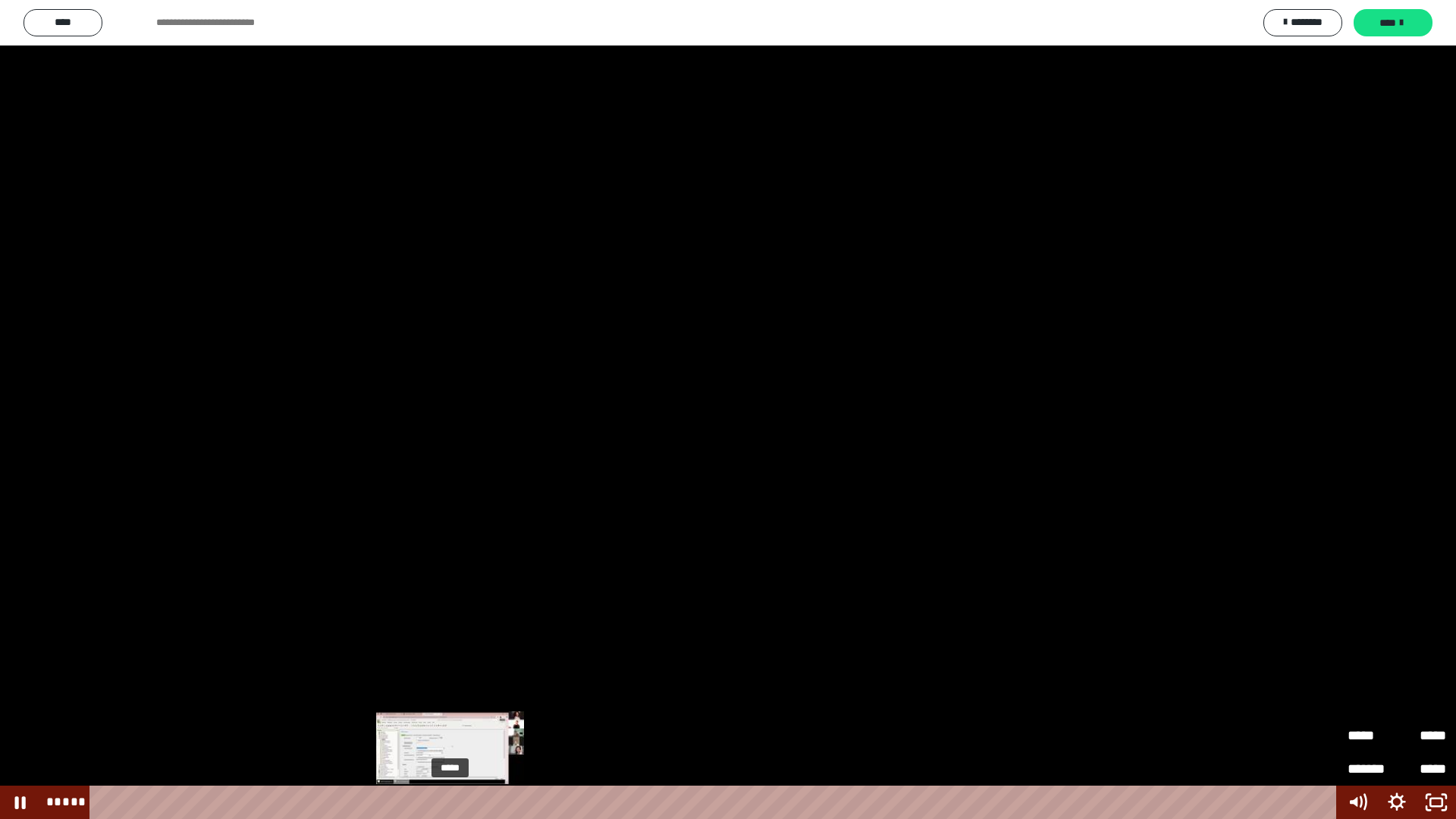 click on "*****" at bounding box center [715, 802] 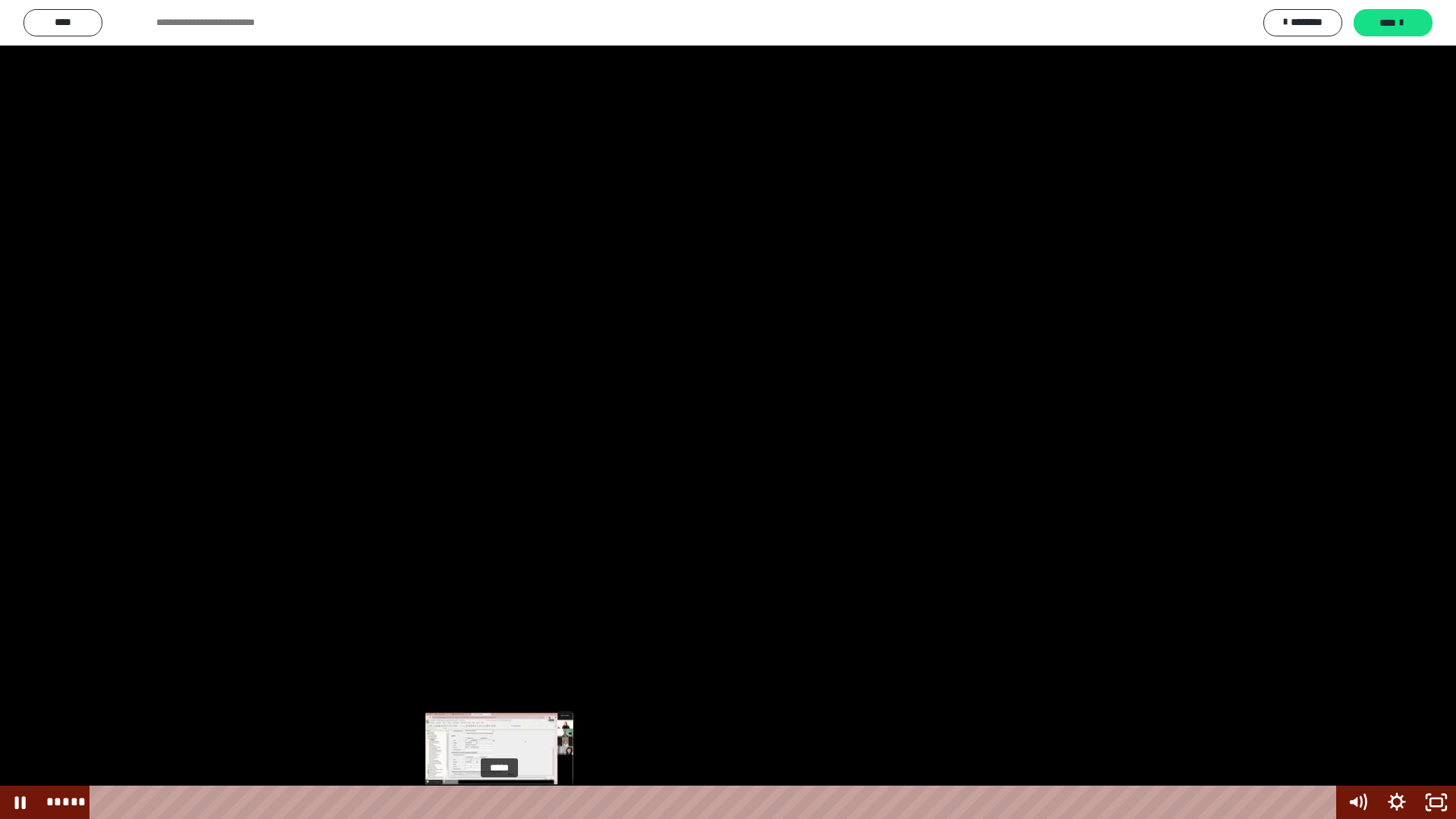 click on "*****" at bounding box center (715, 802) 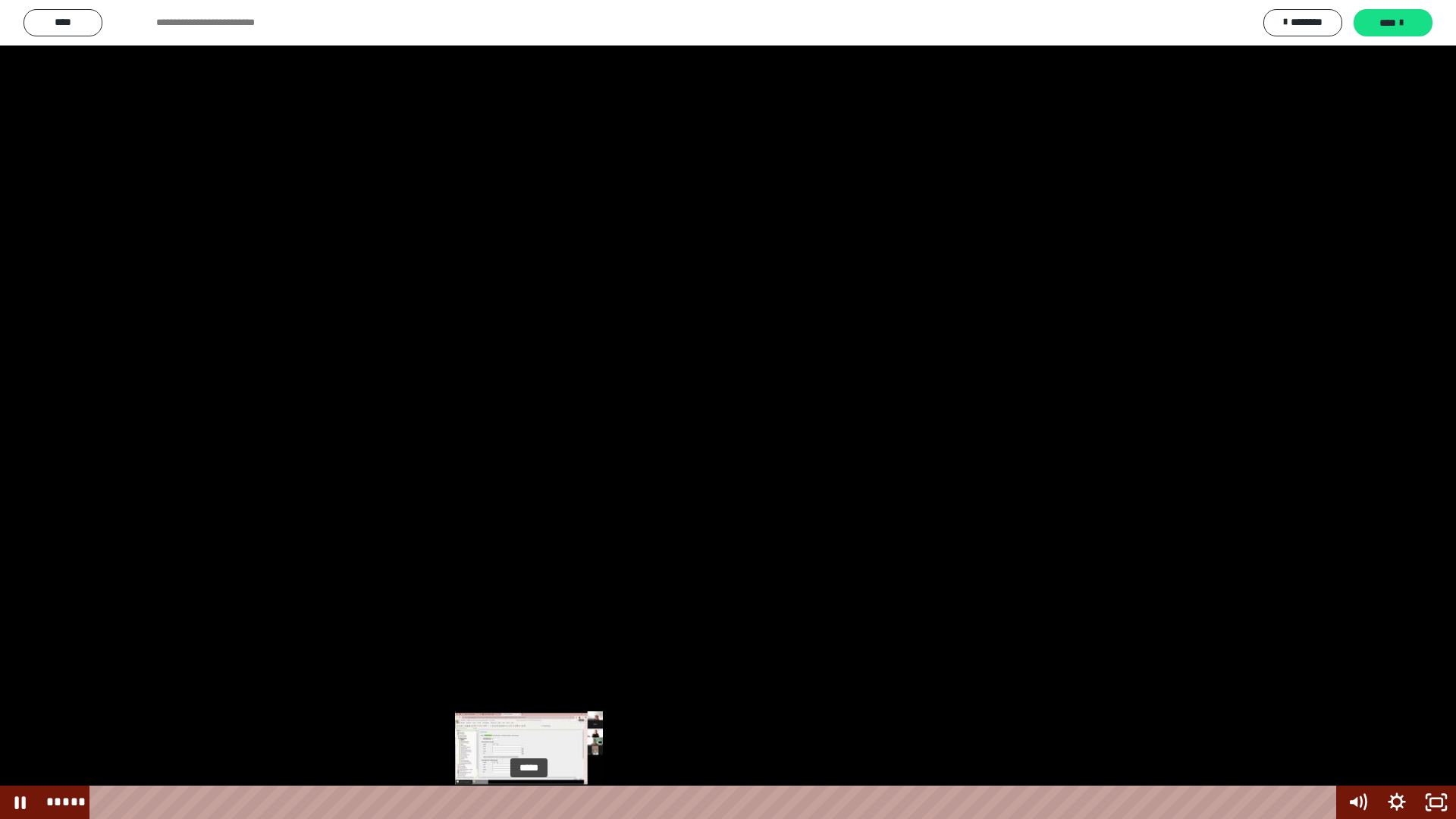 click on "*****" at bounding box center (715, 802) 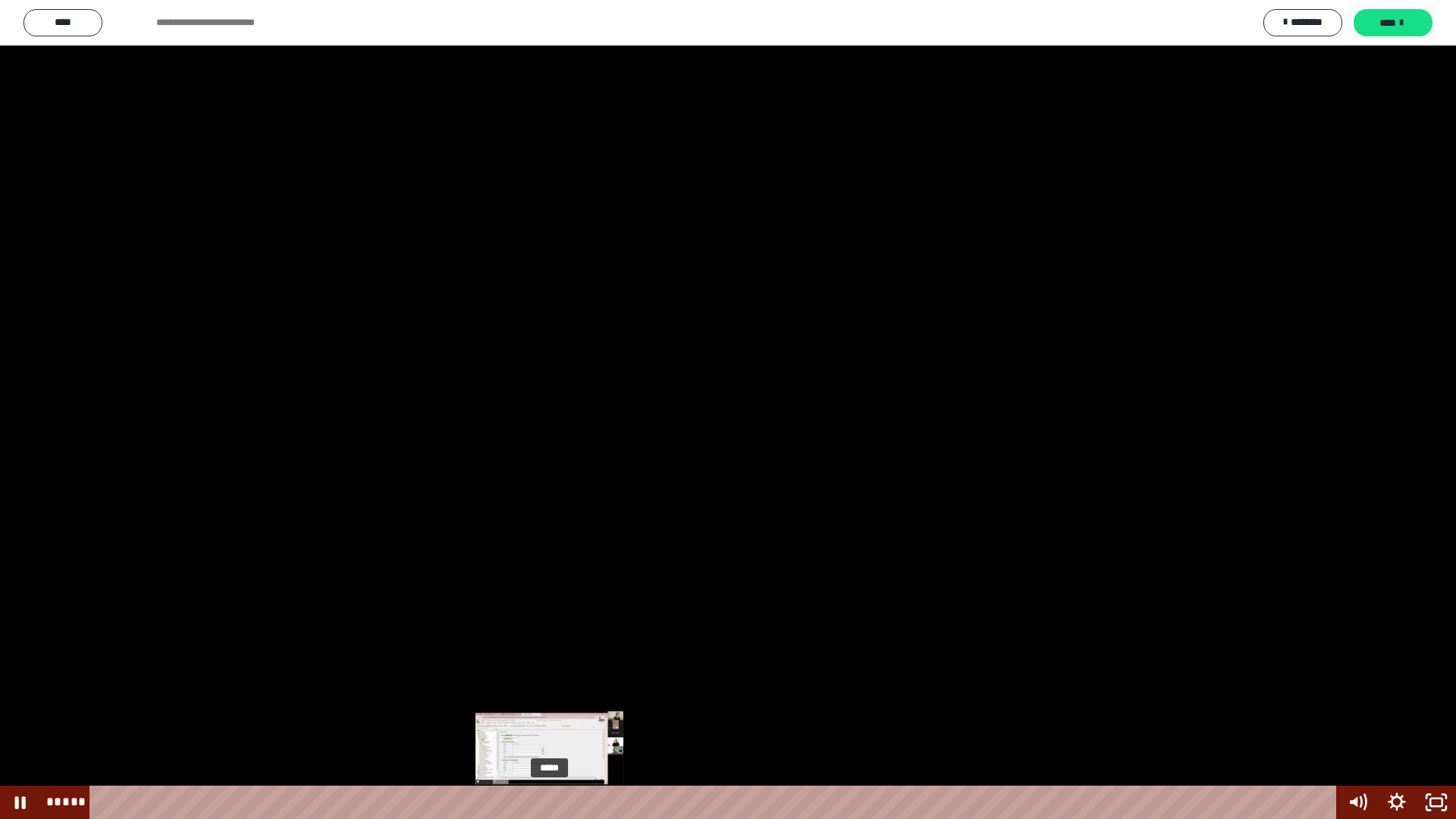 click on "*****" at bounding box center [715, 802] 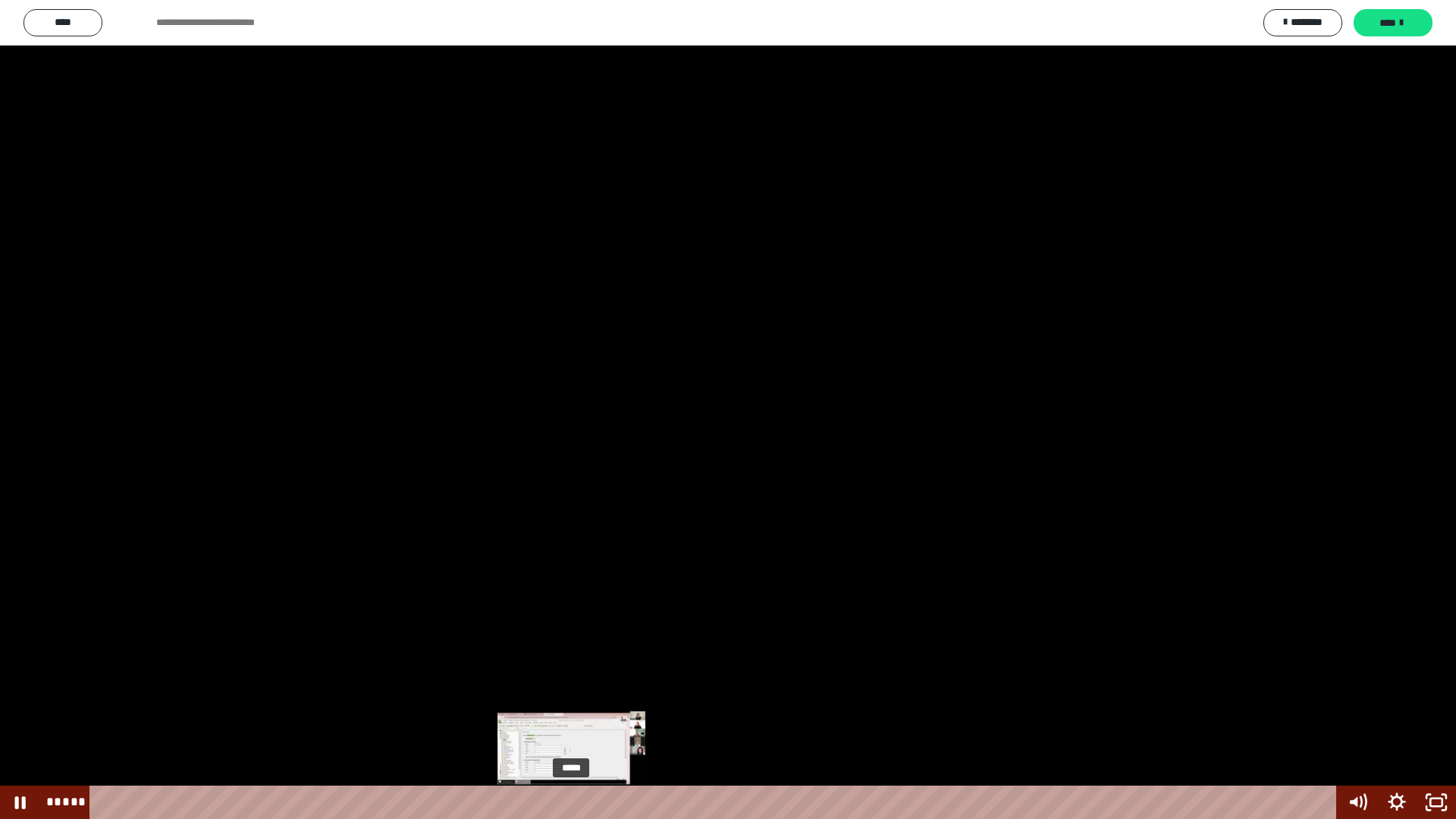 click on "*****" at bounding box center [715, 802] 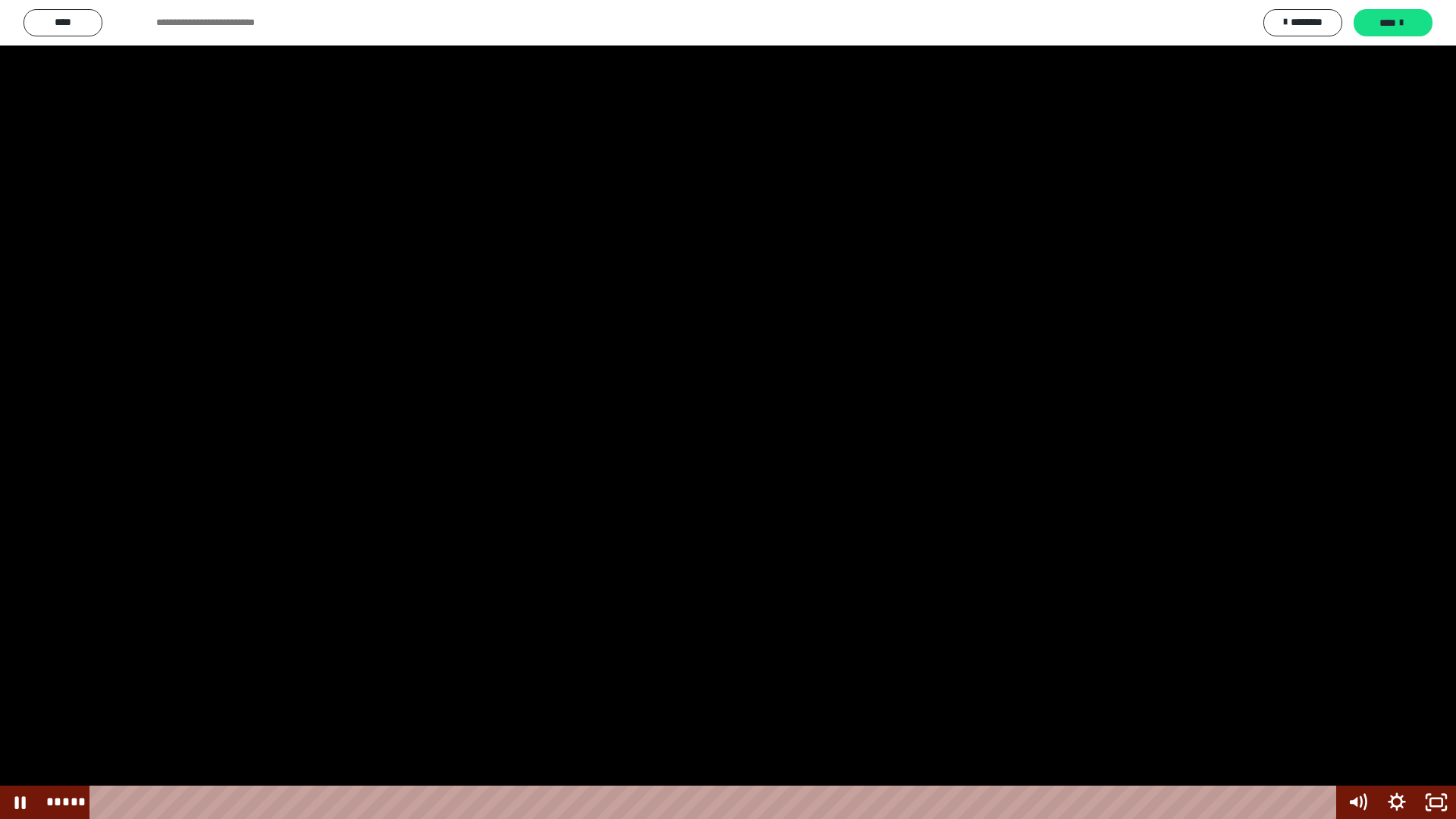 click at bounding box center [728, 410] 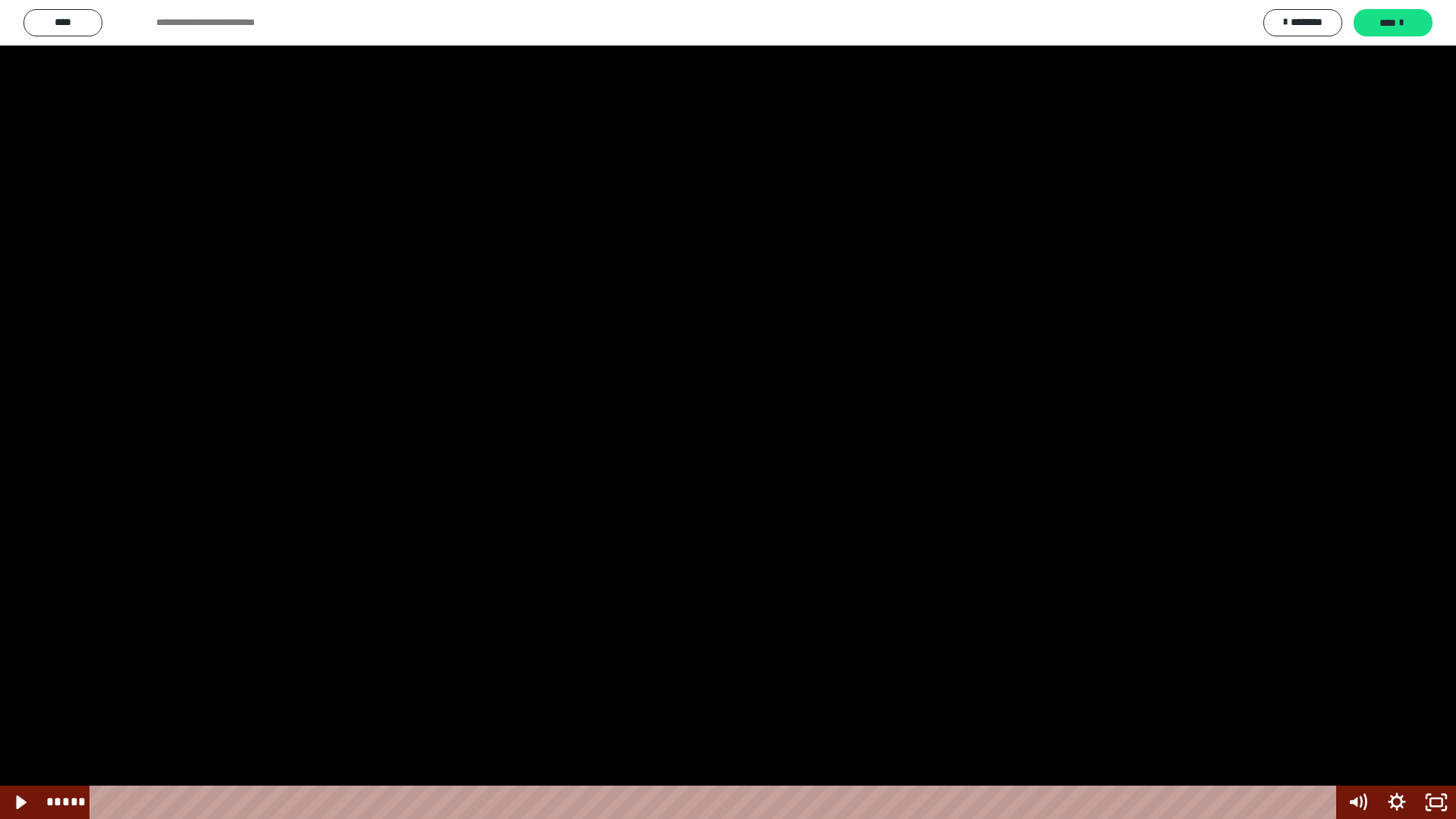 click at bounding box center (728, 410) 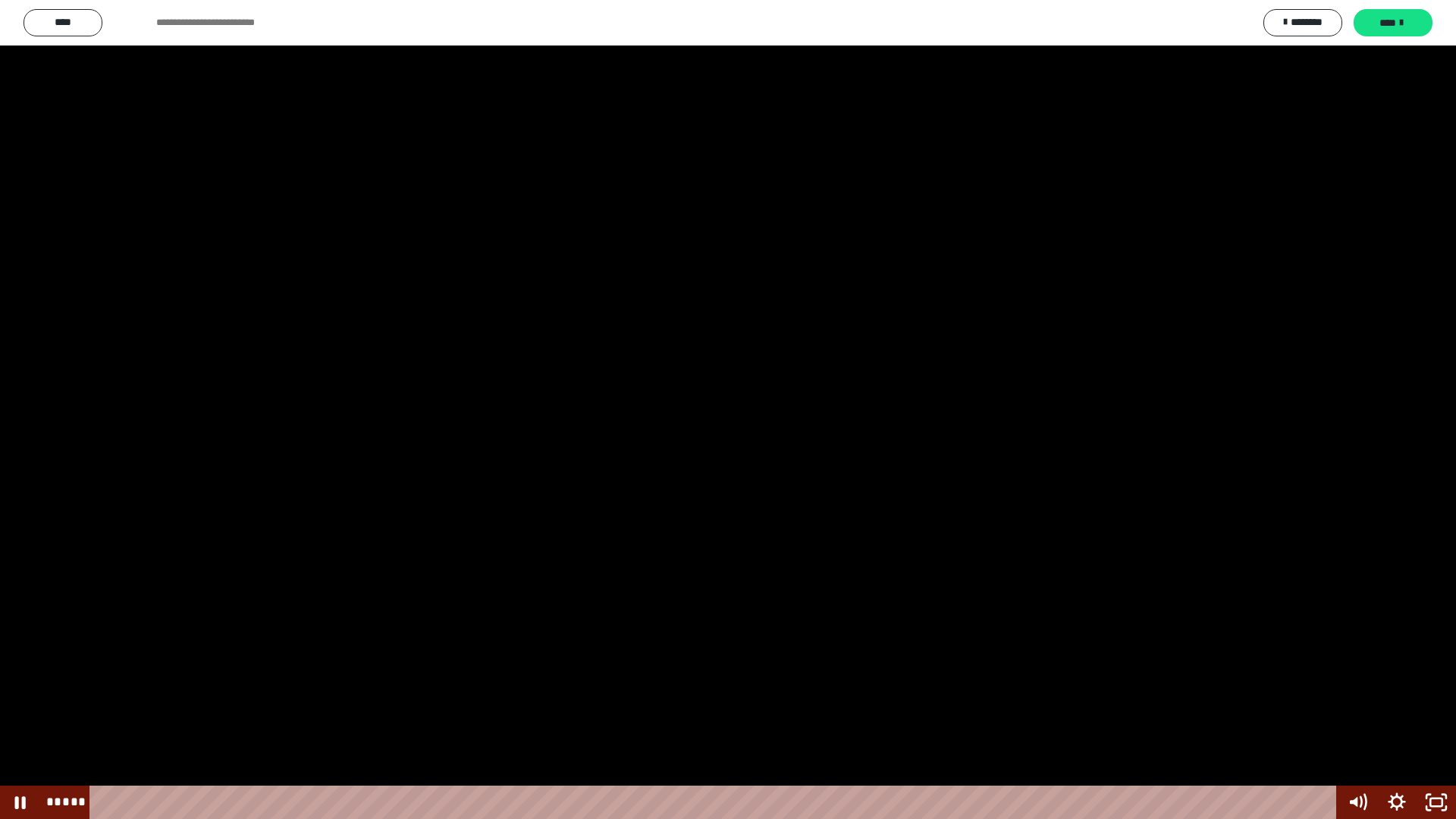 click at bounding box center (728, 410) 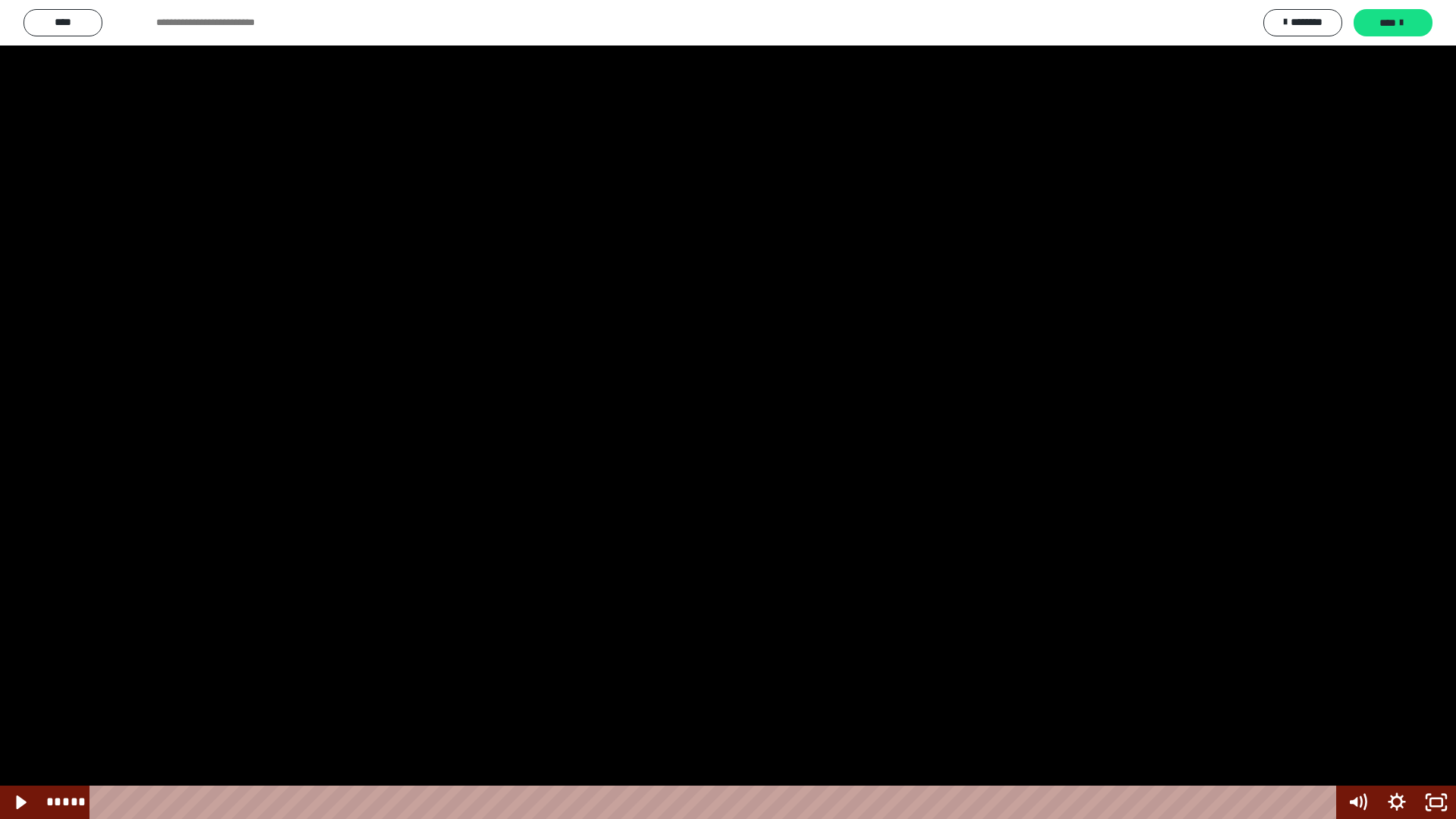 click at bounding box center [728, 410] 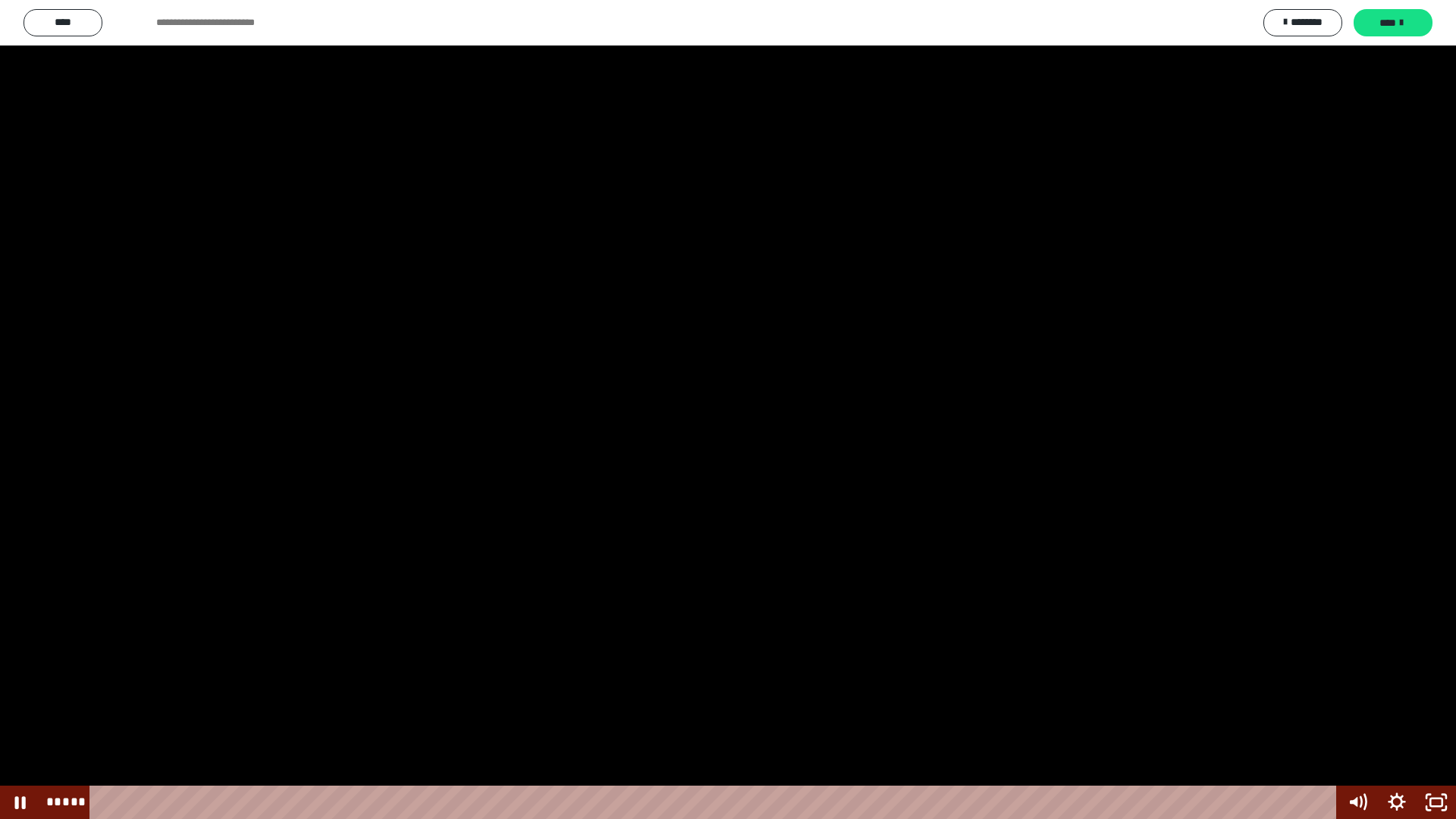 click at bounding box center [728, 410] 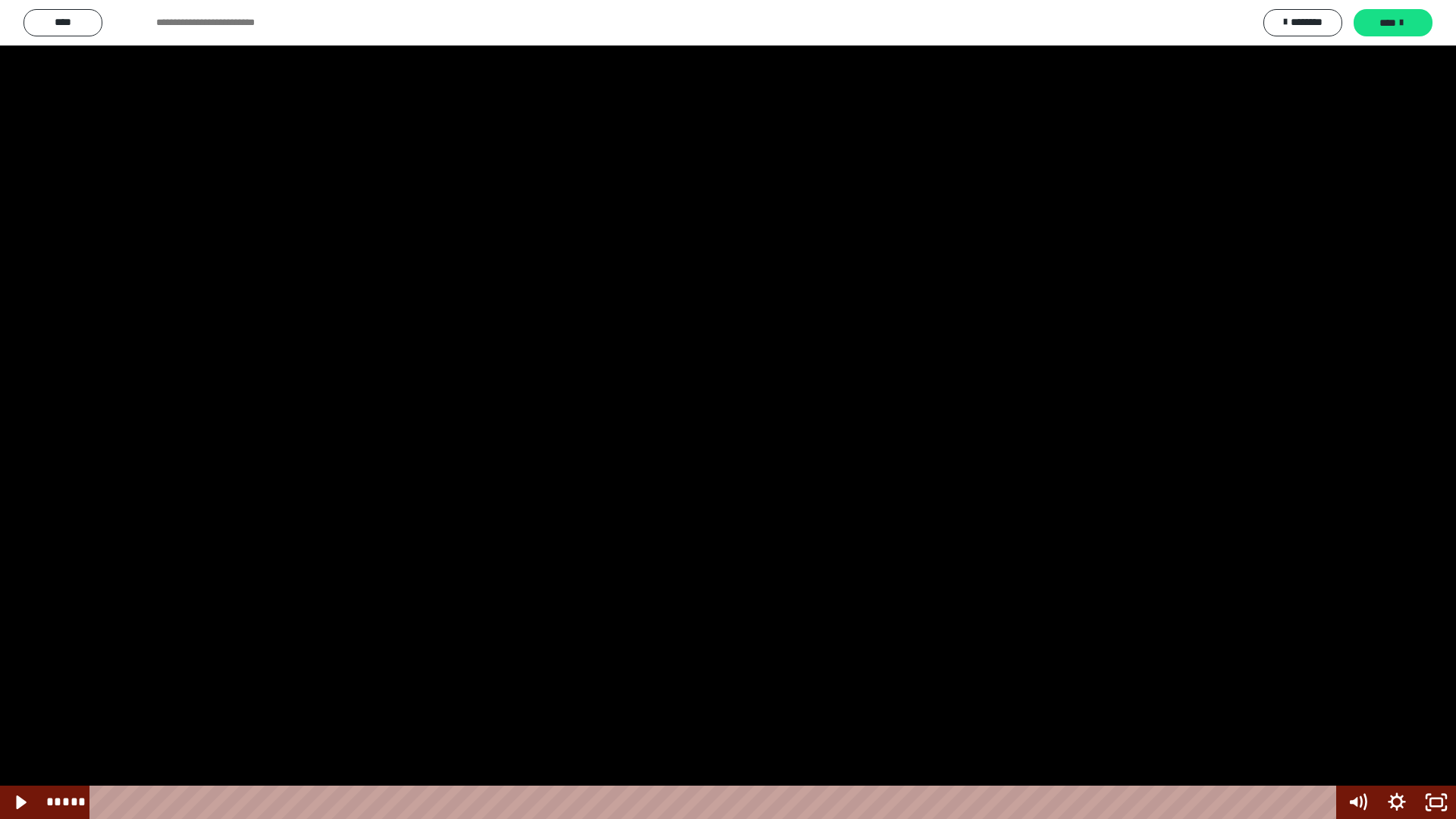 click at bounding box center (728, 410) 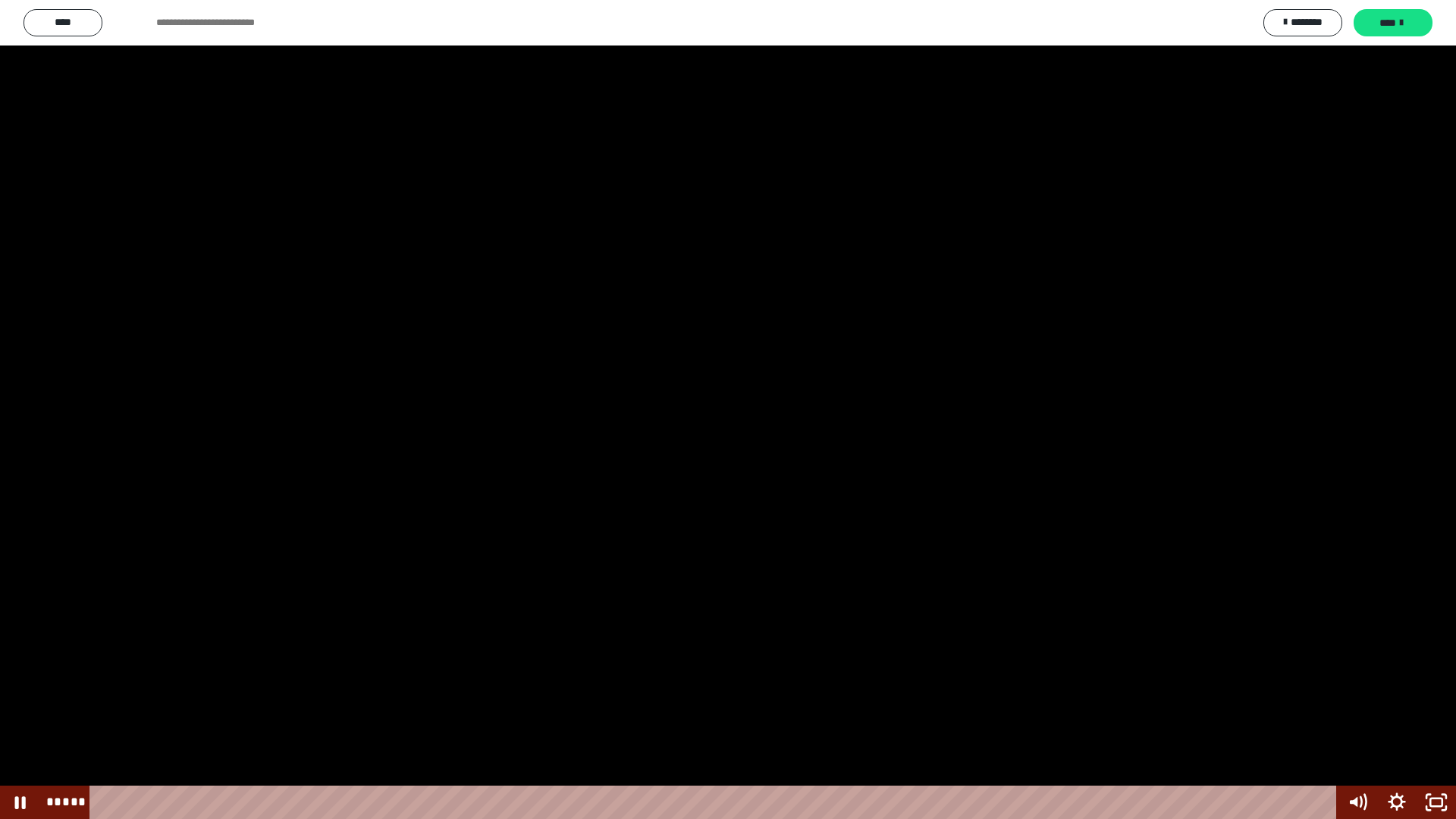 click at bounding box center (728, 410) 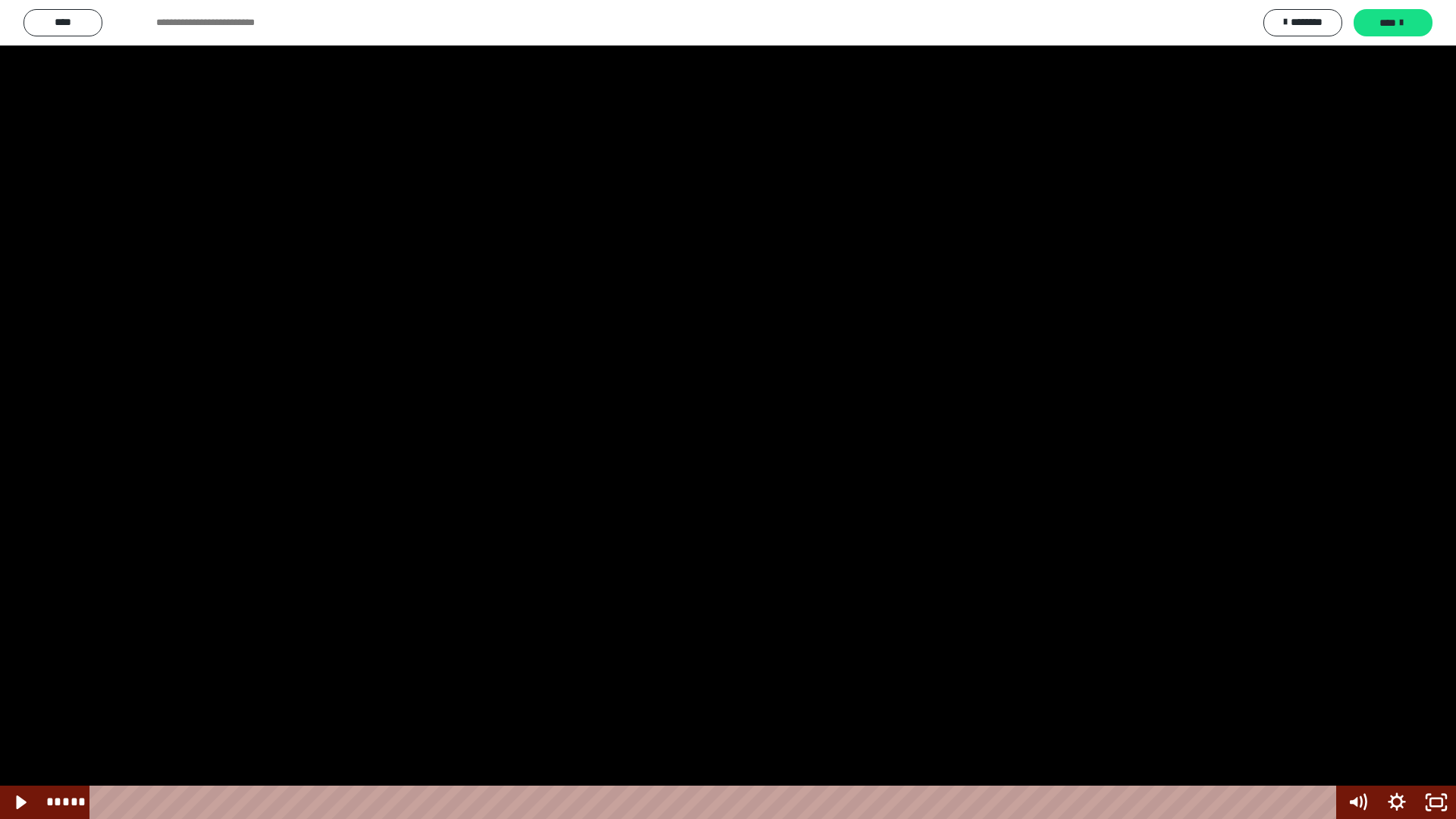 click at bounding box center [728, 410] 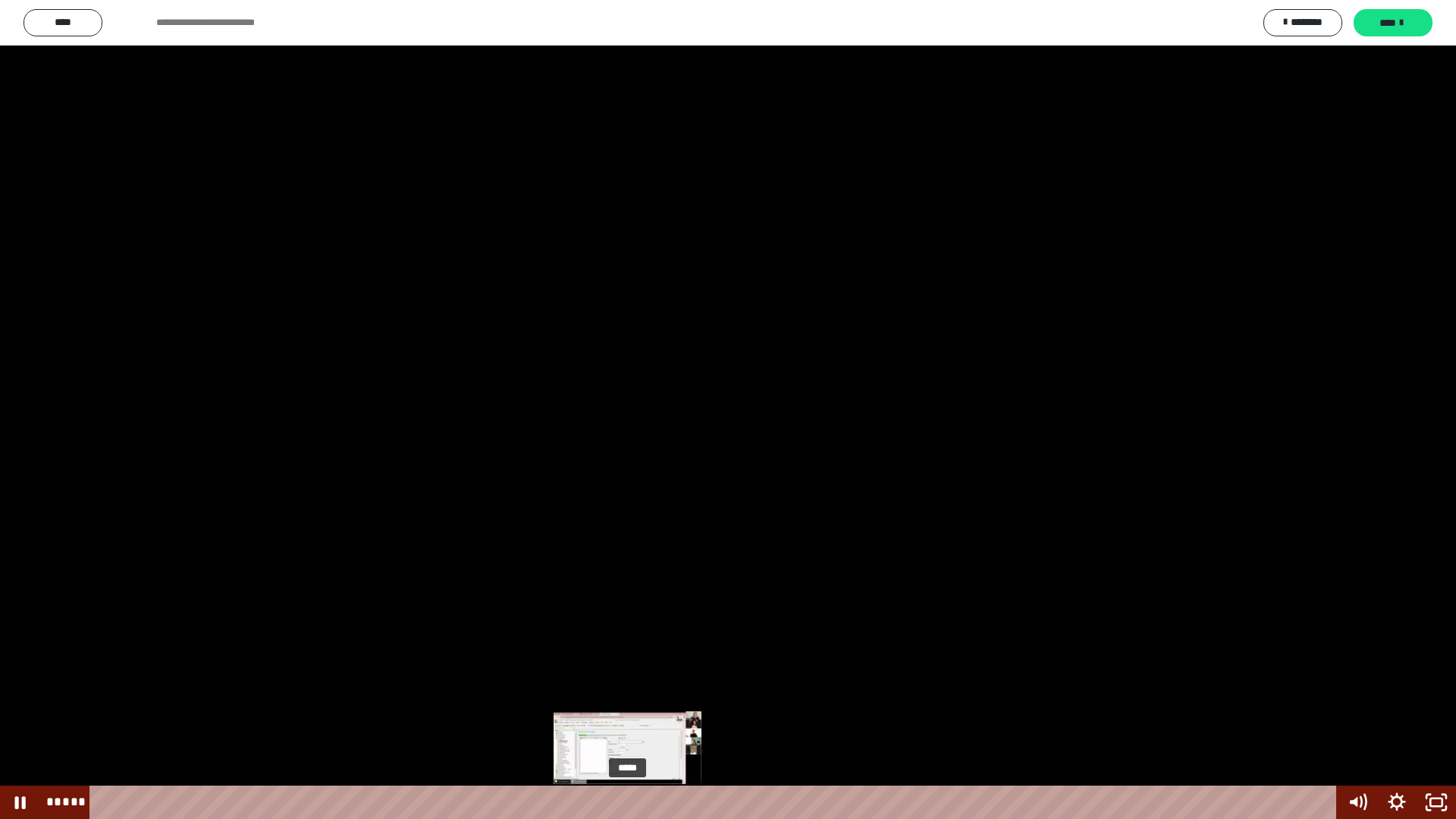 click on "*****" at bounding box center [715, 802] 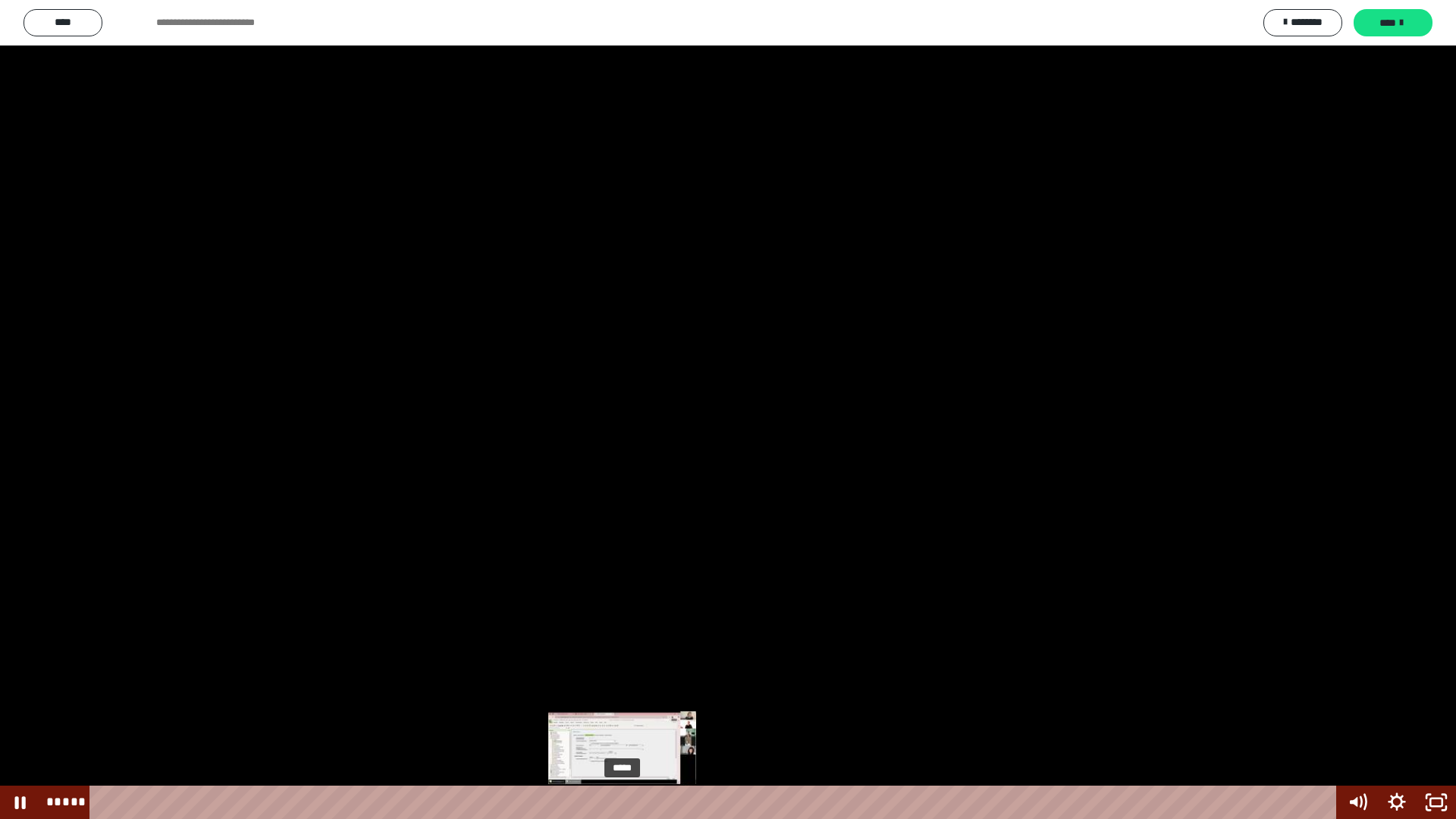 click at bounding box center [622, 802] 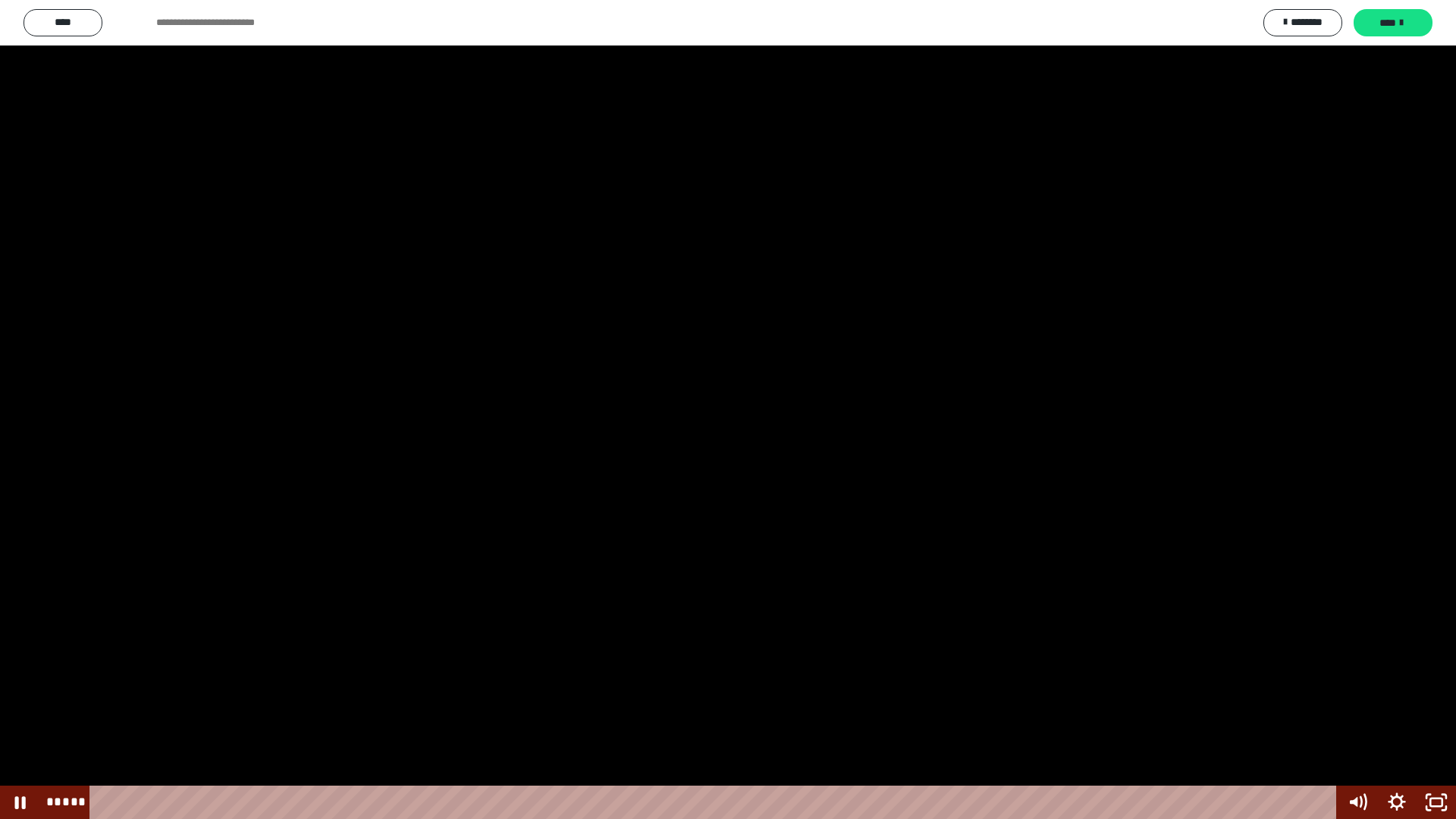 click at bounding box center (728, 410) 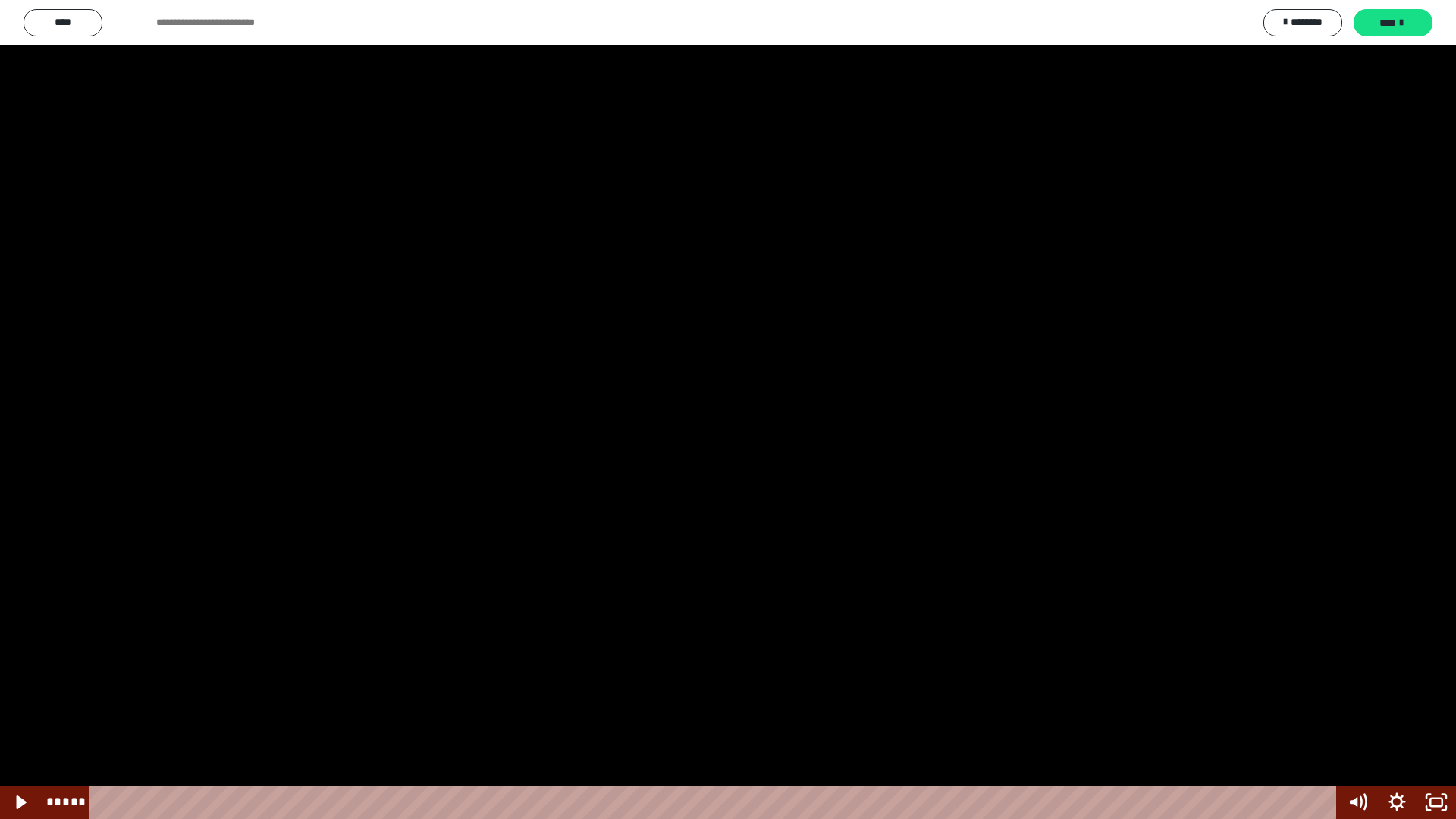 click at bounding box center (728, 410) 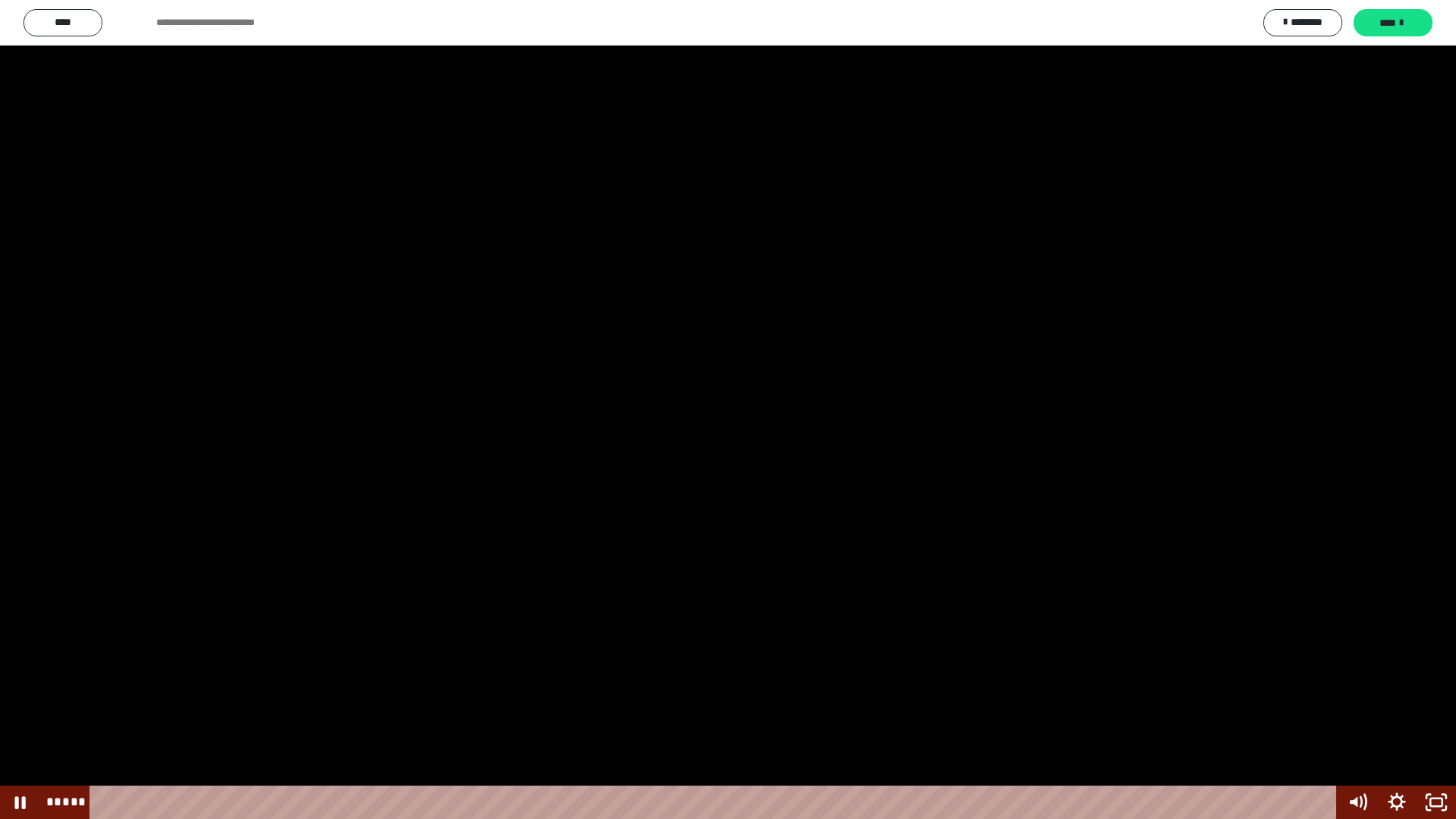 click at bounding box center (728, 410) 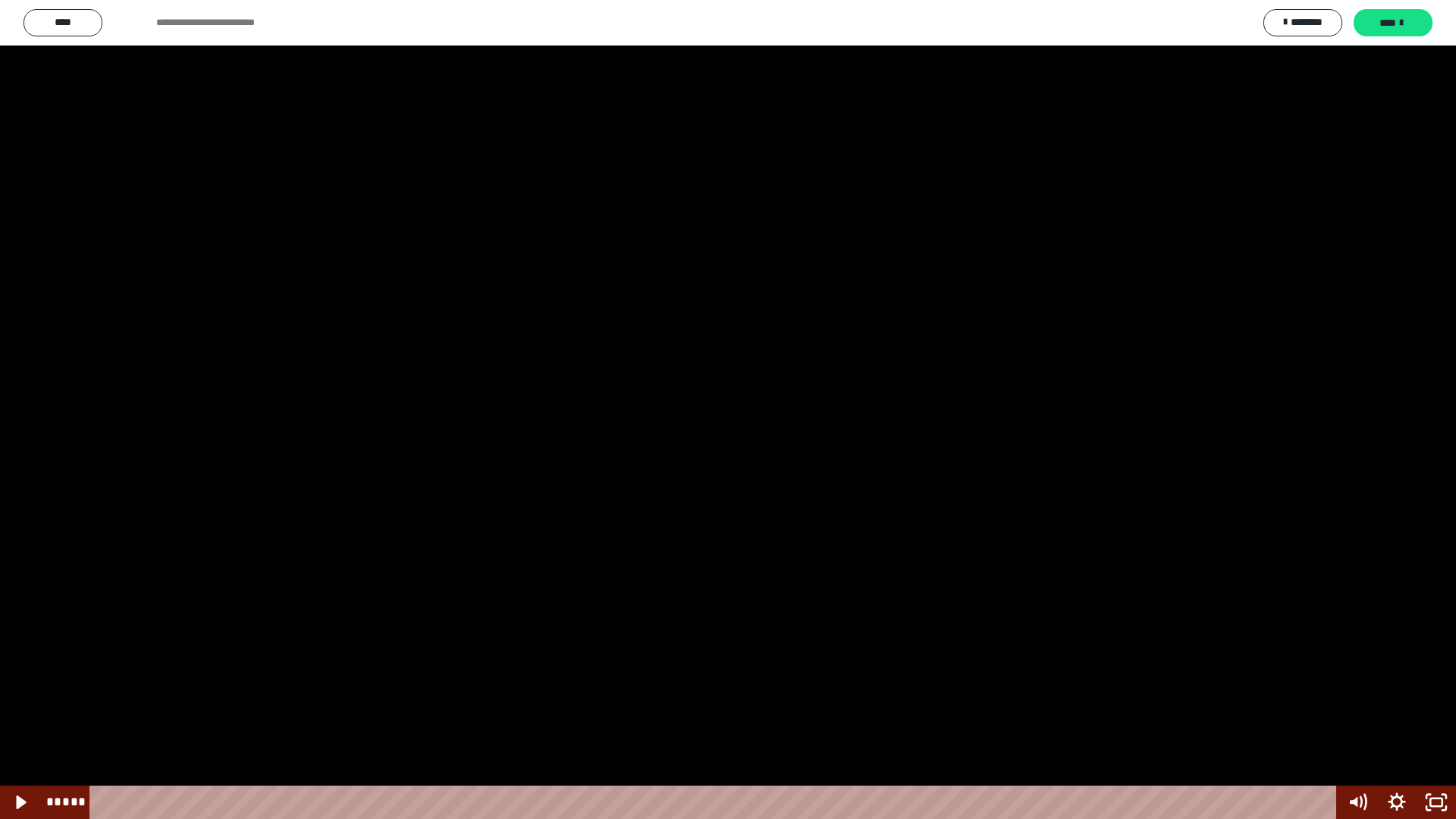 click at bounding box center (728, 410) 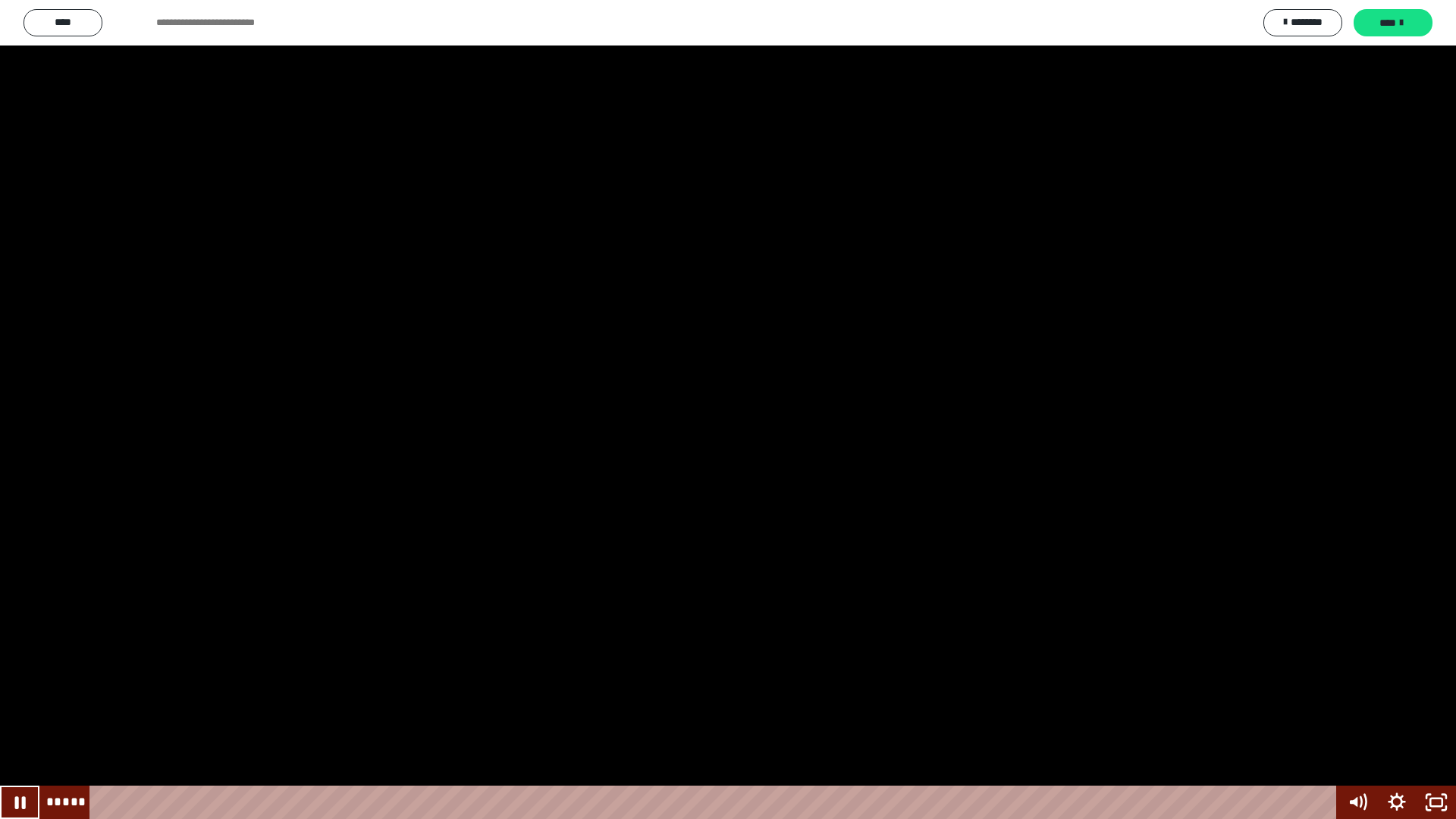 type 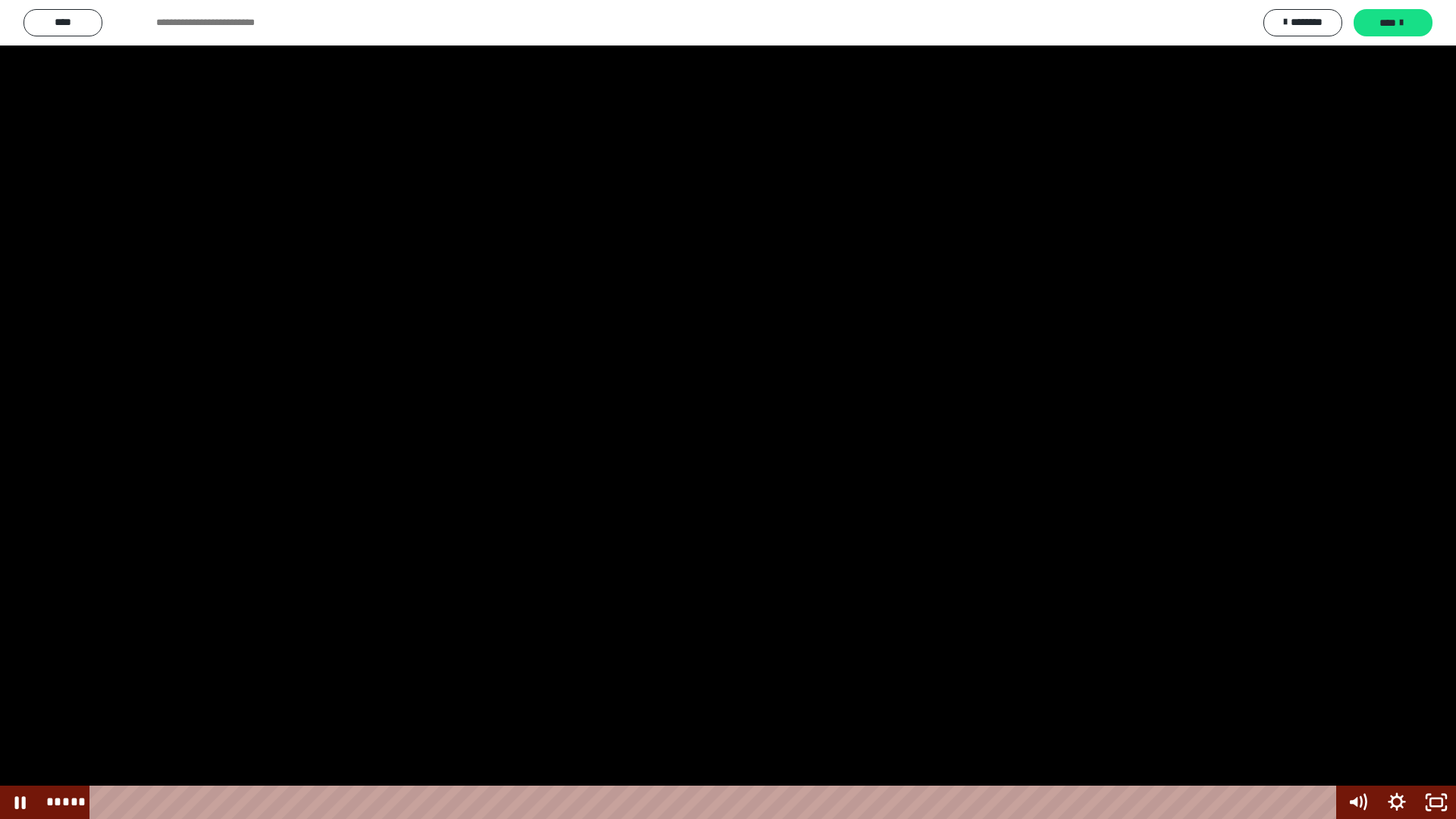 click at bounding box center [728, 410] 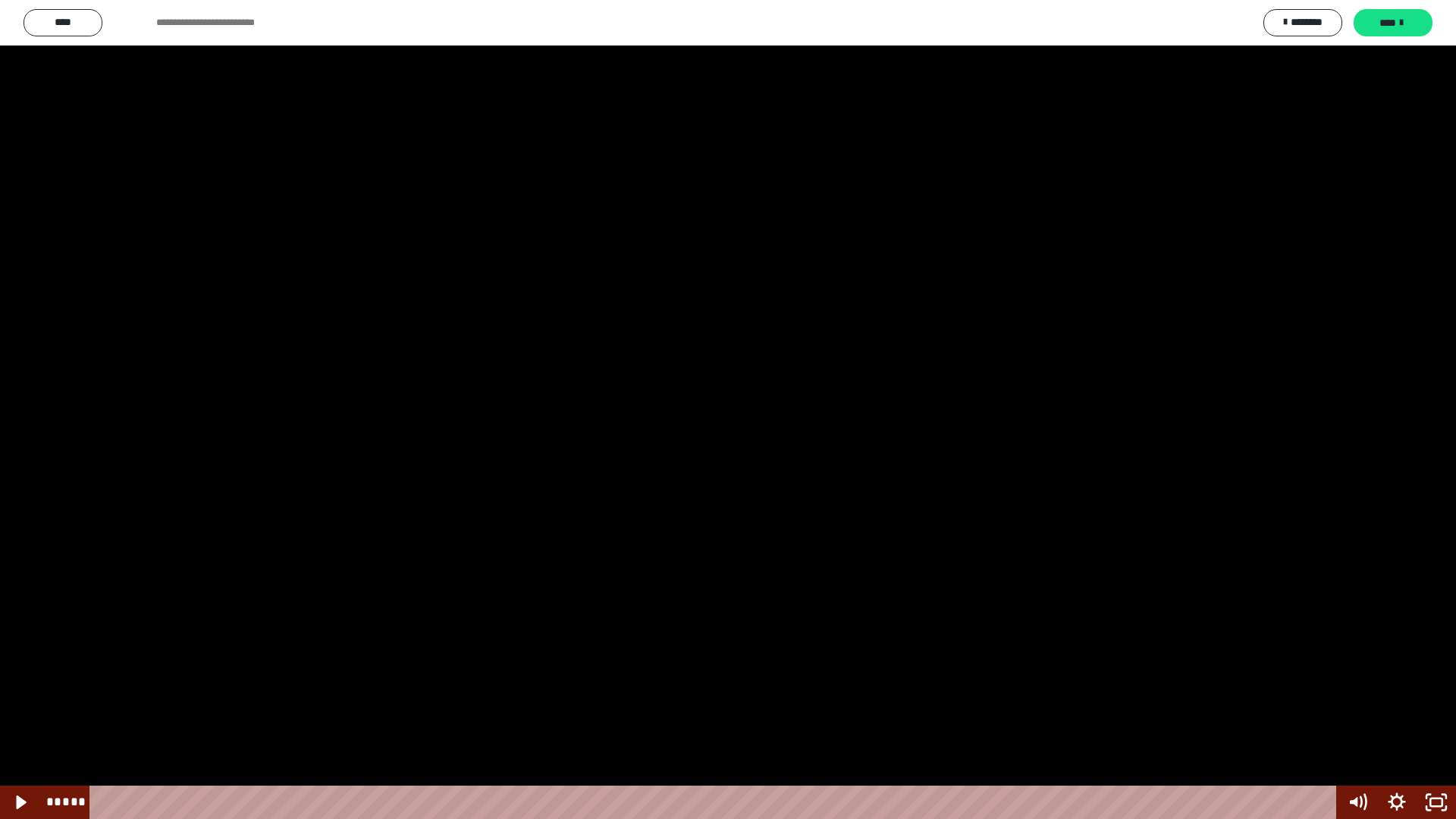 click at bounding box center (728, 410) 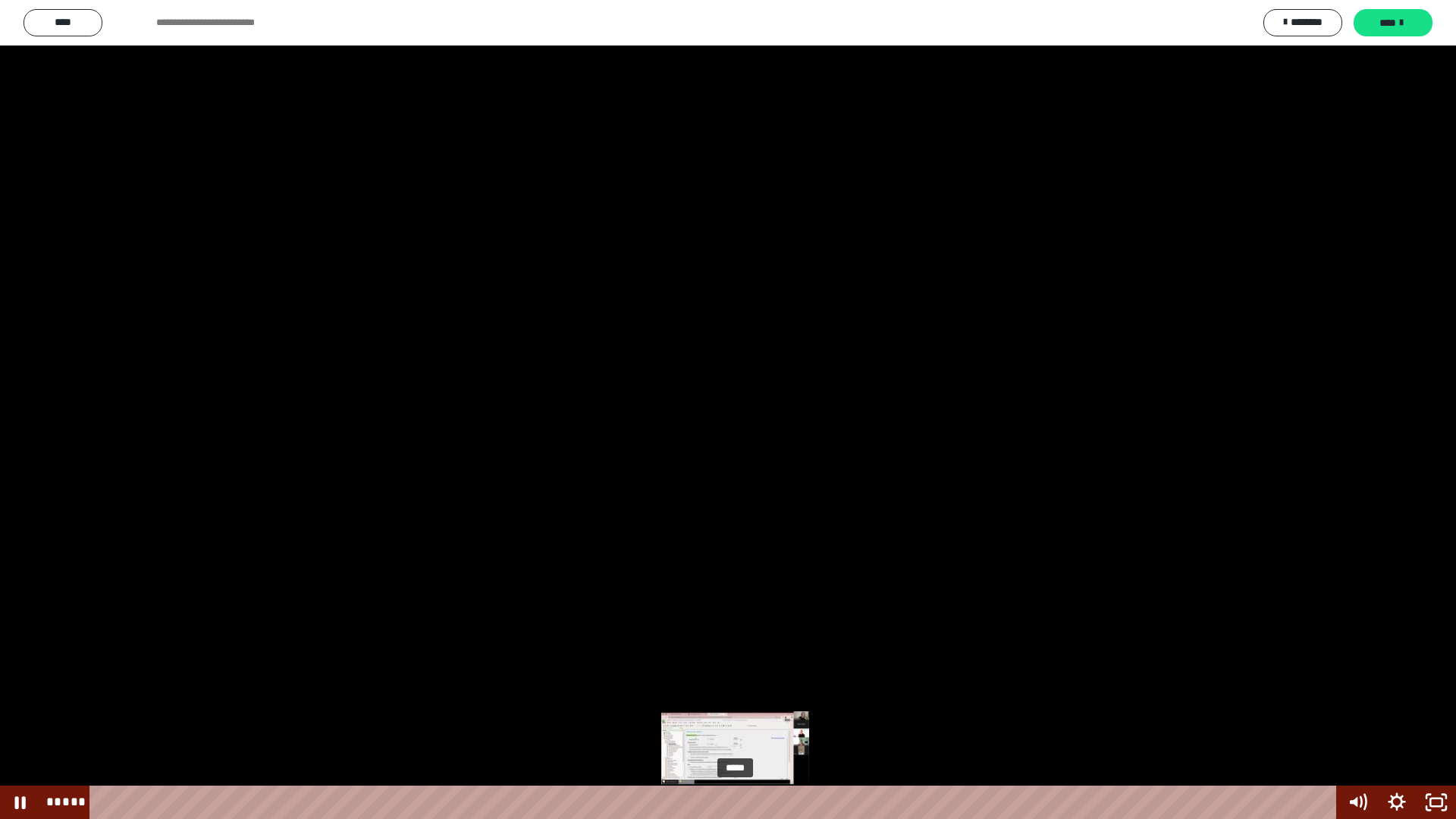 click on "*****" at bounding box center (715, 802) 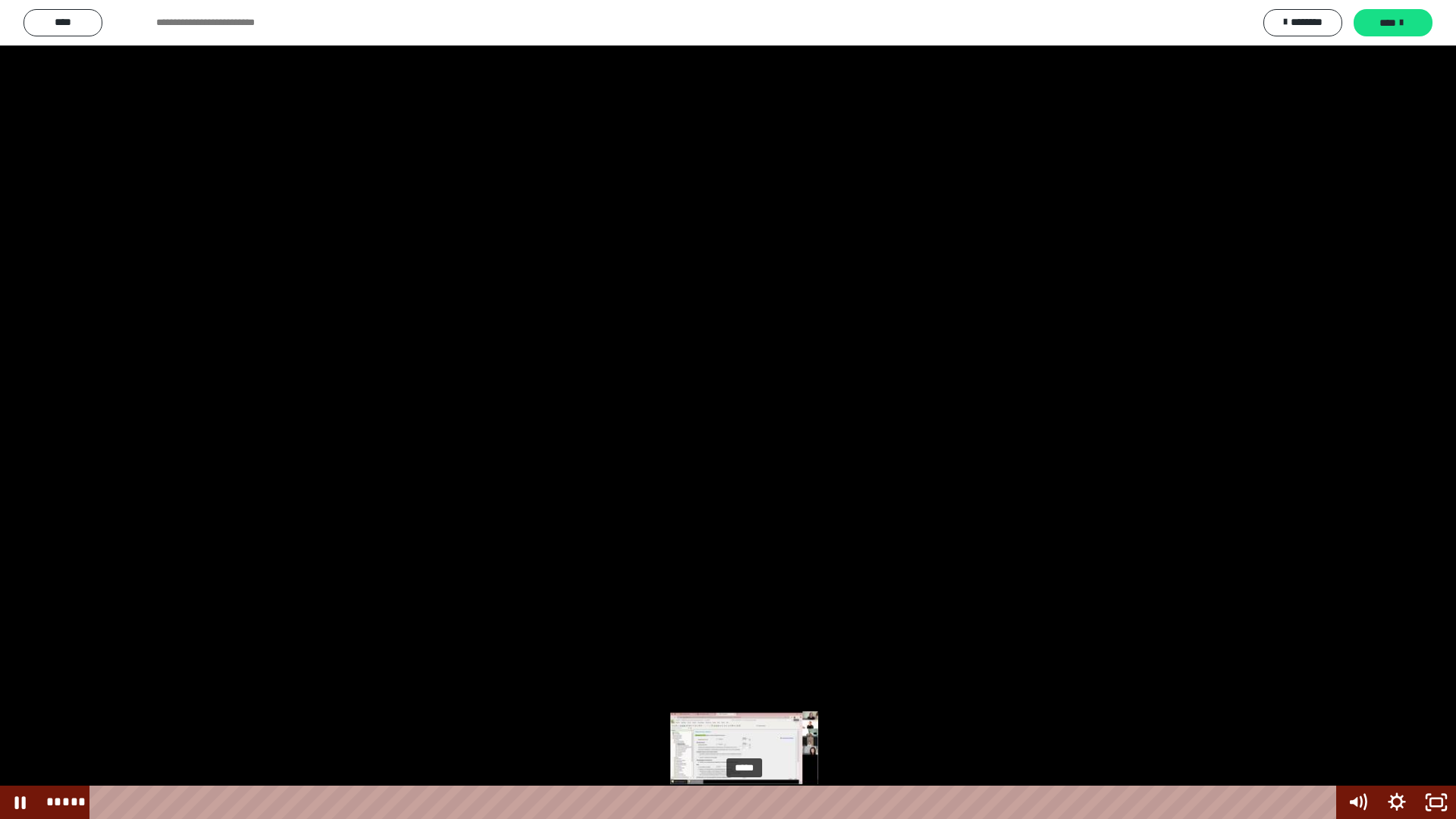 click on "*****" at bounding box center [715, 802] 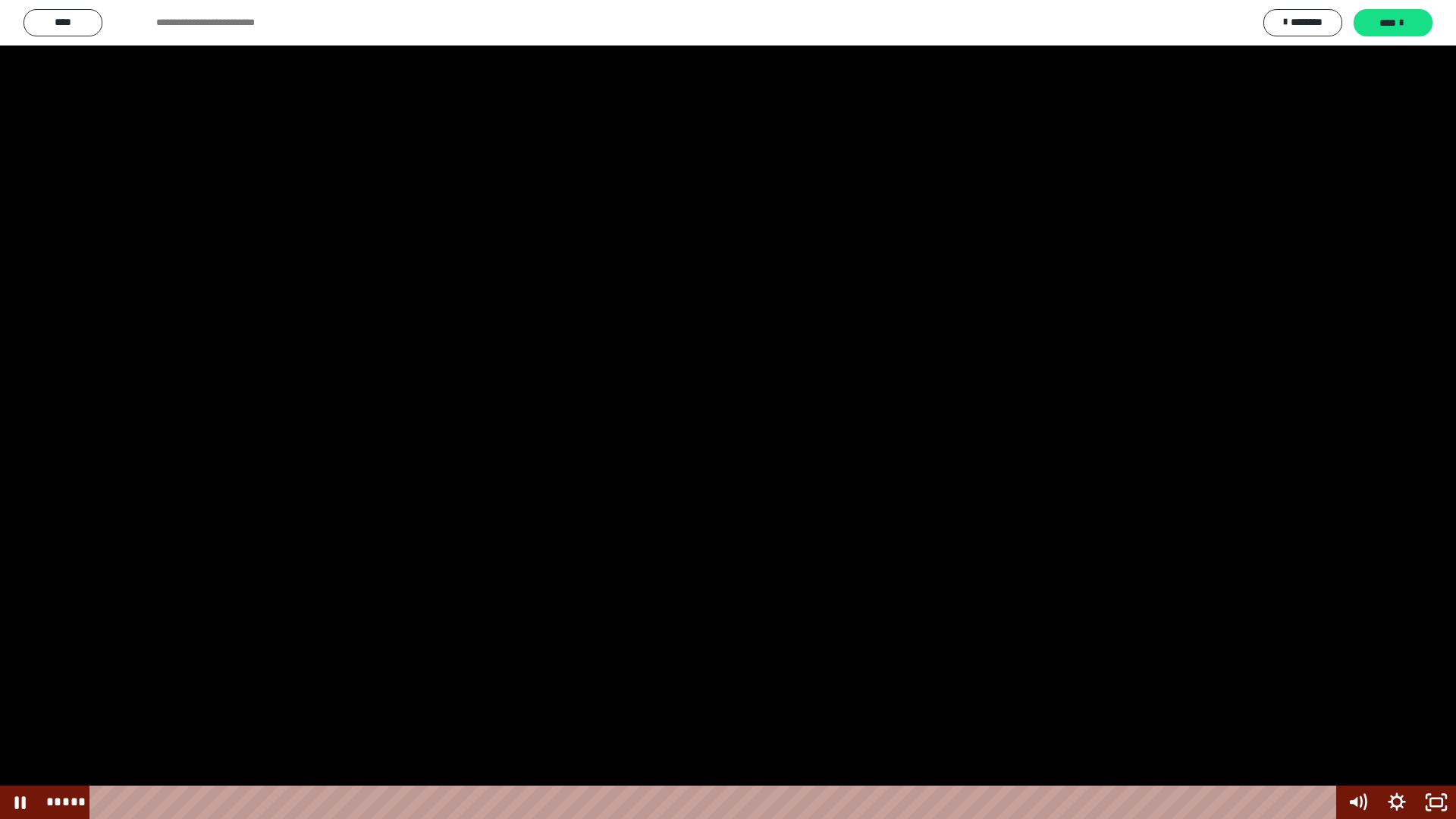 click at bounding box center (728, 410) 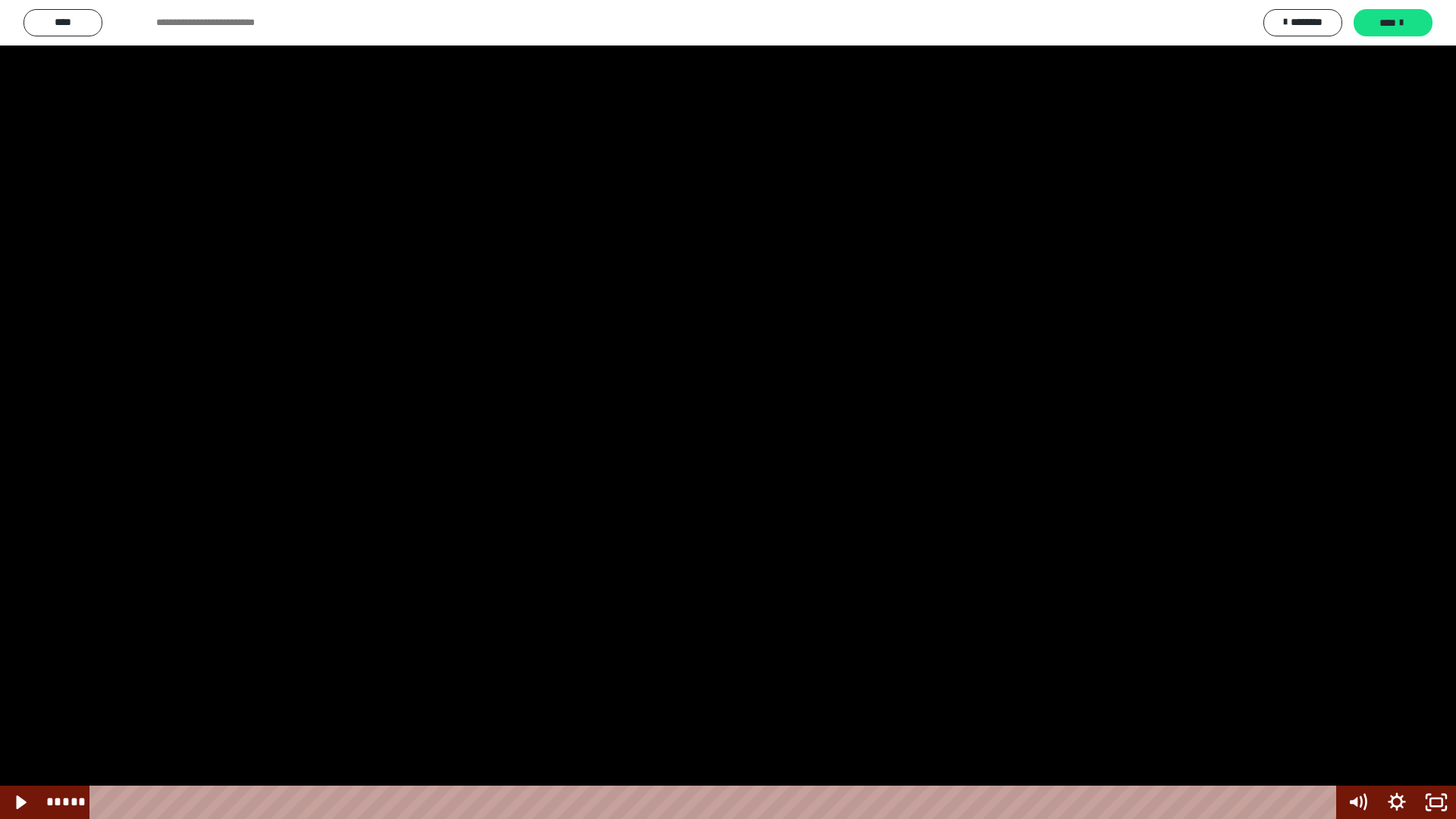 click at bounding box center (728, 410) 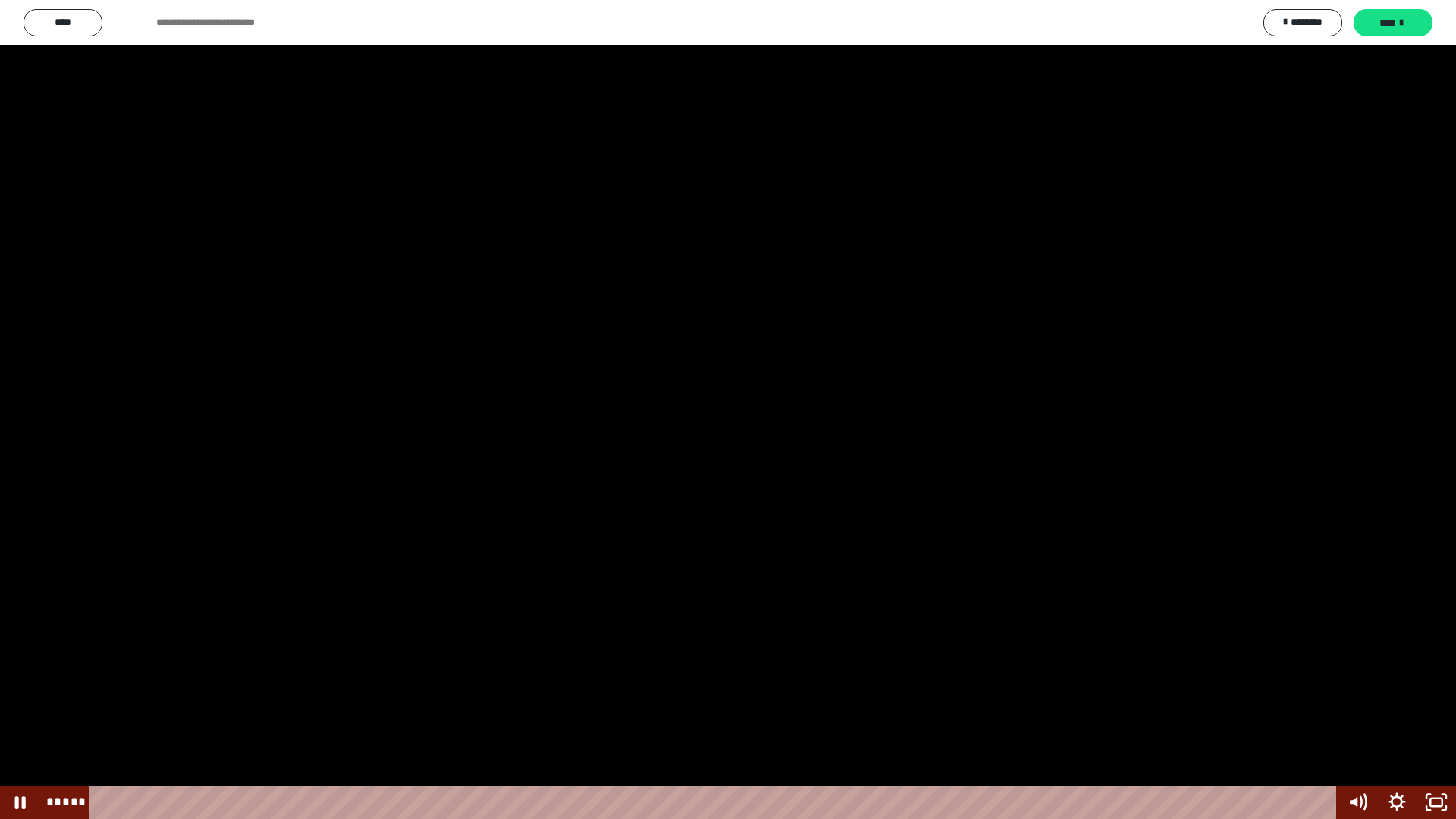 click at bounding box center (728, 410) 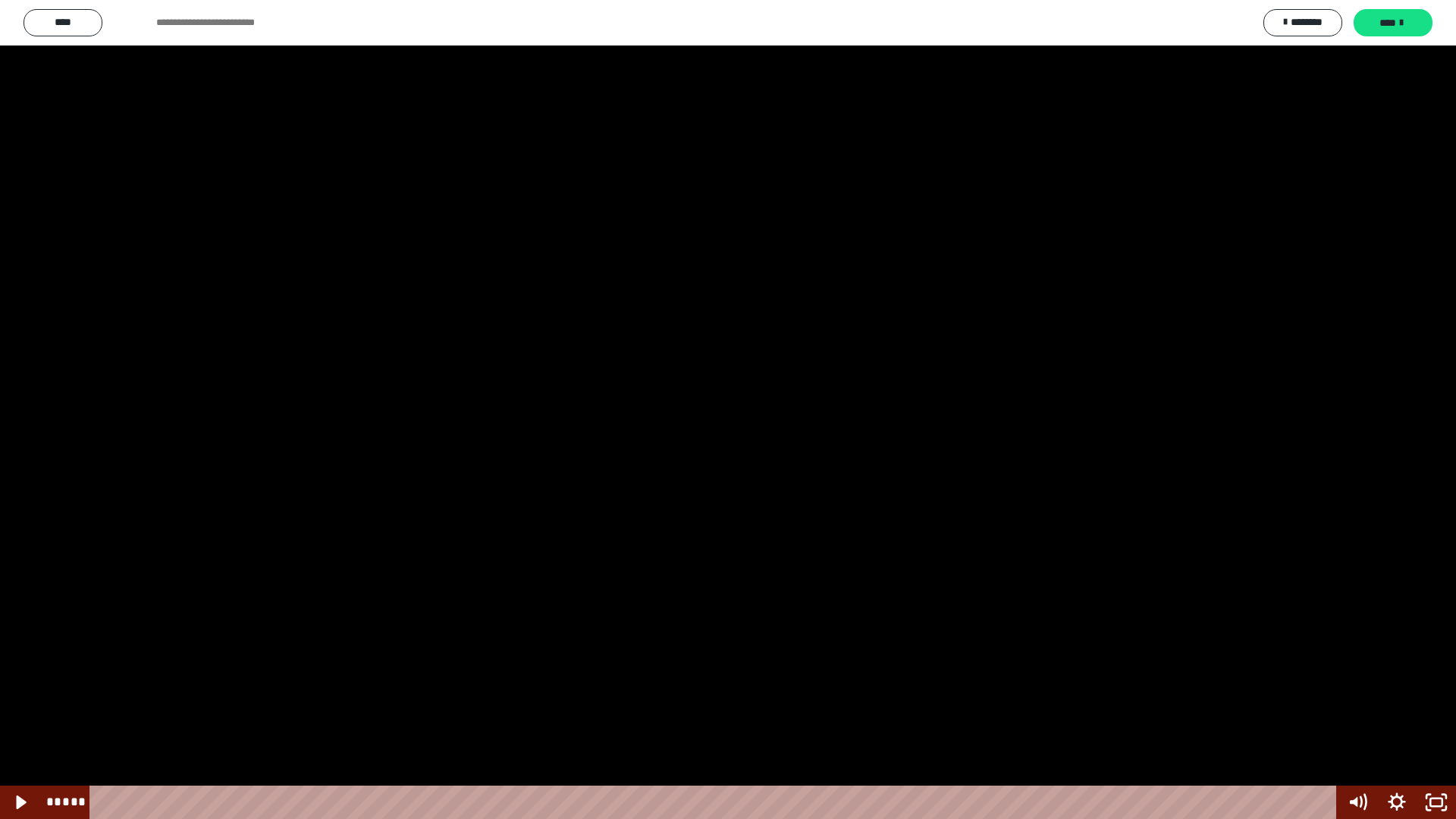 click at bounding box center [728, 410] 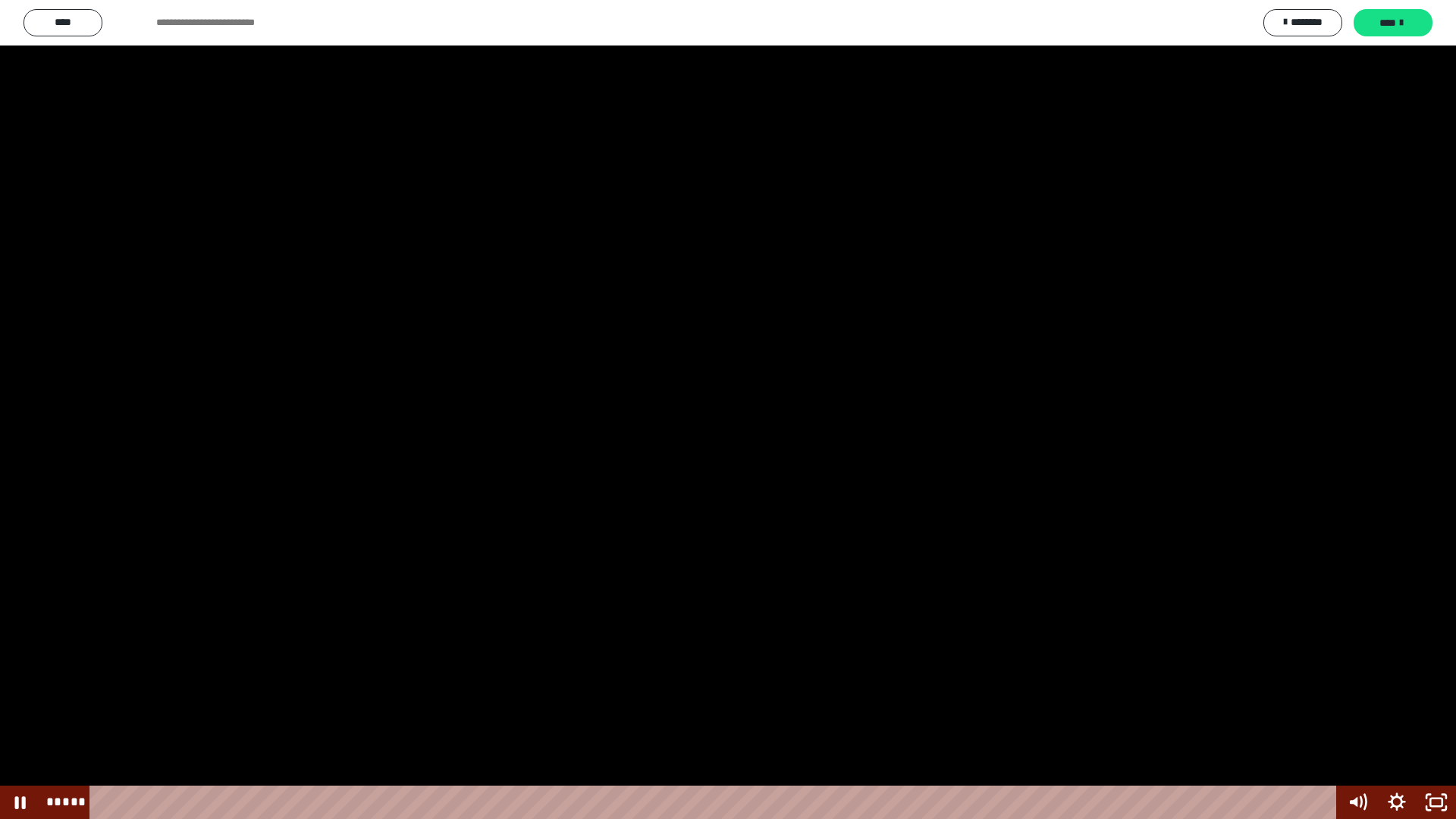 click at bounding box center (728, 410) 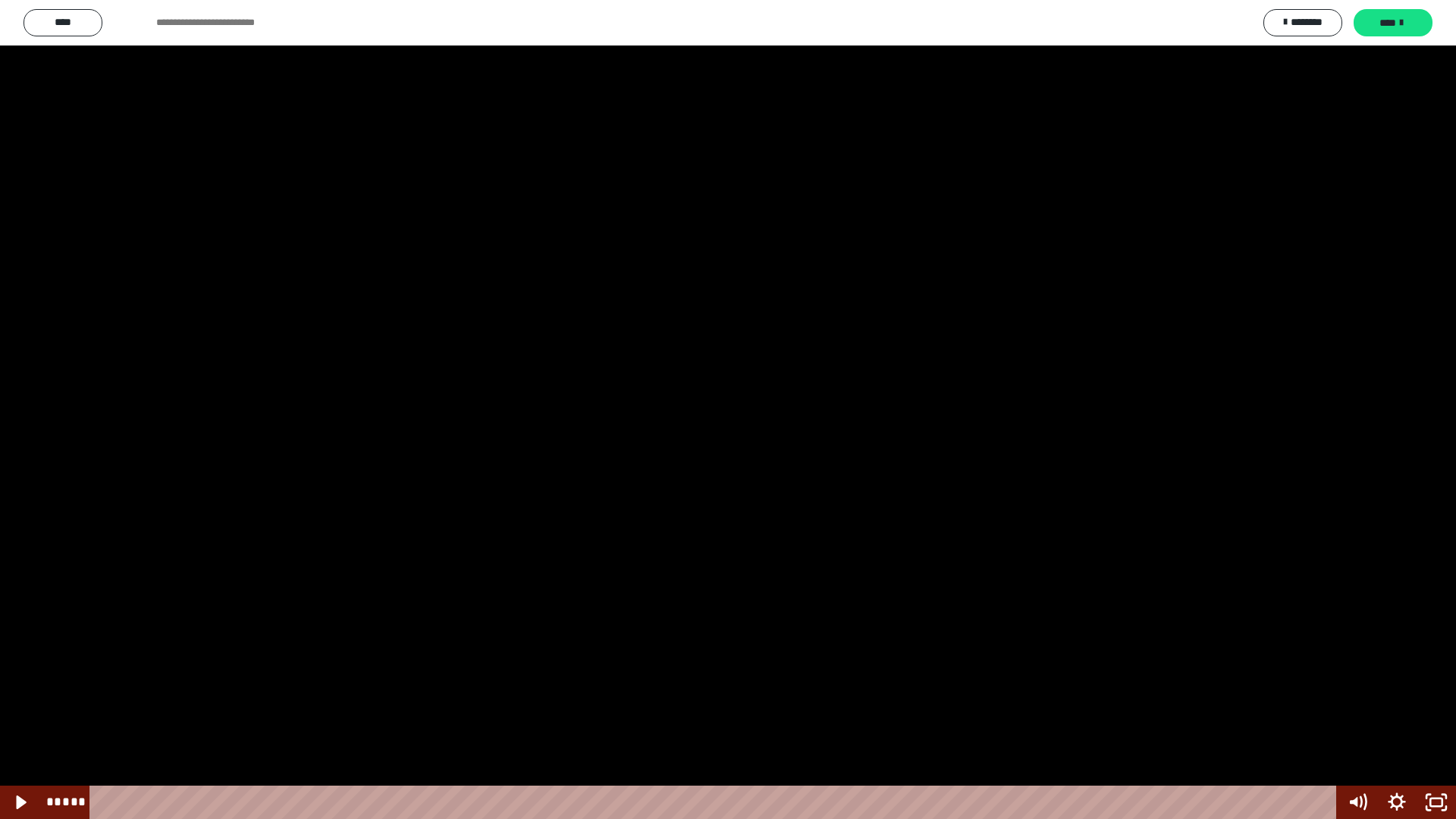 click at bounding box center [728, 410] 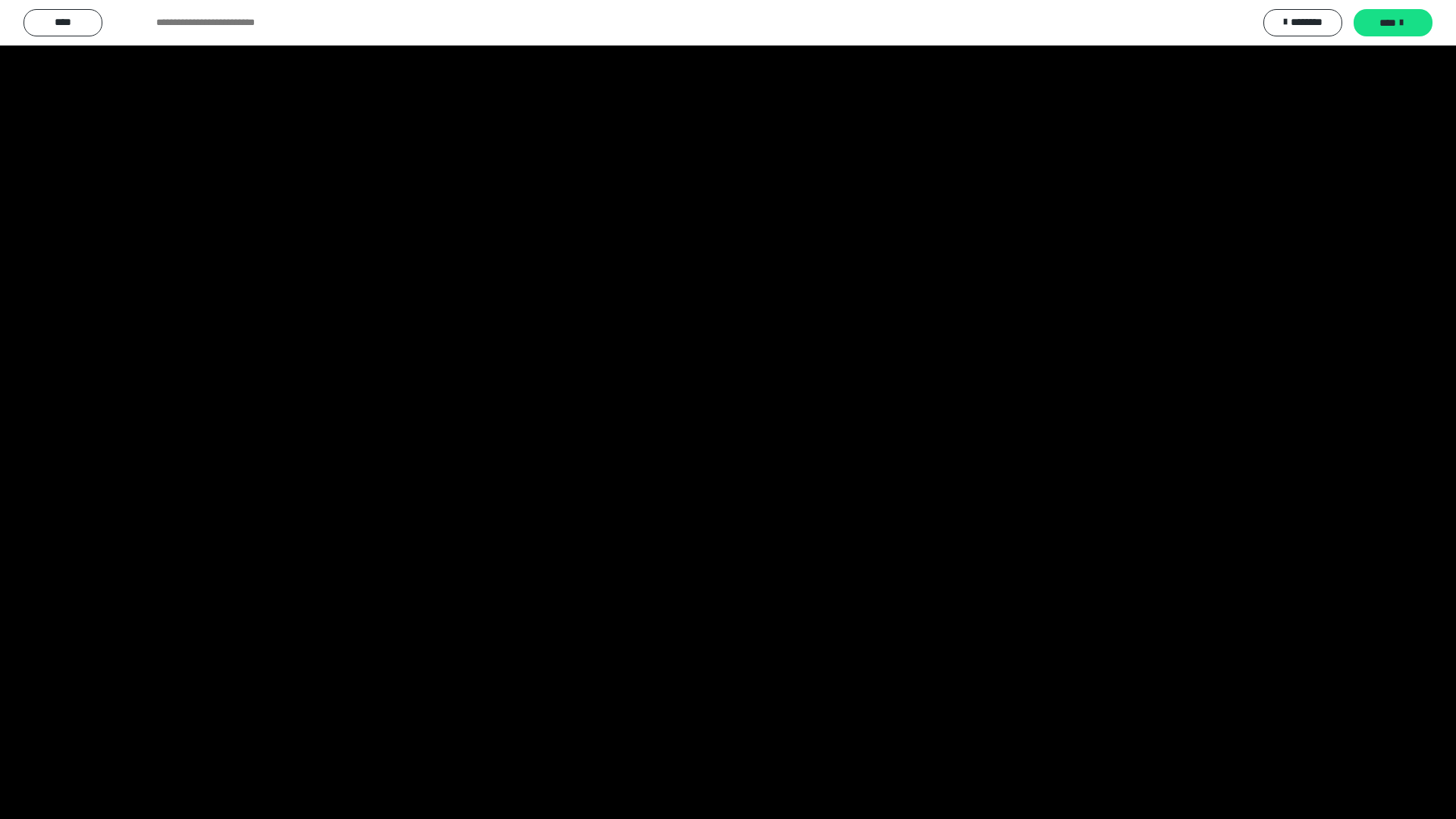 click at bounding box center (728, 410) 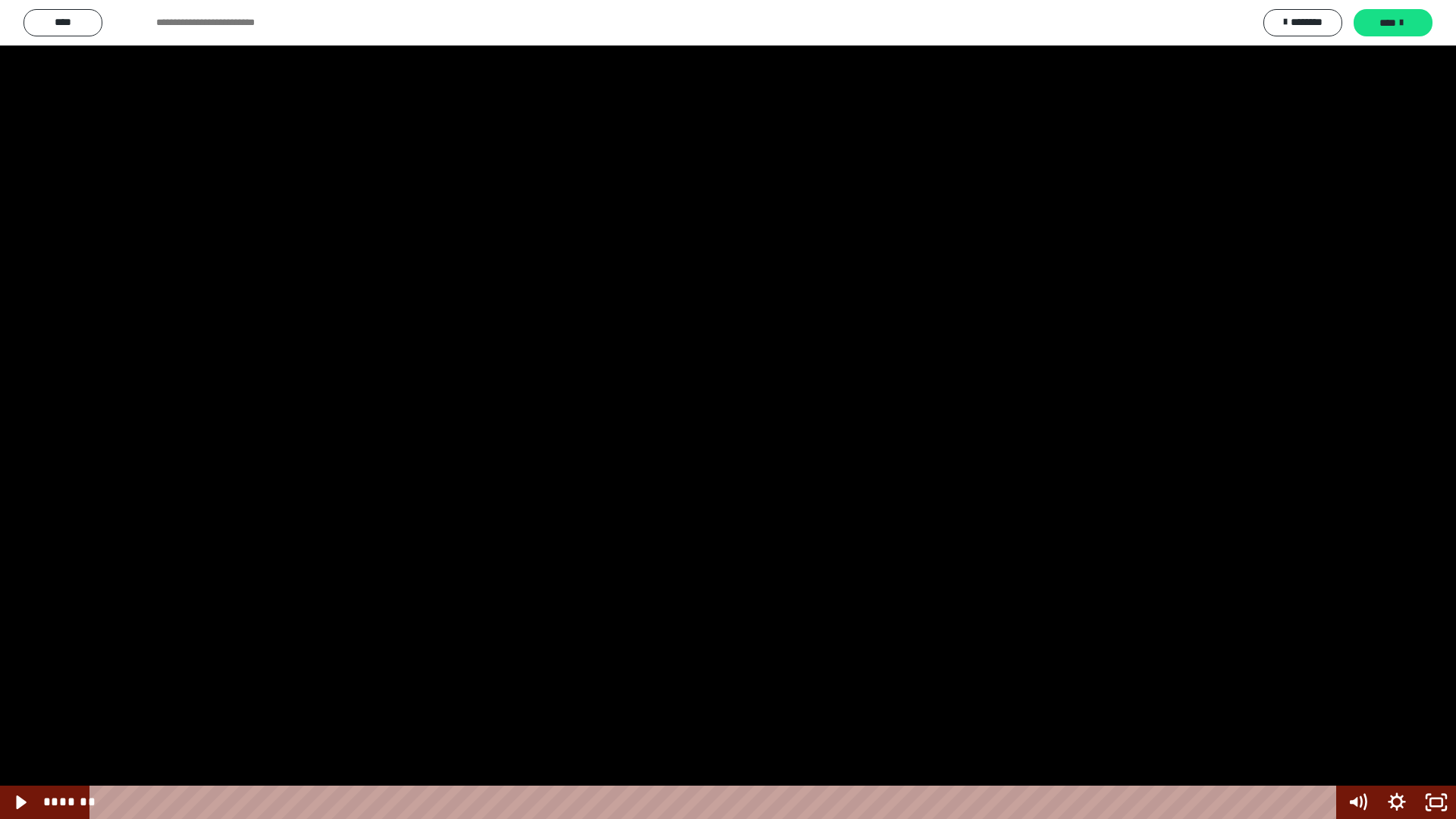 click at bounding box center [728, 410] 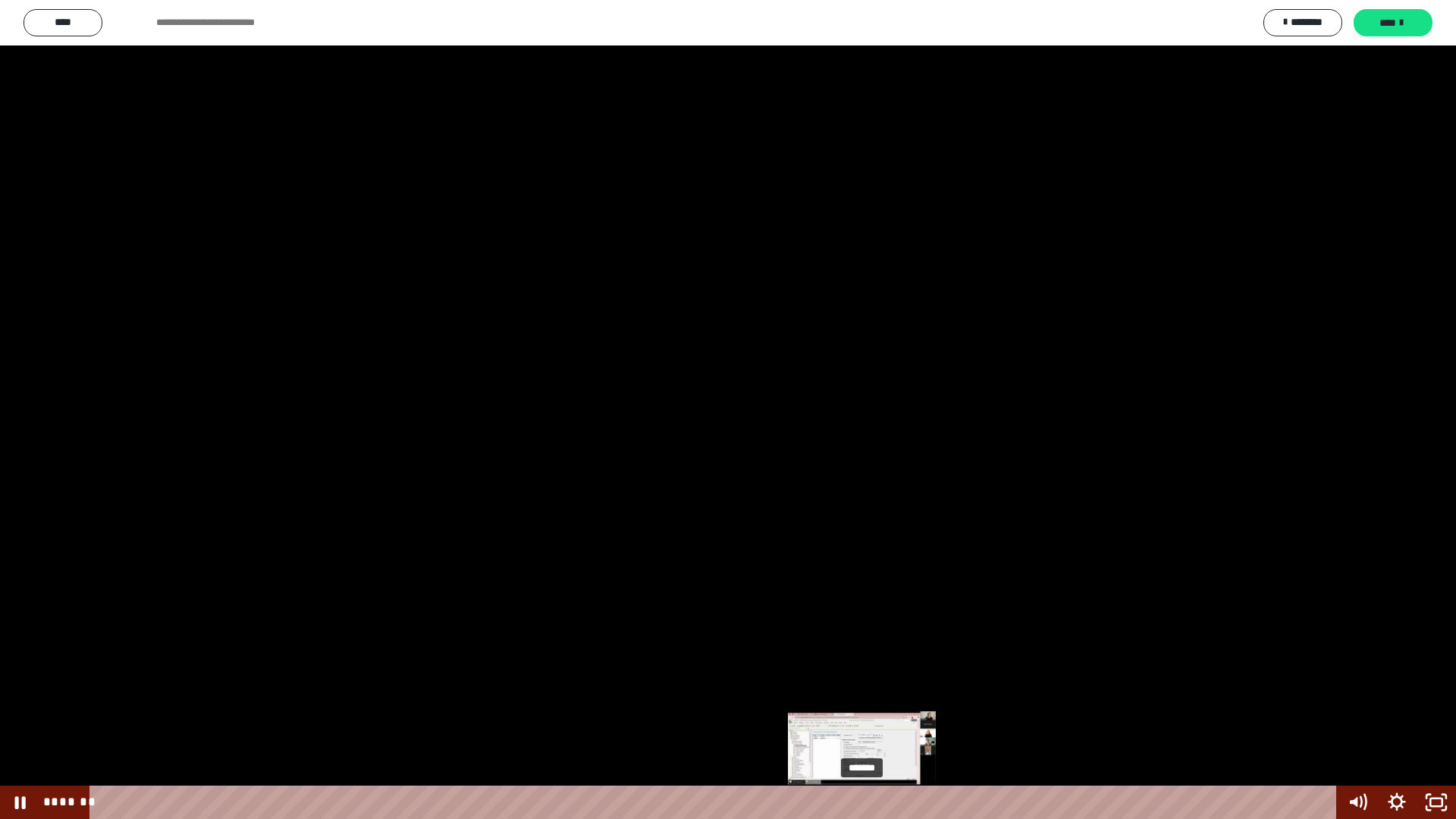 click on "*******" at bounding box center [715, 802] 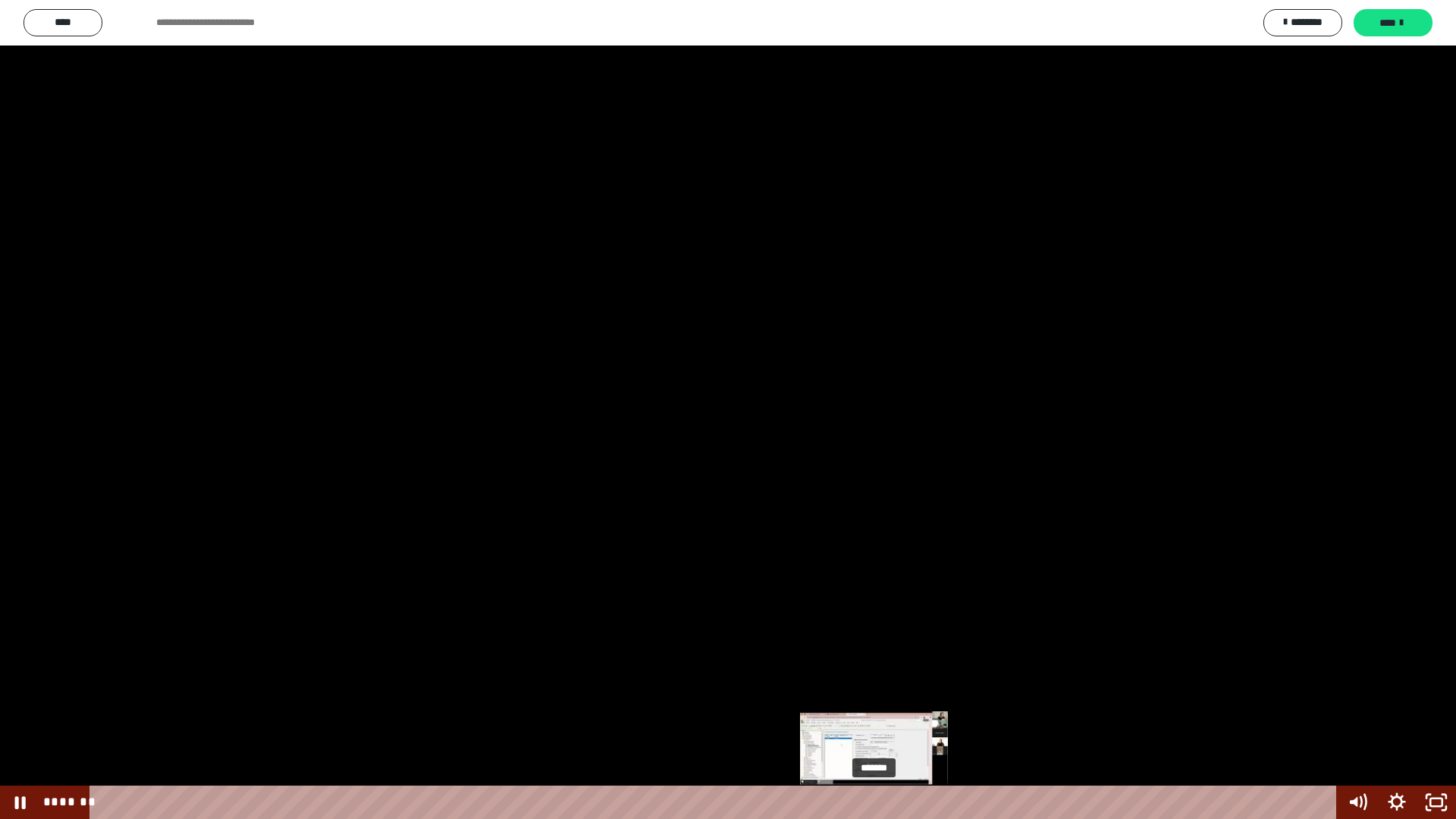 click on "*******" at bounding box center [715, 802] 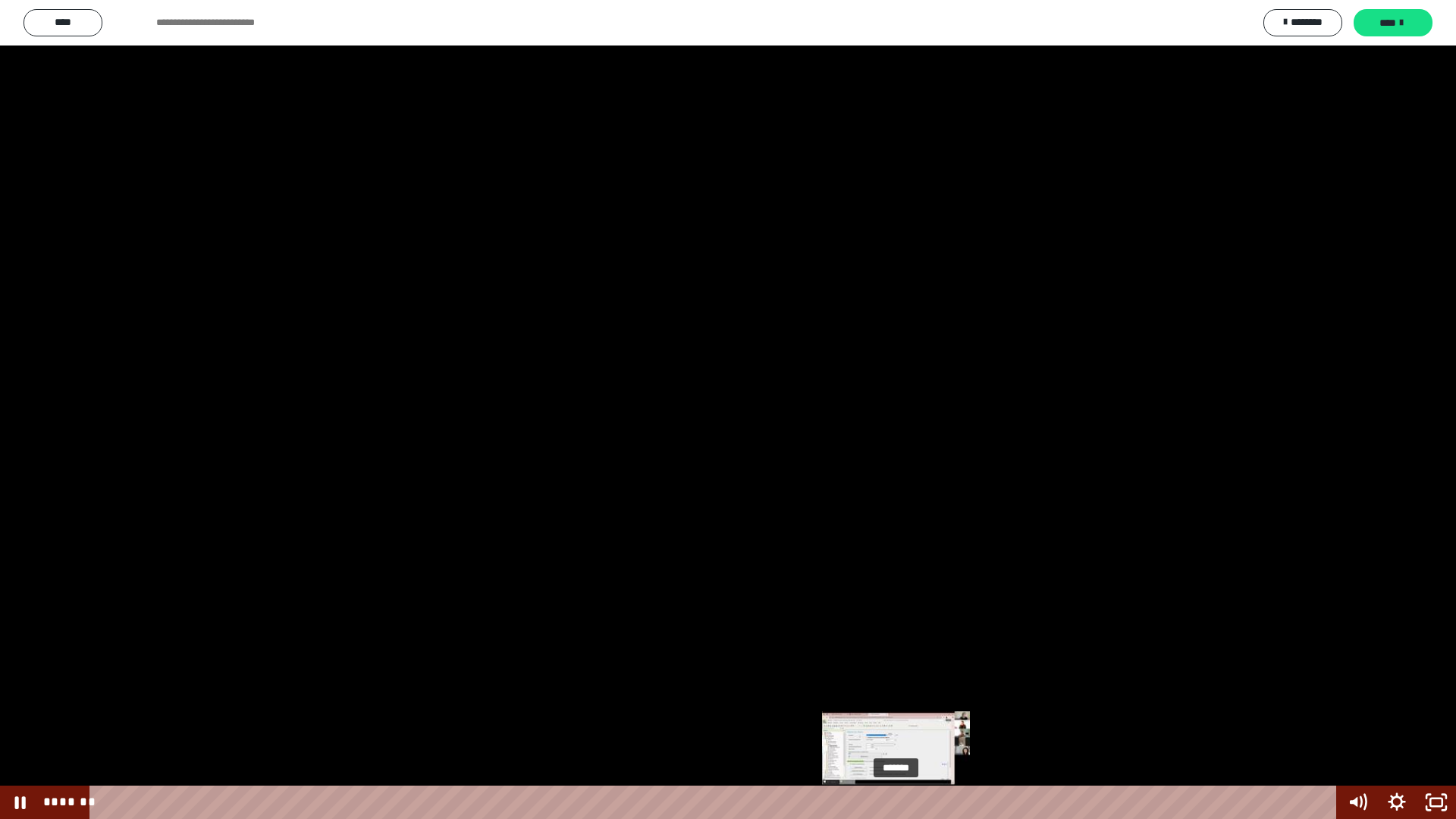 click on "*******" at bounding box center (715, 802) 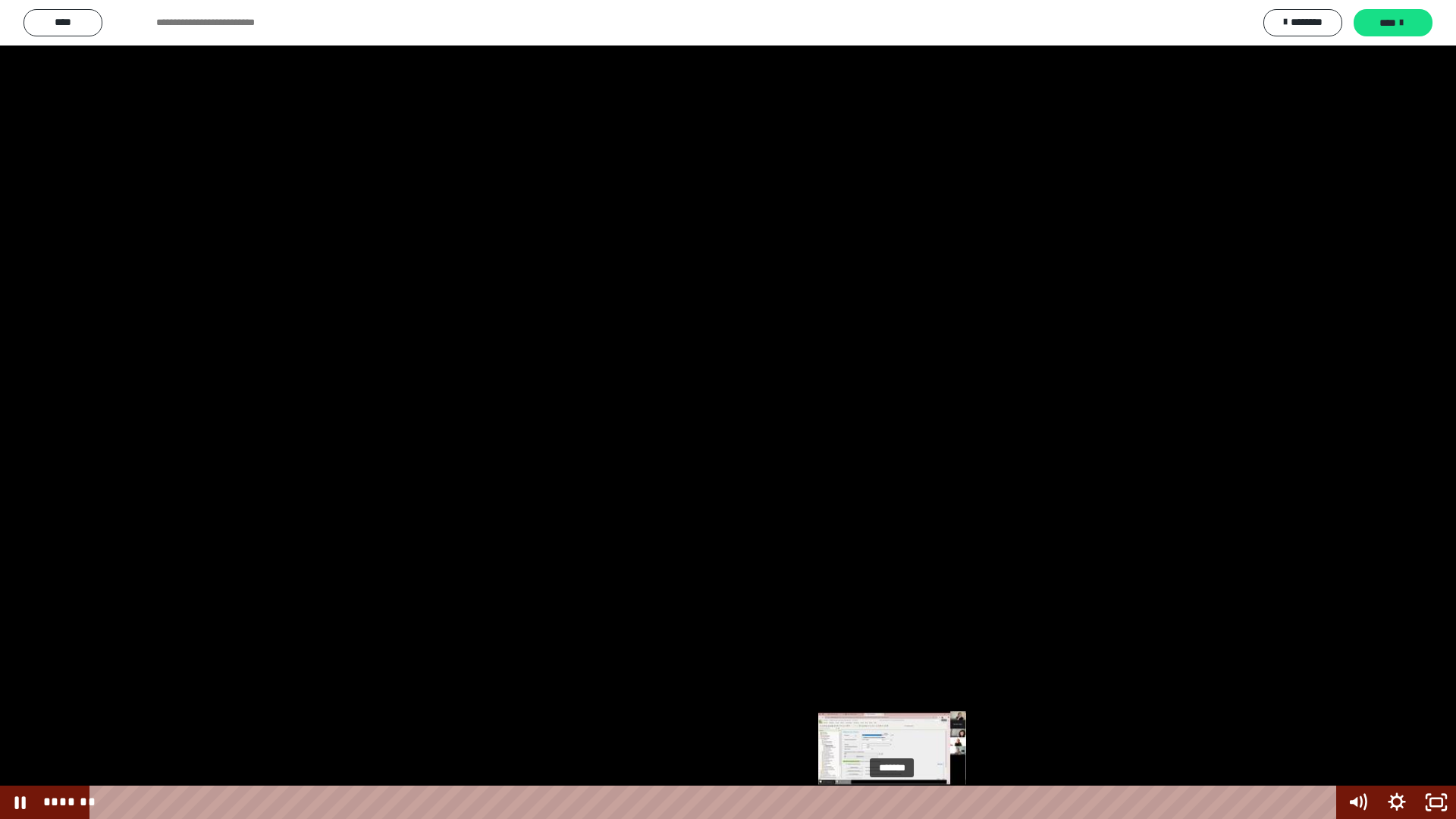 click at bounding box center [897, 802] 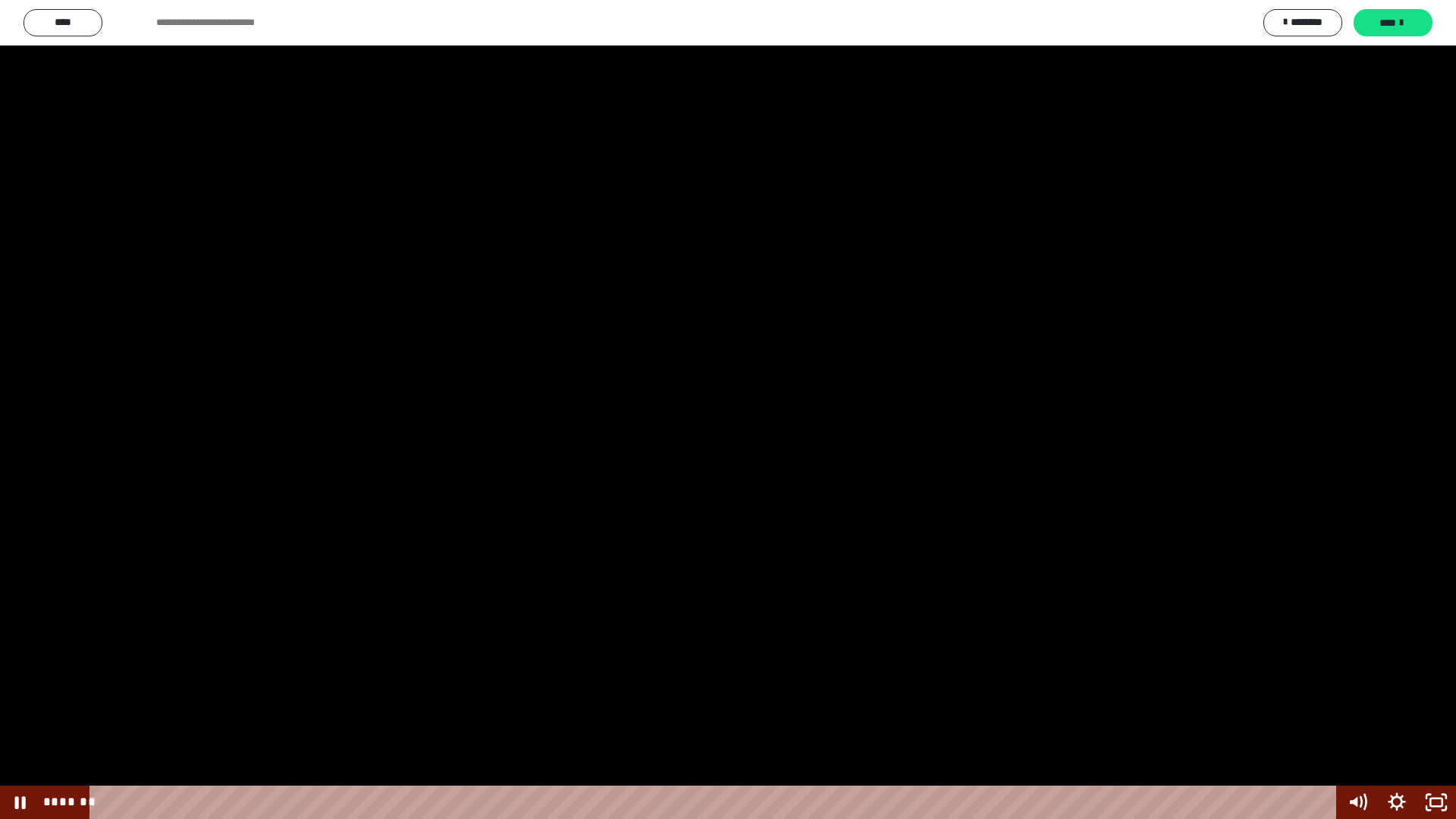 click at bounding box center (728, 410) 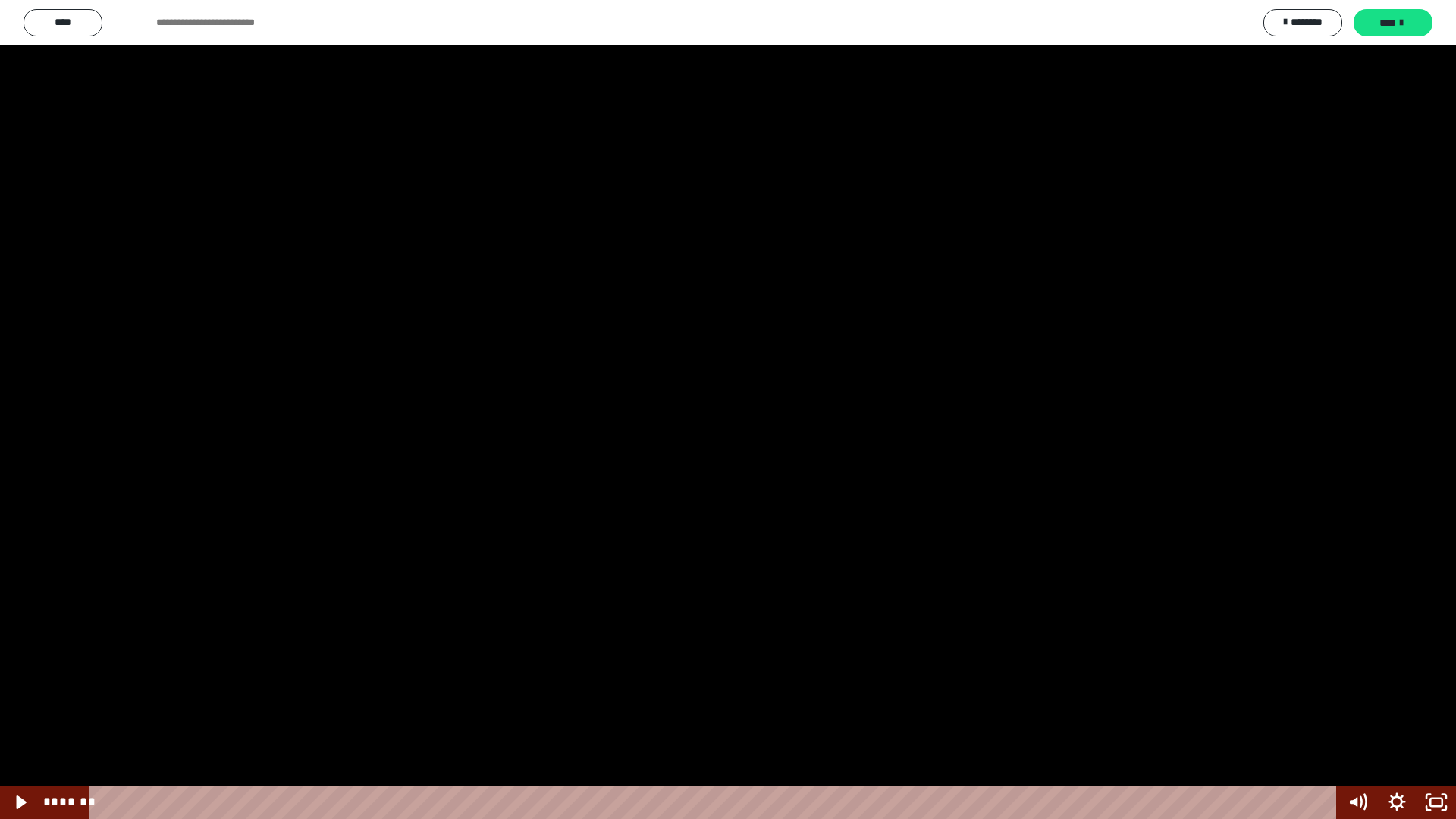 click at bounding box center [728, 410] 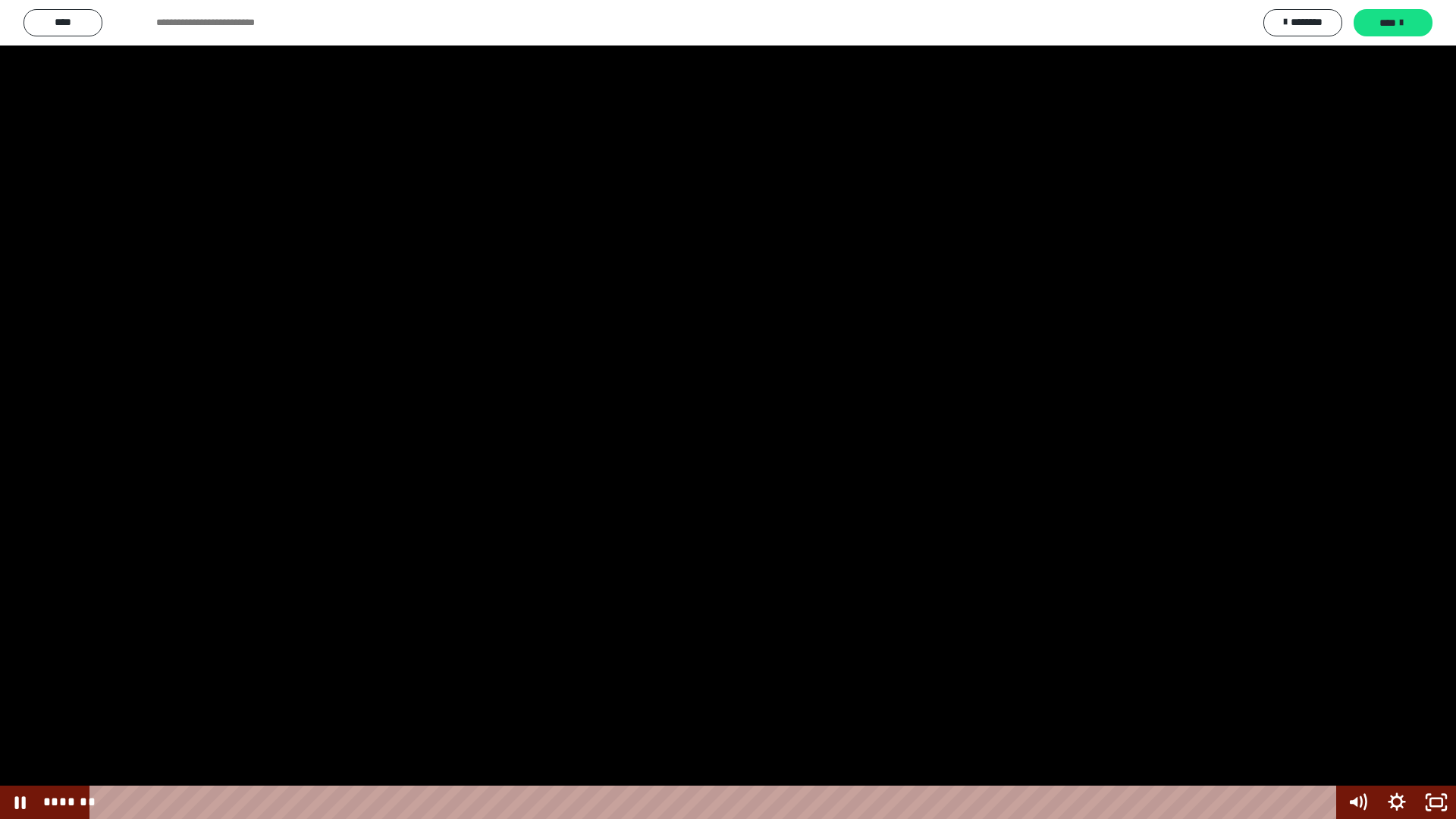 click at bounding box center [728, 410] 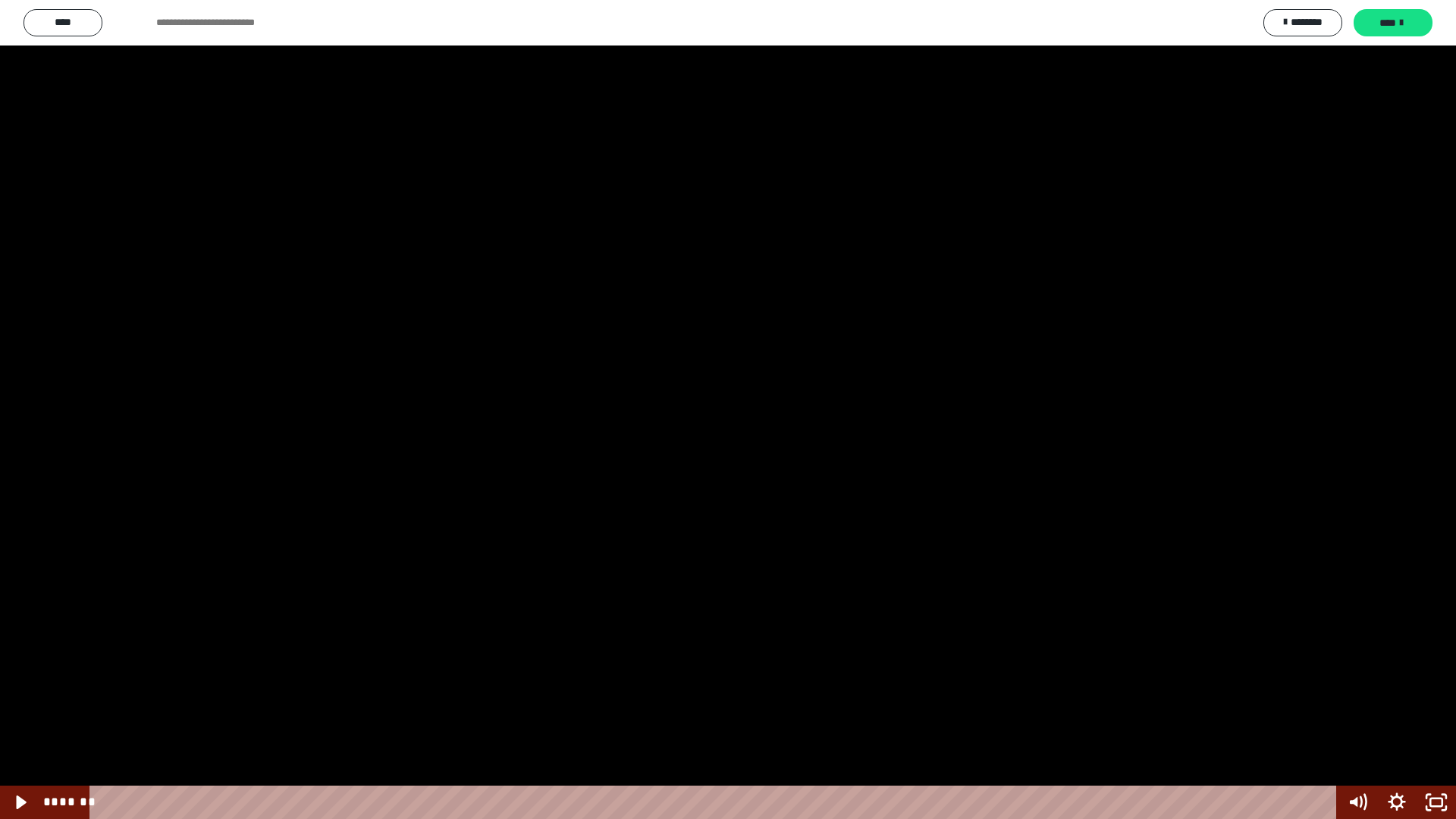 click at bounding box center [728, 410] 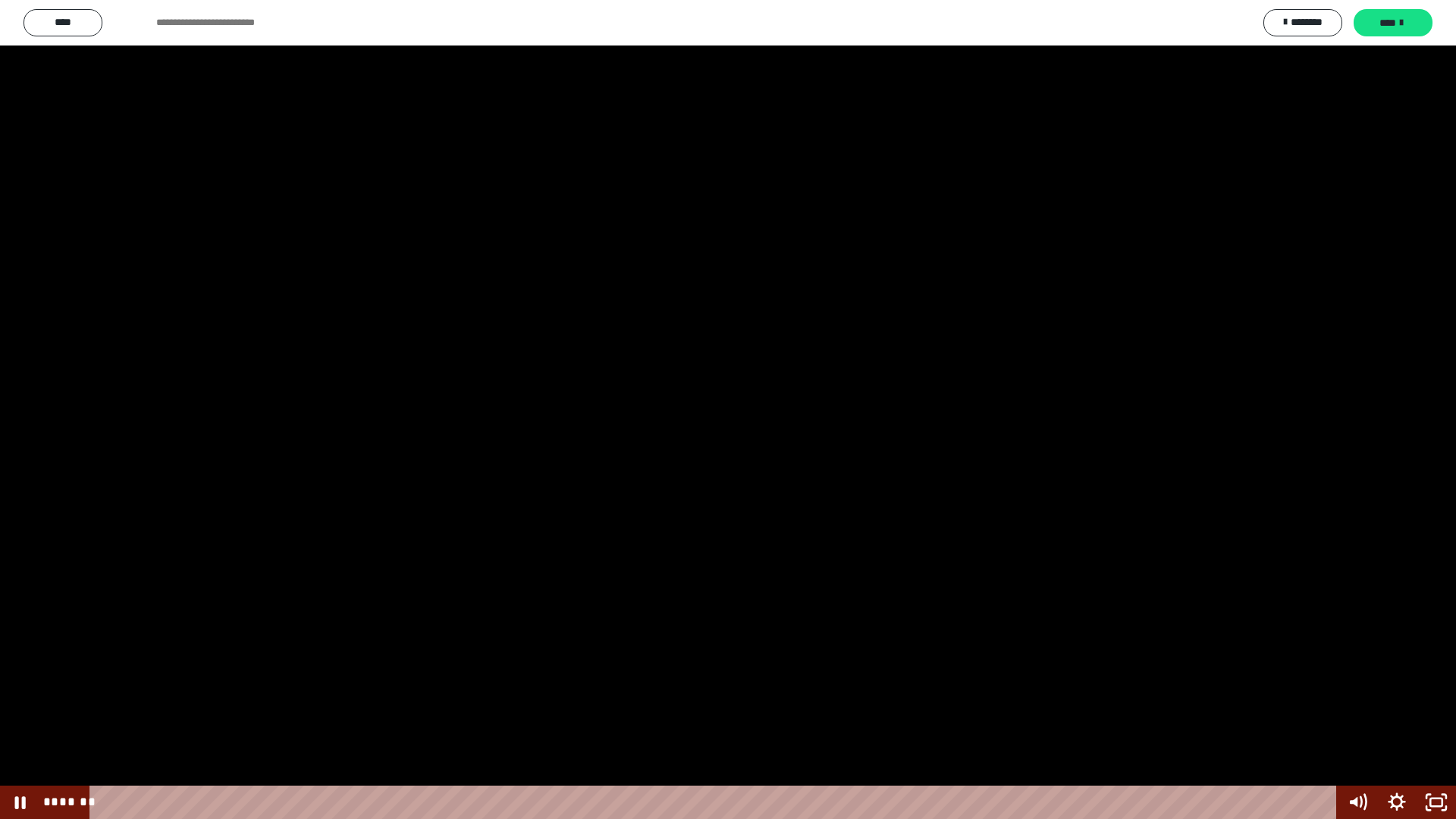 click at bounding box center [728, 410] 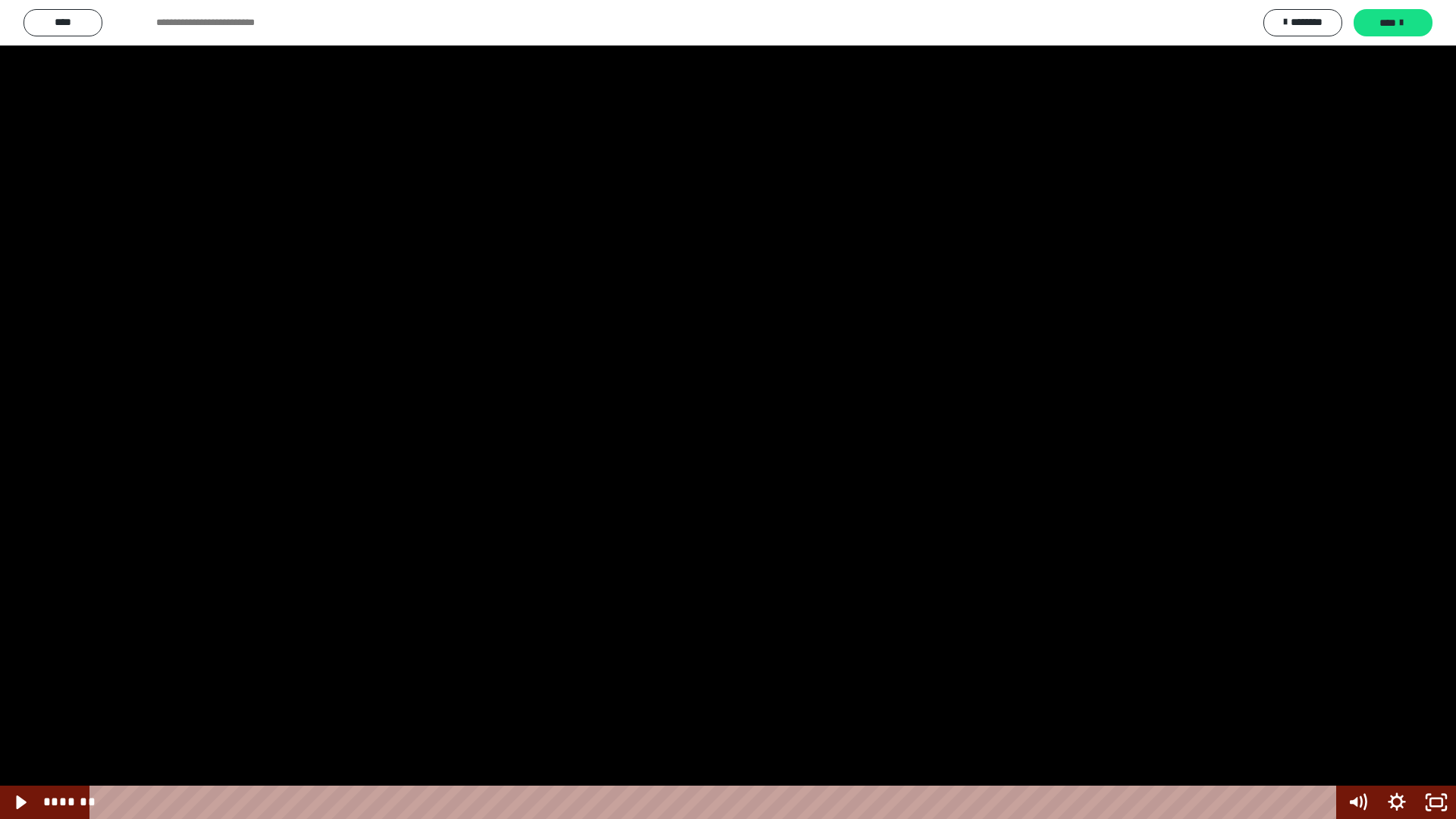 click at bounding box center [728, 410] 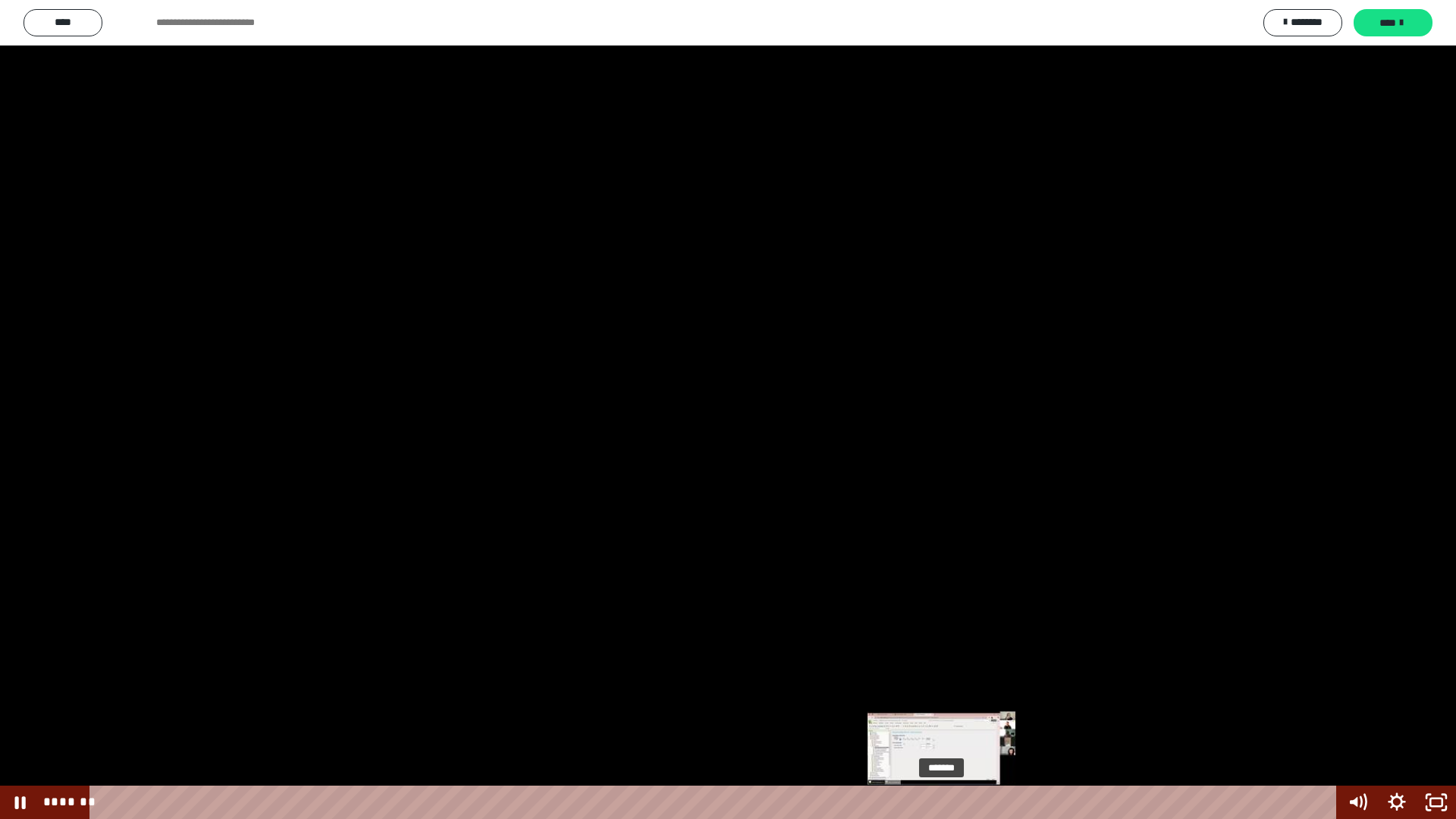 click on "*******" at bounding box center [715, 802] 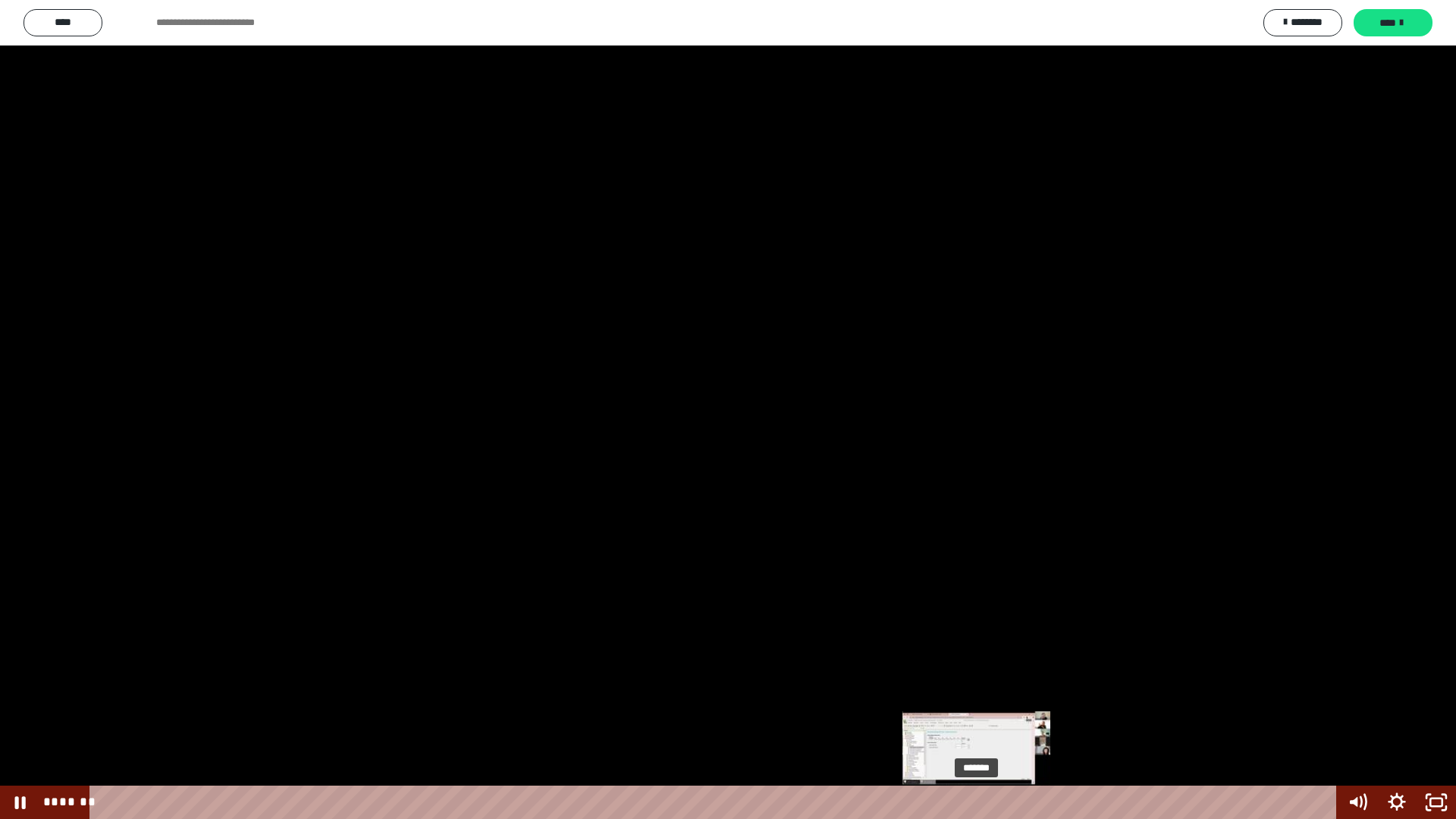 click on "*******" at bounding box center [715, 802] 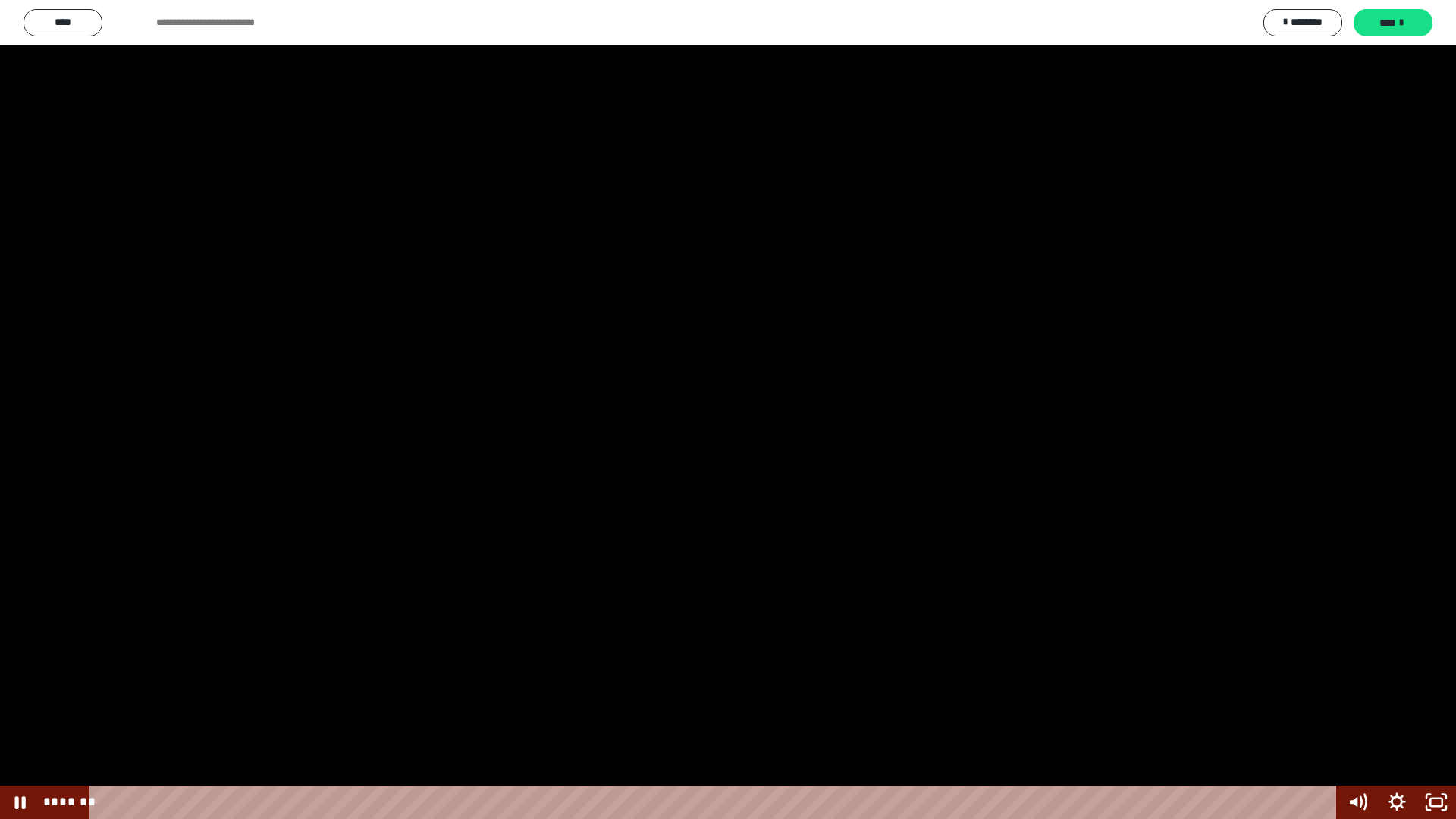 click at bounding box center (728, 410) 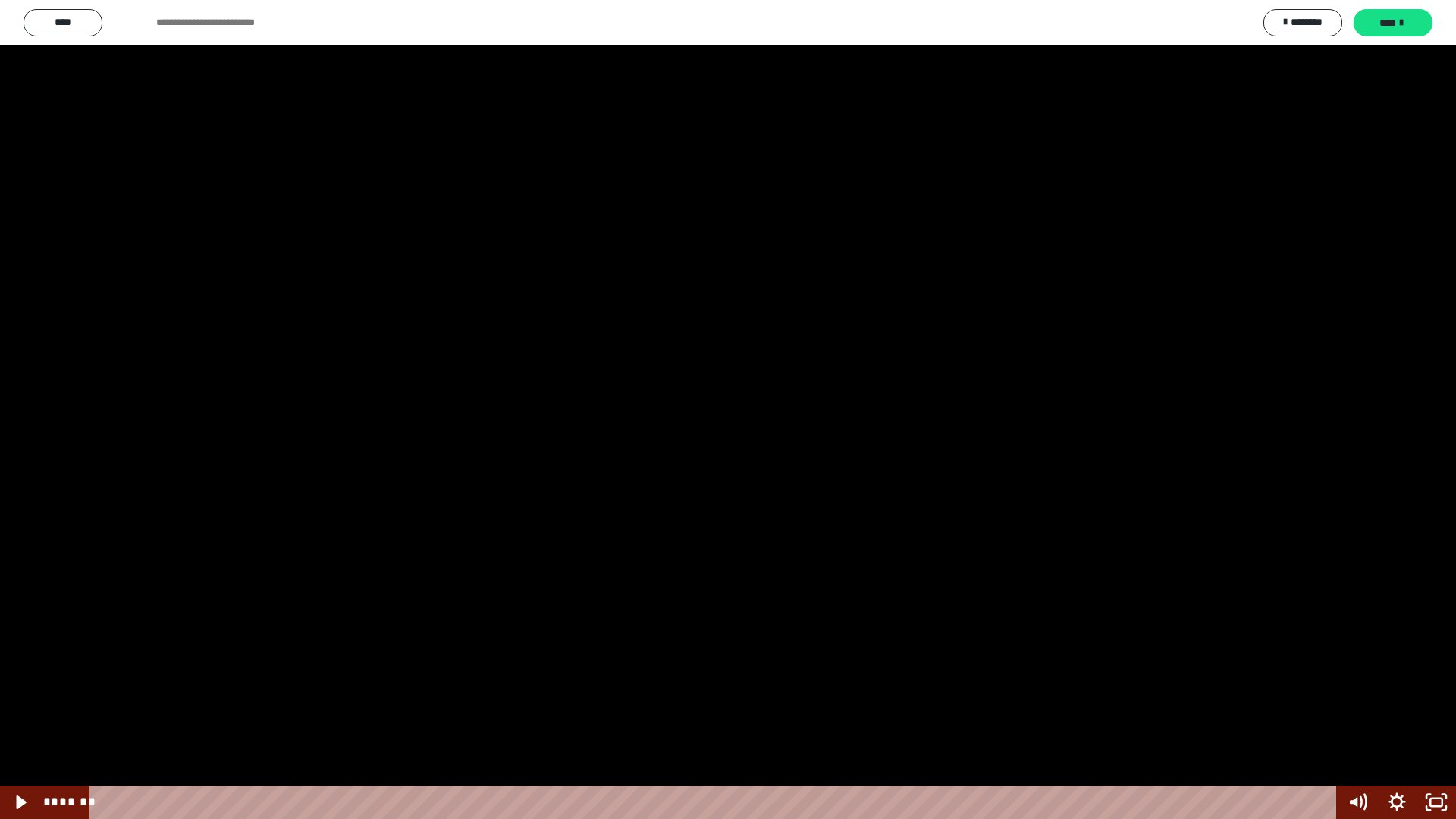 click at bounding box center (728, 410) 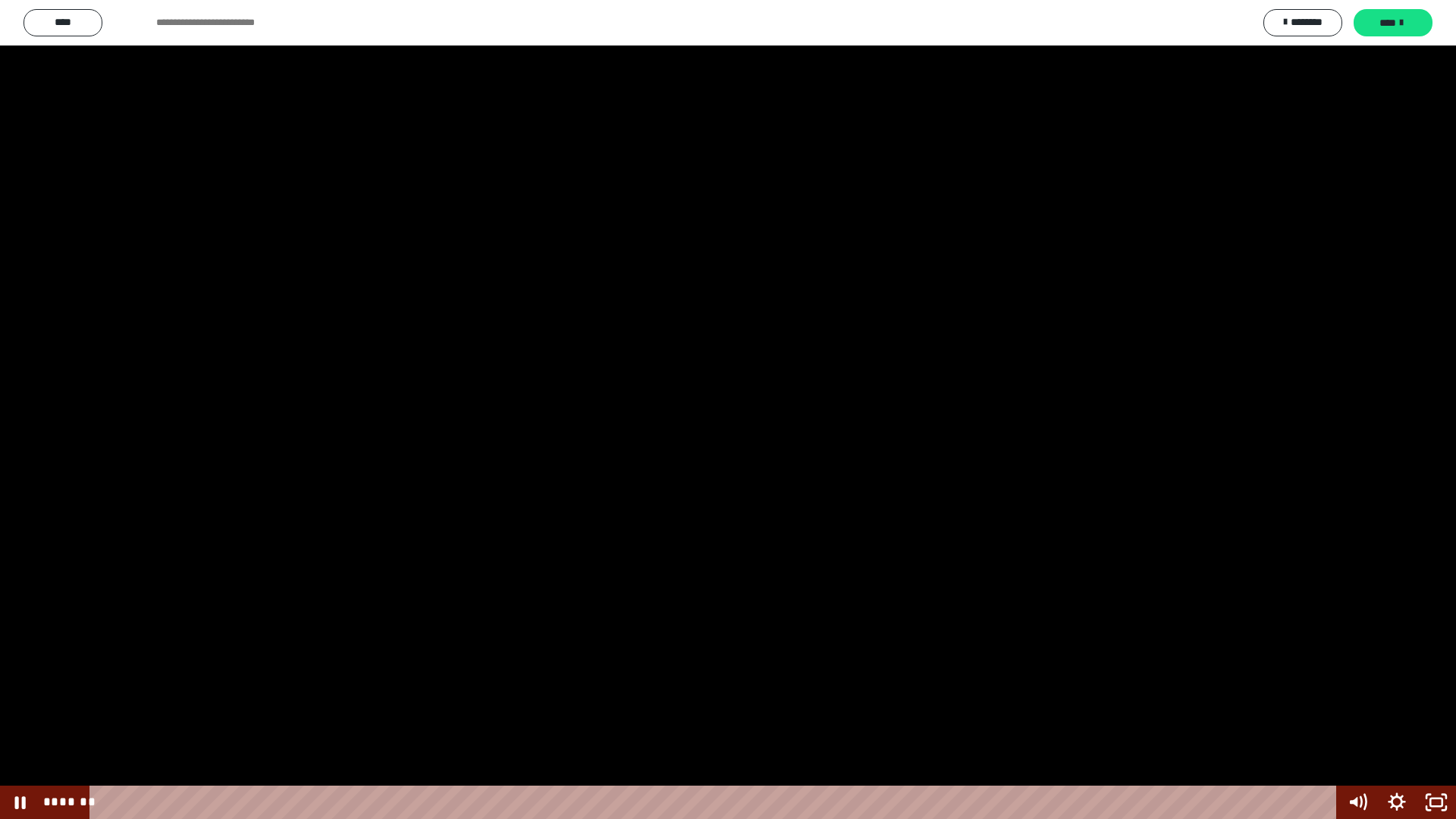 click at bounding box center [728, 410] 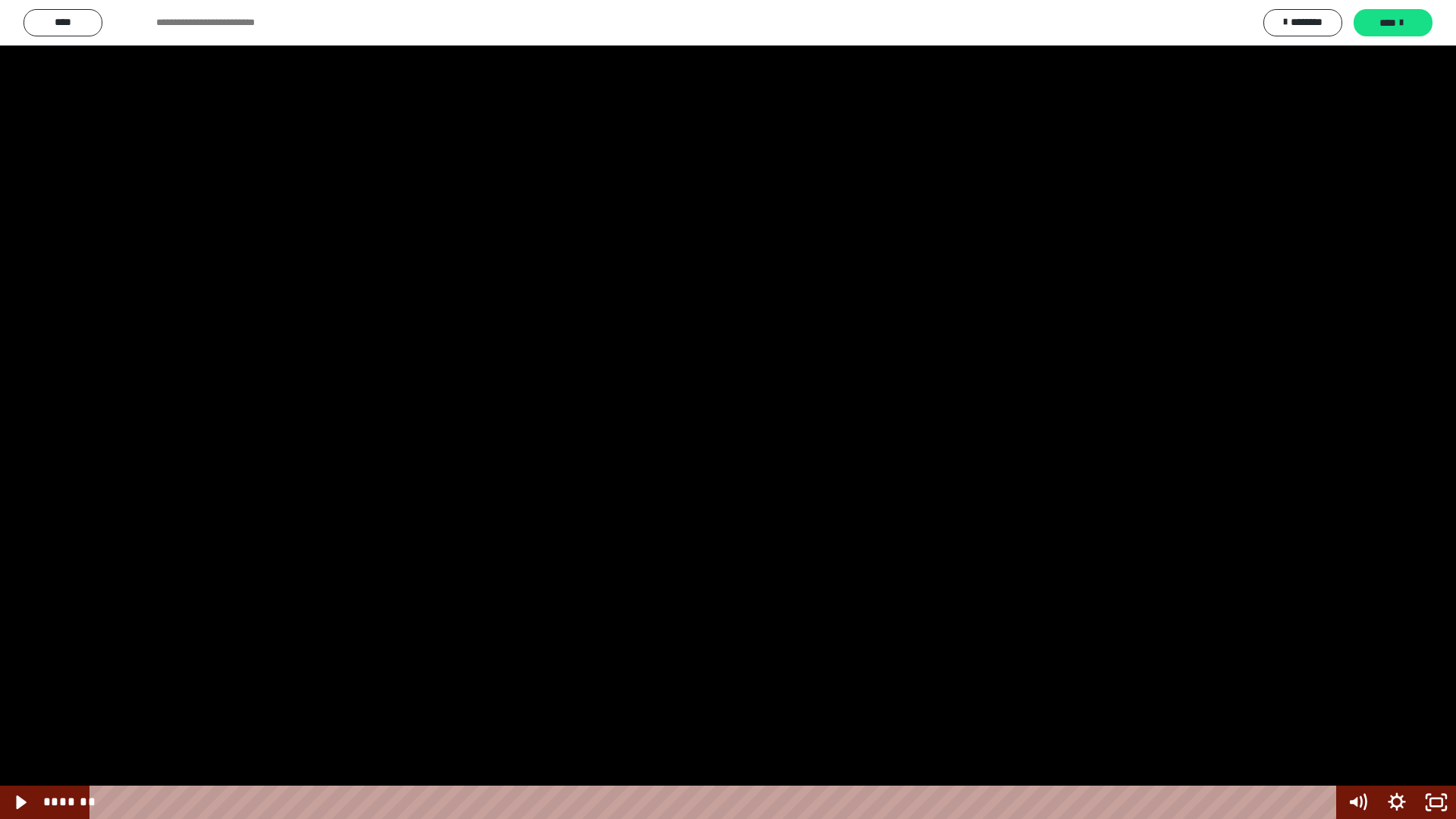 click at bounding box center (728, 410) 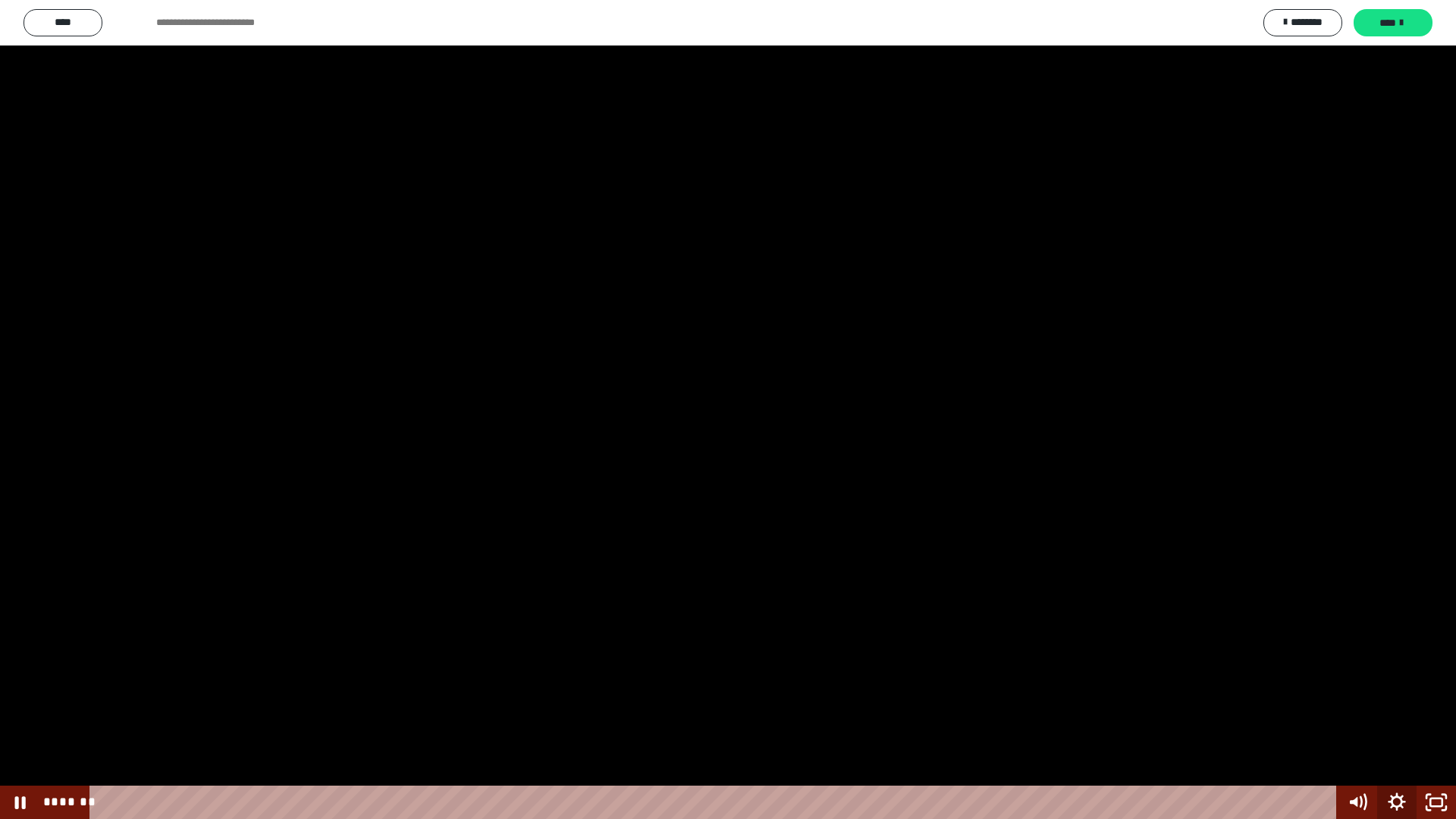 click 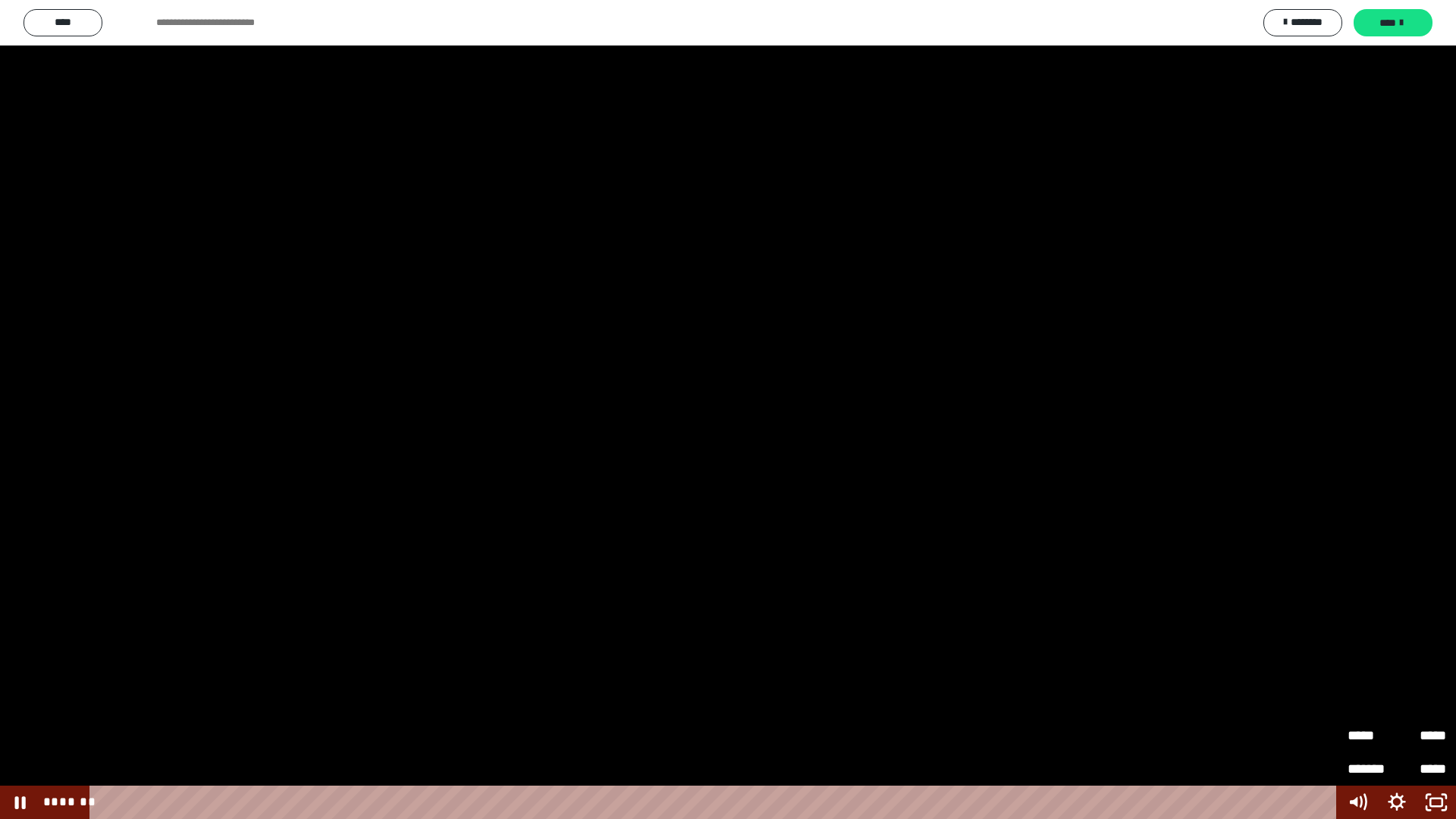 click on "*****" at bounding box center [1372, 736] 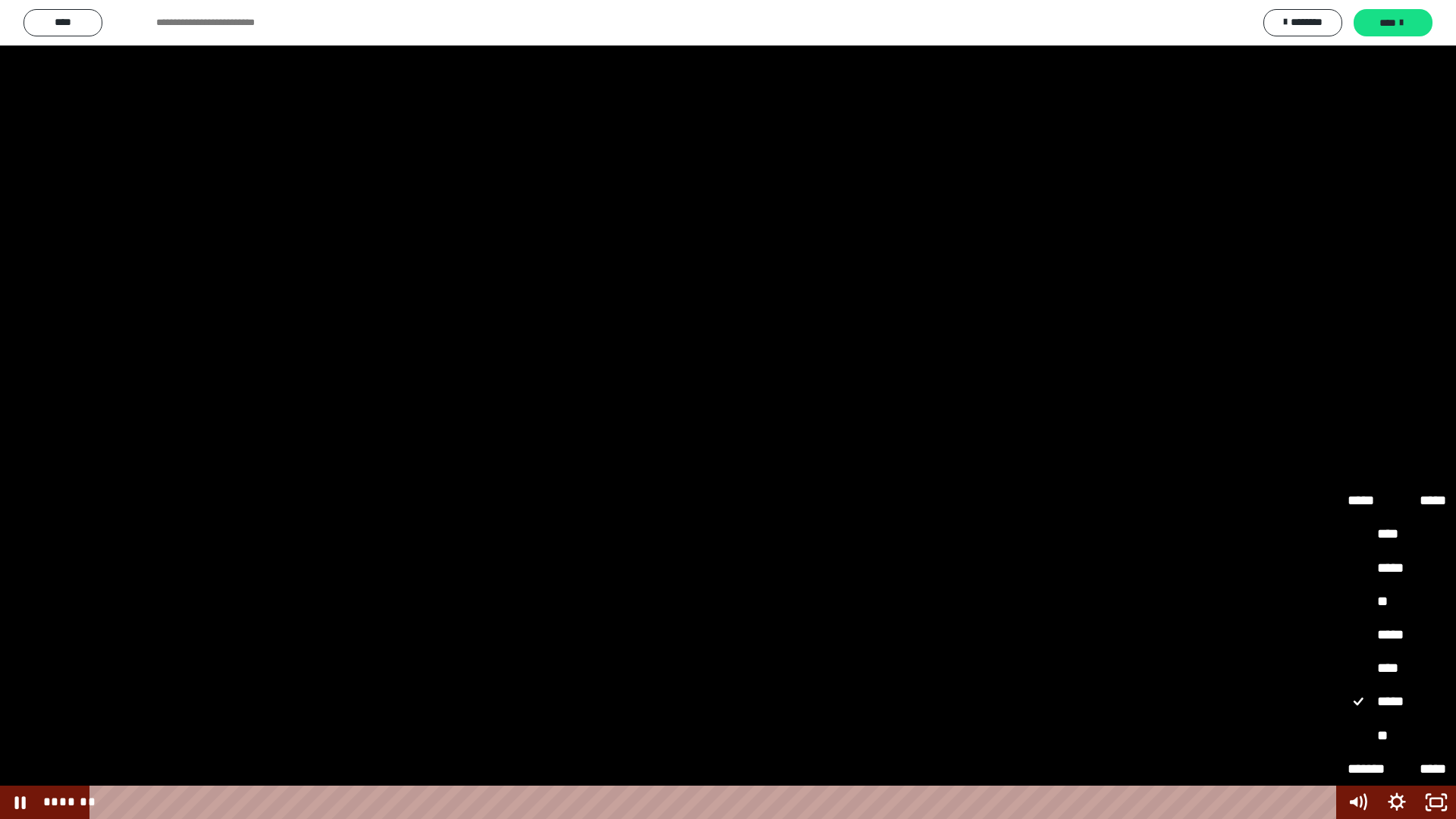 click on "**" at bounding box center (1397, 602) 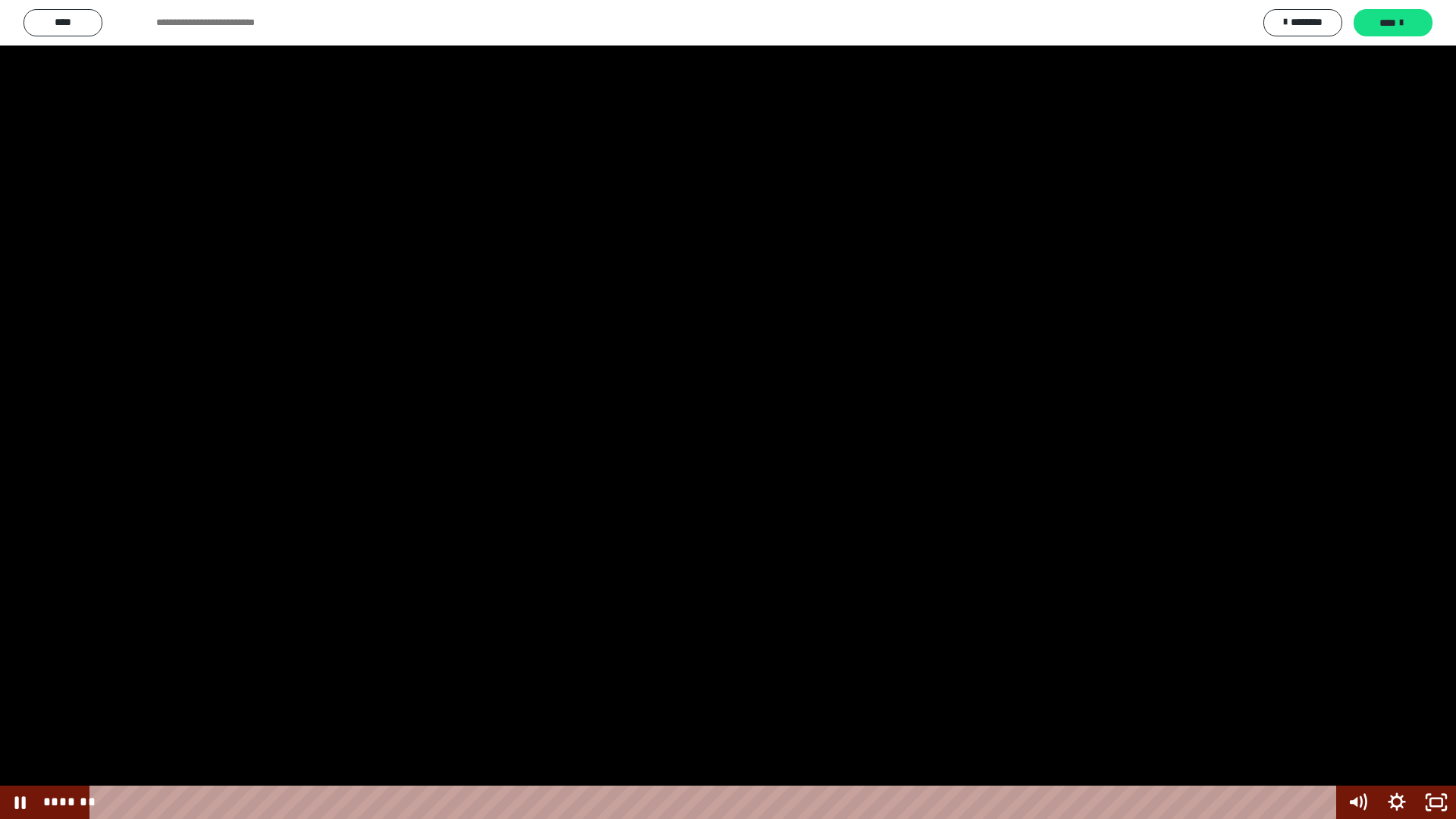 click at bounding box center [728, 410] 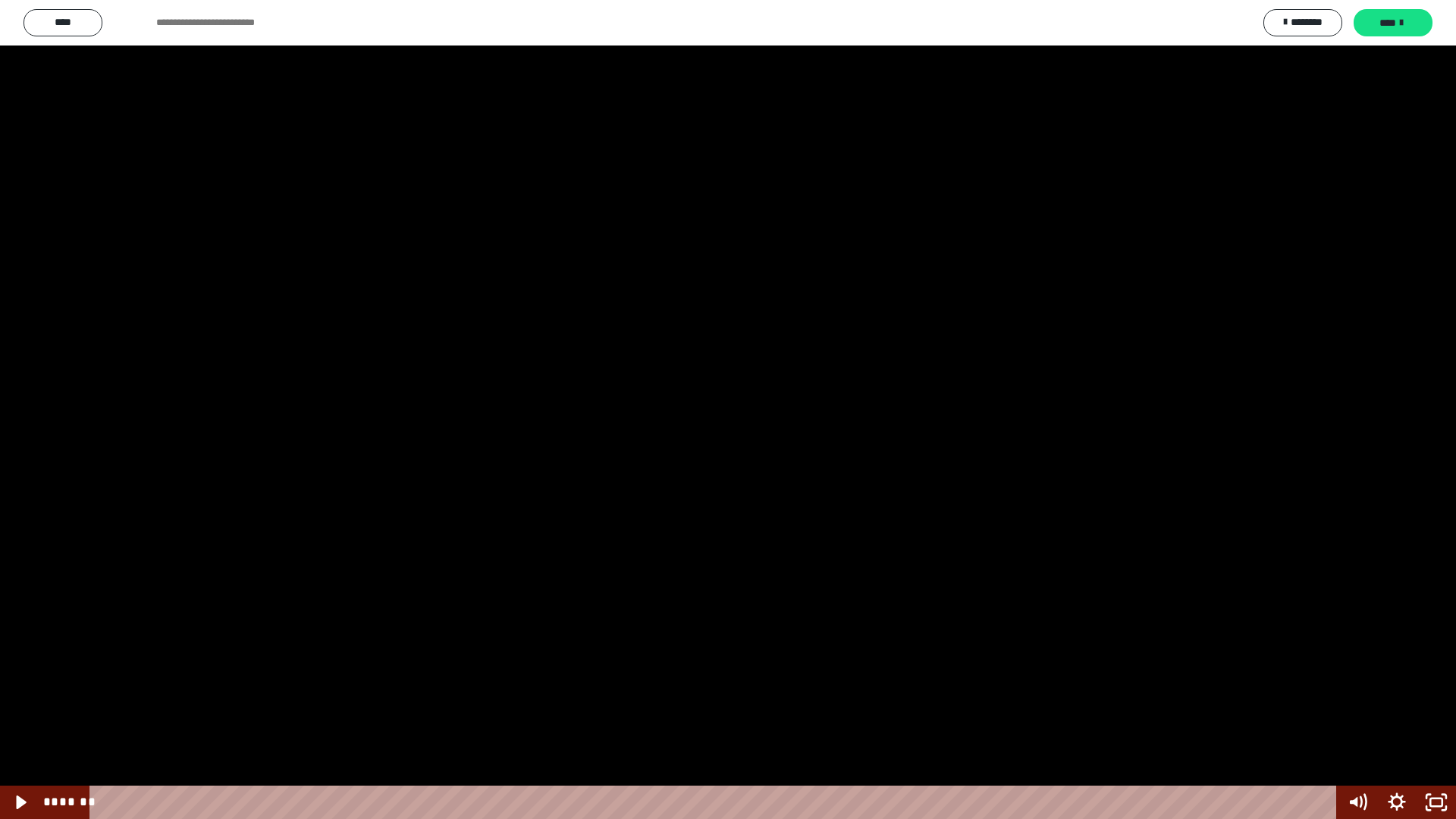 click at bounding box center [728, 410] 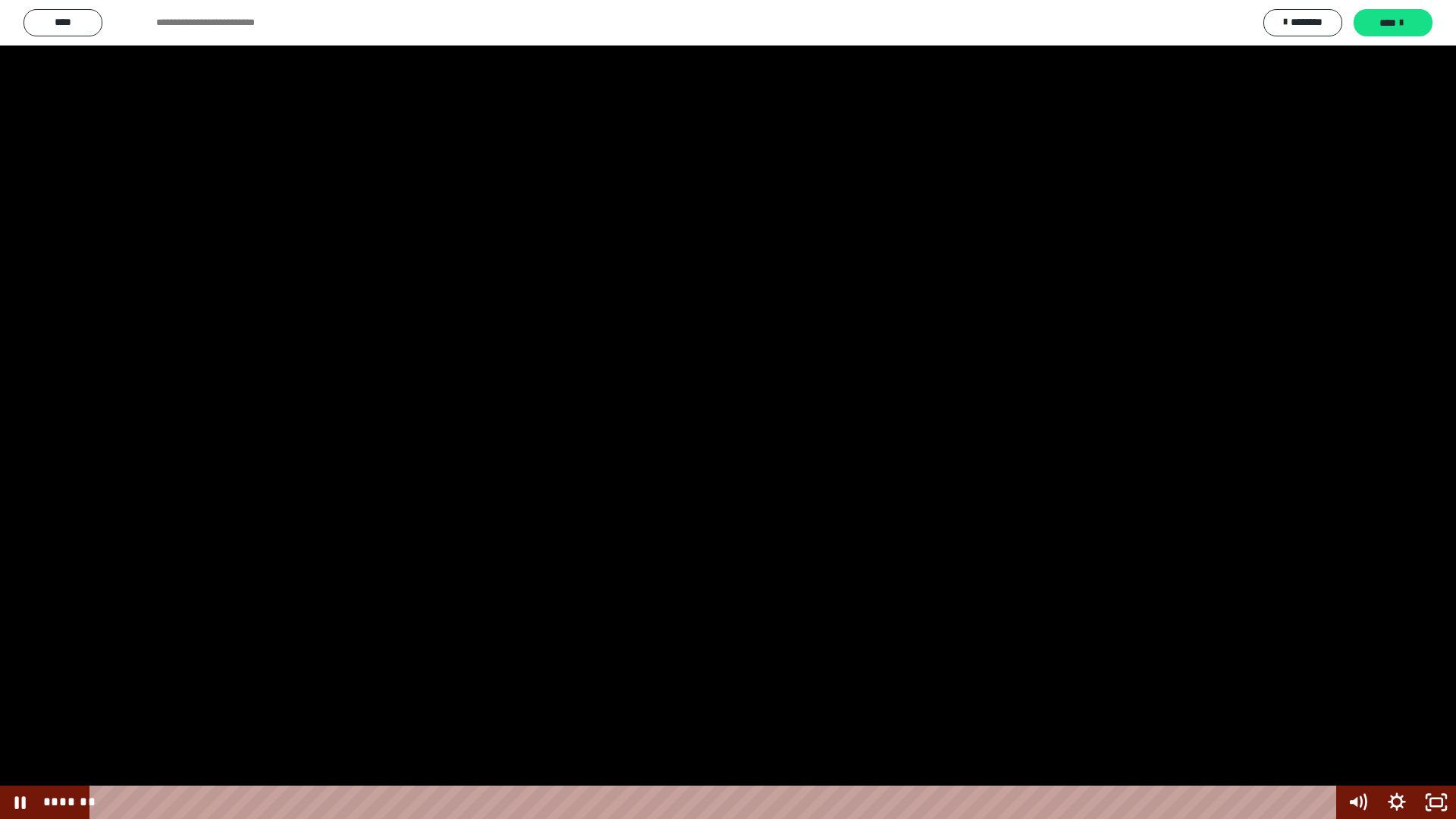 click at bounding box center (728, 410) 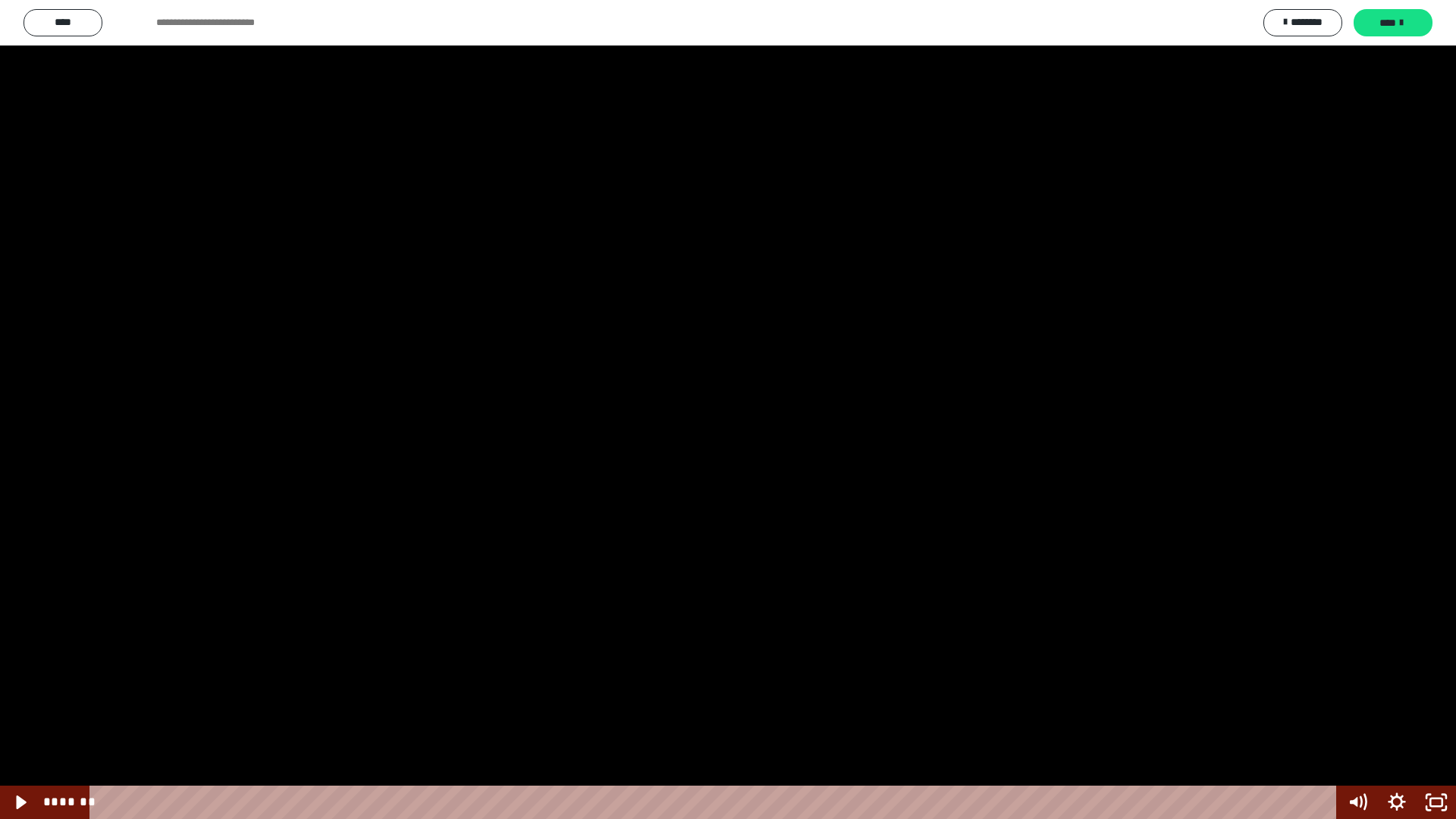 click at bounding box center [728, 410] 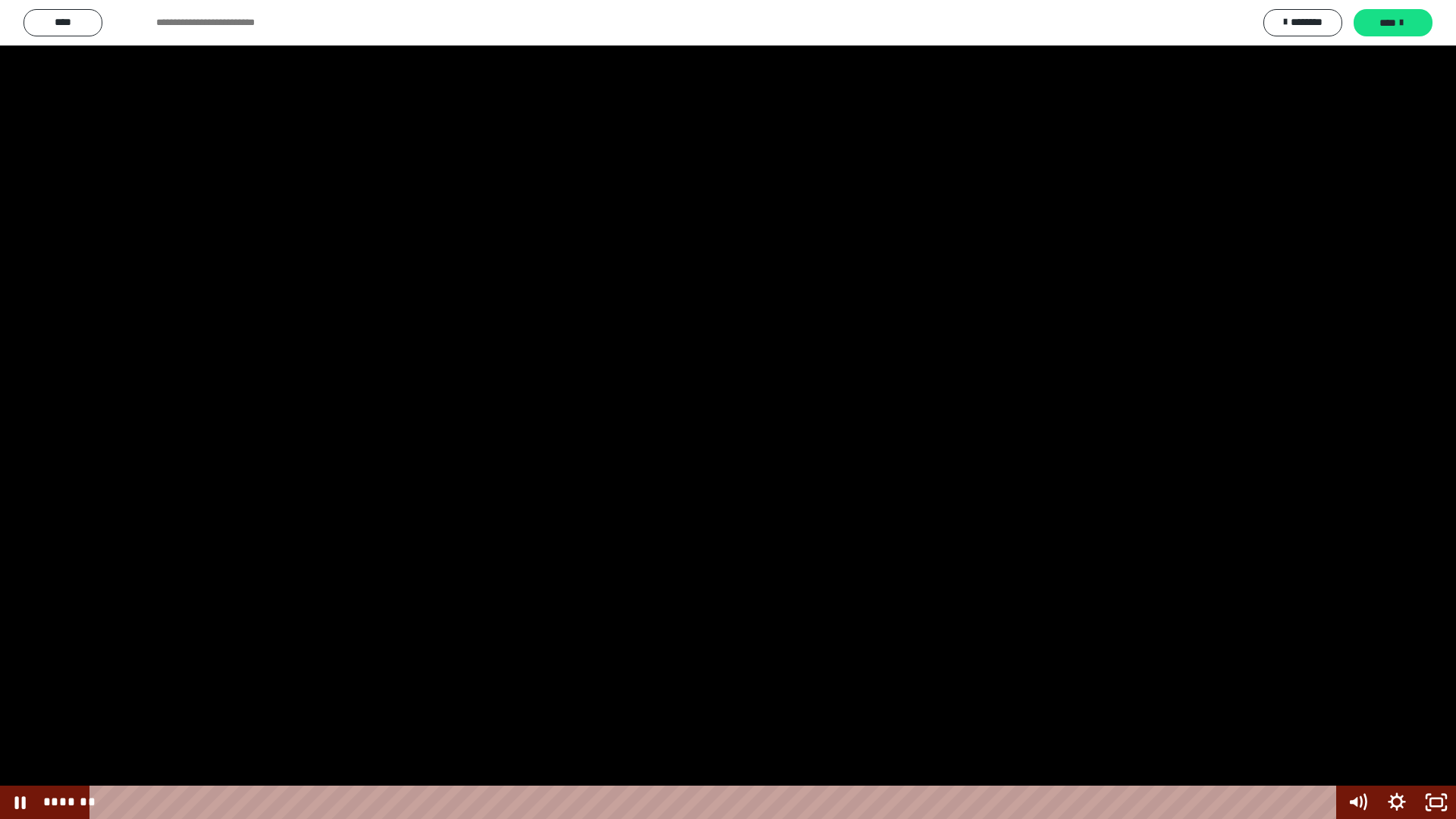 click at bounding box center (728, 410) 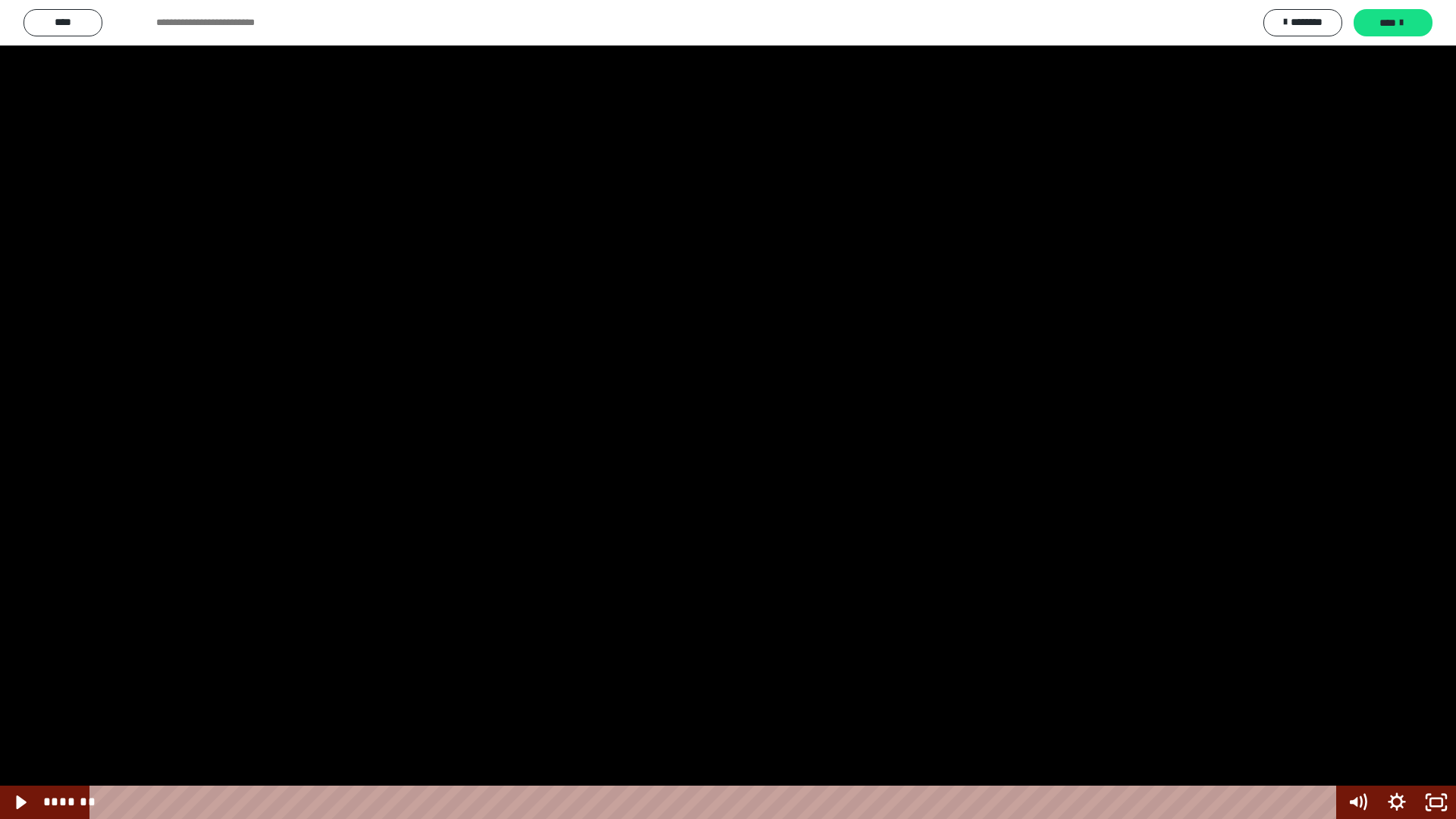 click at bounding box center [728, 410] 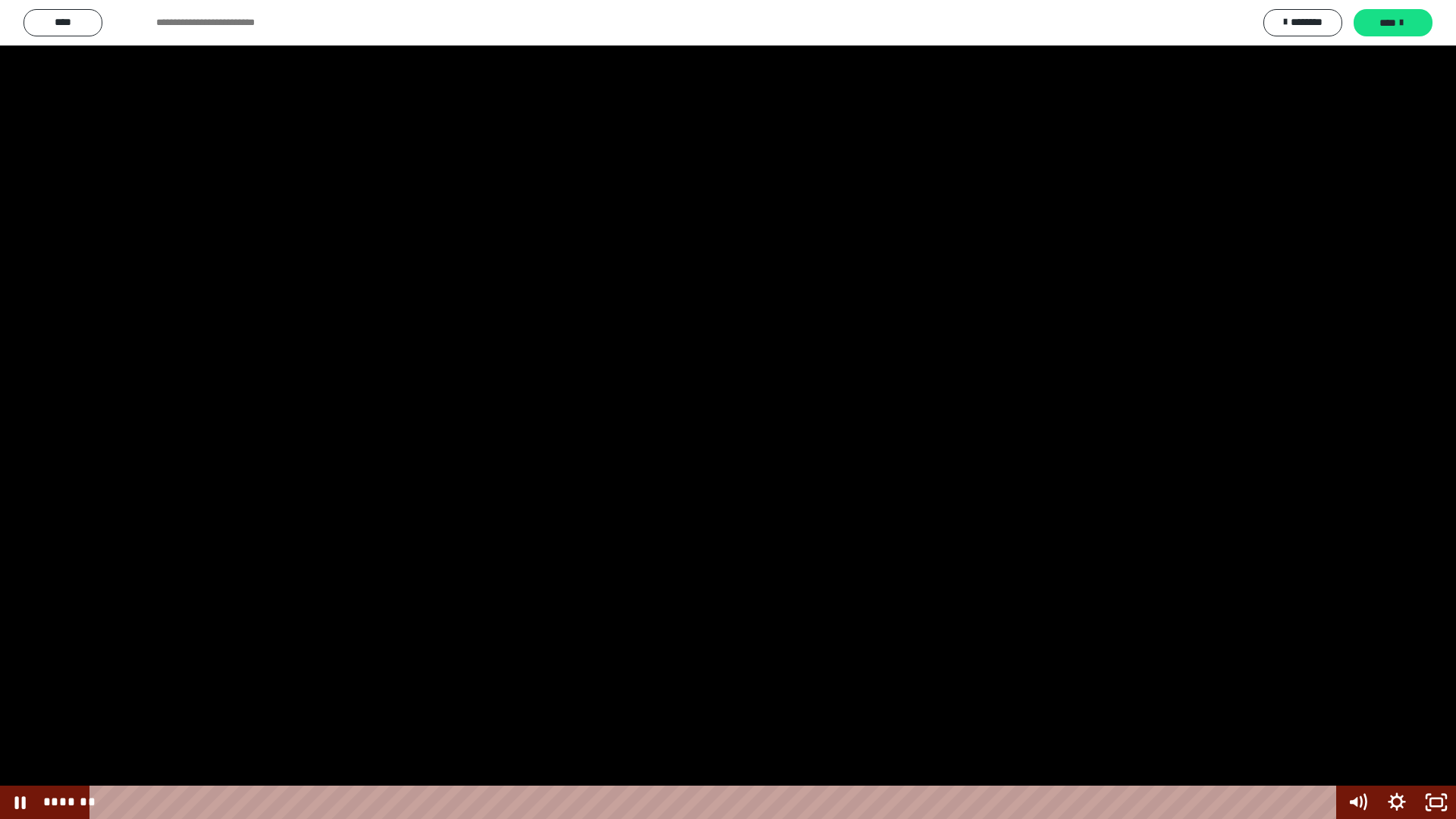 click at bounding box center [728, 410] 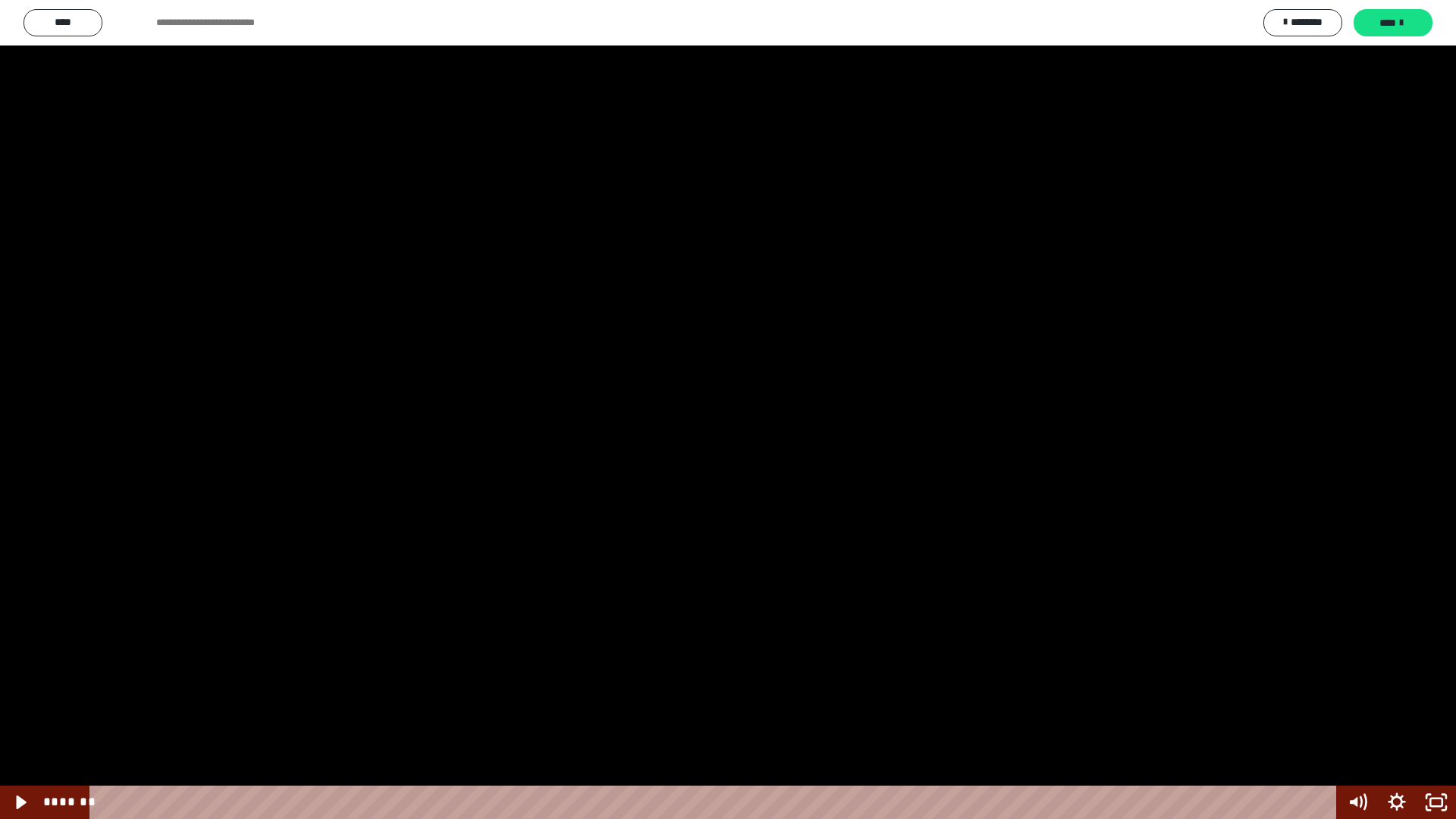 click at bounding box center (728, 410) 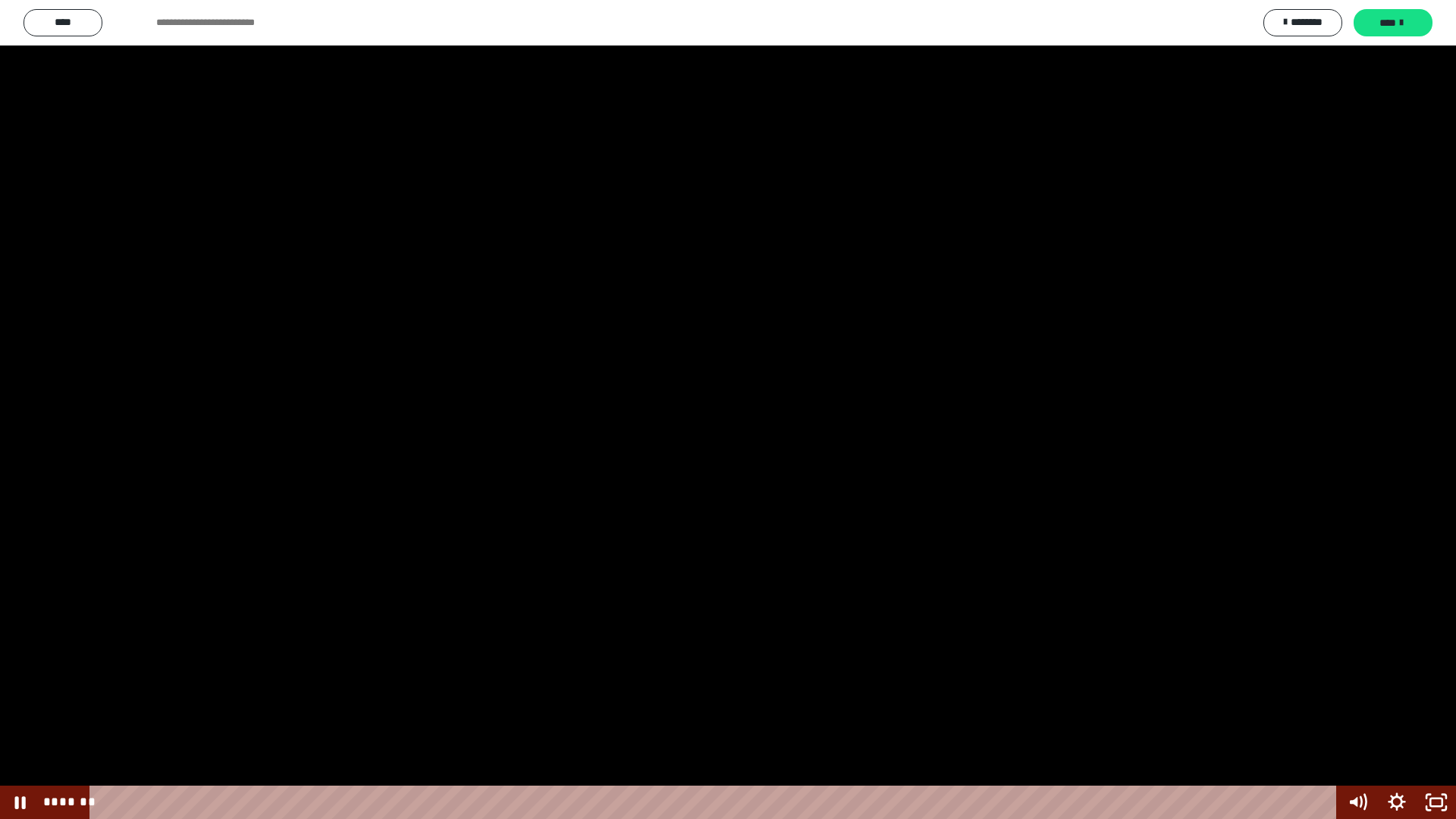 click at bounding box center [728, 410] 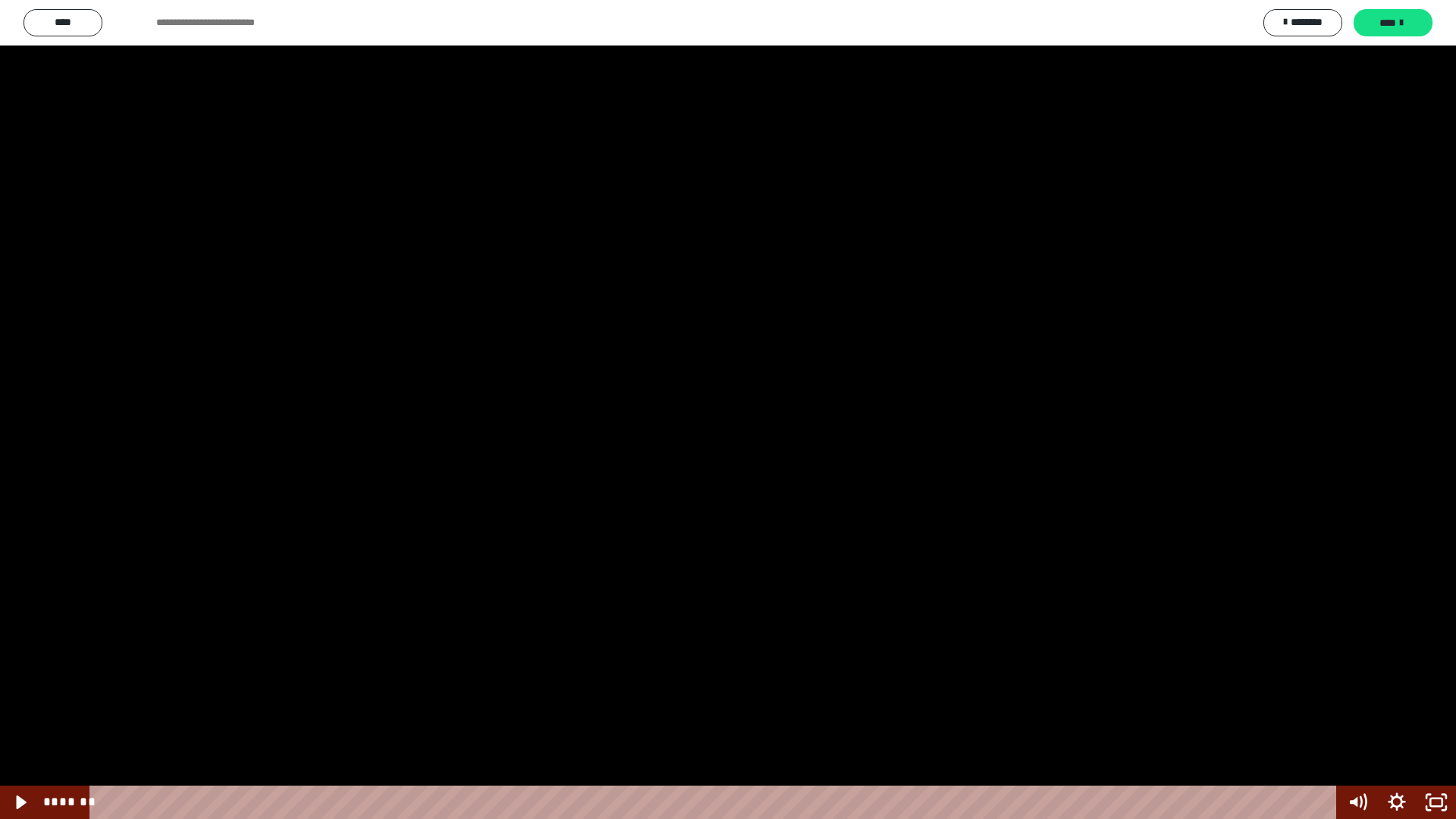 click at bounding box center (728, 410) 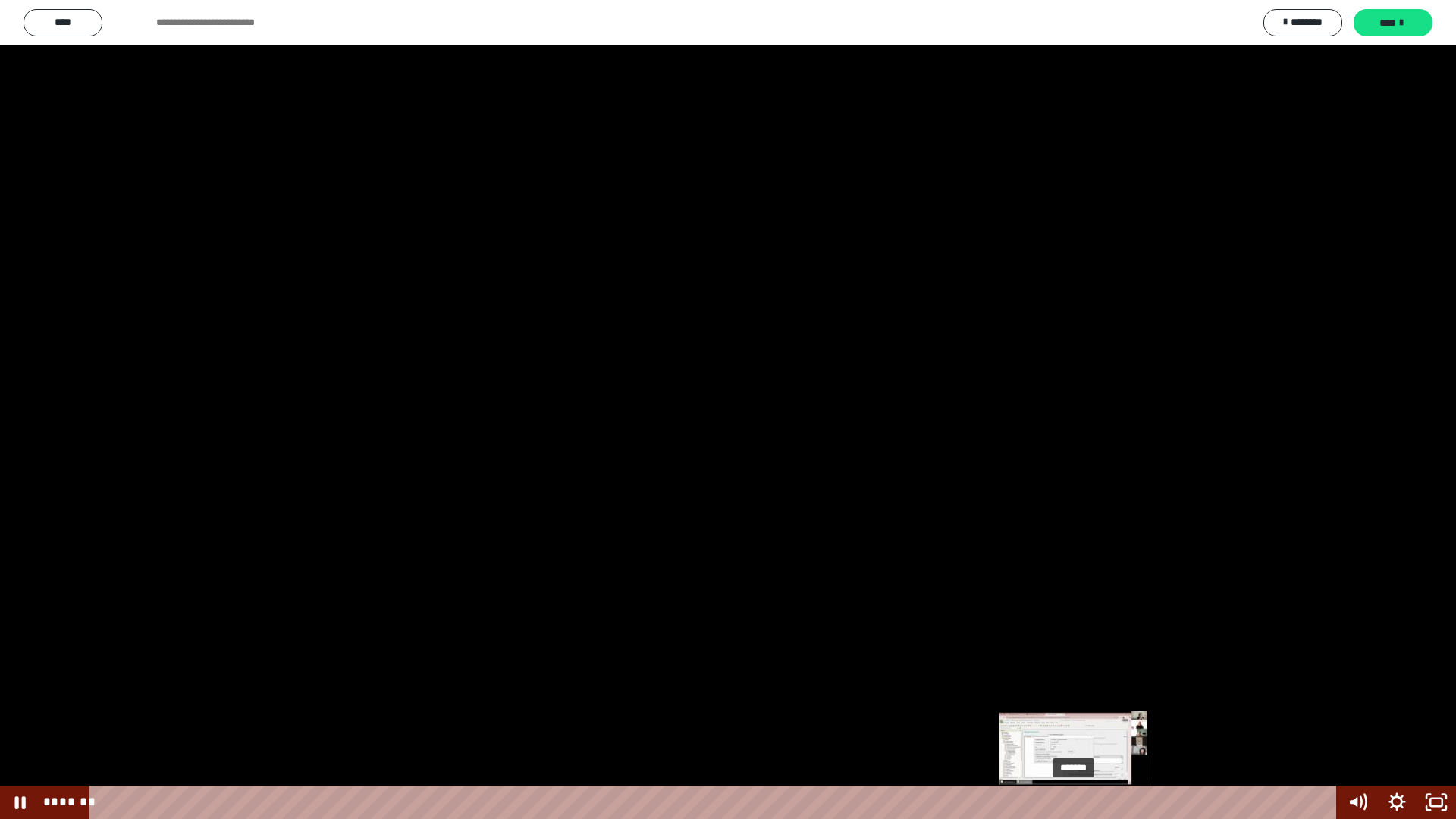 click on "*******" at bounding box center [715, 802] 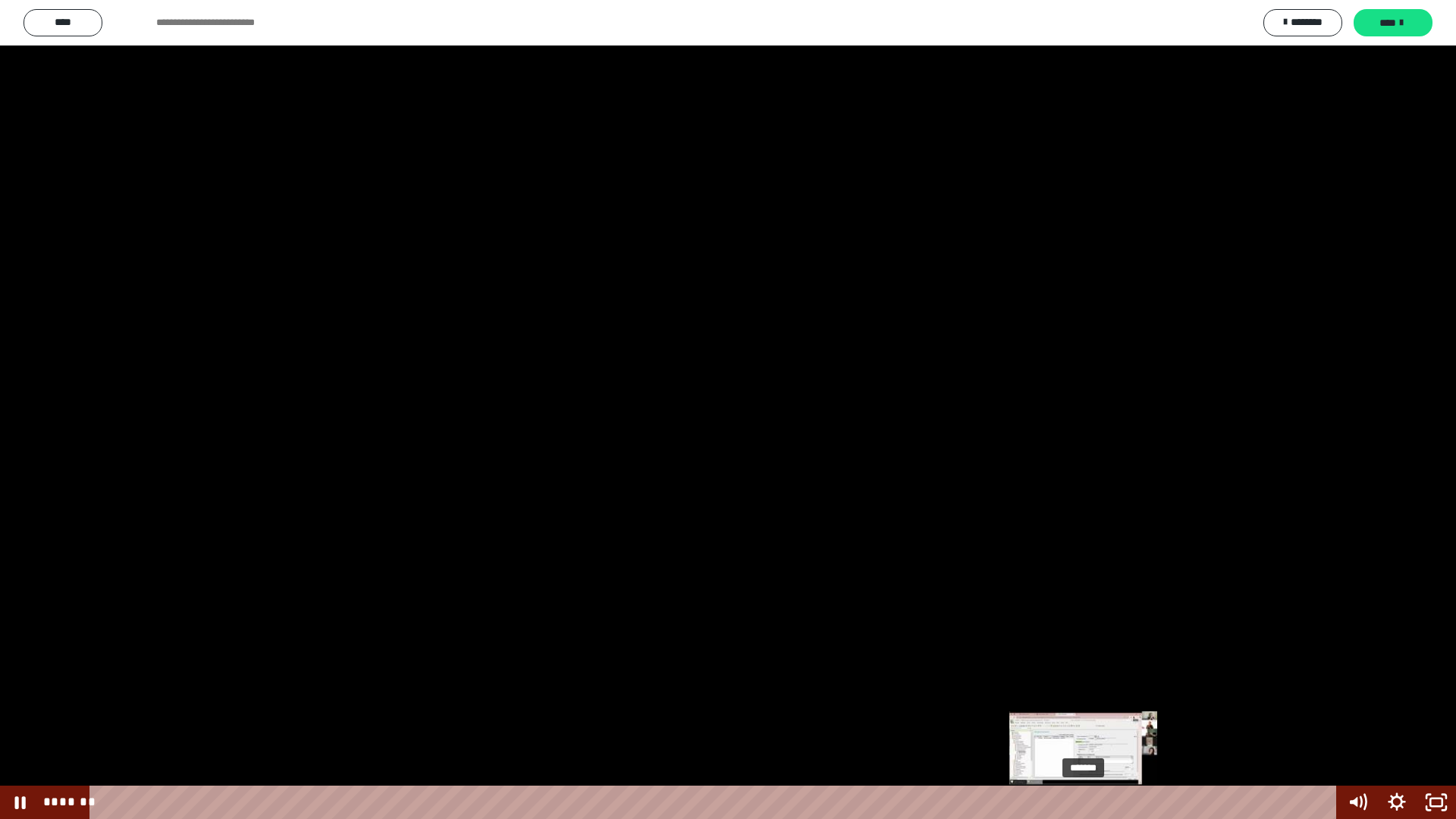 click on "*******" at bounding box center [715, 802] 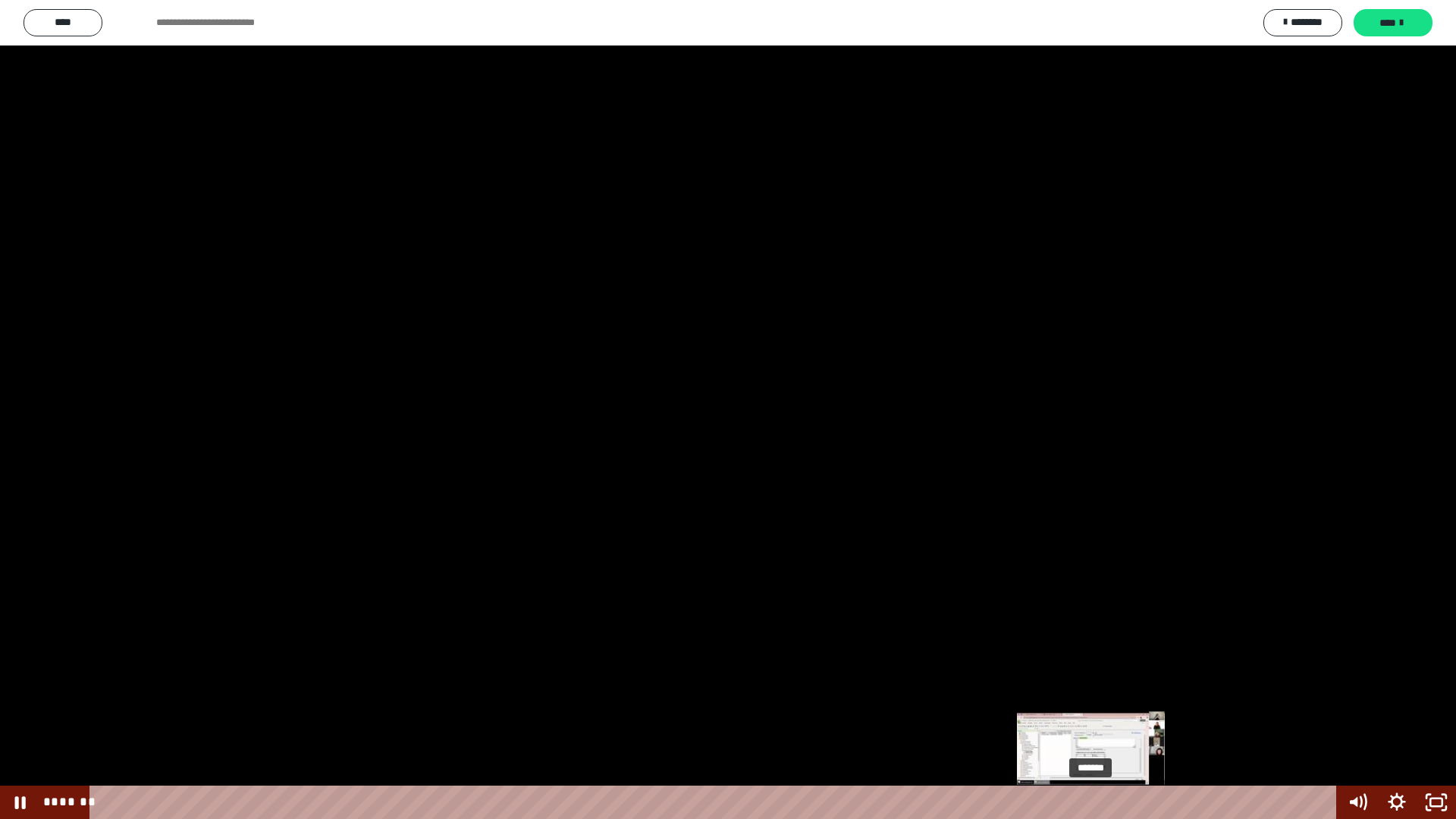 click on "*******" at bounding box center (715, 802) 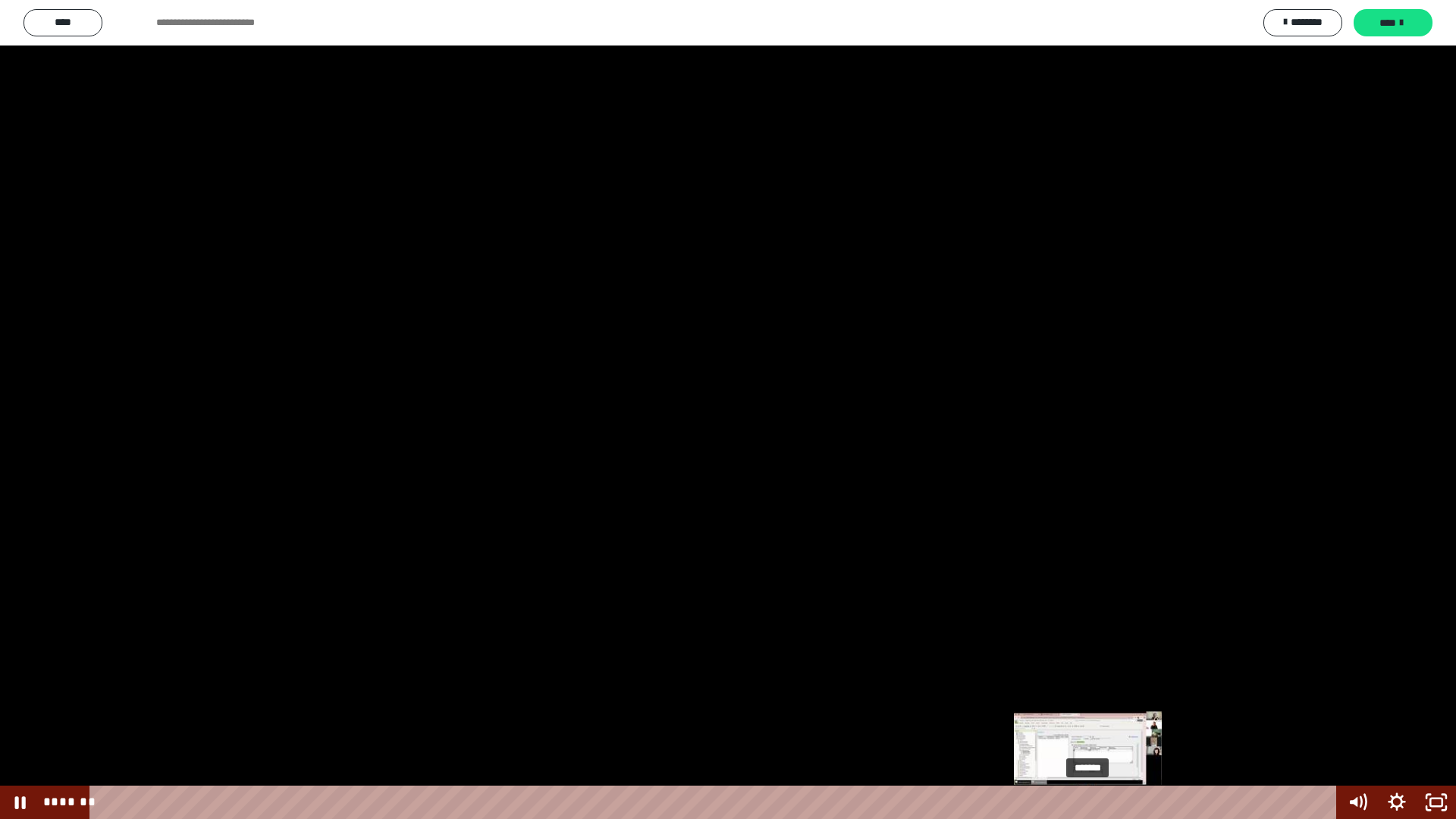 click at bounding box center (1087, 802) 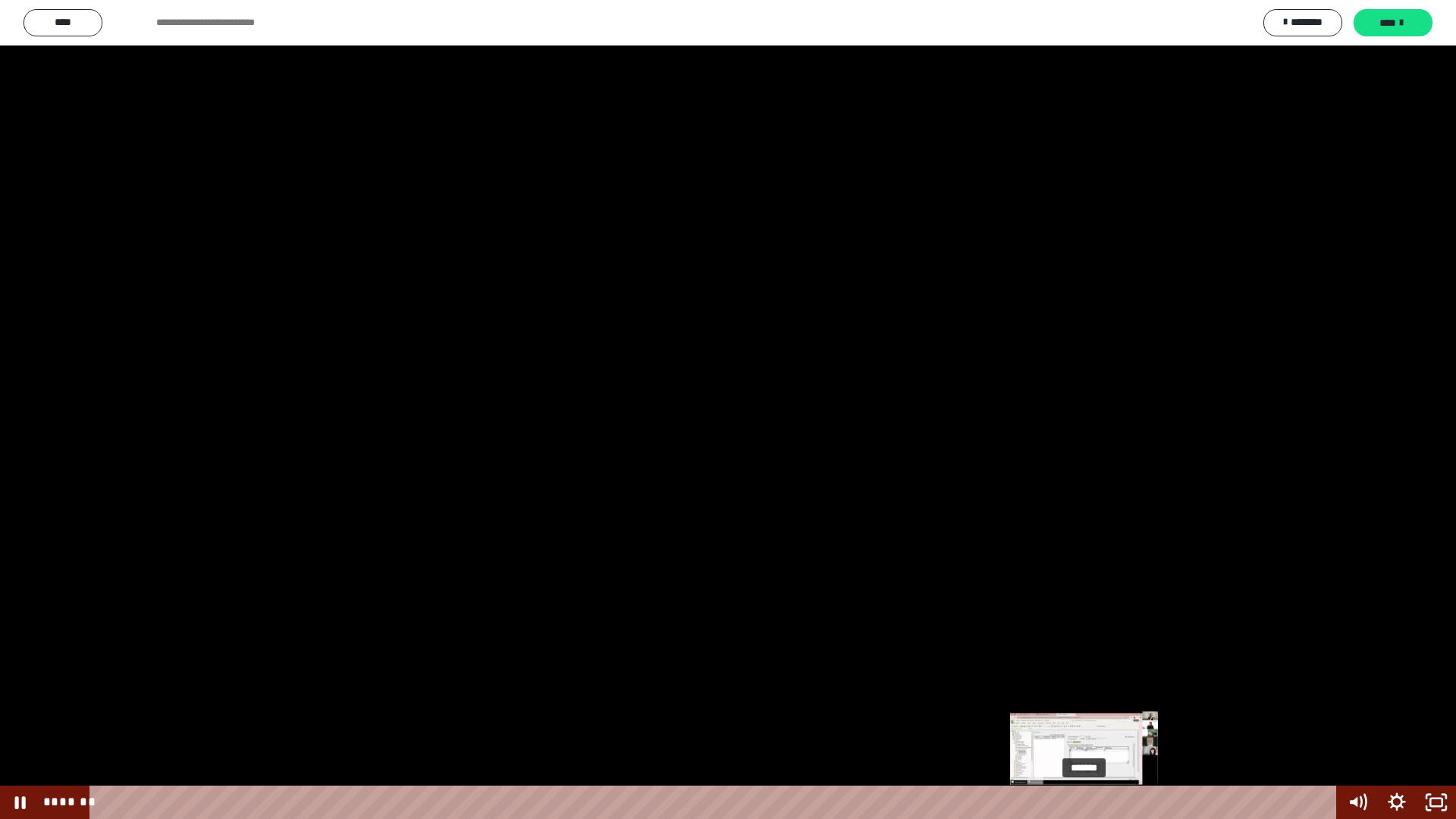 click at bounding box center [1088, 802] 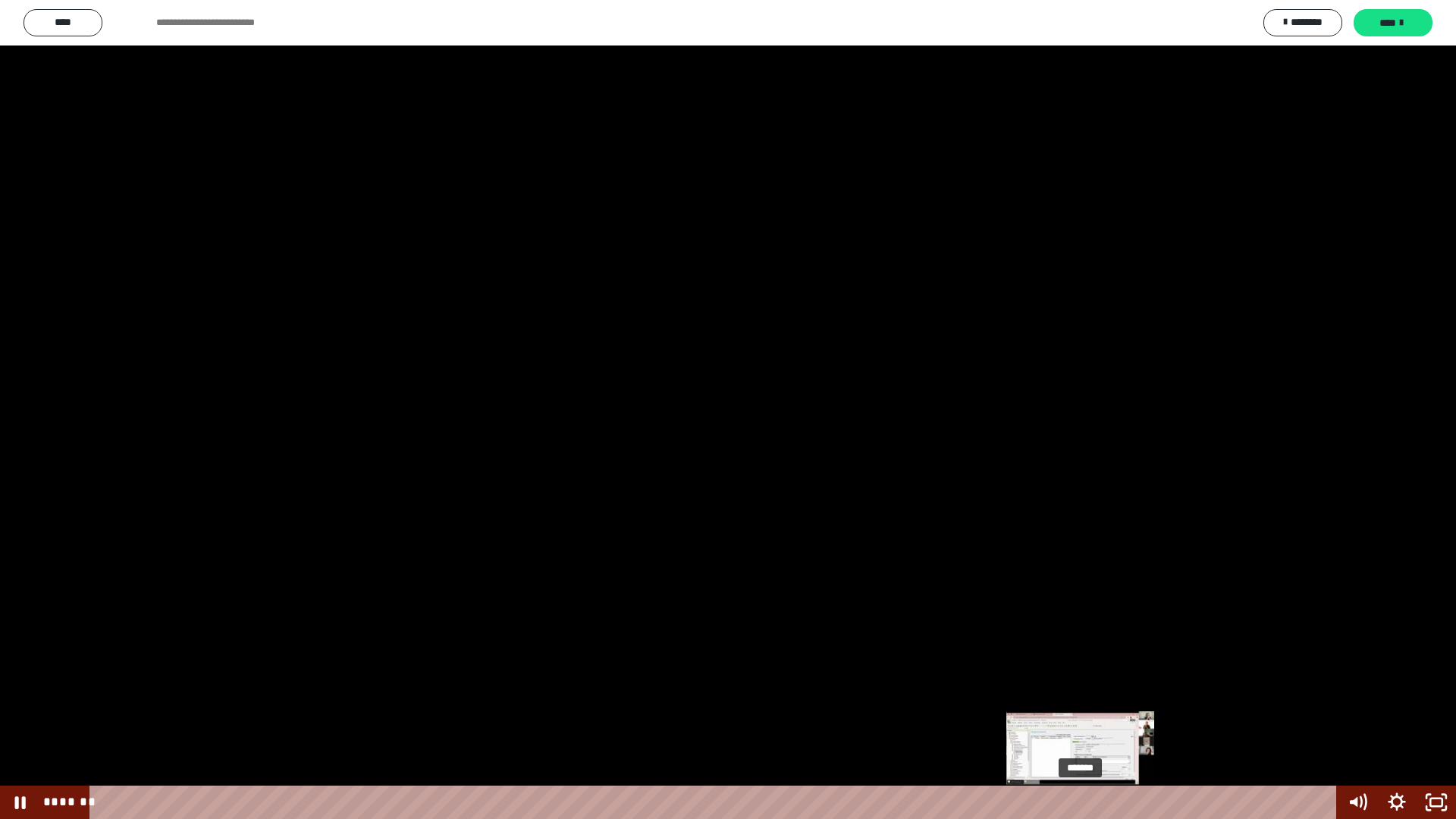 click at bounding box center [1080, 802] 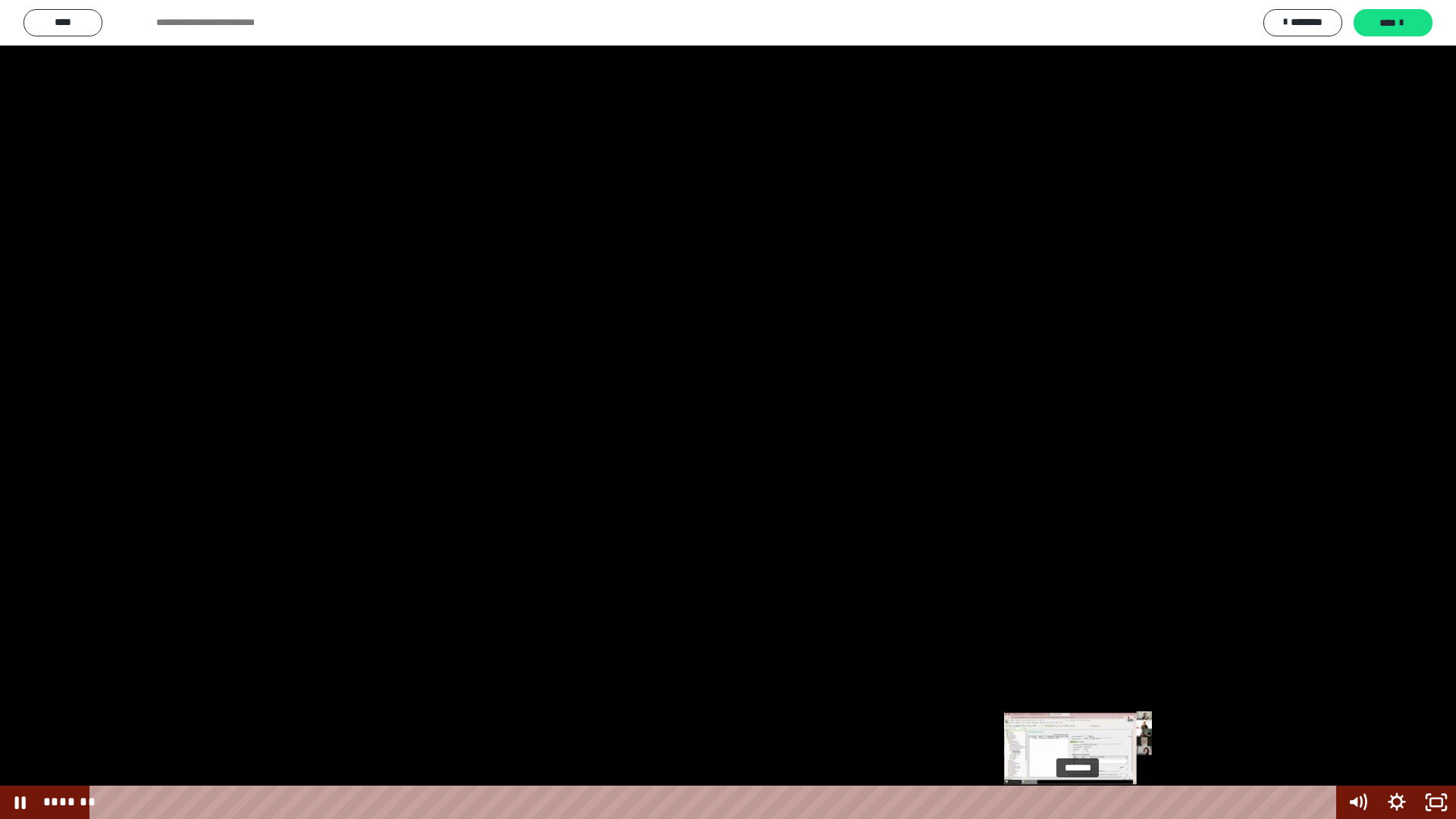 click at bounding box center (1078, 802) 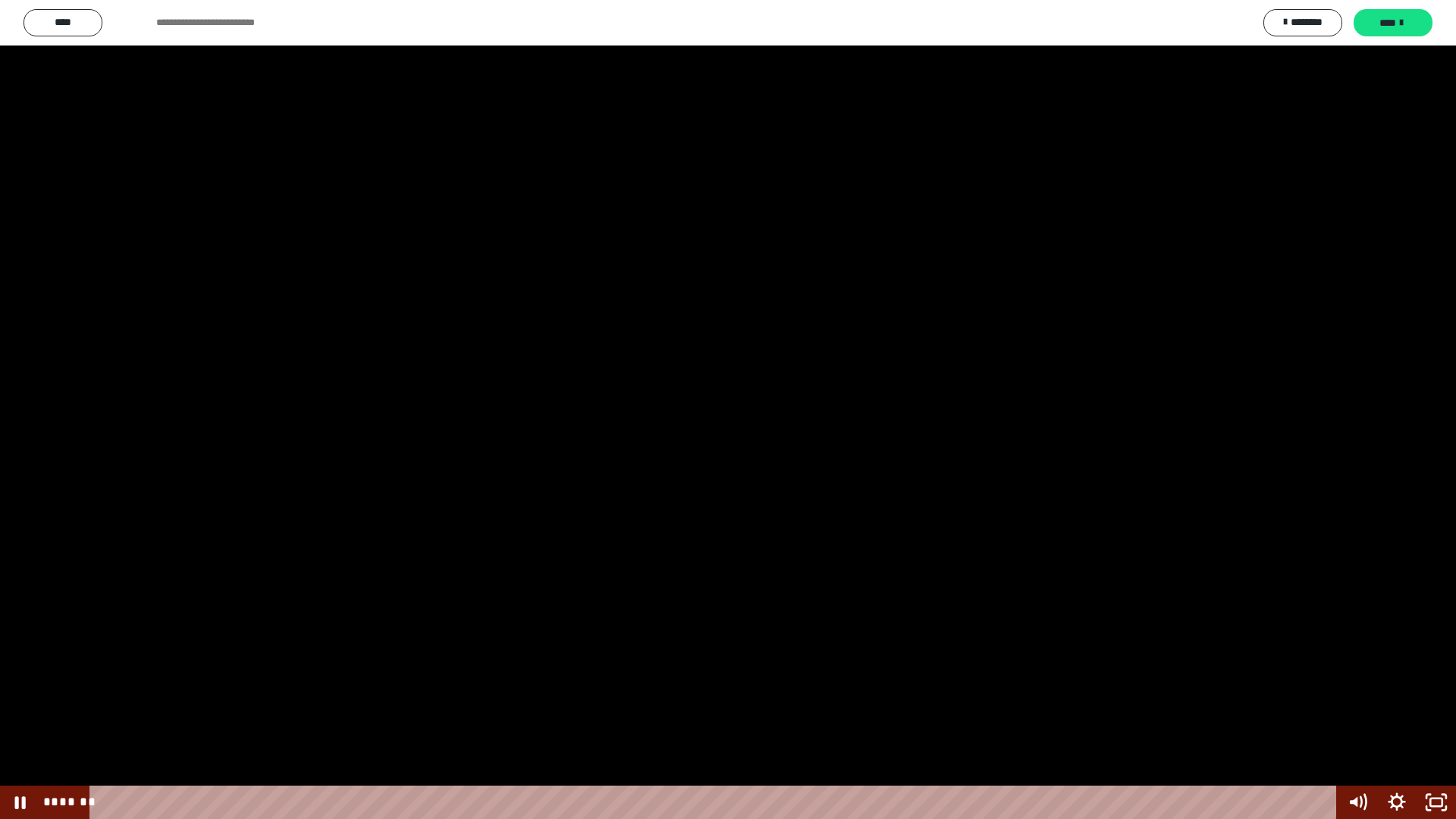 click at bounding box center [728, 410] 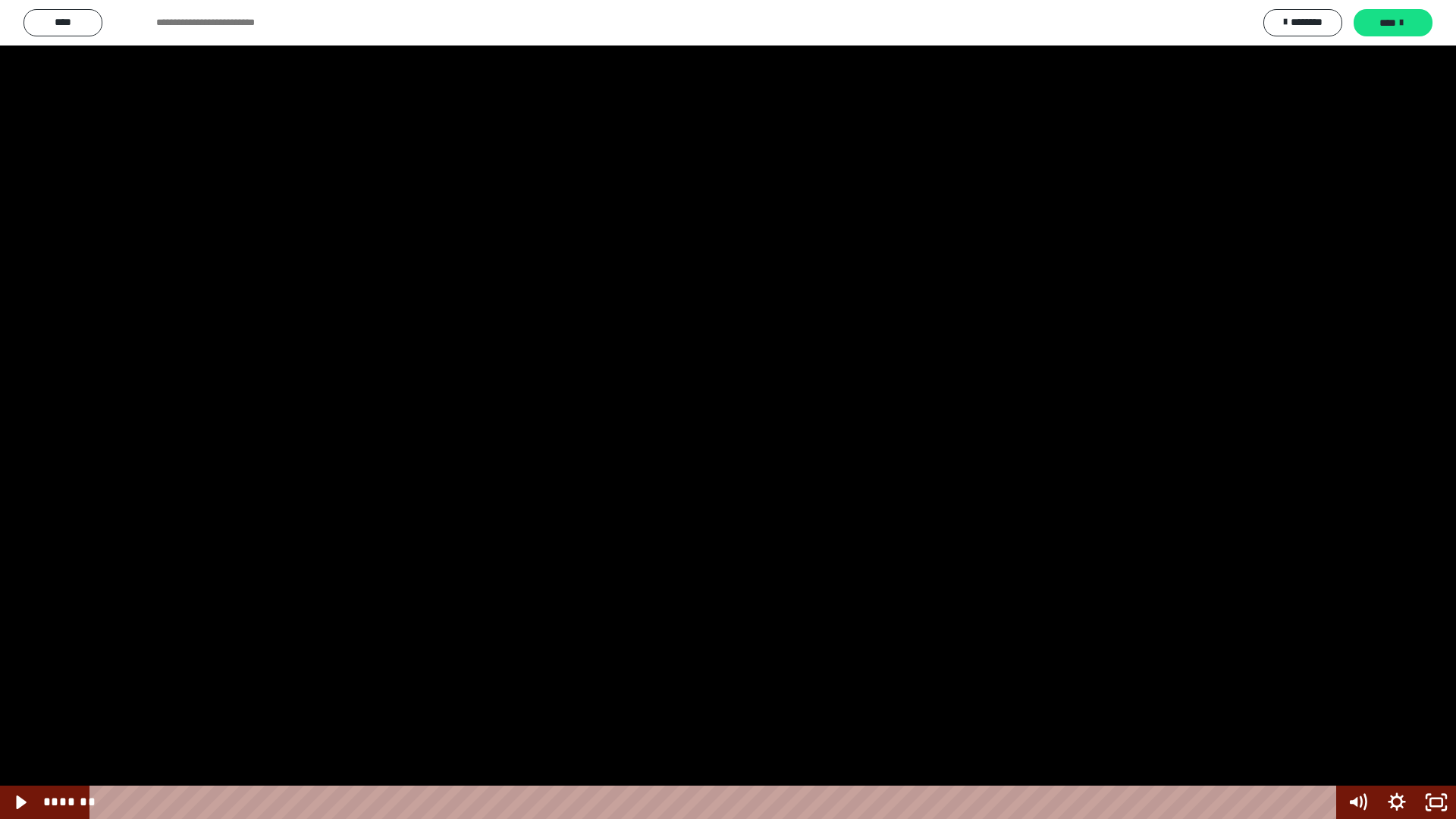 click at bounding box center (728, 410) 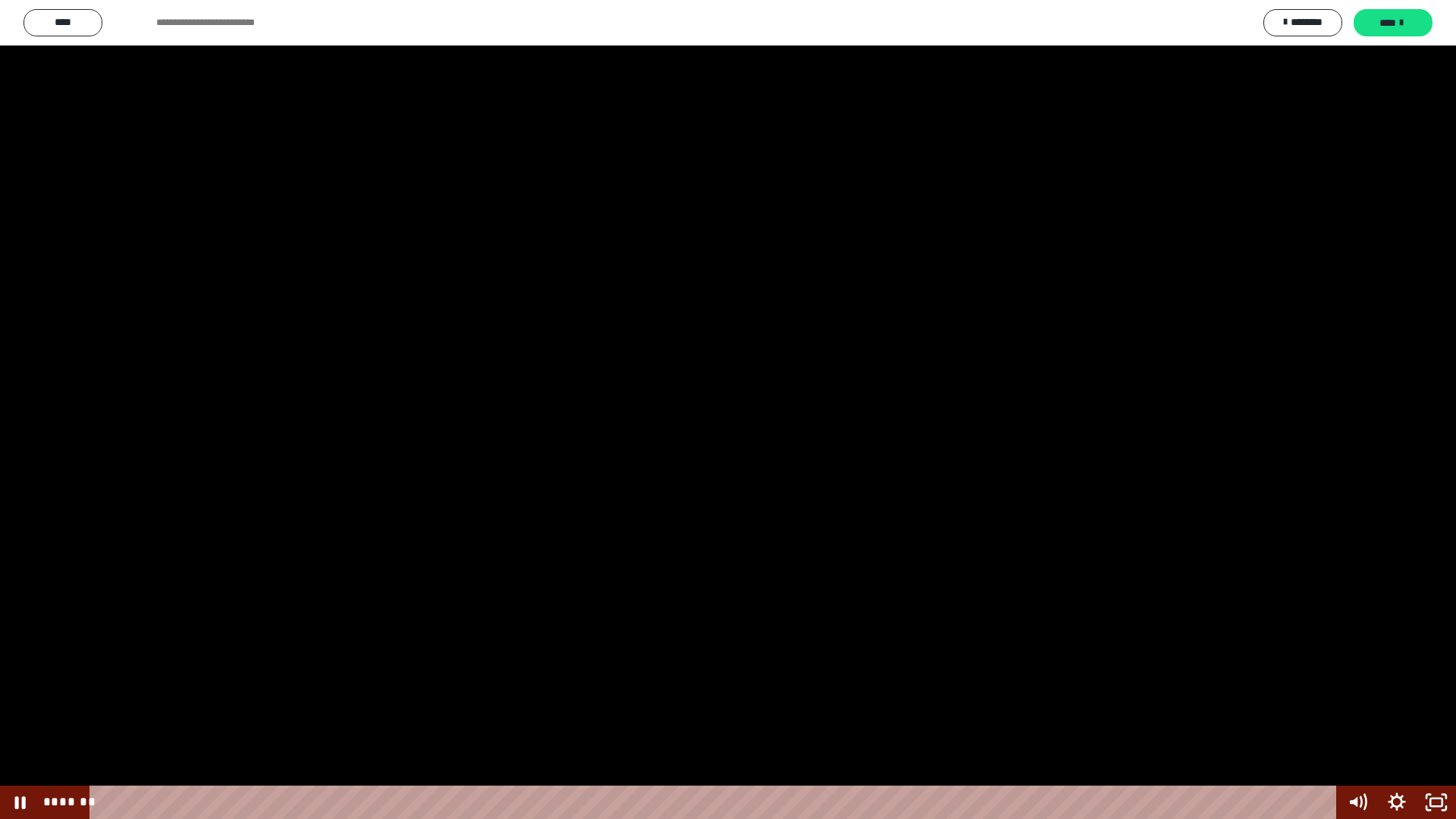 click at bounding box center [728, 410] 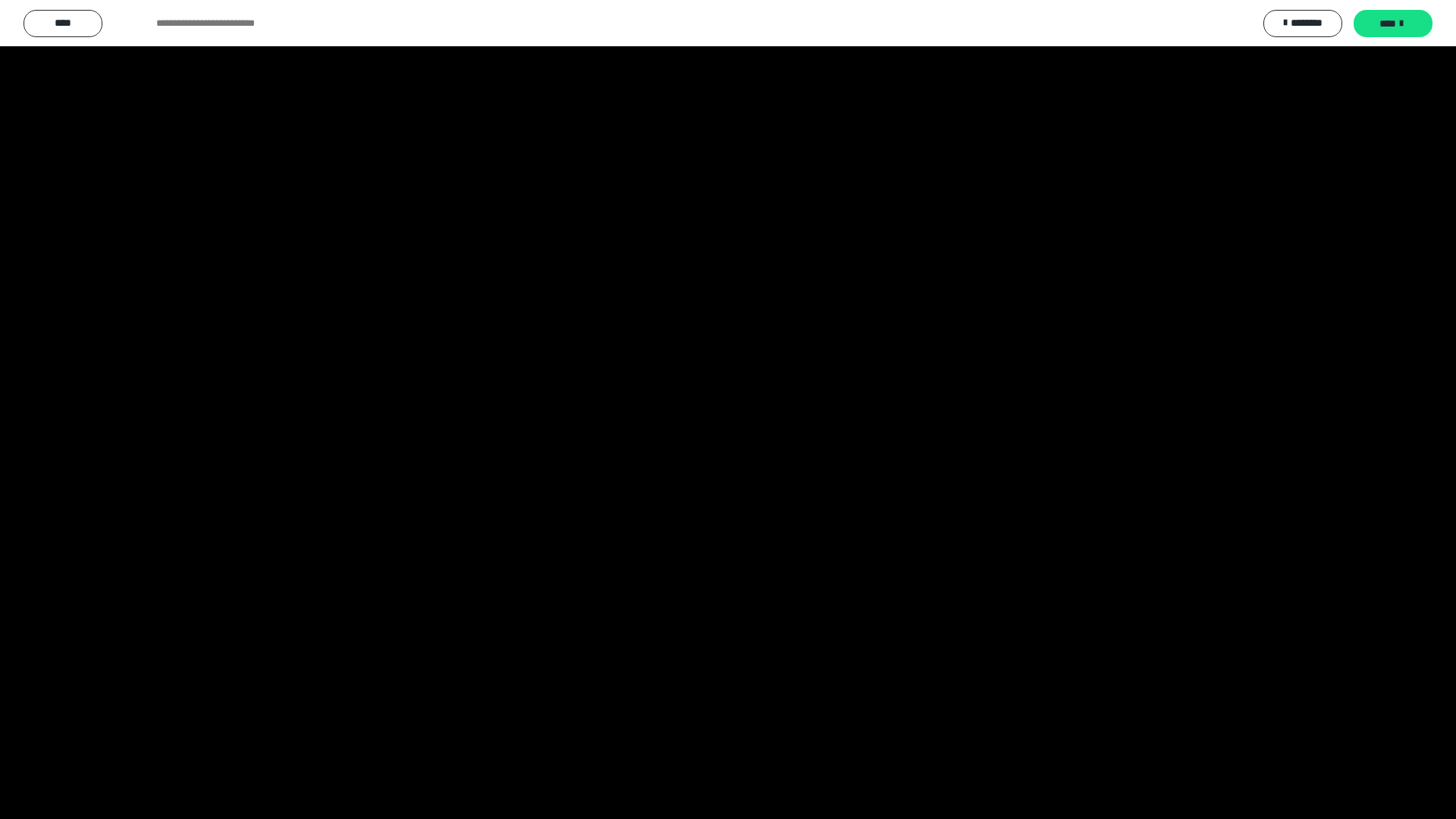 scroll, scrollTop: 1703, scrollLeft: 0, axis: vertical 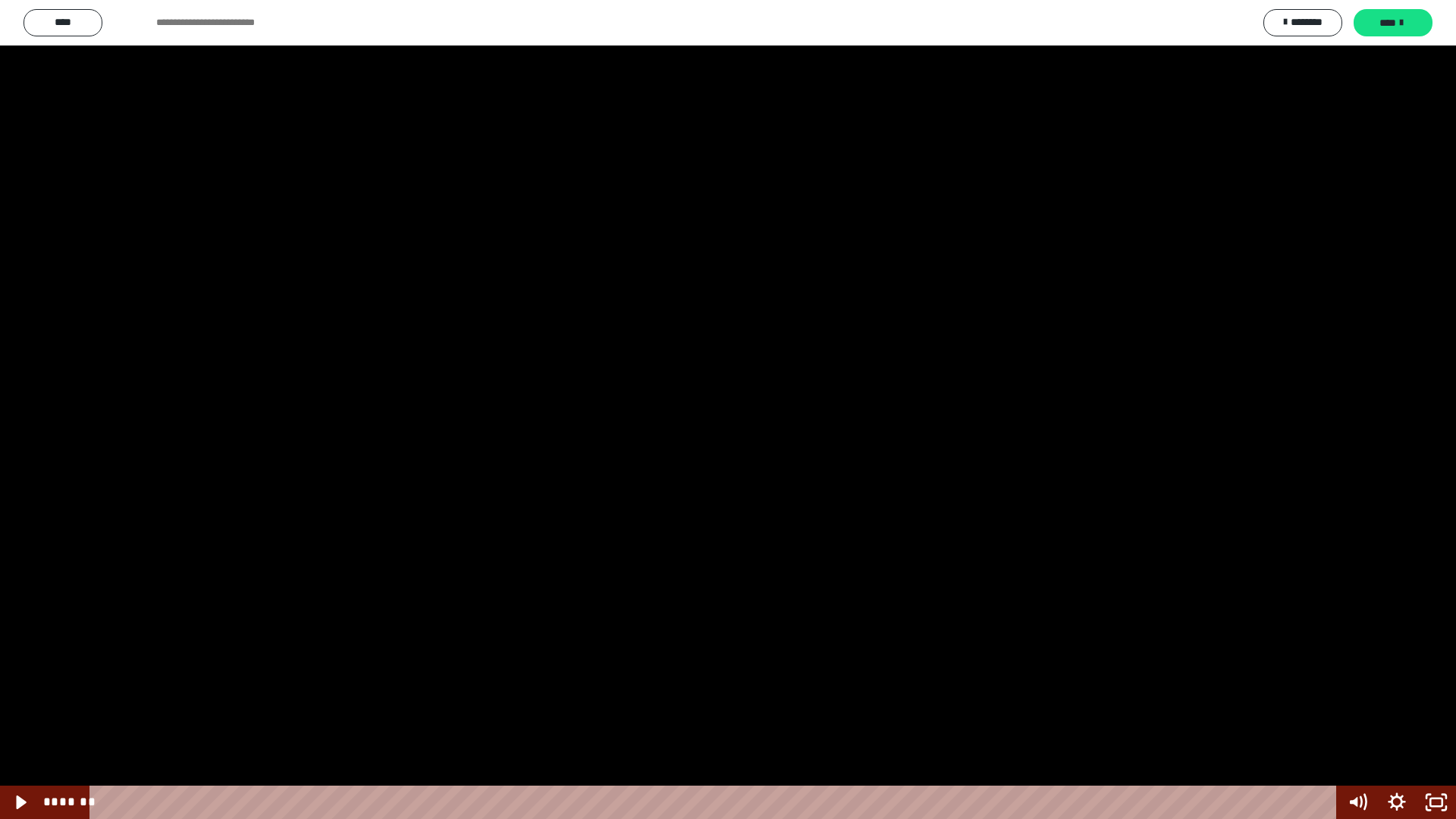 drag, startPoint x: 969, startPoint y: 21, endPoint x: -530, endPoint y: 71, distance: 1499.8337 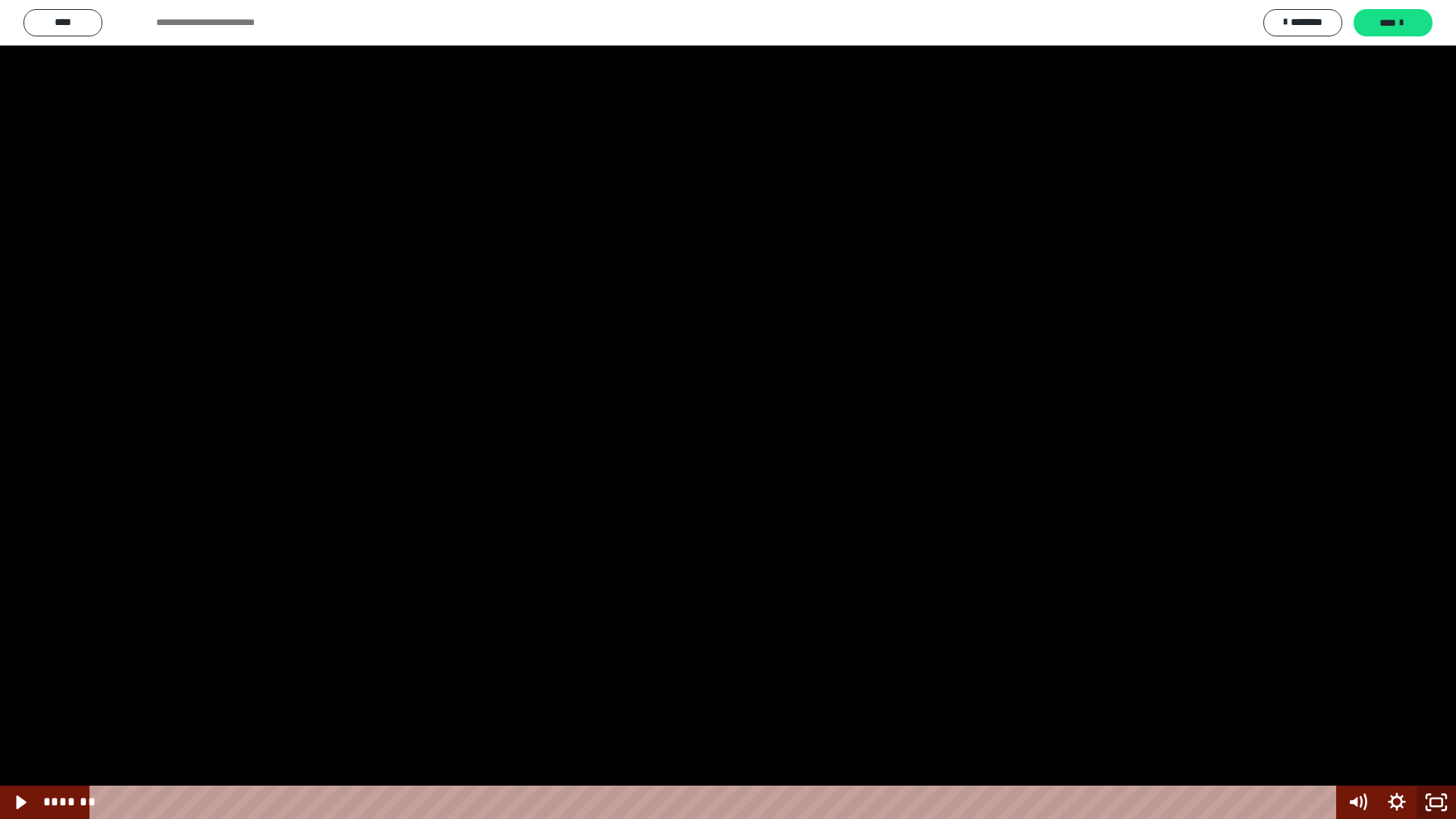 click 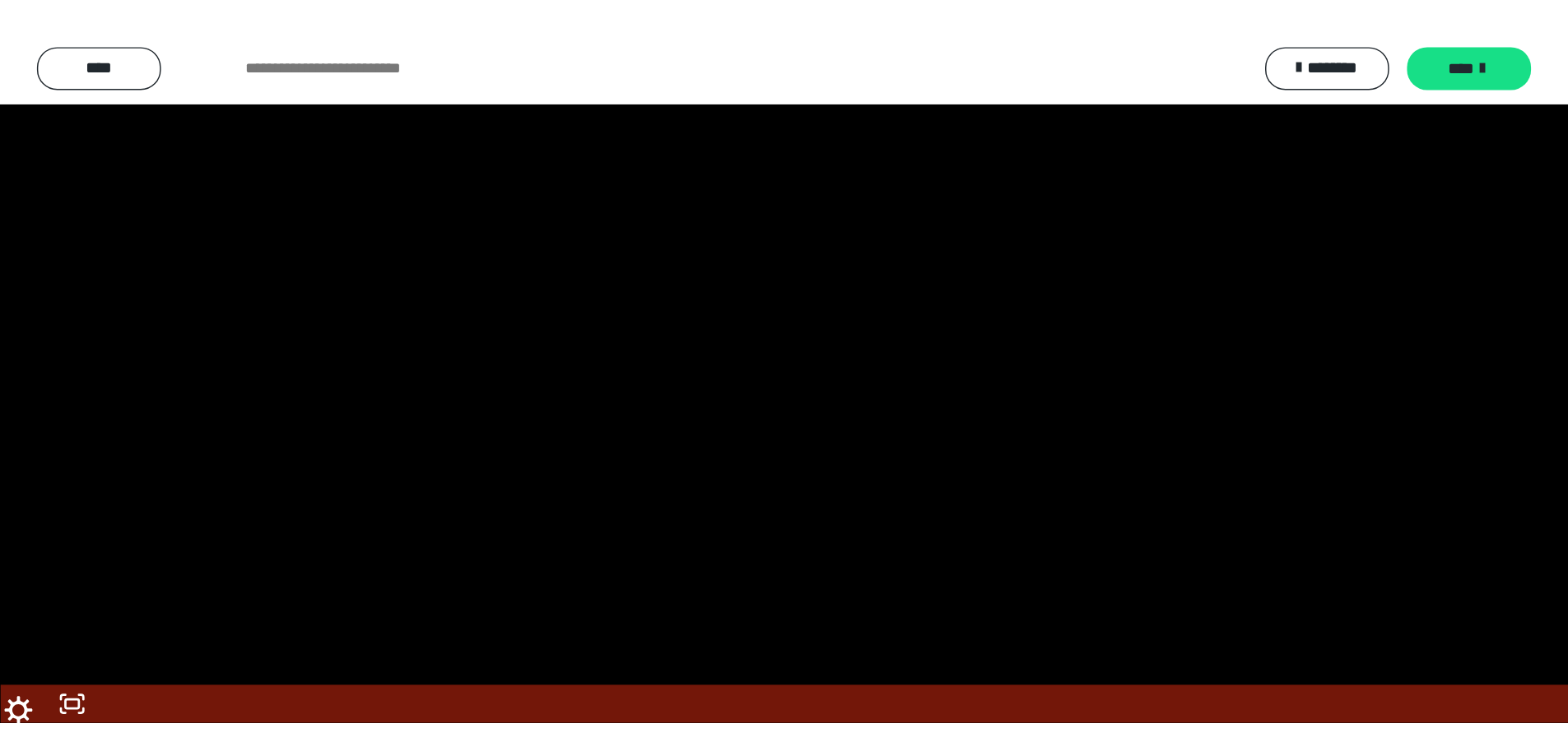 scroll, scrollTop: 2154, scrollLeft: 0, axis: vertical 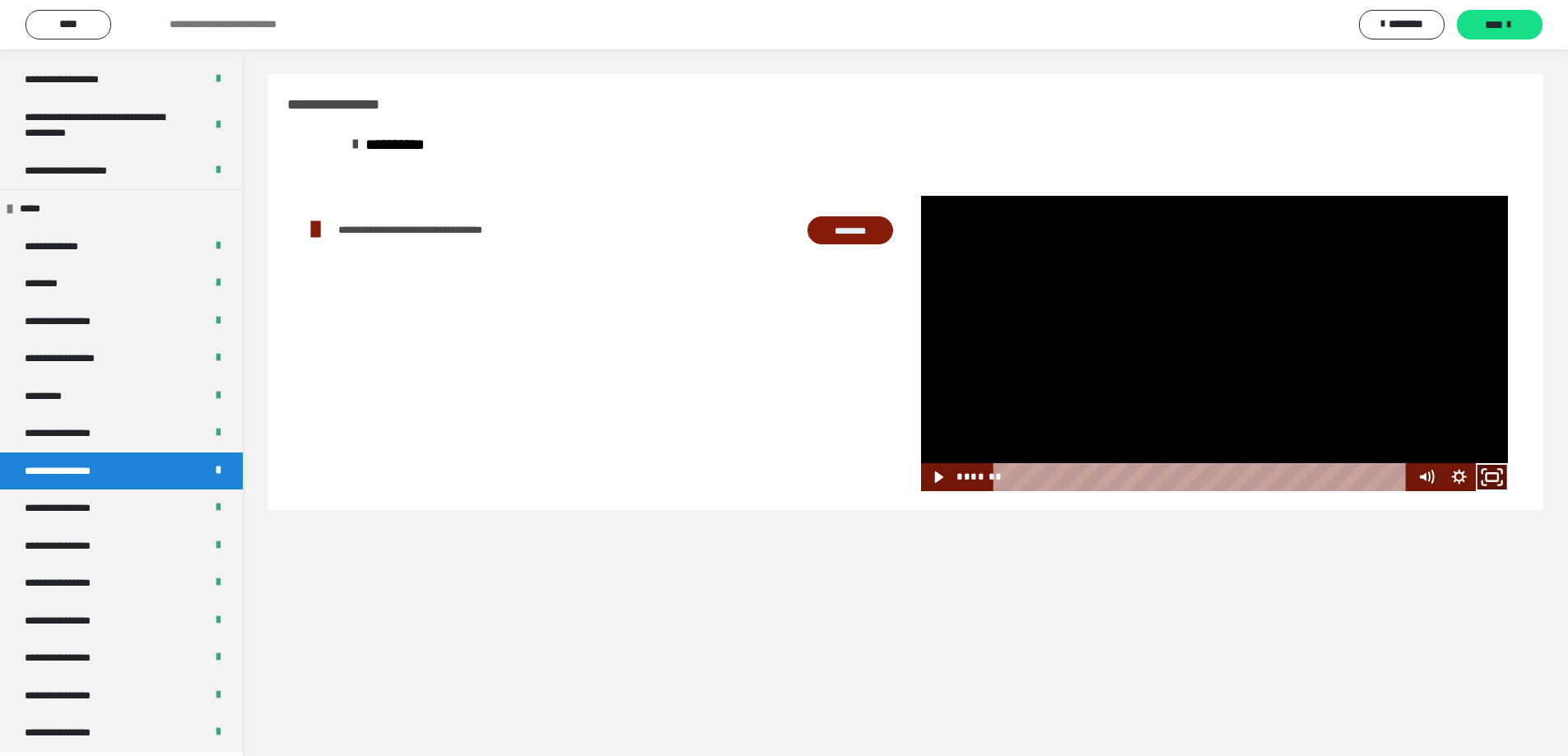 click 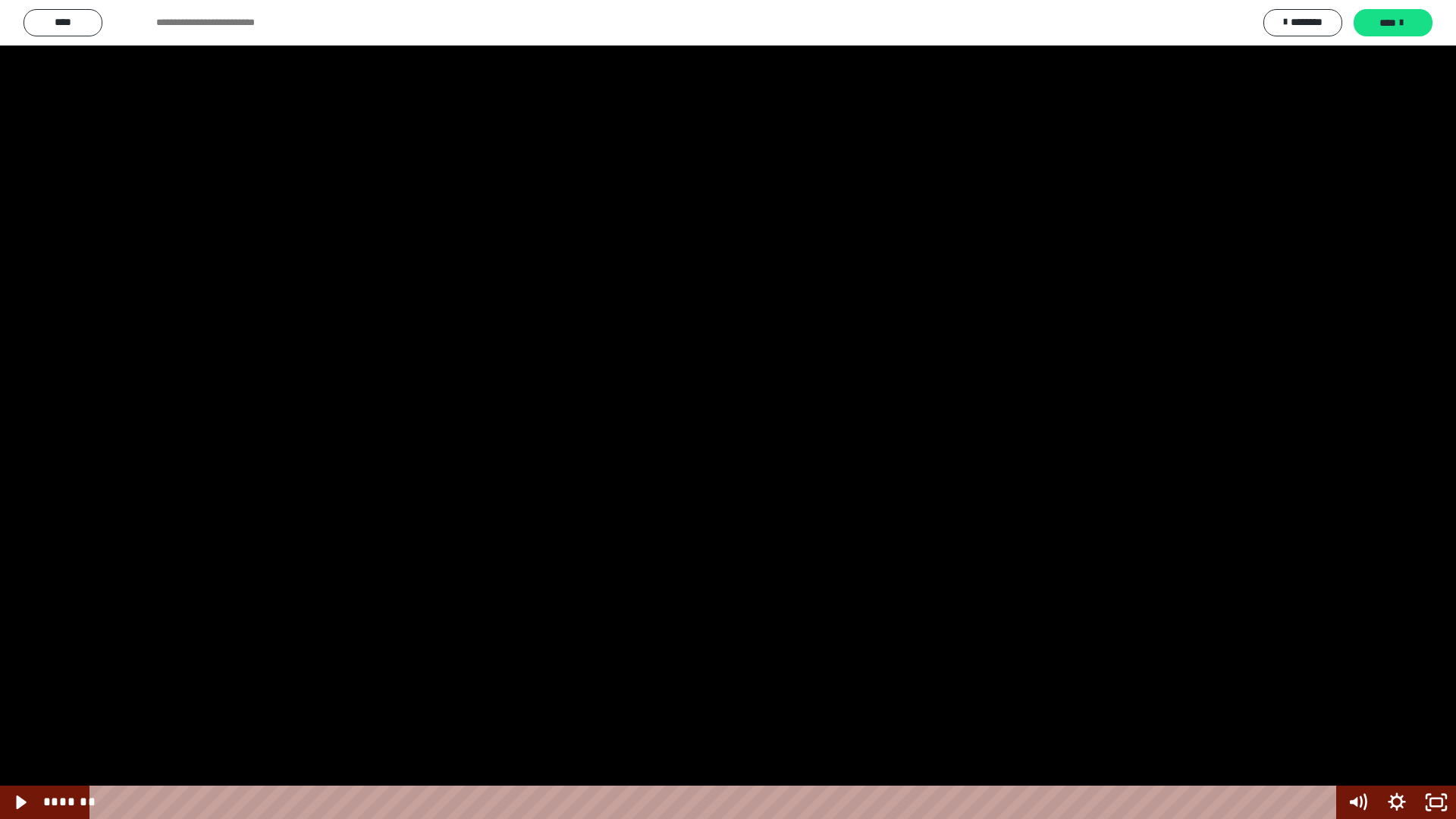 click at bounding box center (728, 410) 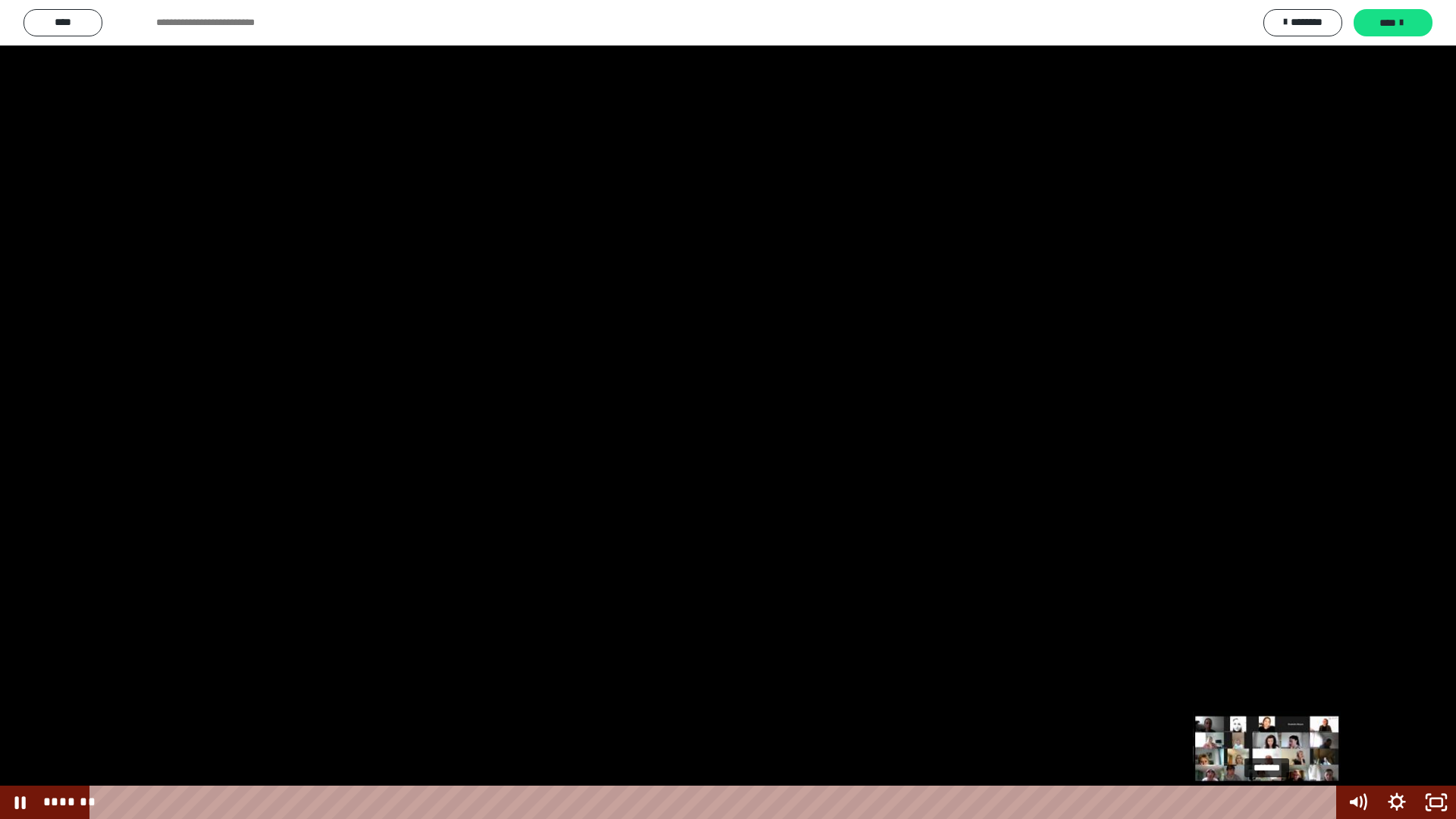 click on "*******" at bounding box center [715, 802] 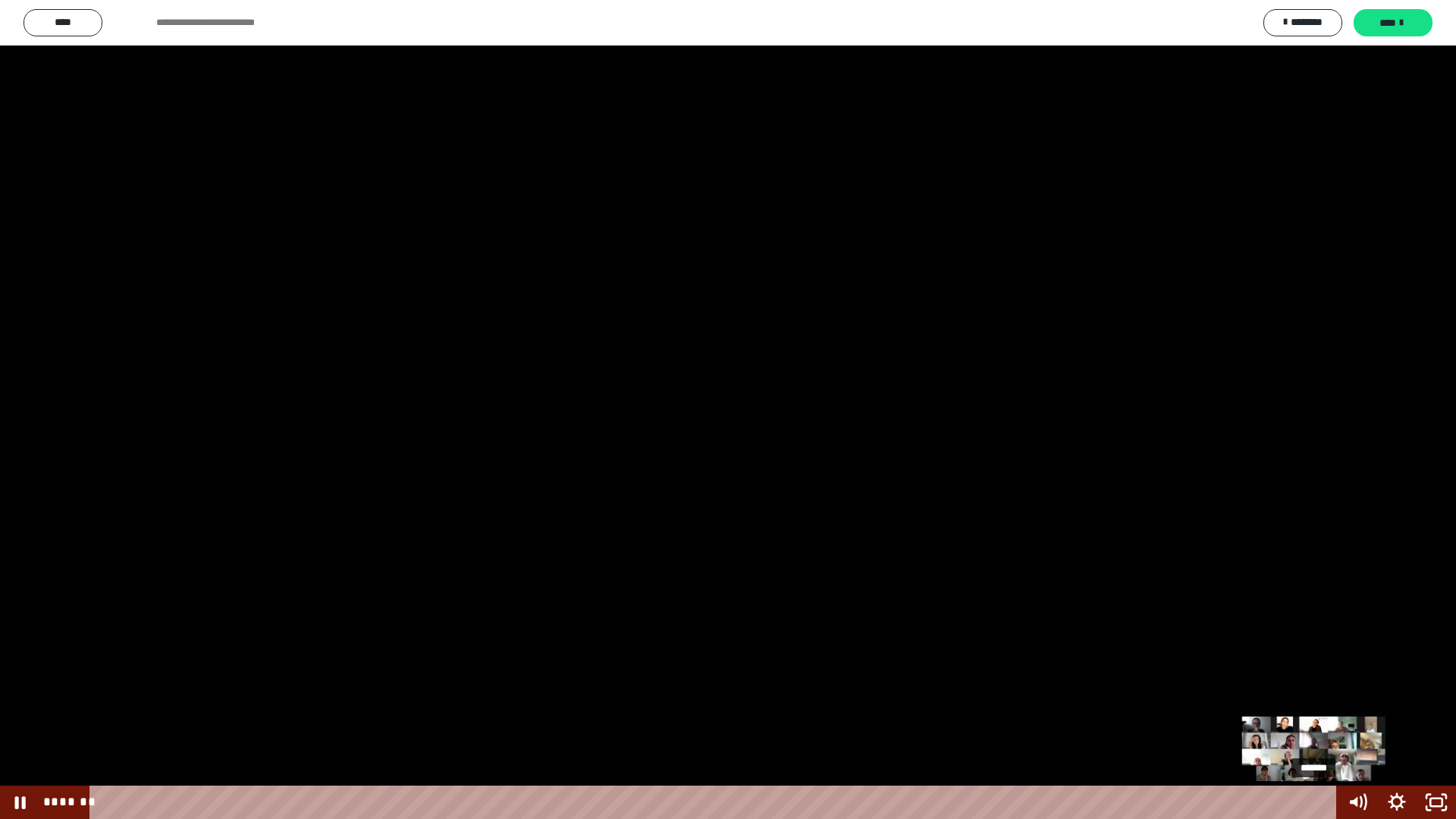 click on "*******" at bounding box center [715, 802] 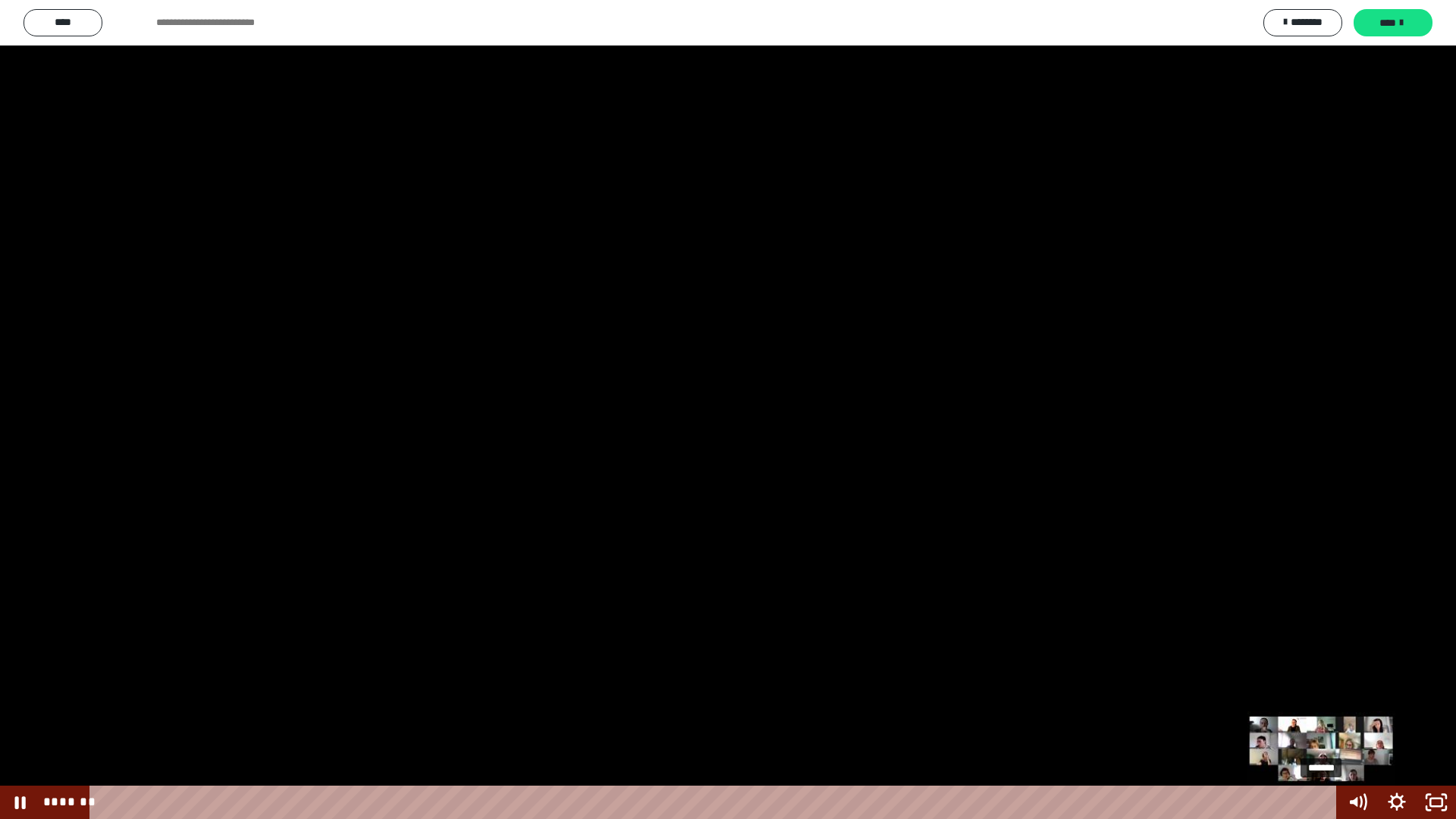 click on "*******" at bounding box center (715, 802) 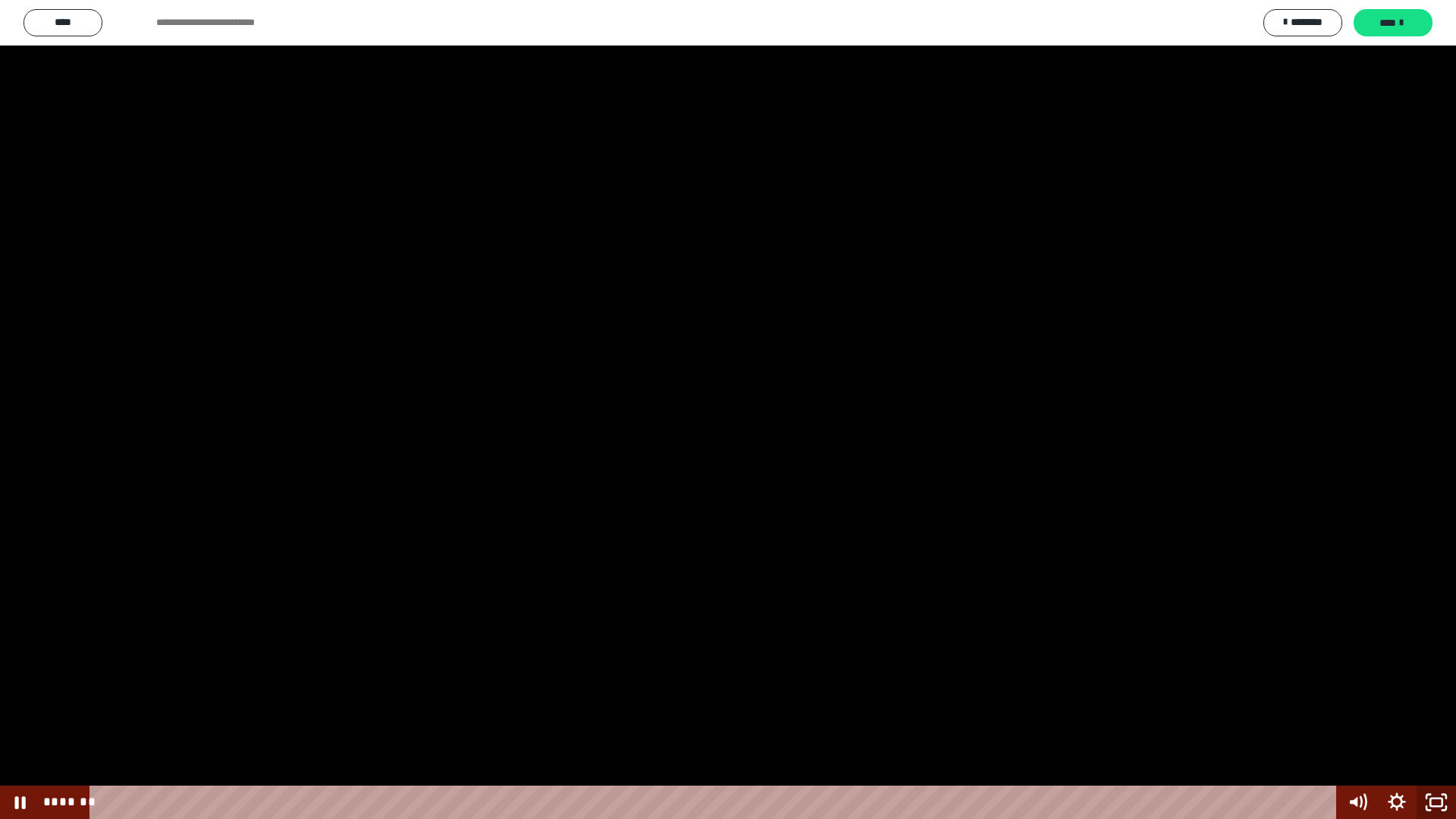 click 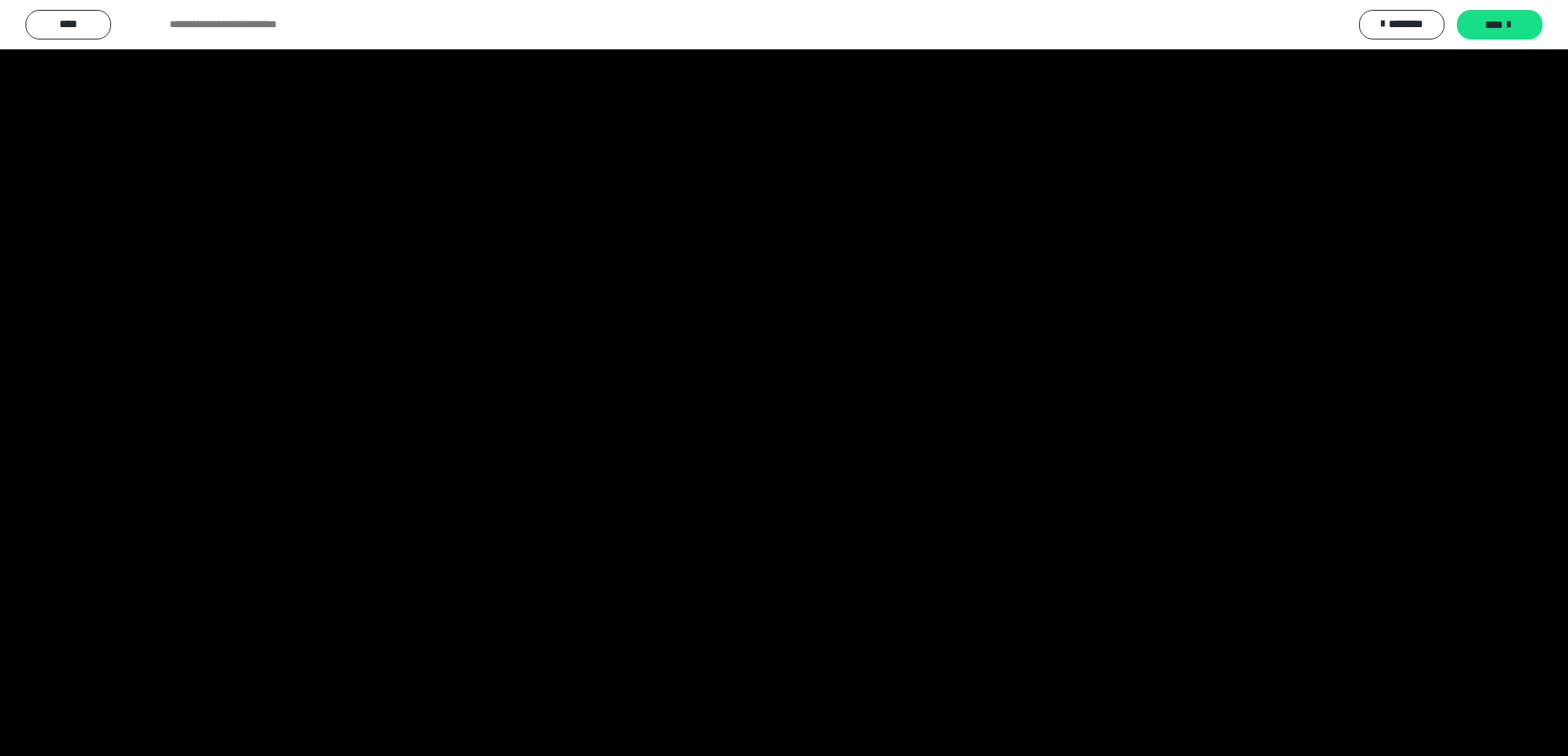 scroll, scrollTop: 1979, scrollLeft: 0, axis: vertical 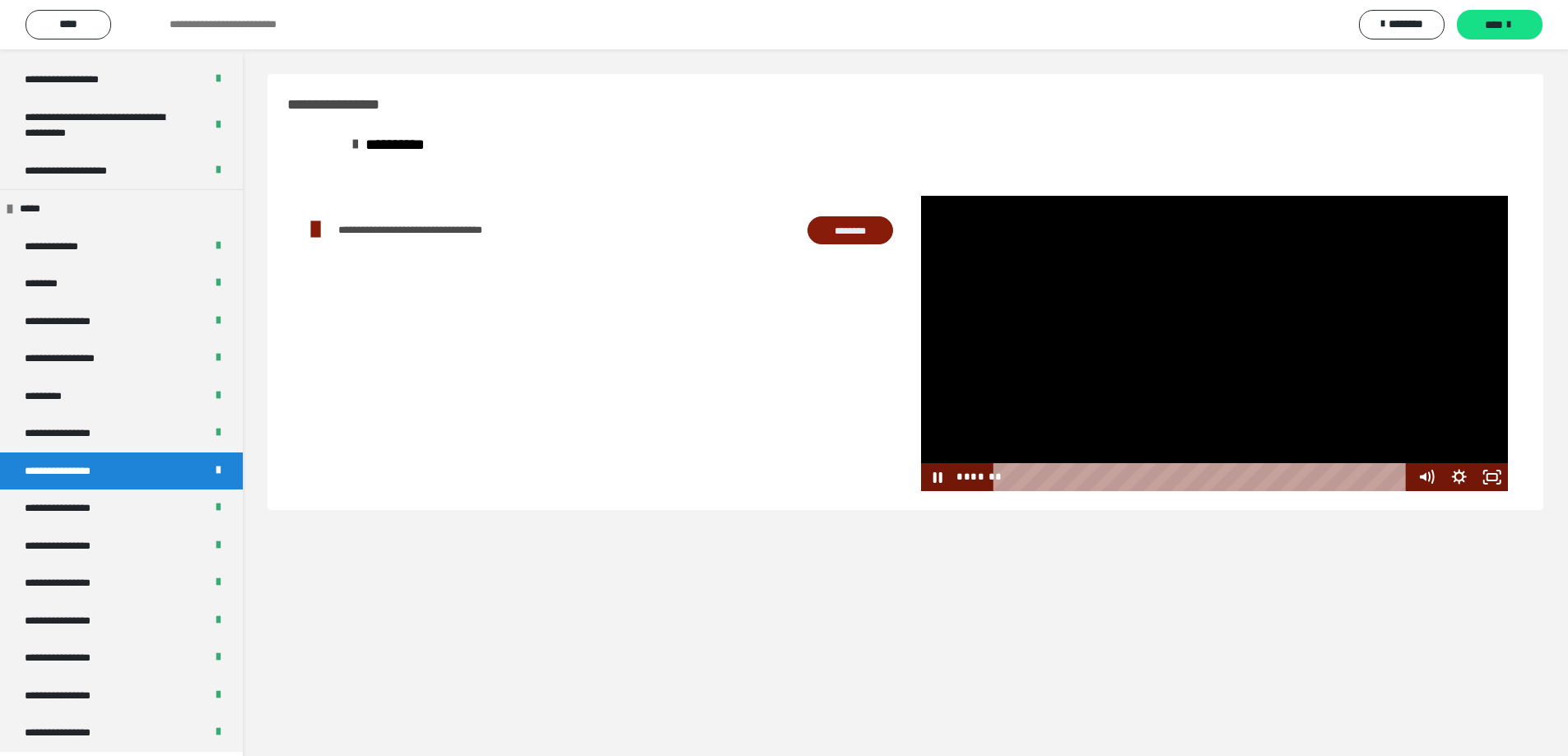 click at bounding box center (1214, 343) 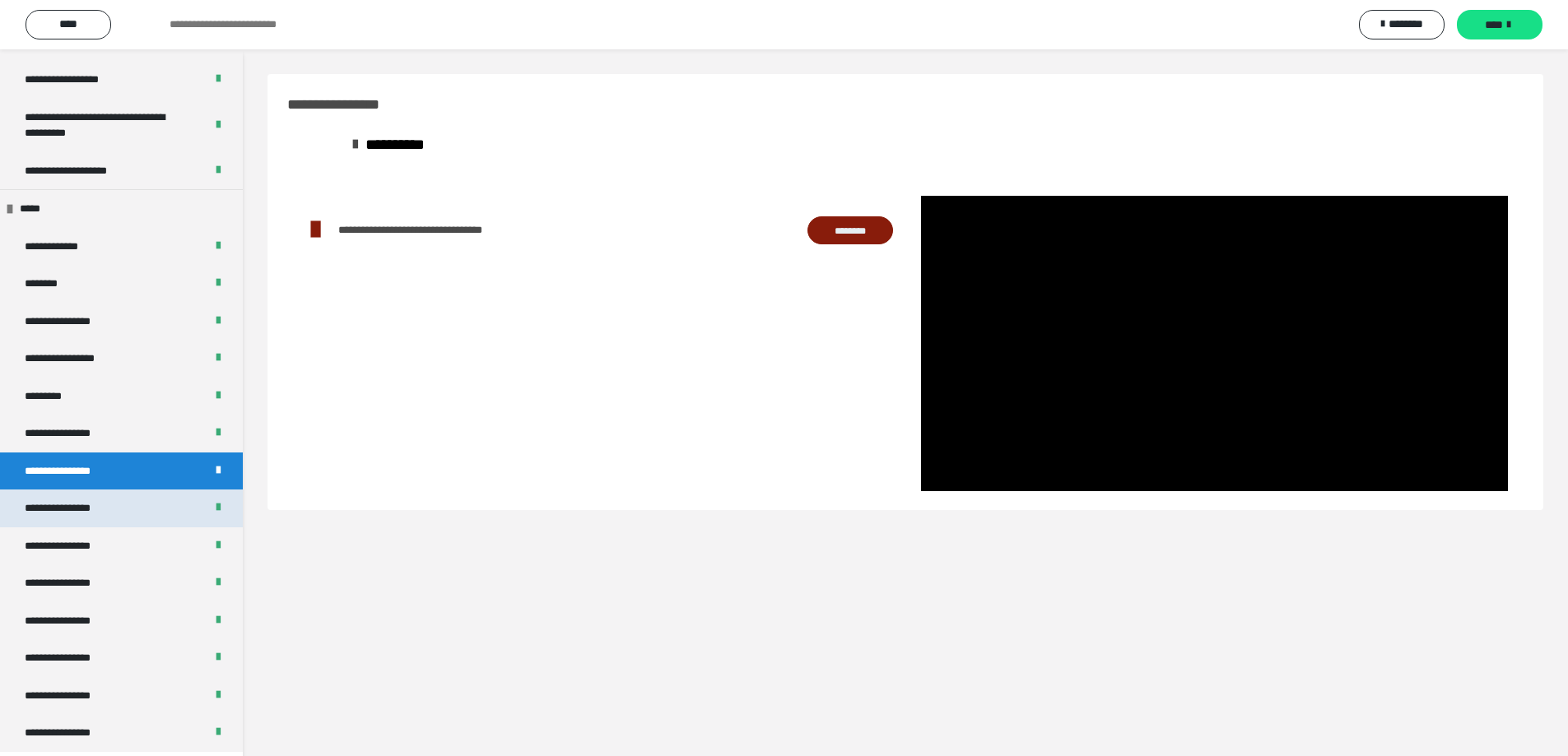 click on "**********" at bounding box center [71, 508] 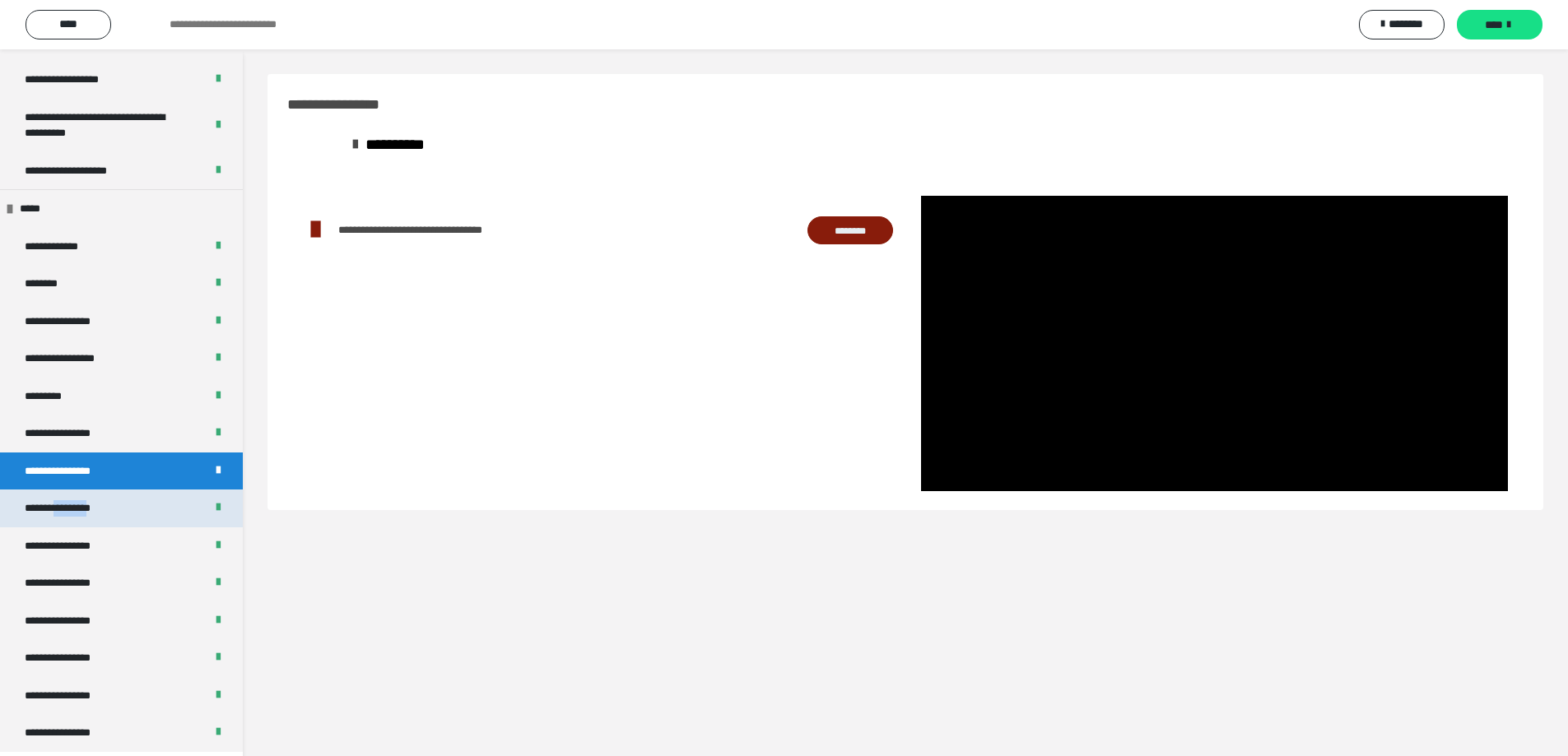 click on "**********" at bounding box center [71, 508] 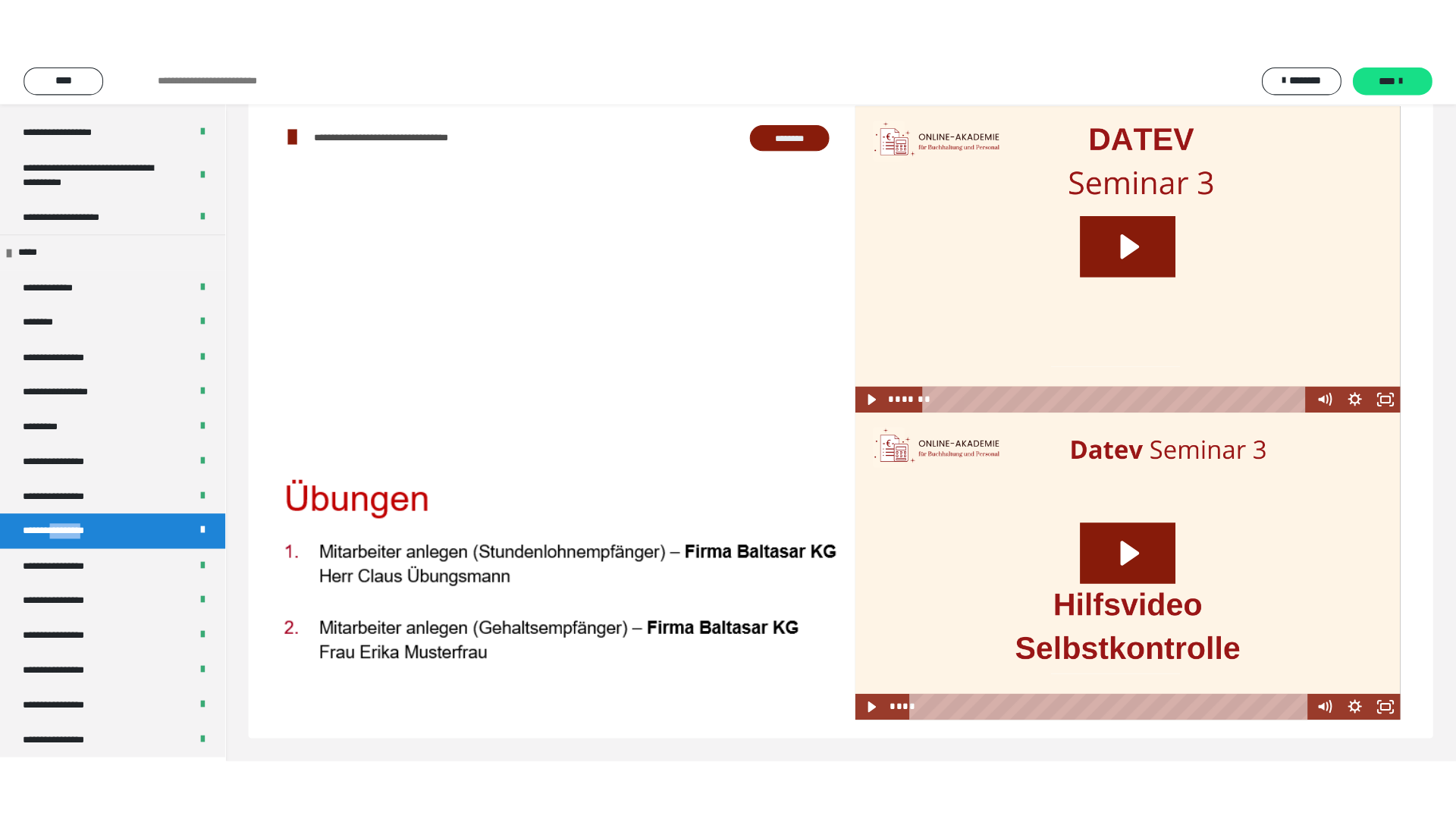 scroll, scrollTop: 0, scrollLeft: 0, axis: both 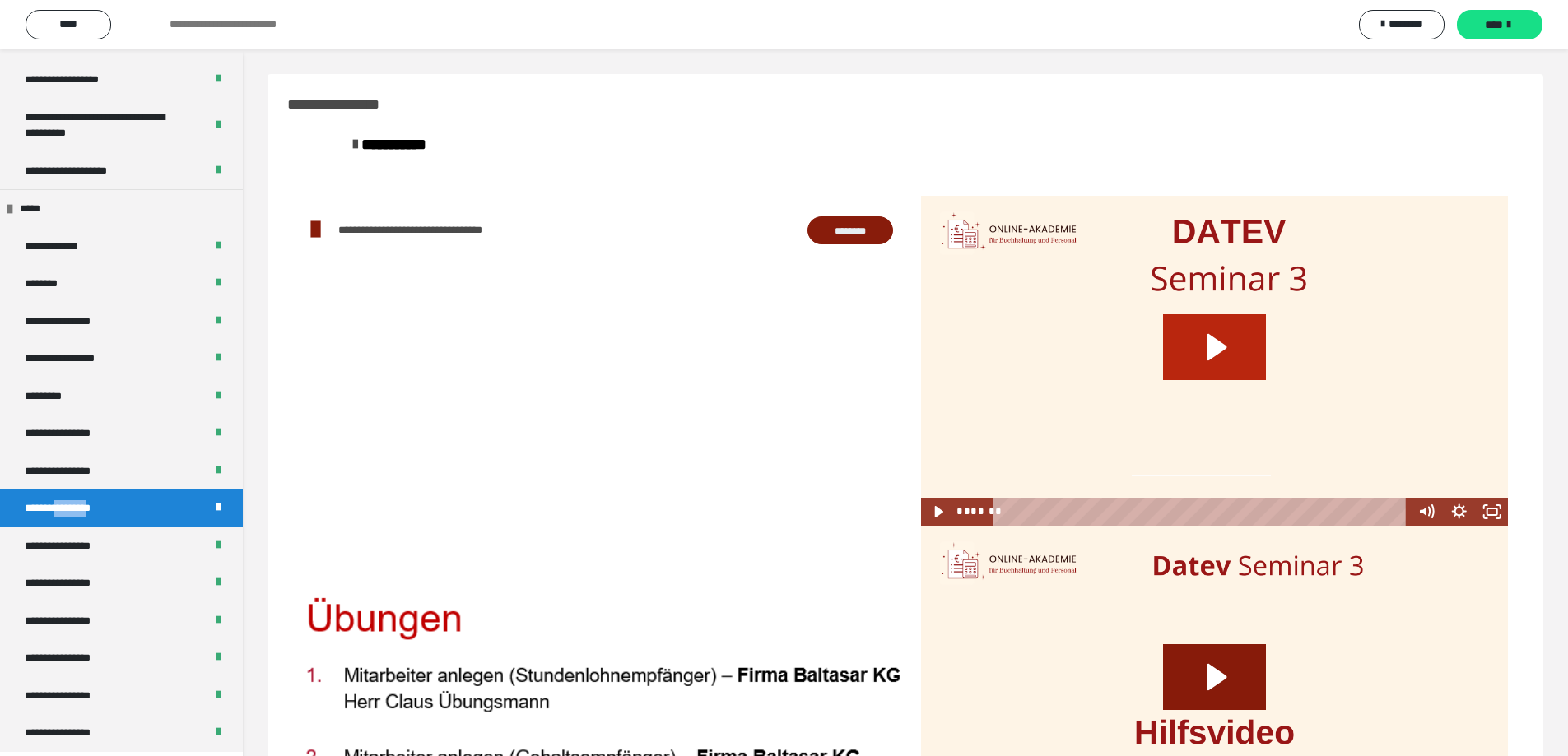click 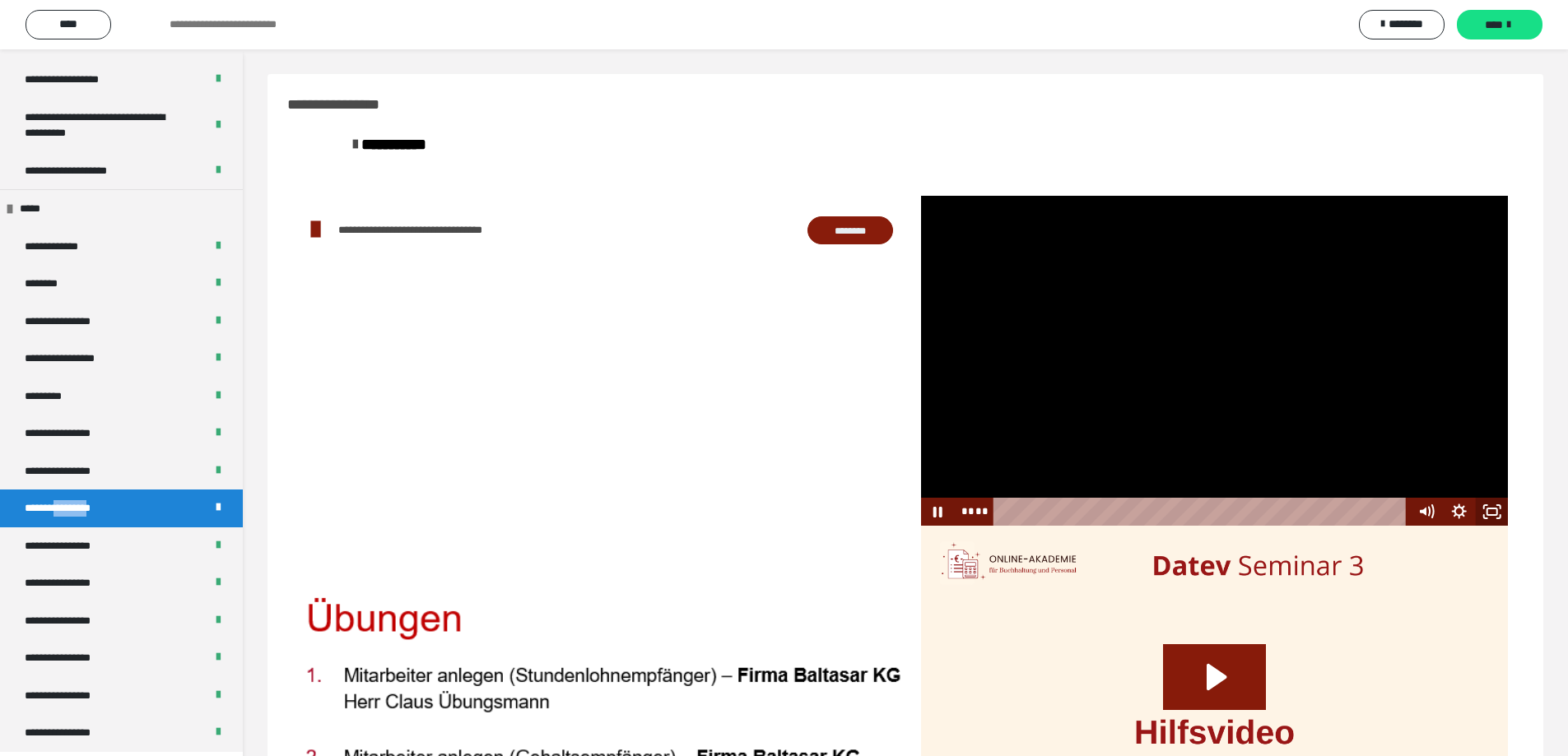 click 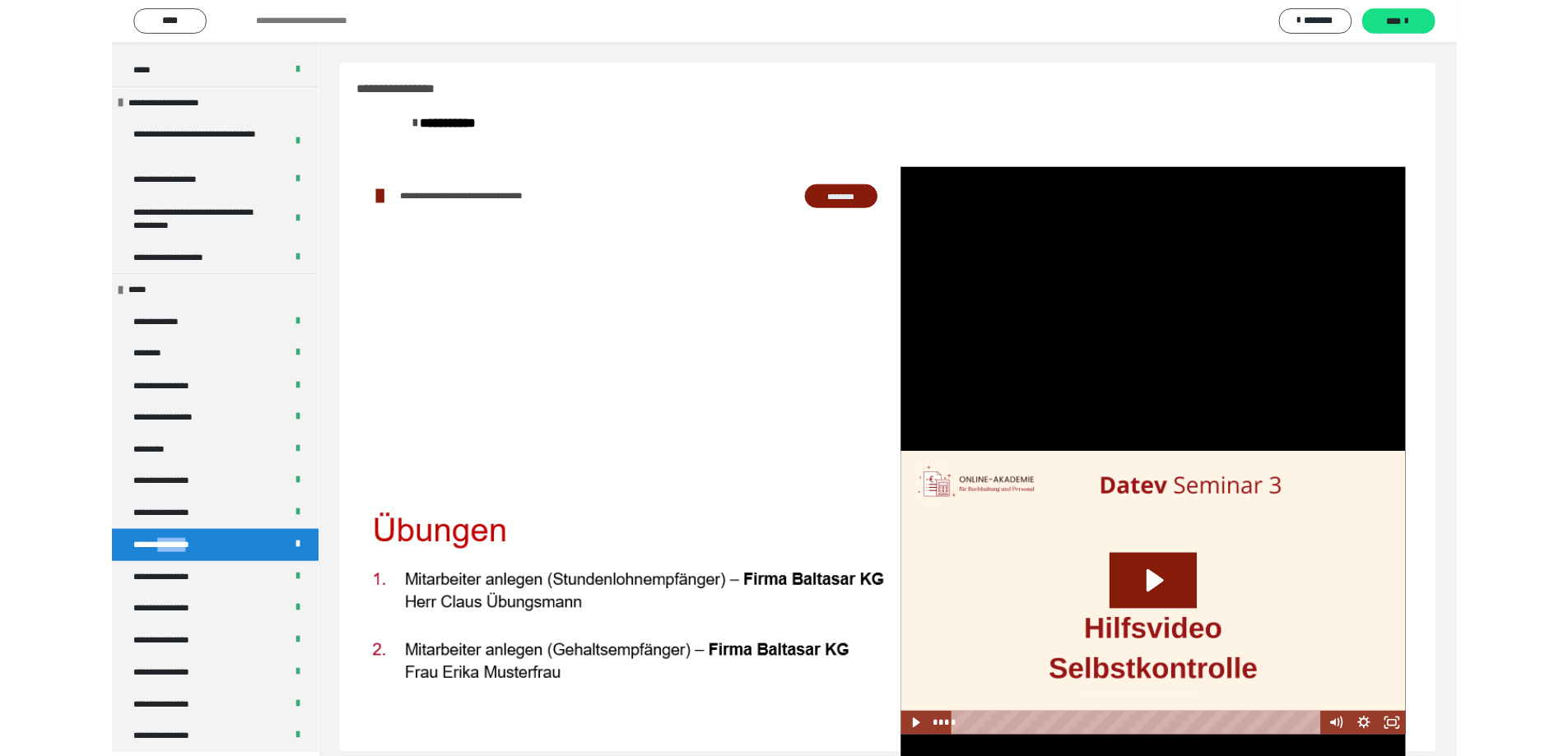 scroll, scrollTop: 1847, scrollLeft: 0, axis: vertical 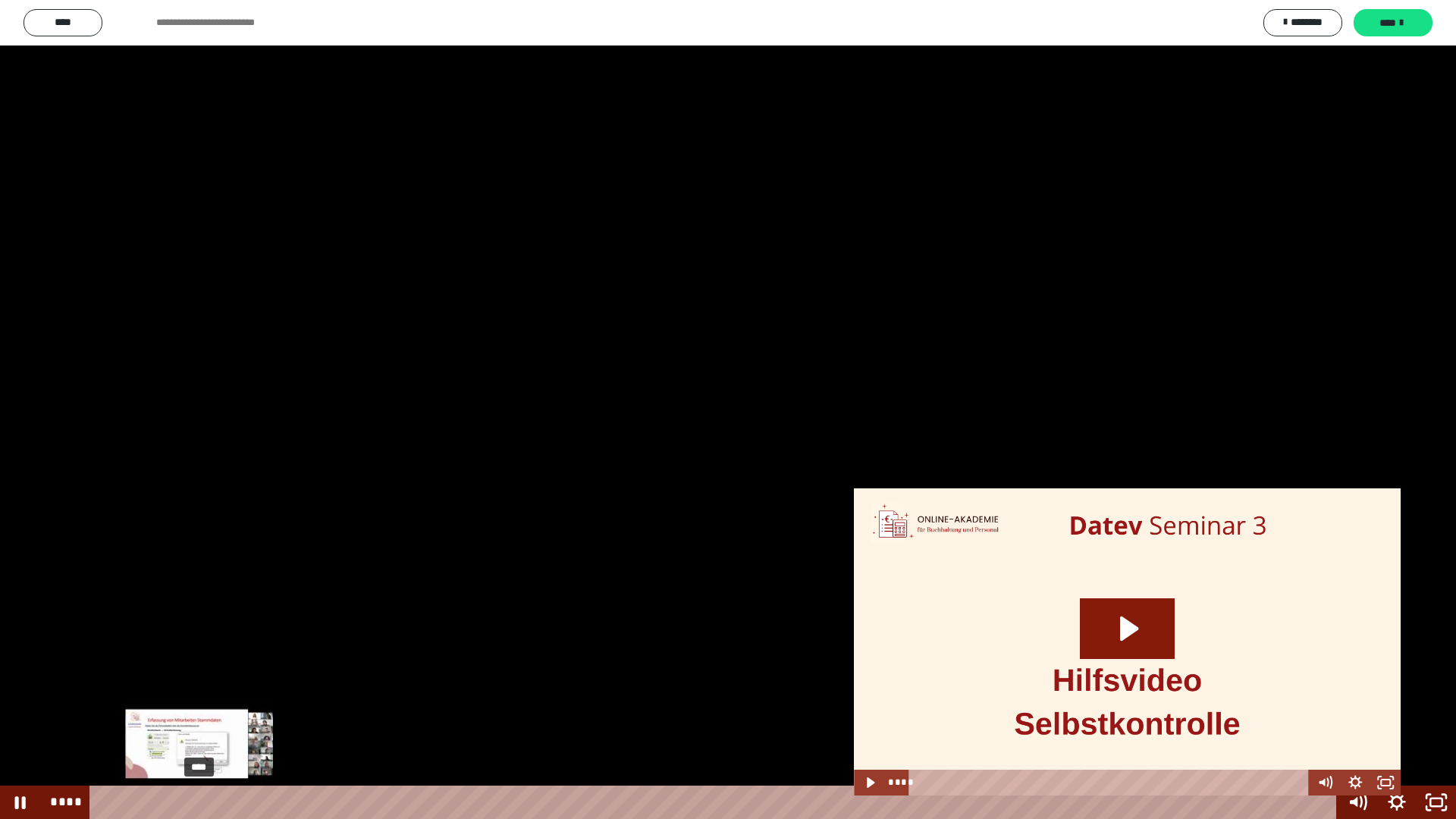 click on "****" at bounding box center (715, 802) 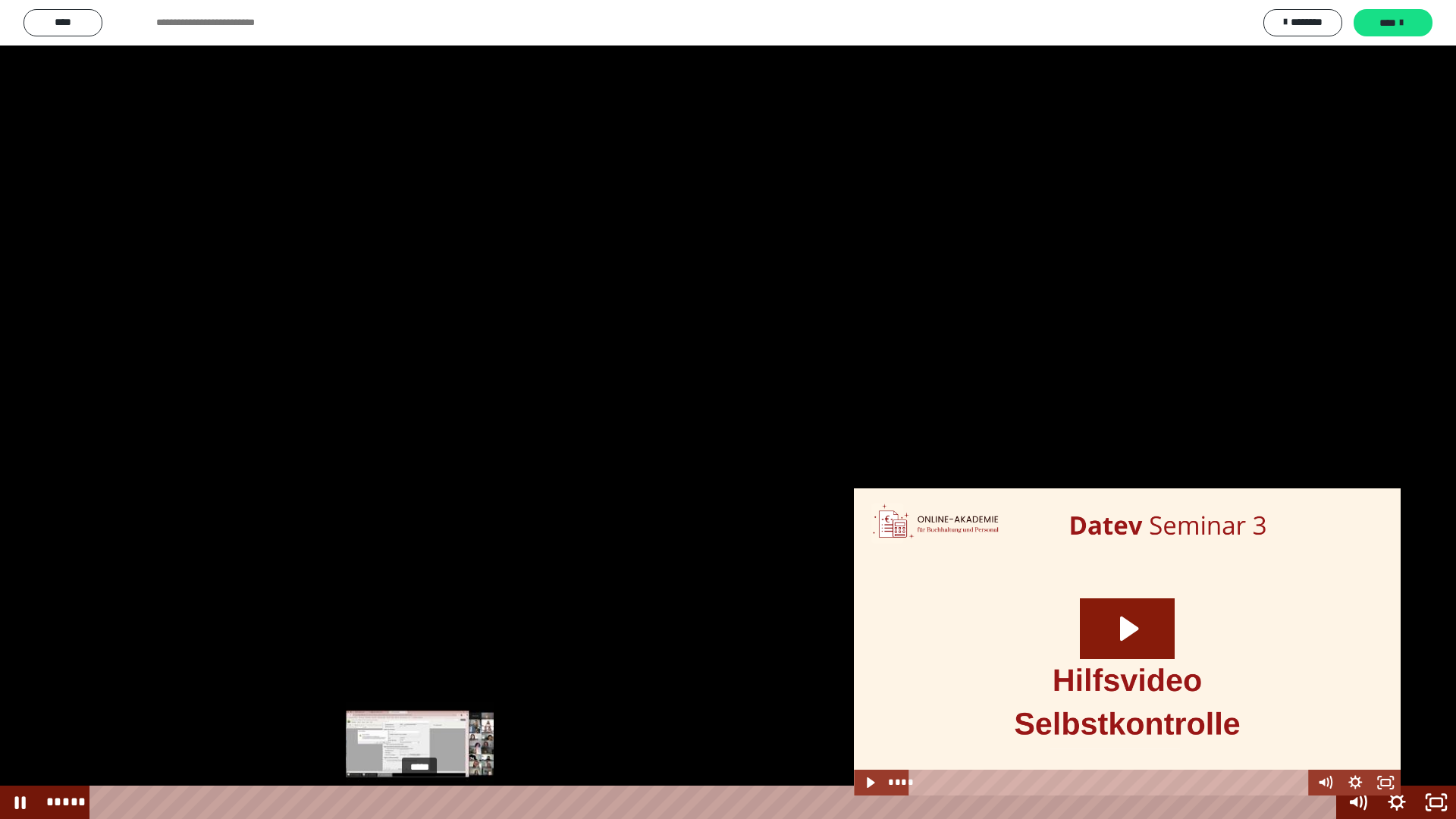 click on "*****" at bounding box center (715, 802) 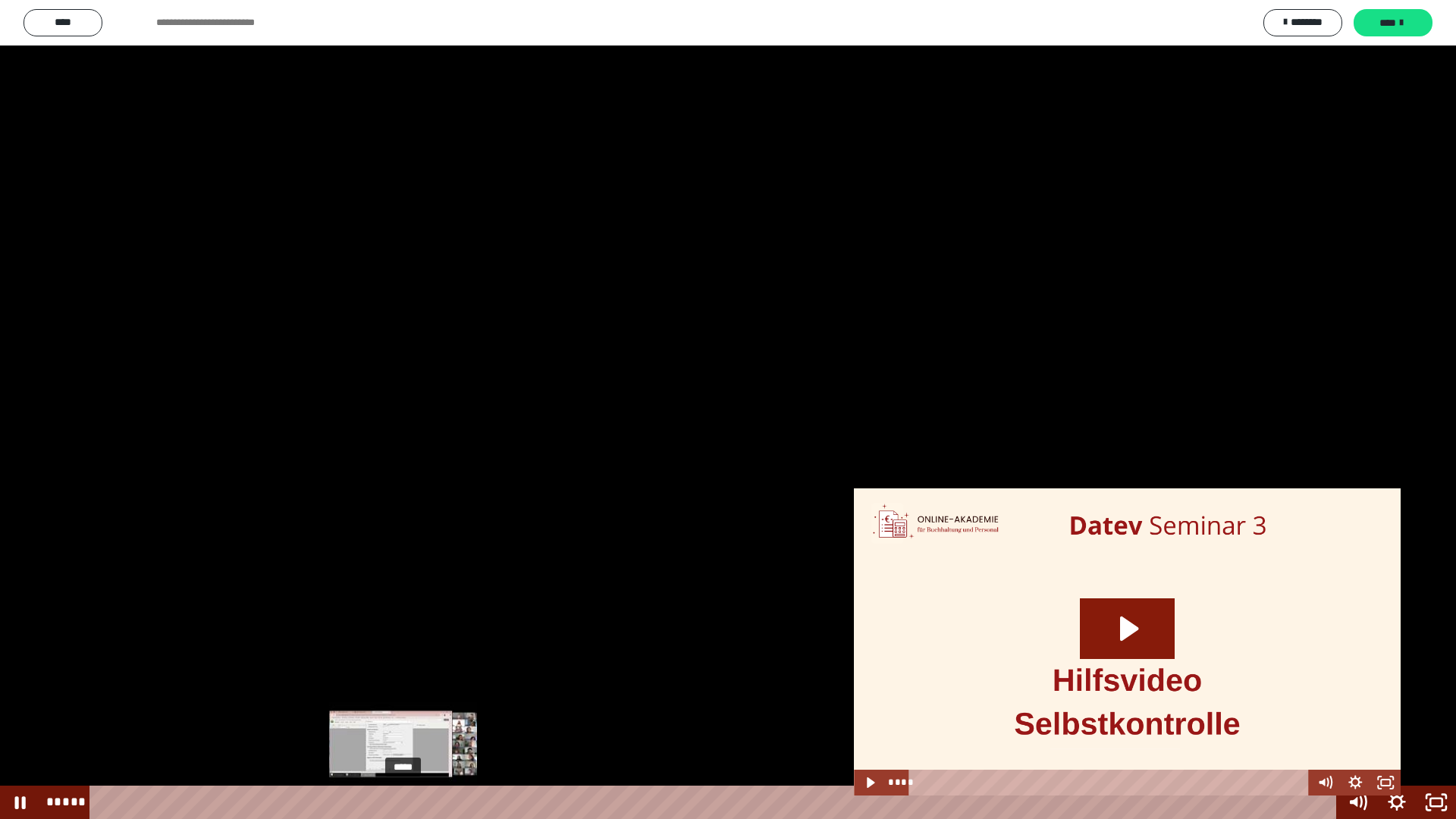 click on "*****" at bounding box center [715, 802] 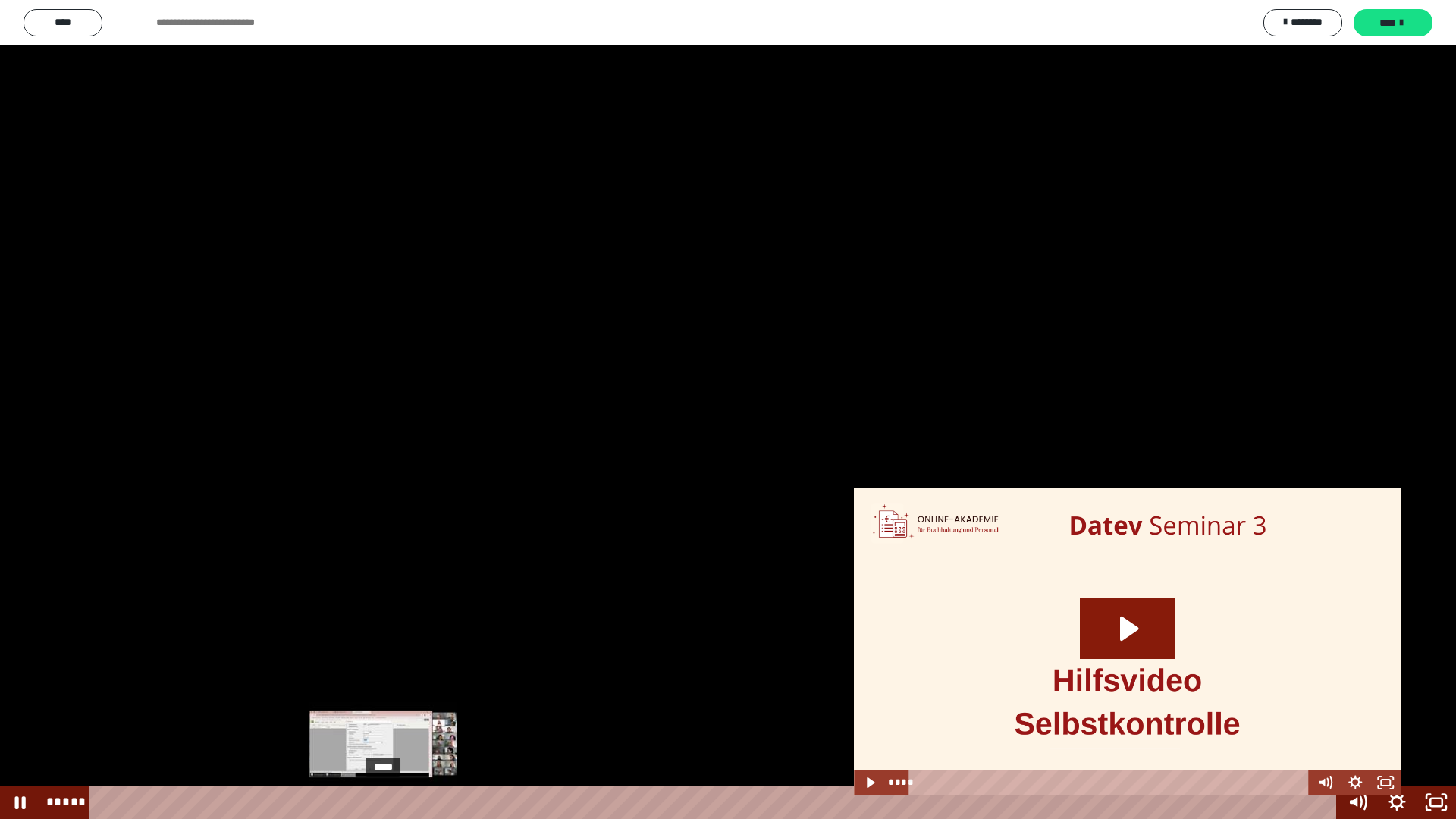 click on "*****" at bounding box center (715, 802) 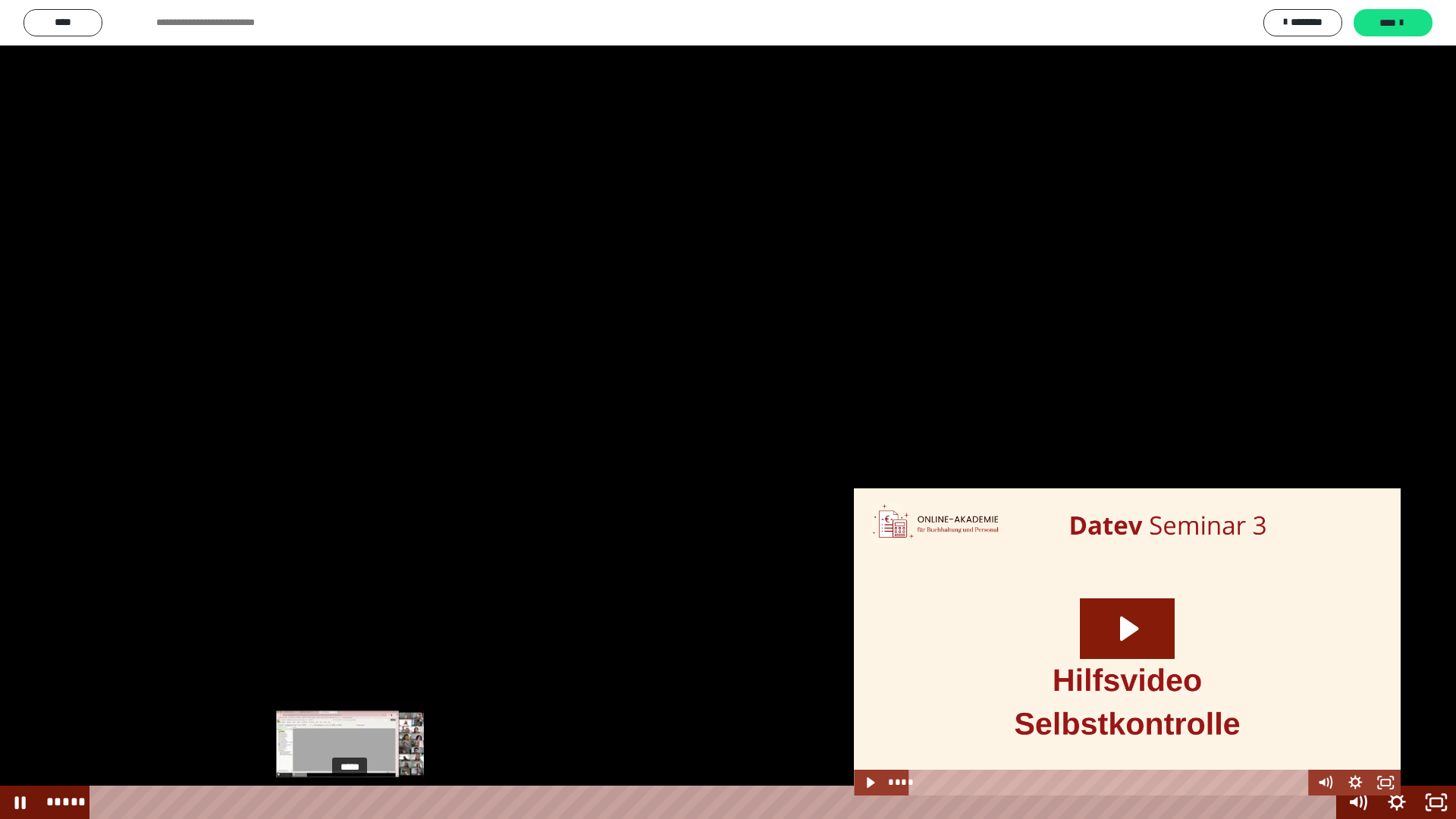 click on "*****" at bounding box center [715, 802] 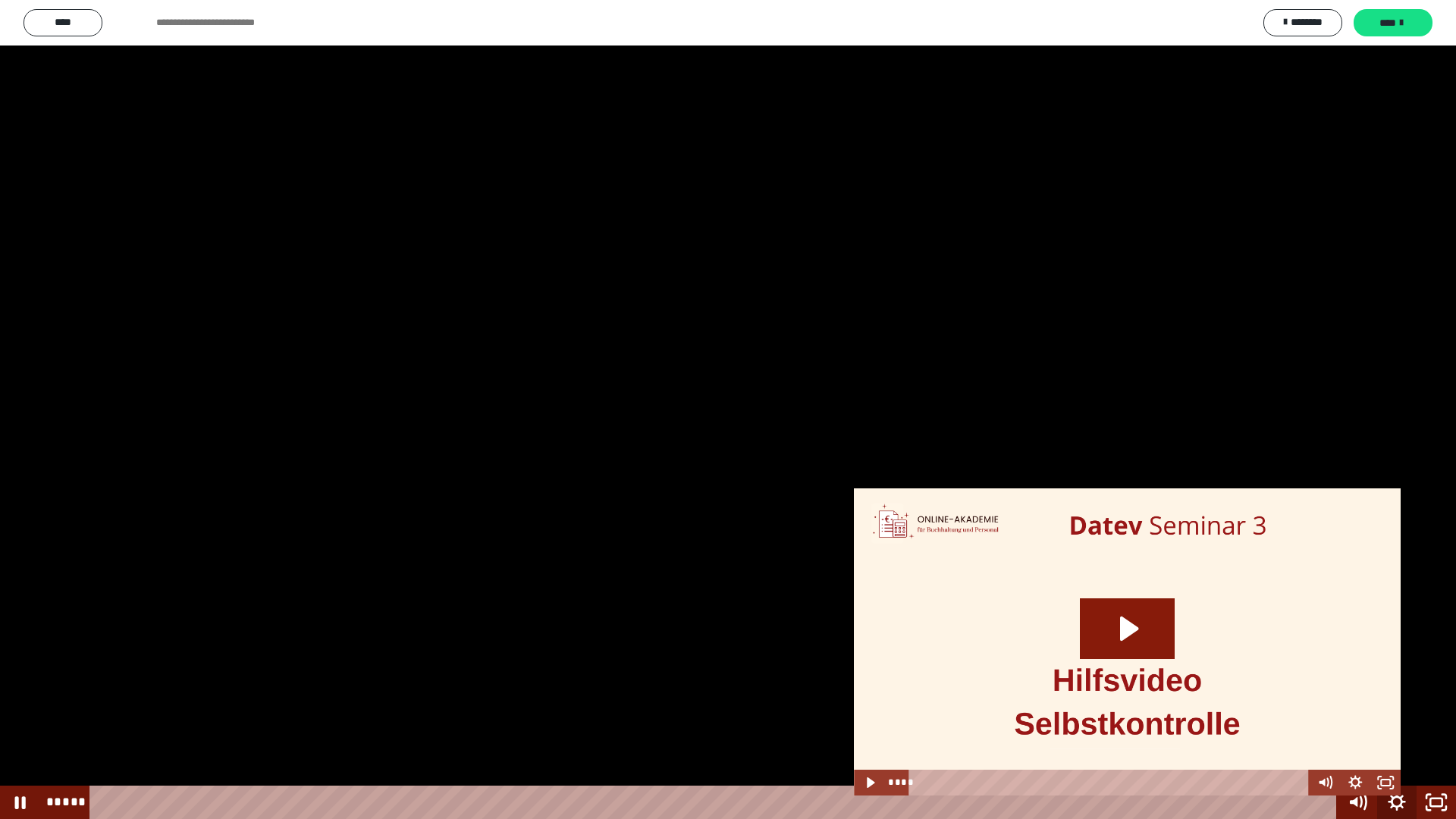 click 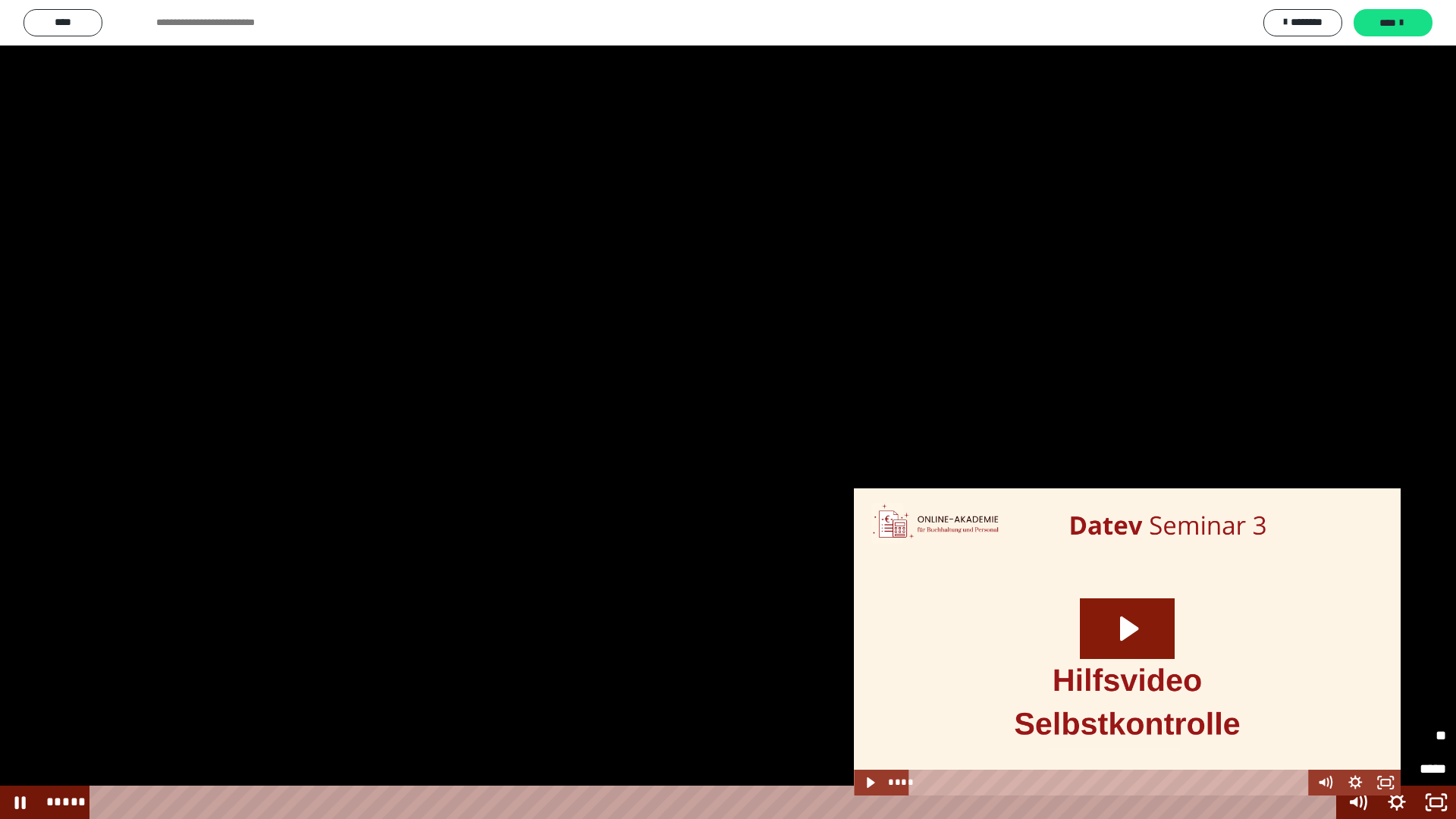 click on "********" at bounding box center (1342, 736) 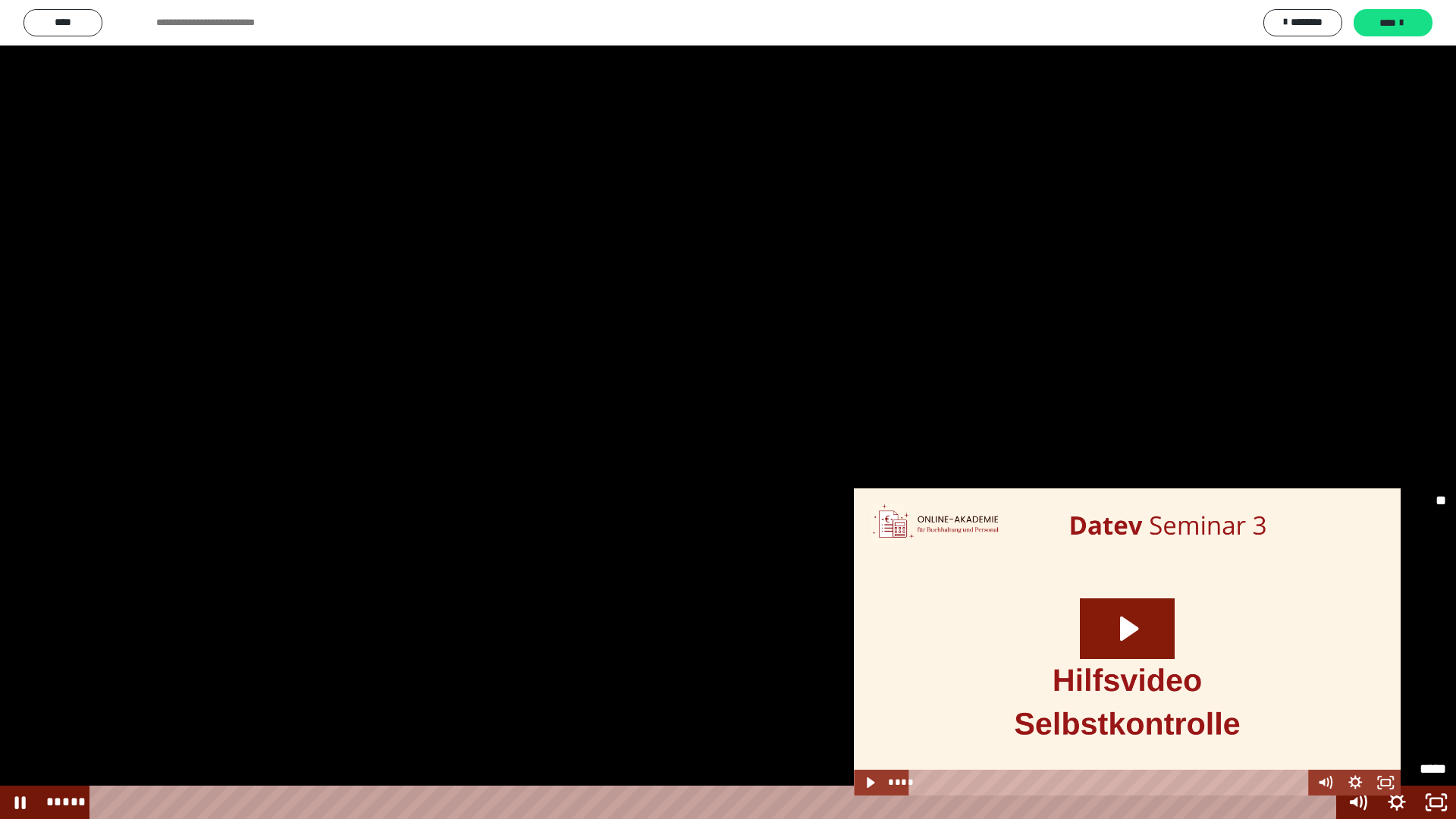 click on "*****" at bounding box center (1377, 702) 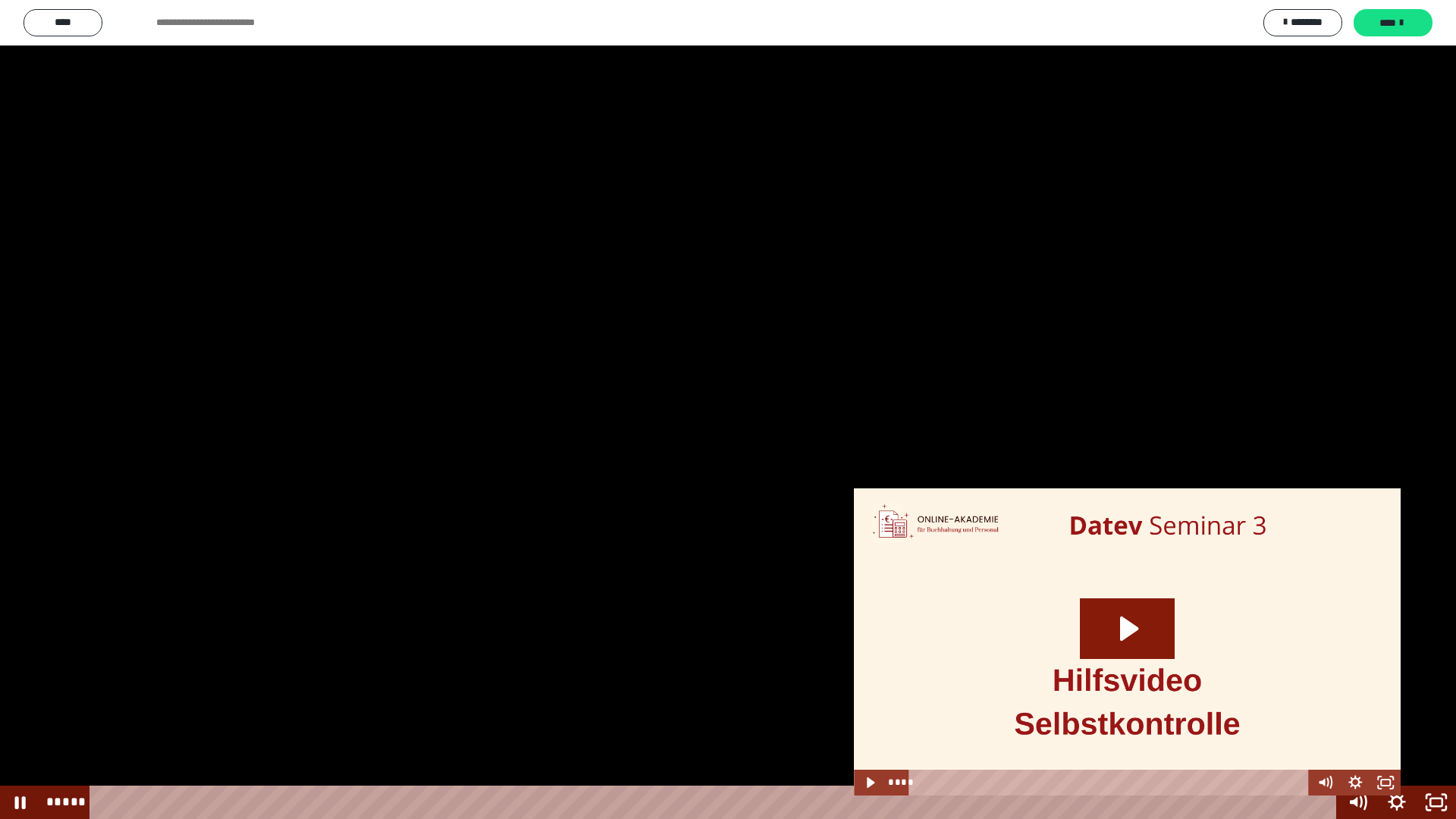 click at bounding box center (728, 410) 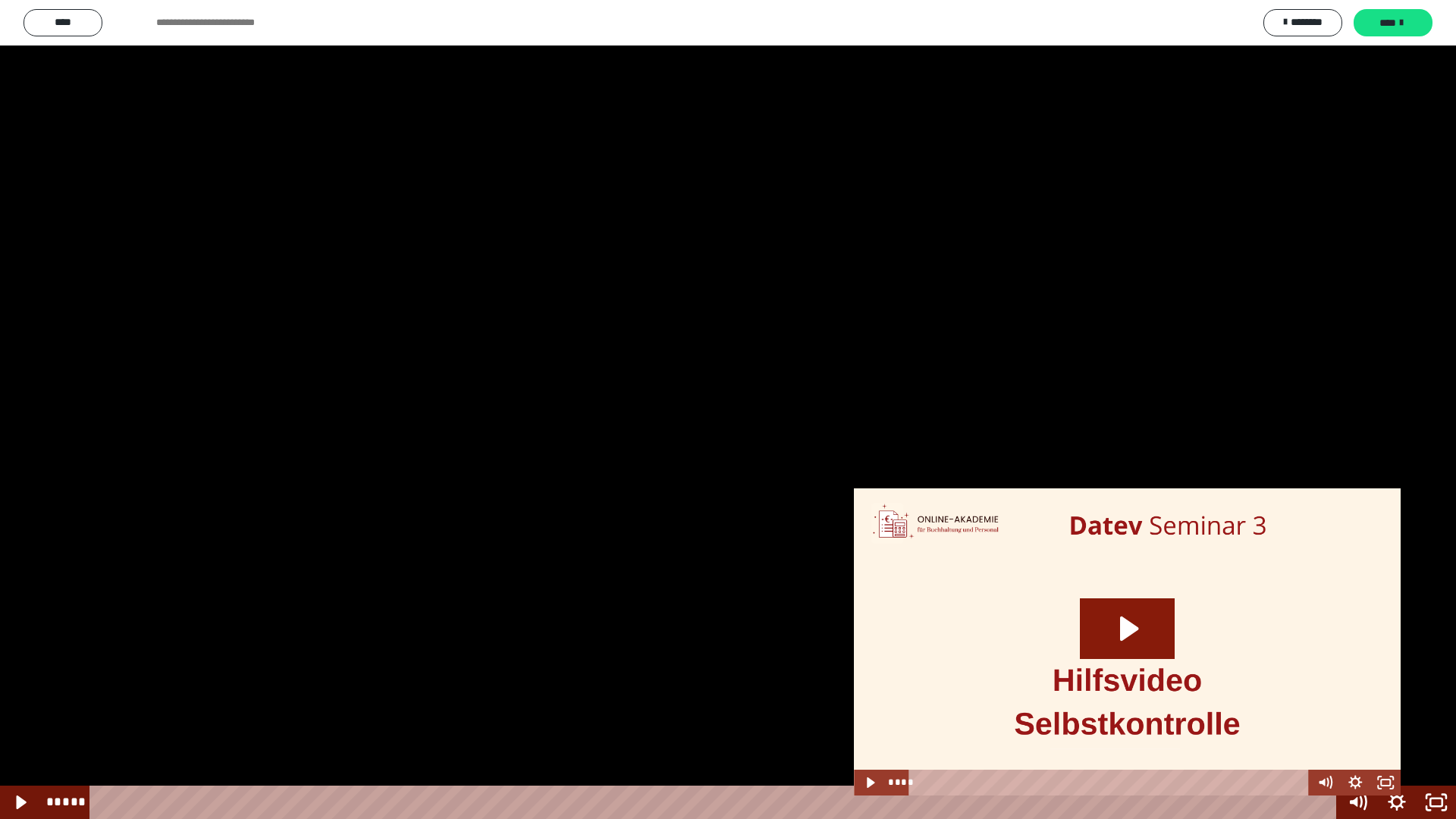 click at bounding box center (728, 410) 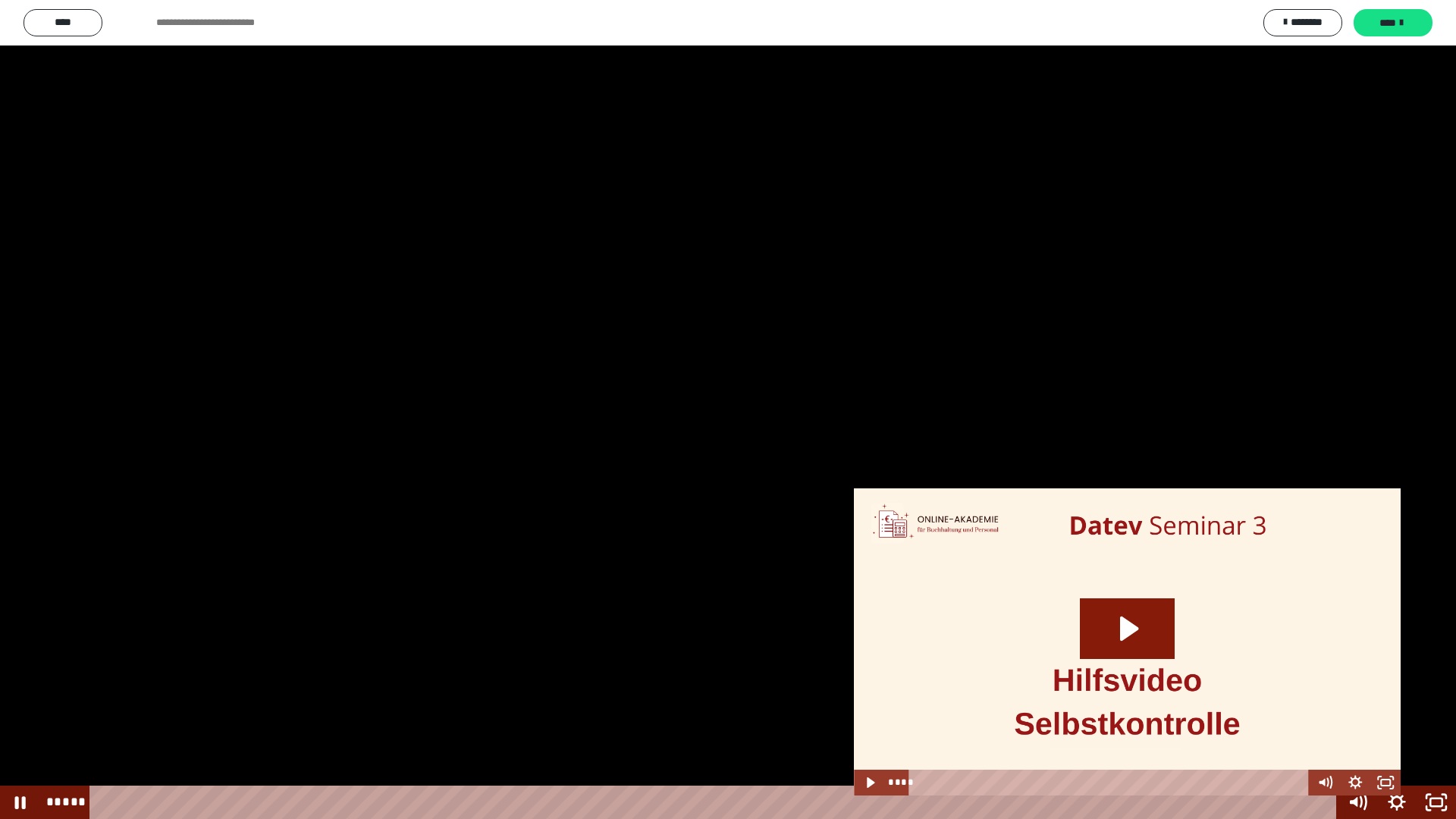 click at bounding box center [728, 410] 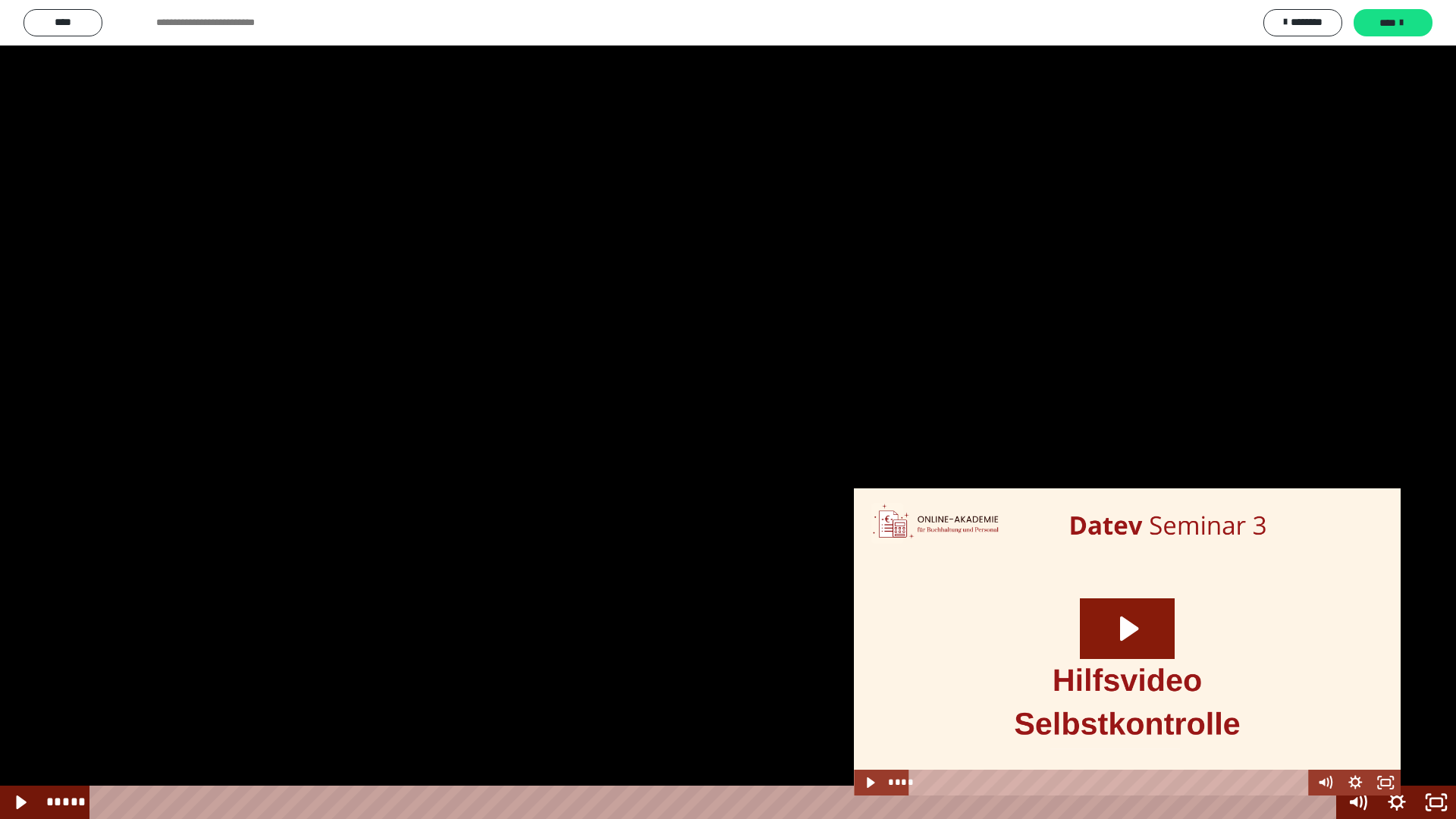 click at bounding box center [728, 410] 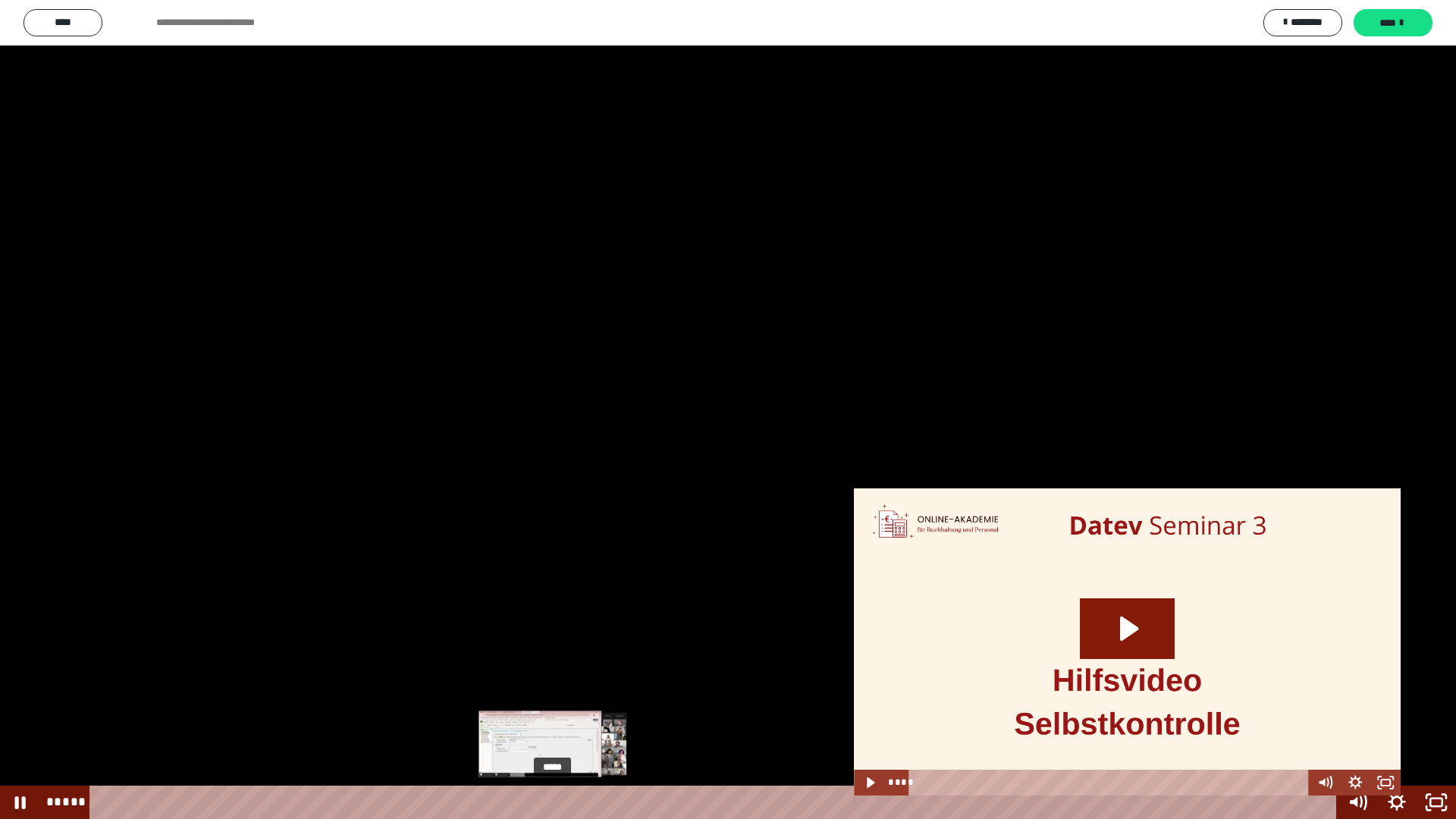 click on "*****" at bounding box center [715, 802] 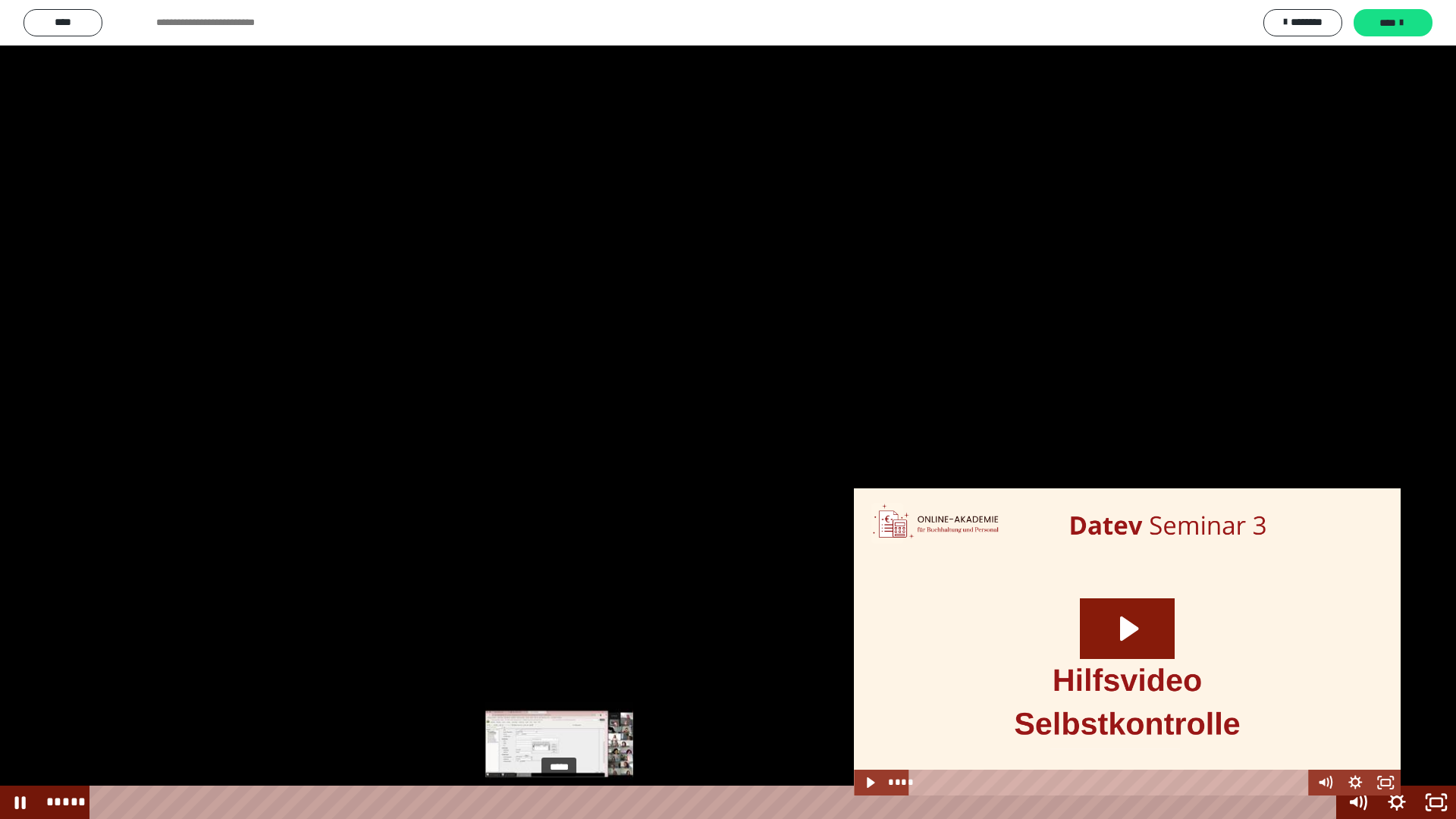 click on "*****" at bounding box center (715, 802) 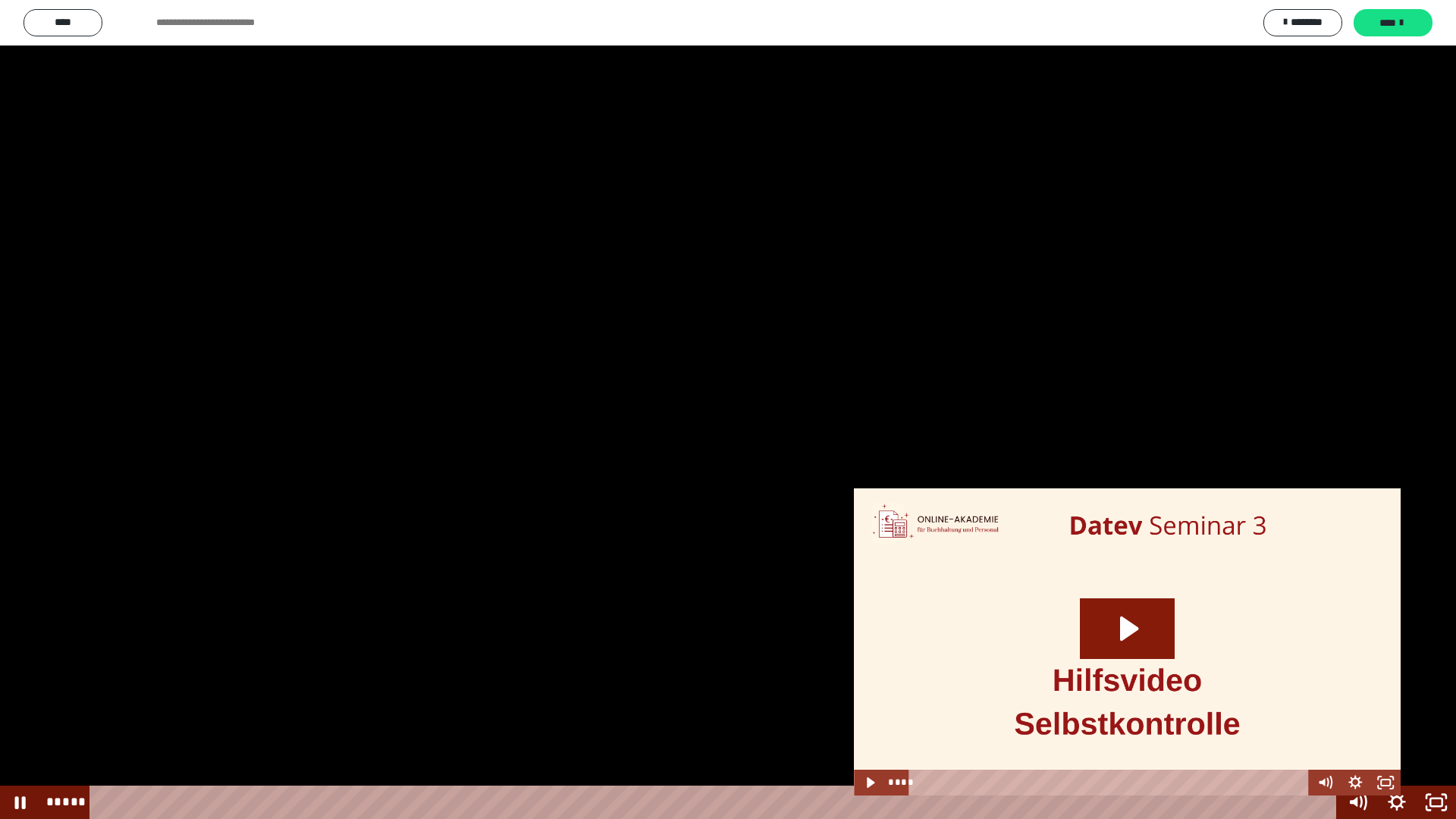 click at bounding box center [728, 410] 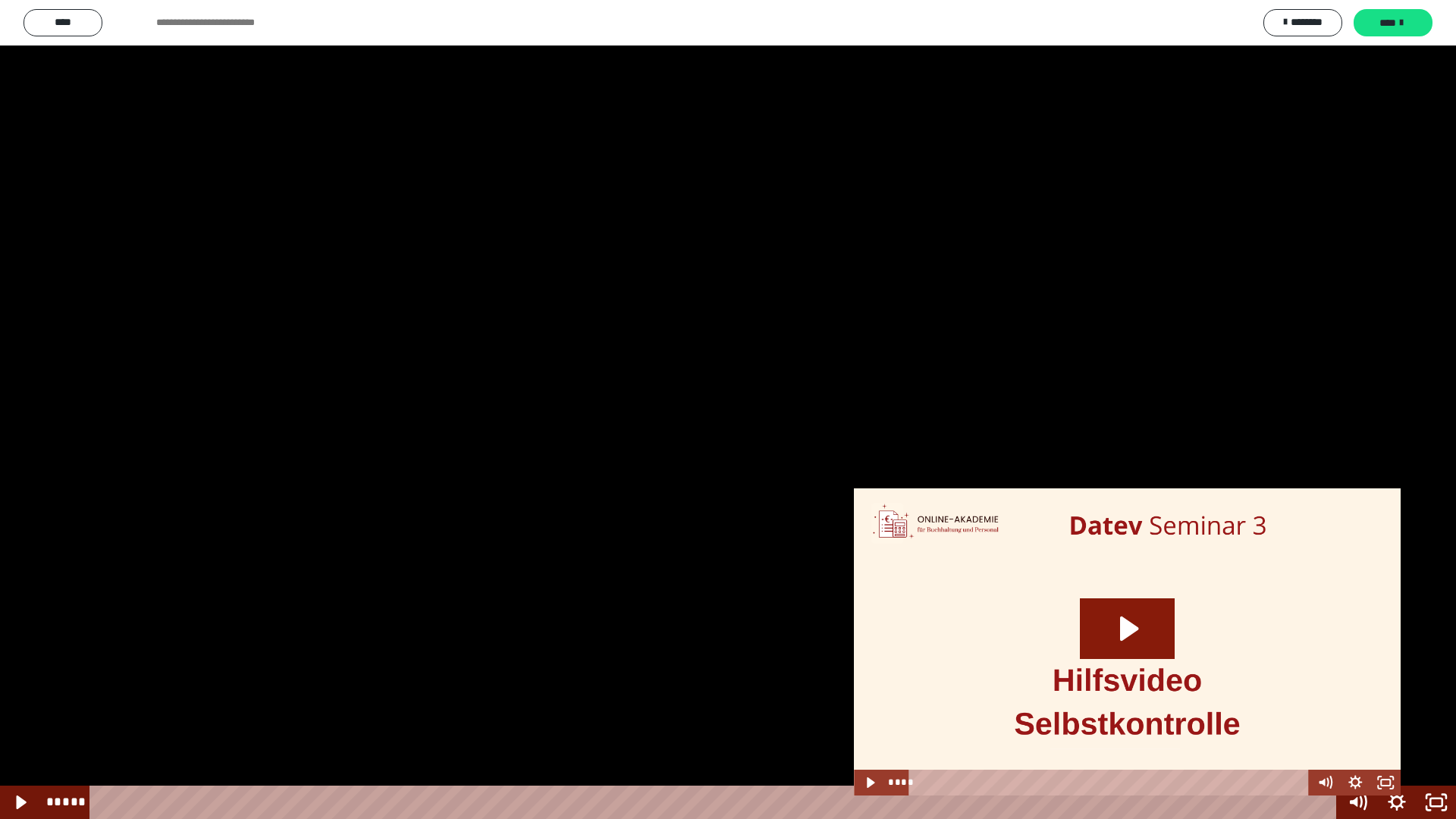click at bounding box center [728, 410] 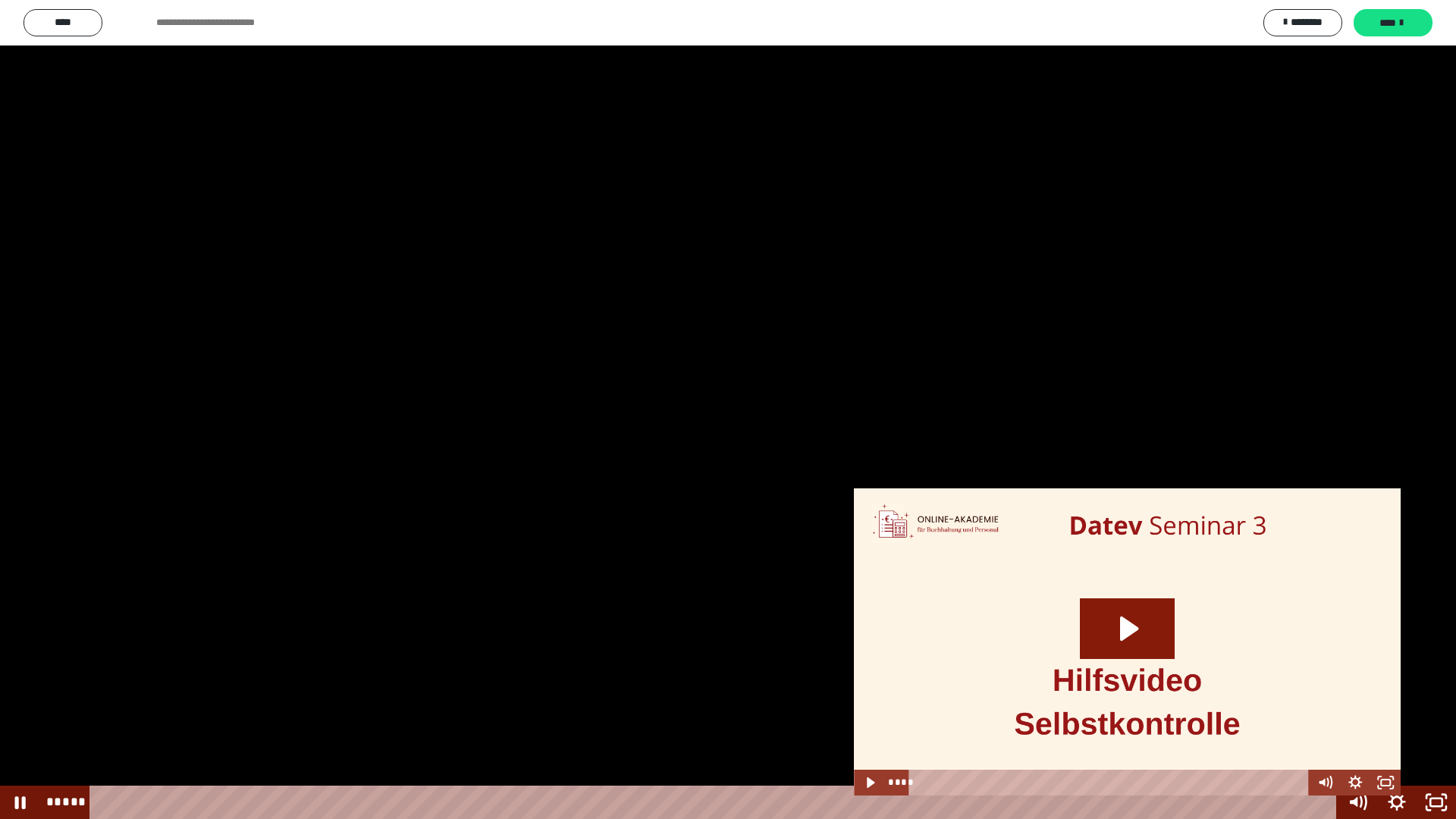 click at bounding box center (728, 410) 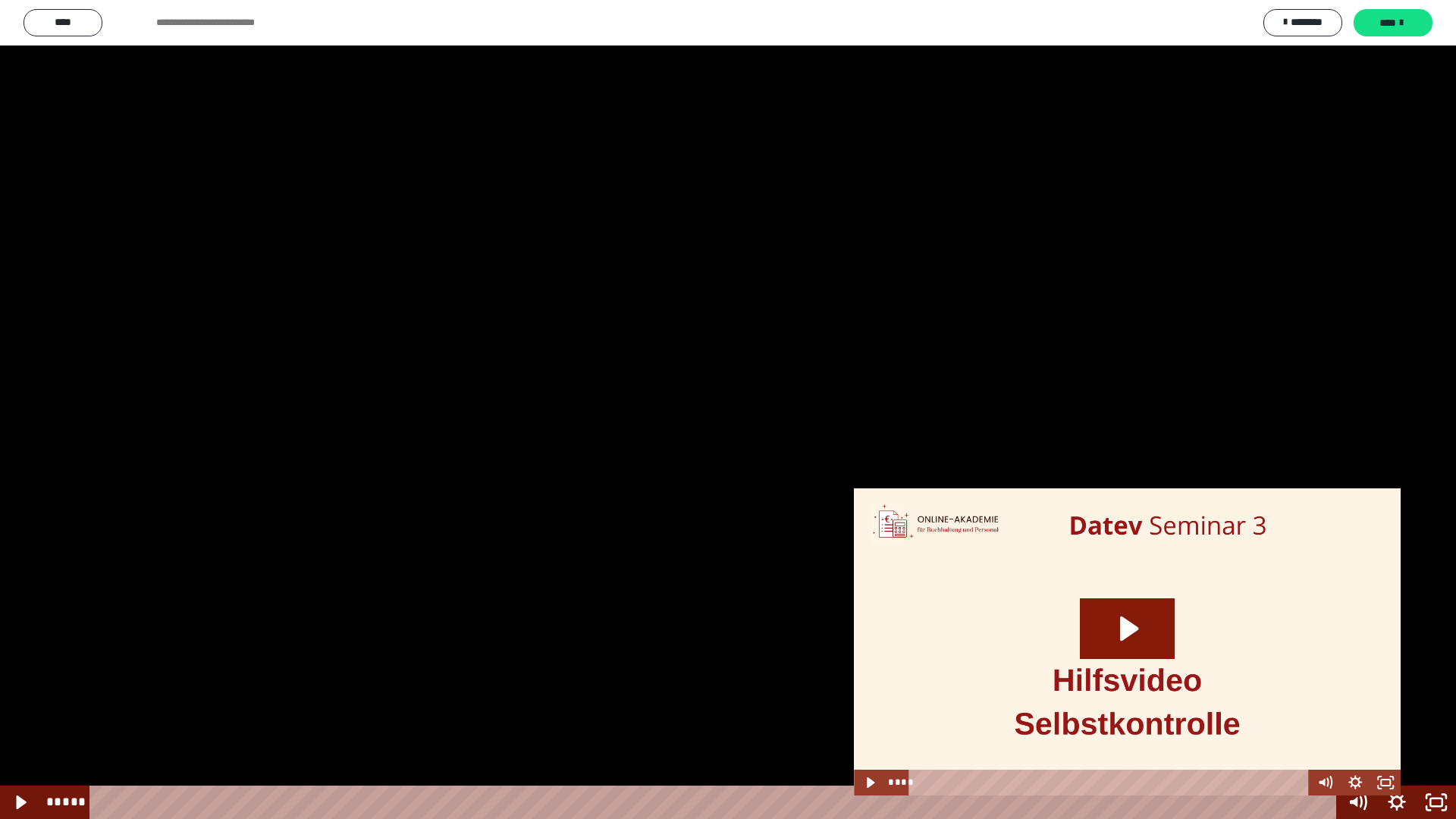 type 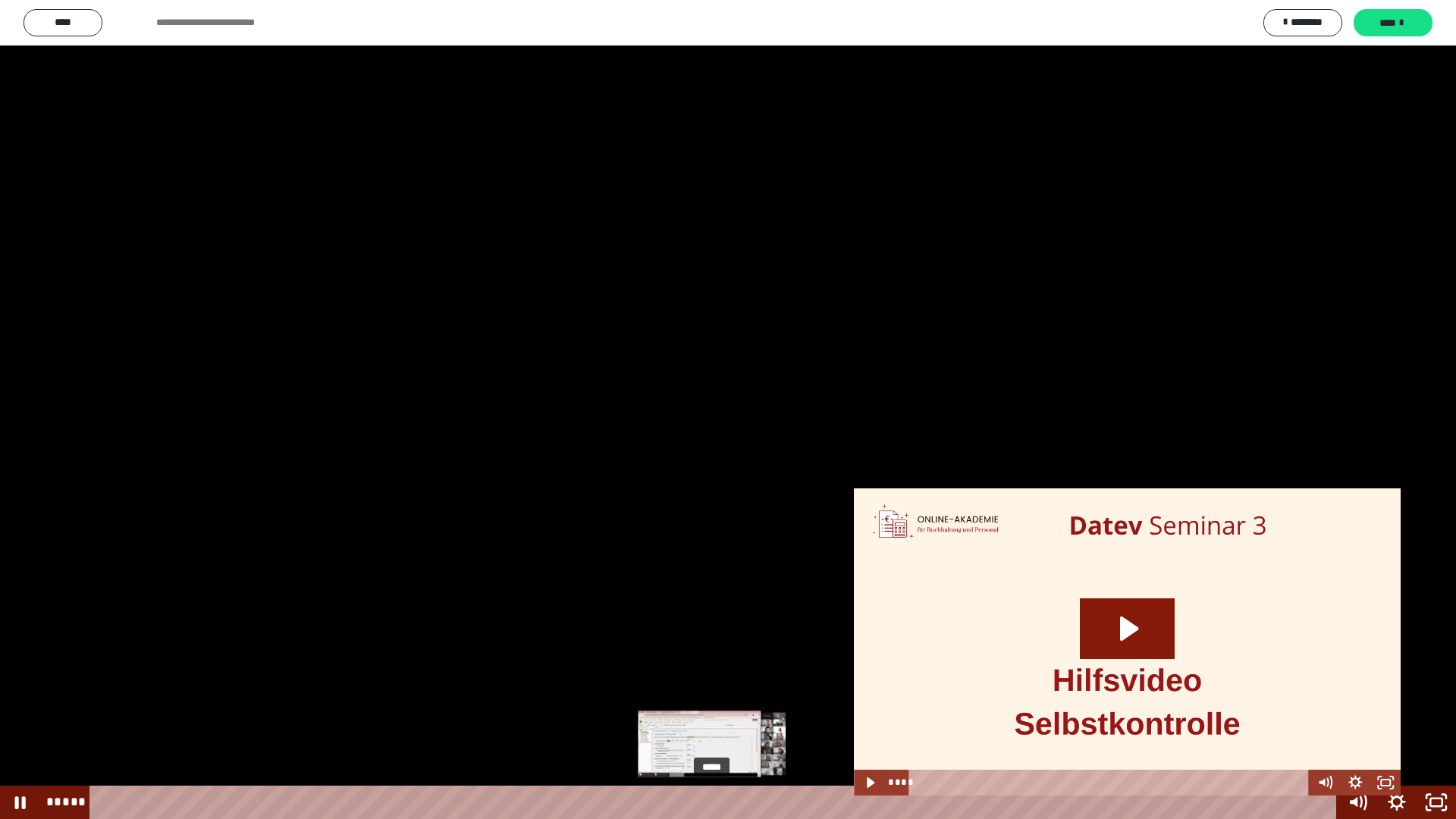 click on "*****" at bounding box center [715, 802] 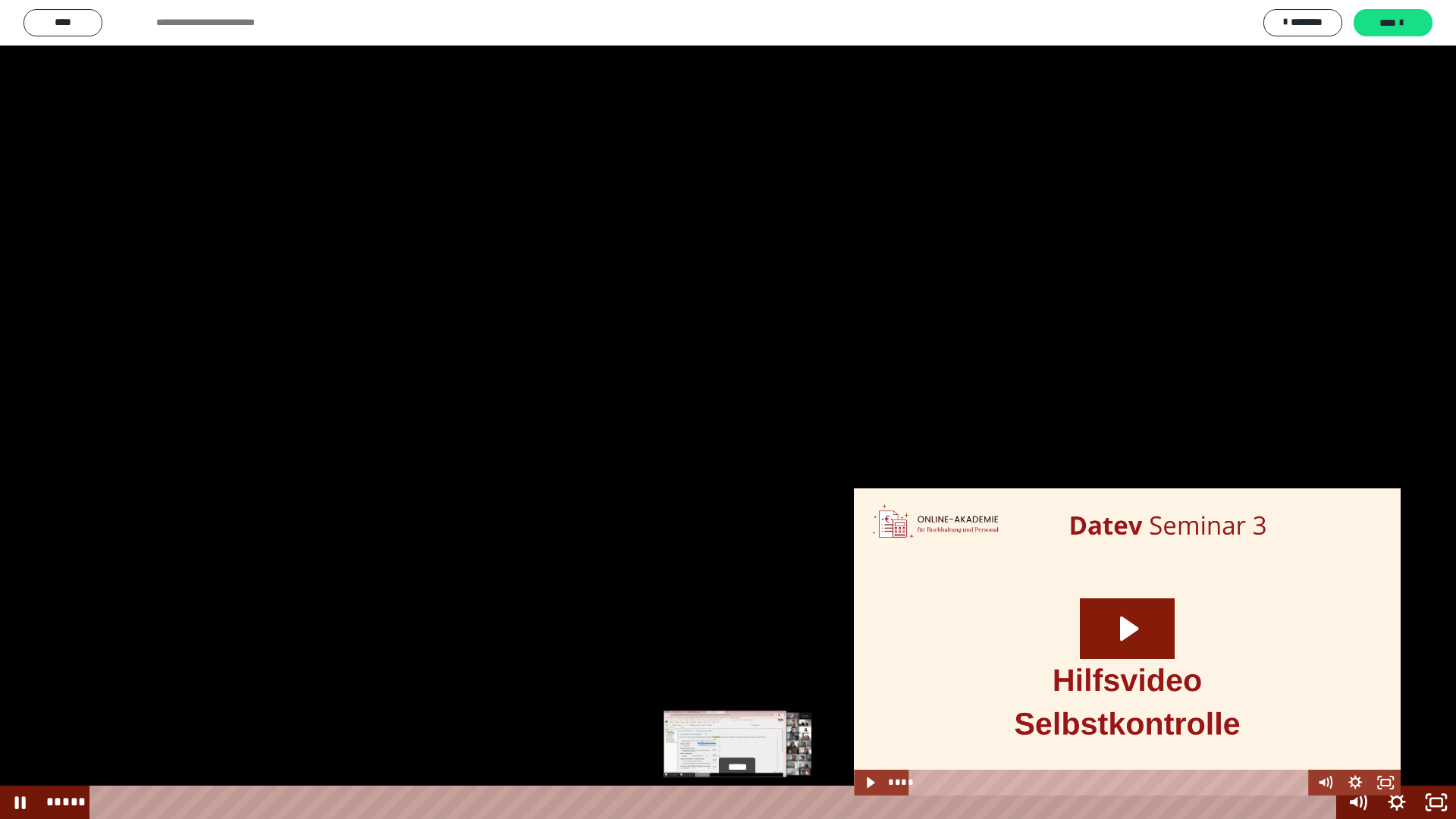 click on "*****" at bounding box center [715, 802] 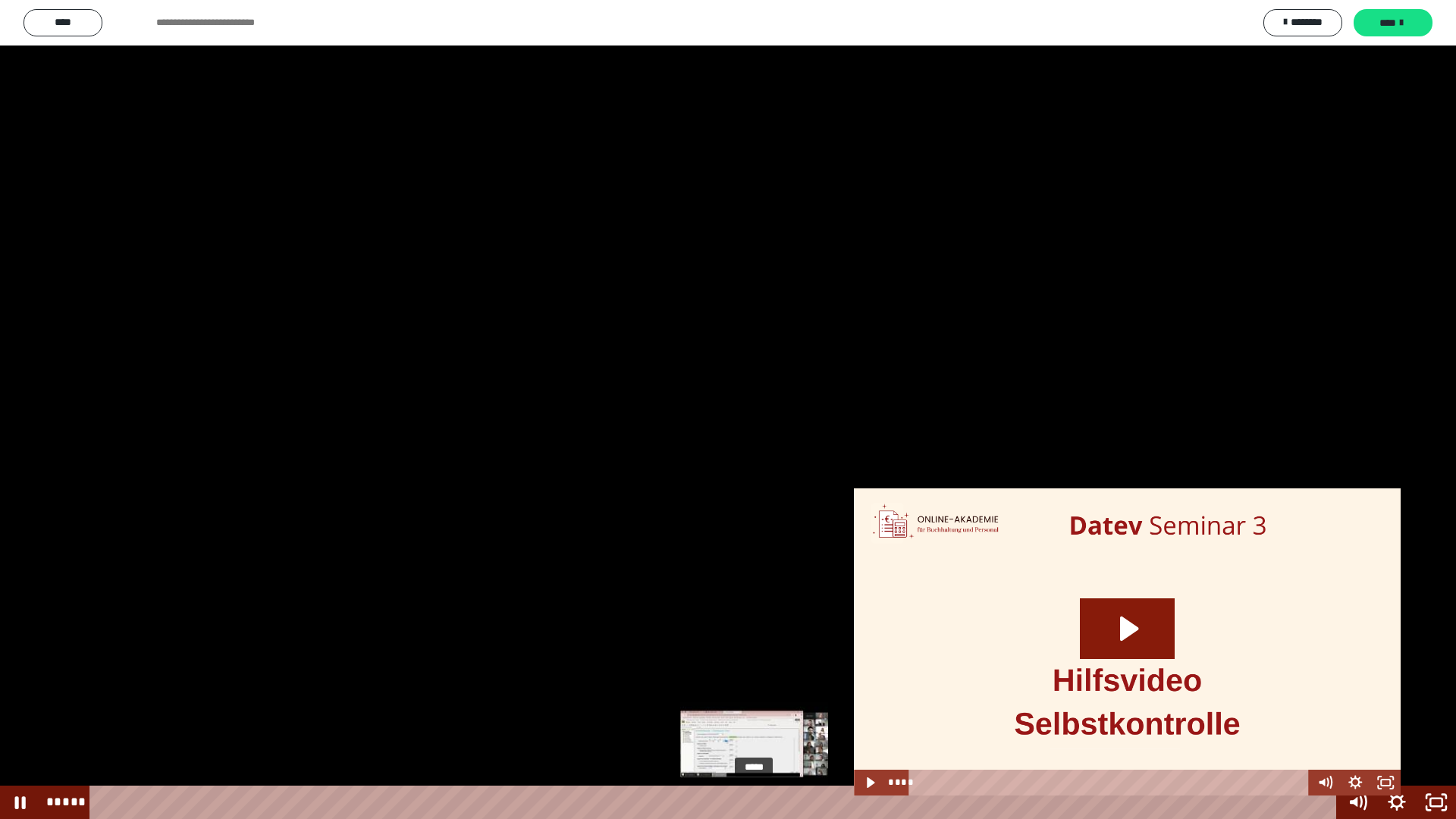 click on "*****" at bounding box center [715, 802] 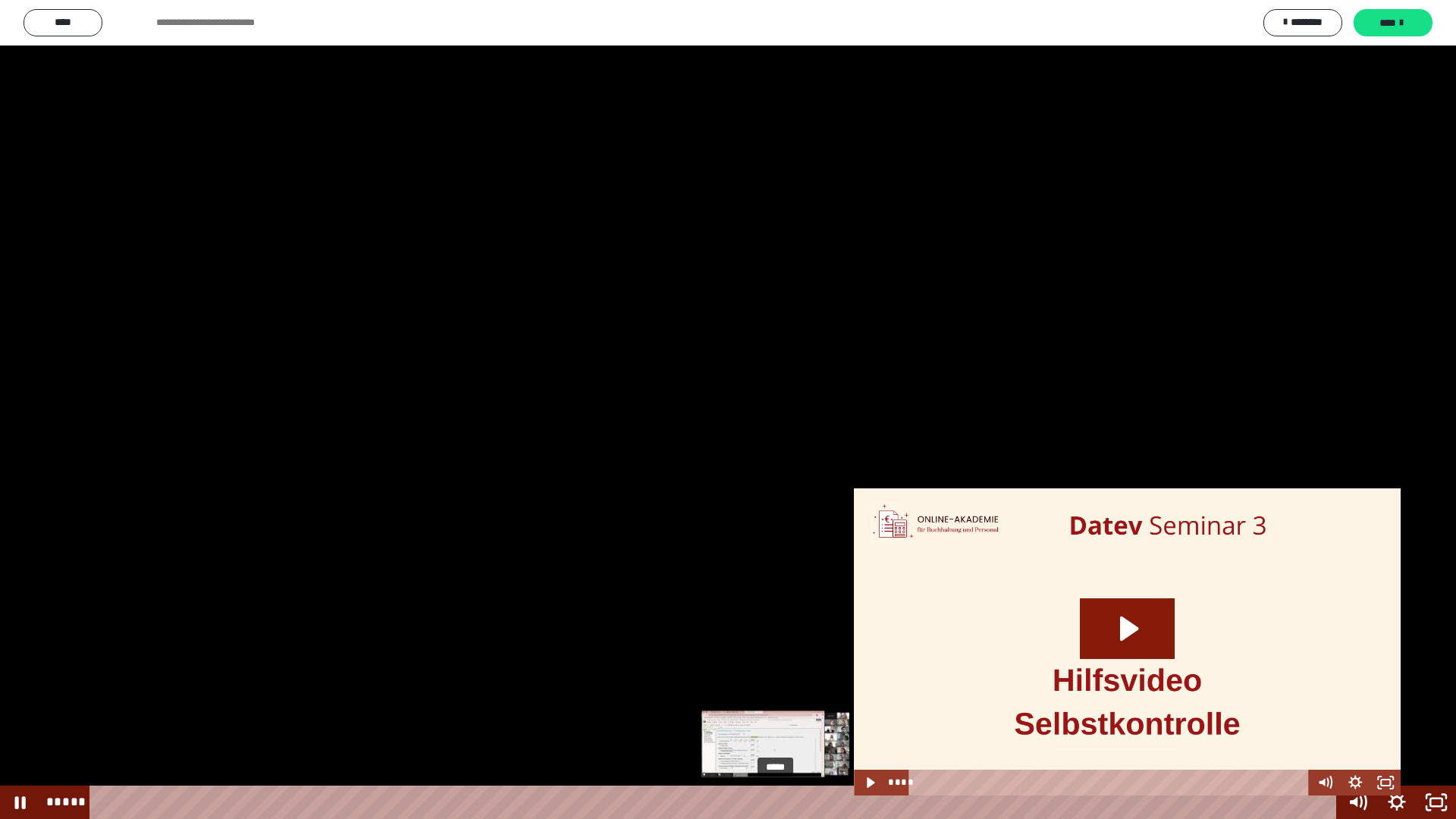 click on "*****" at bounding box center [715, 802] 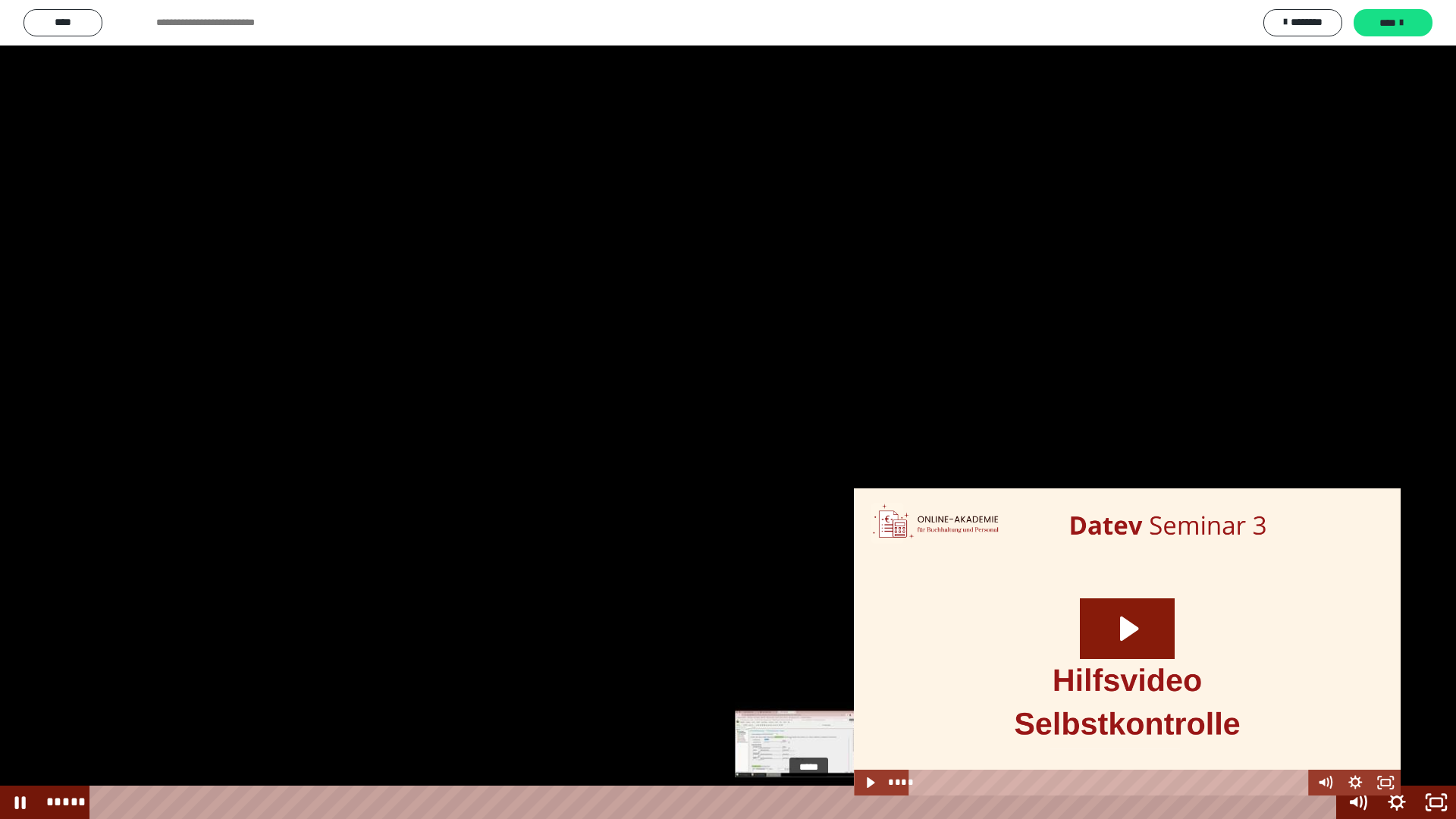 click on "*****" at bounding box center (715, 802) 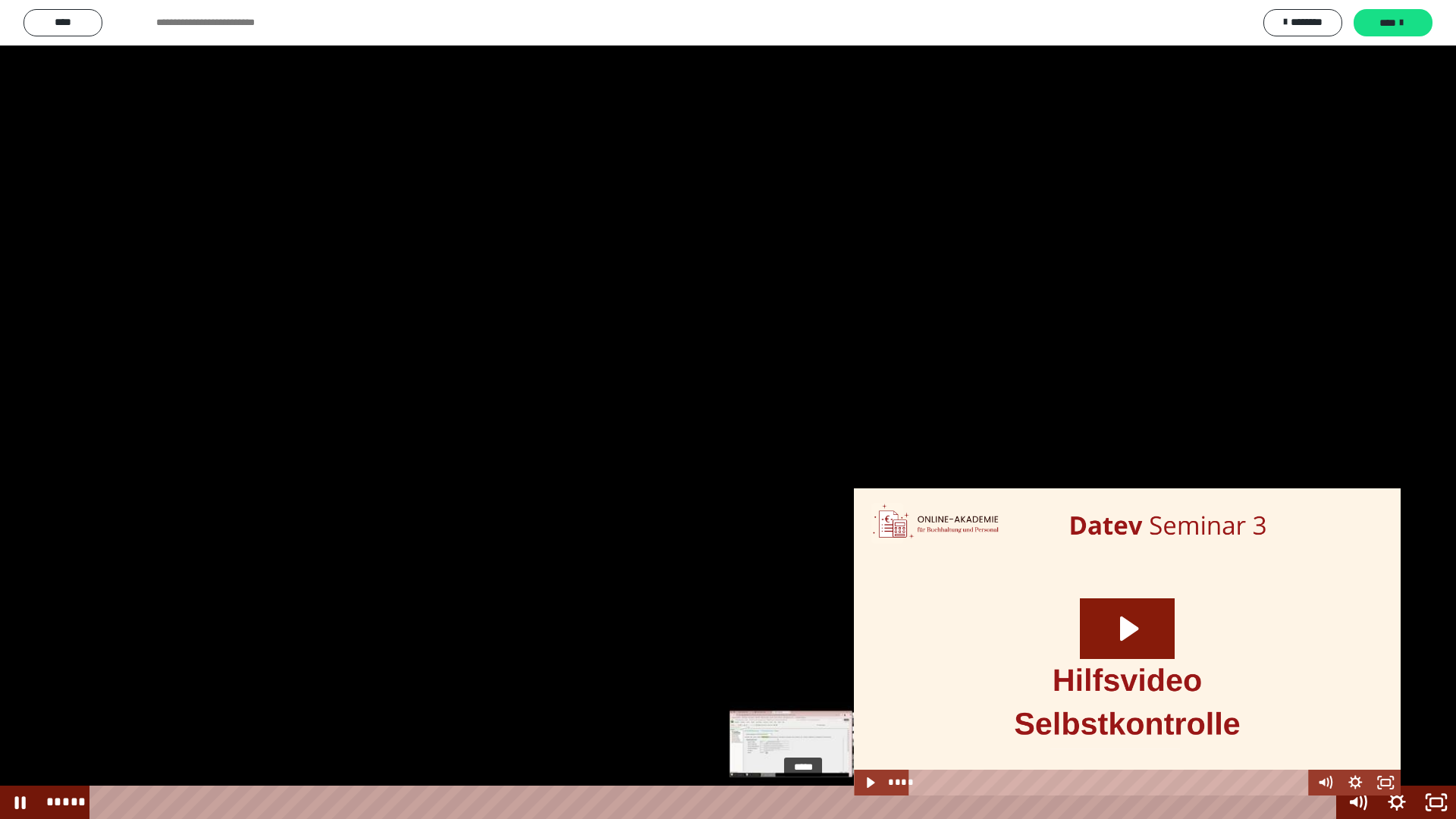 click at bounding box center (803, 802) 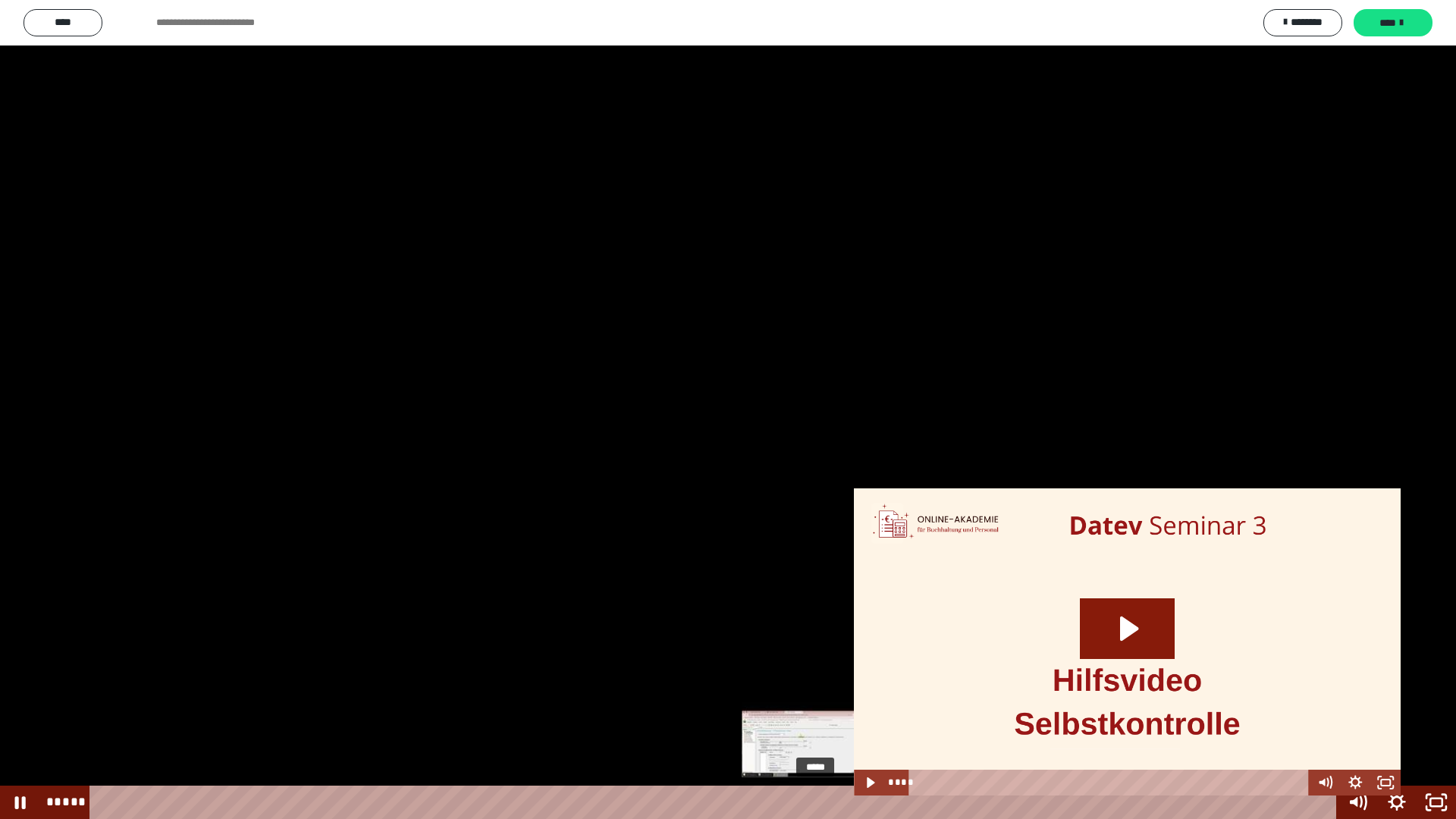 click on "*****" at bounding box center (715, 802) 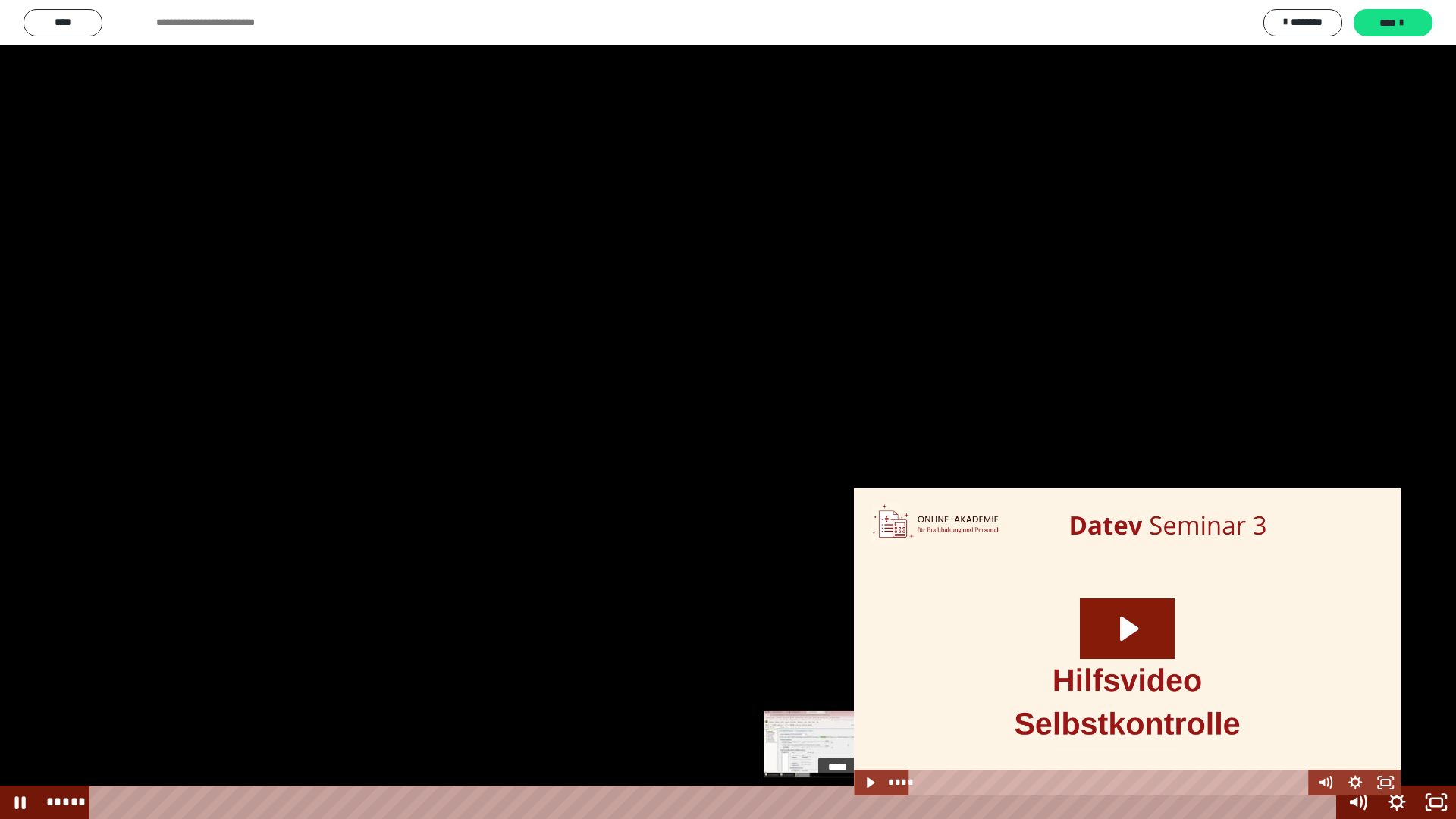 click on "*****" at bounding box center [715, 802] 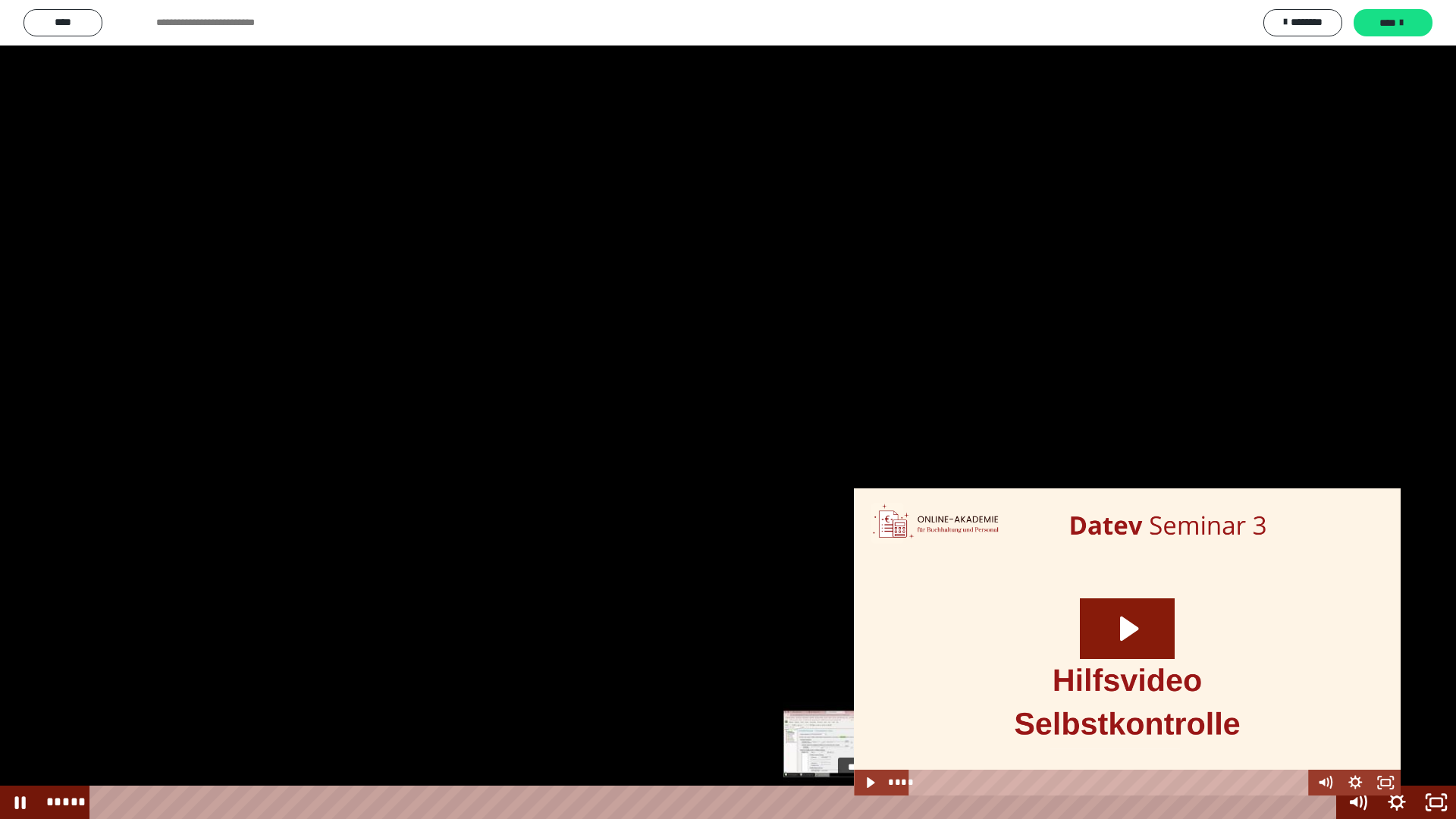 click on "*****" at bounding box center (715, 802) 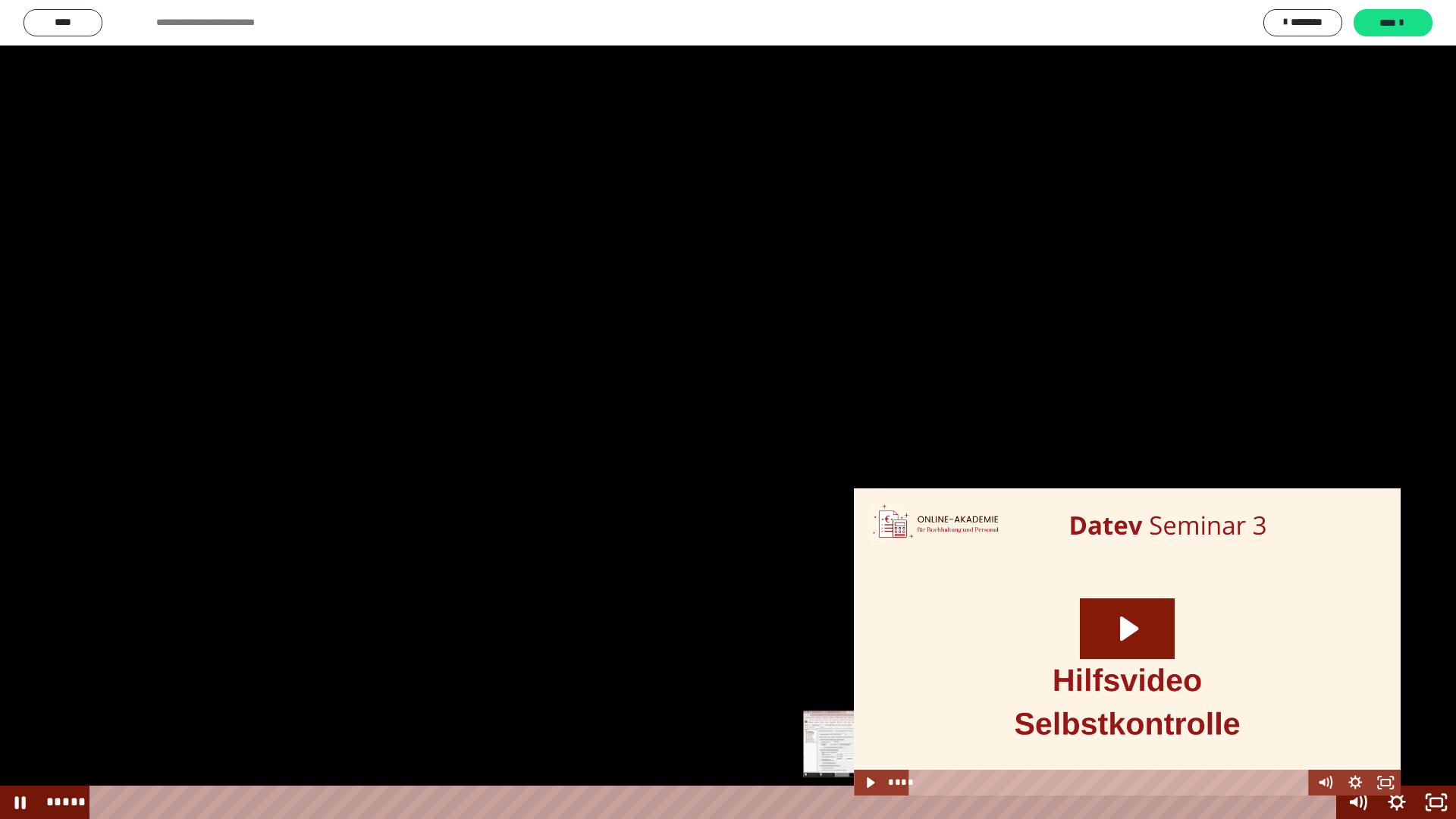 click on "*****" at bounding box center [715, 802] 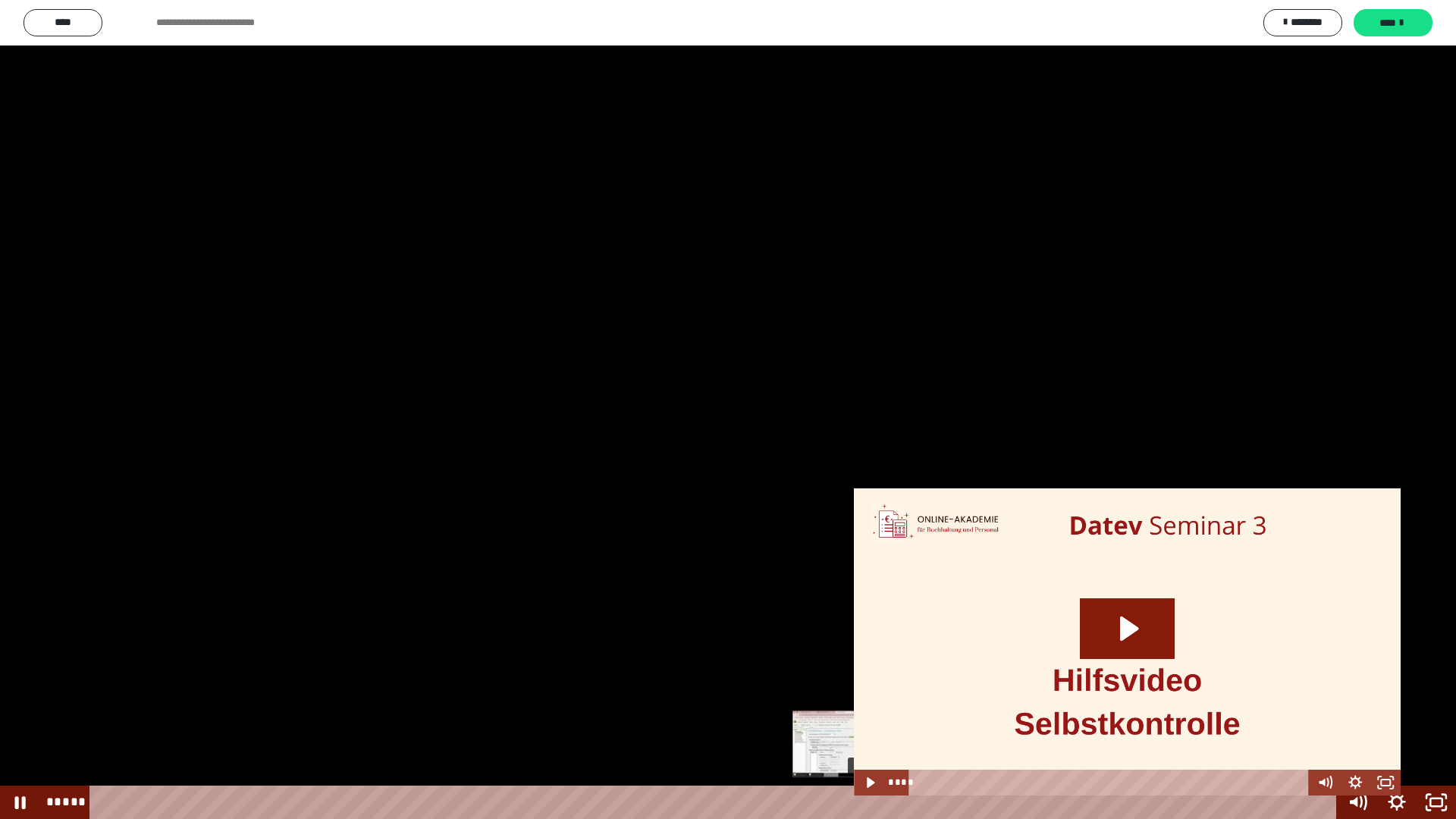 click on "*****" at bounding box center [715, 802] 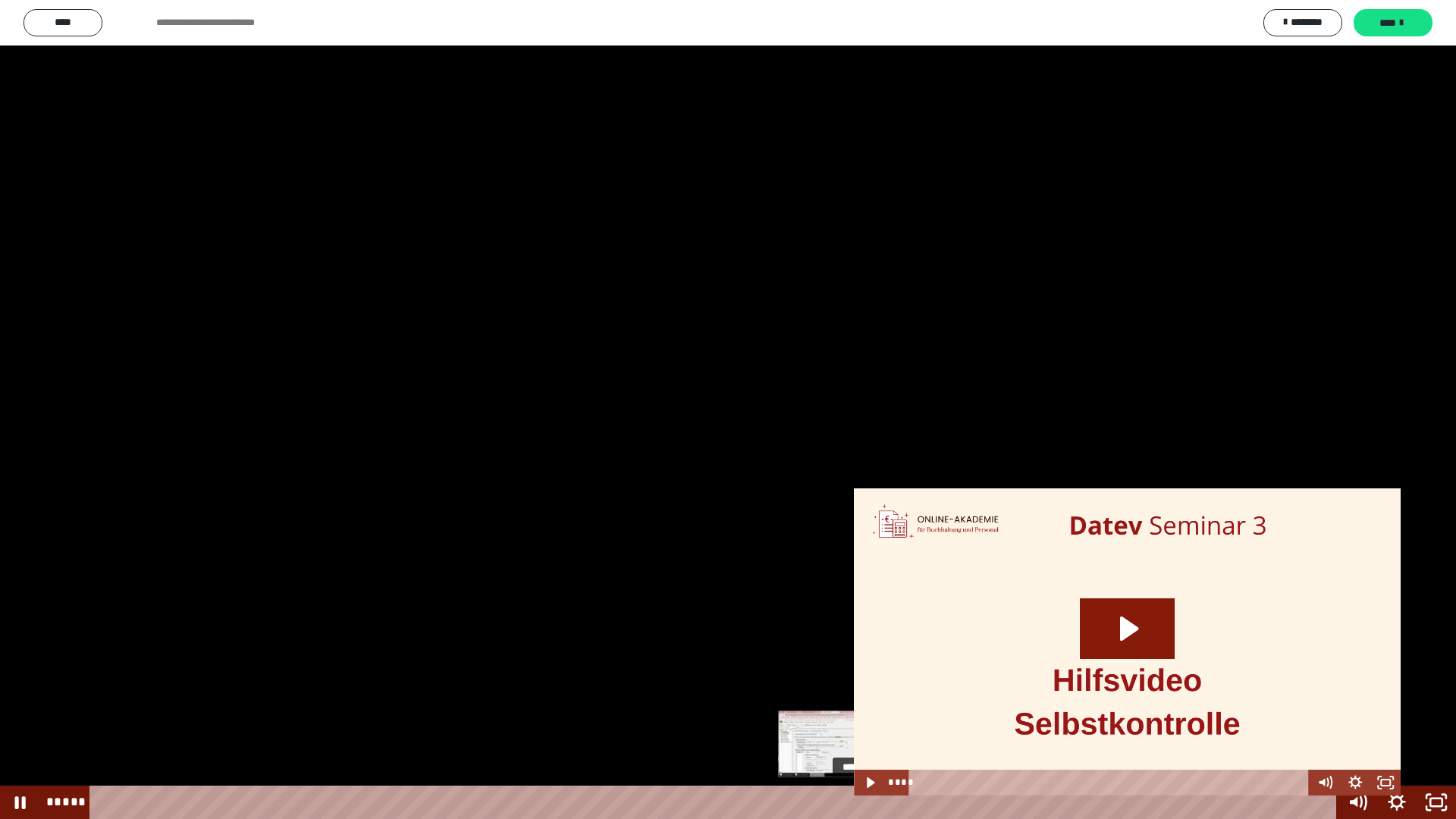 click on "*****" at bounding box center [715, 802] 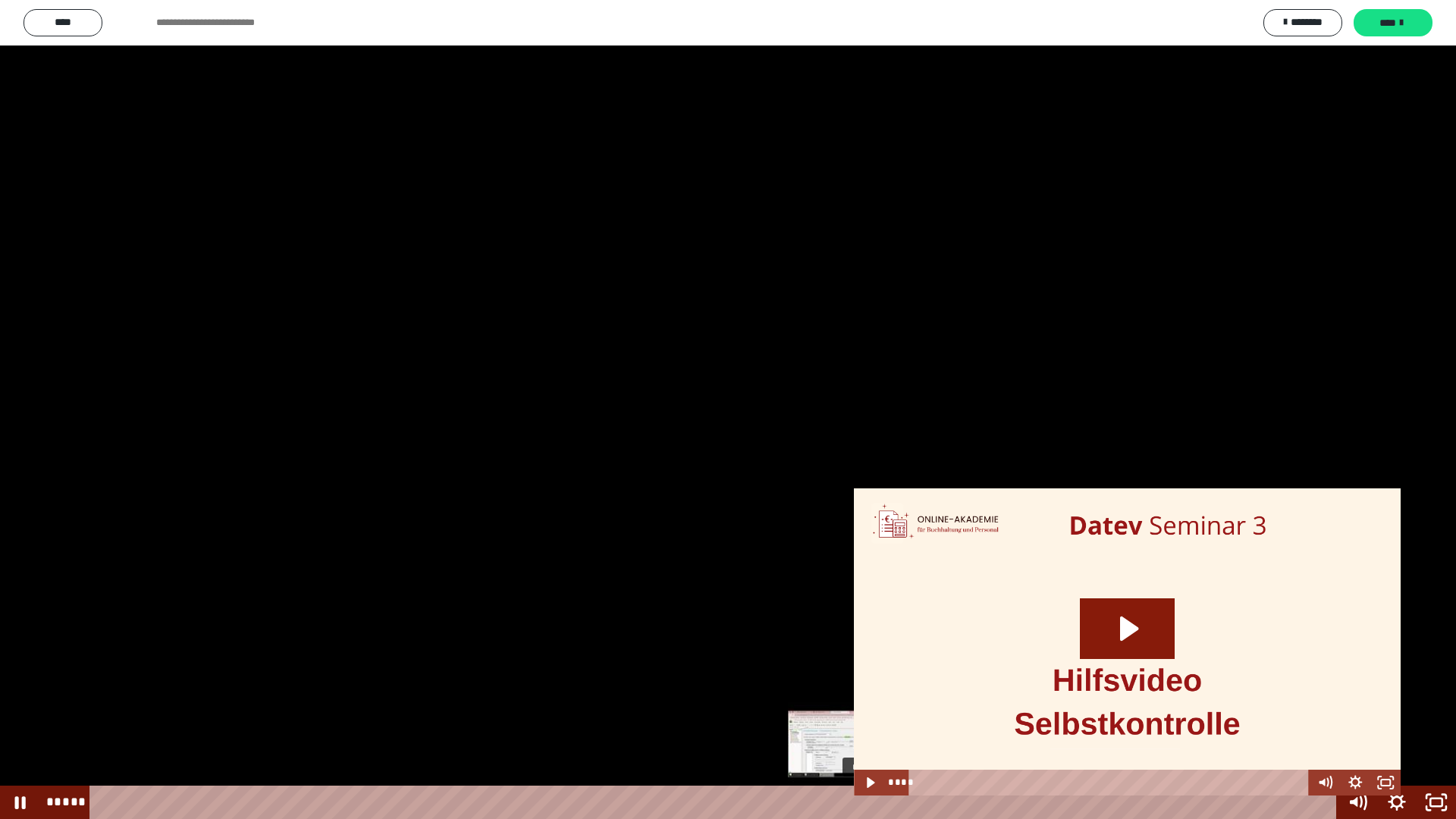 click on "*****" at bounding box center (715, 802) 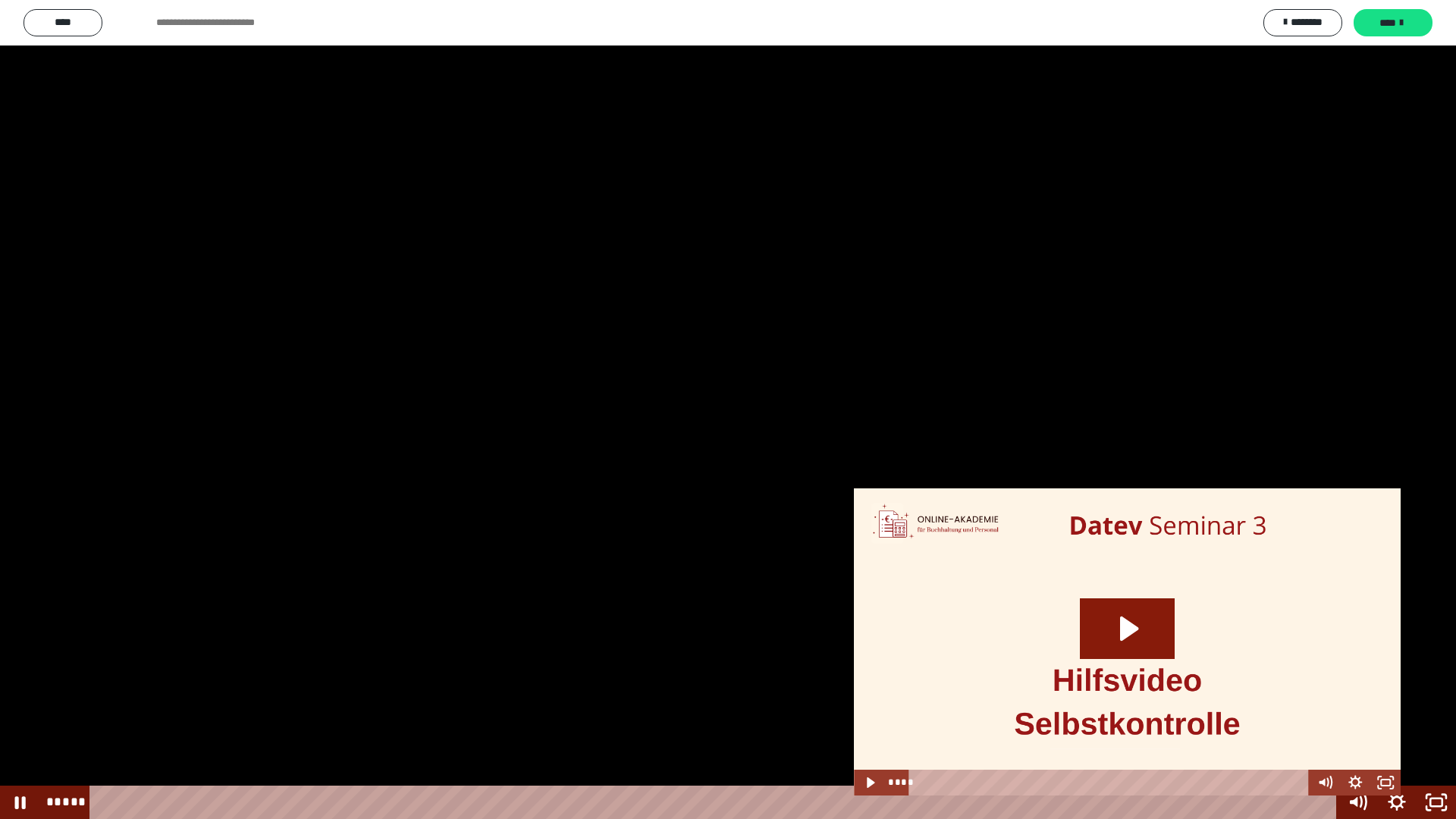 click at bounding box center [728, 410] 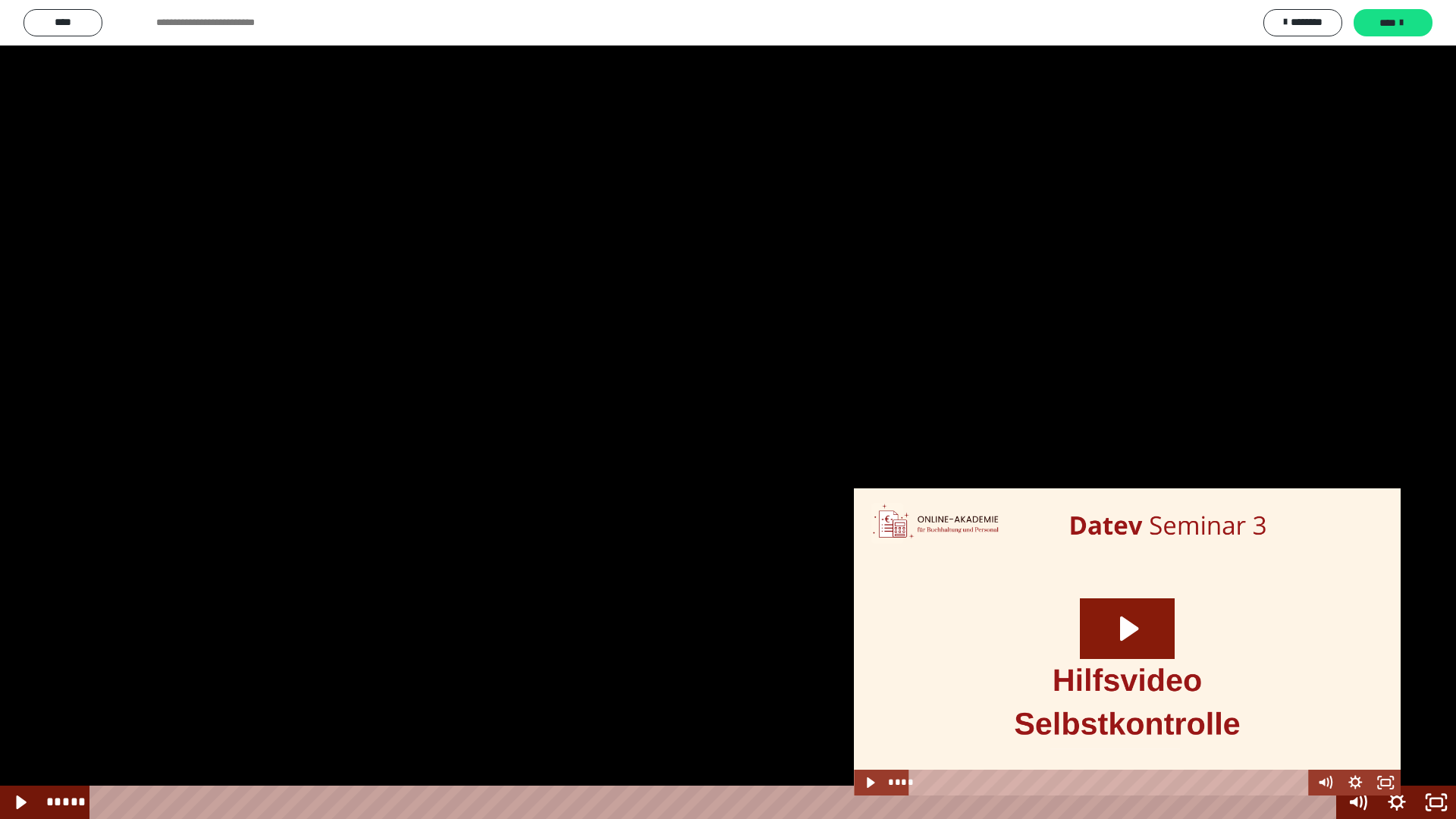 click at bounding box center [728, 410] 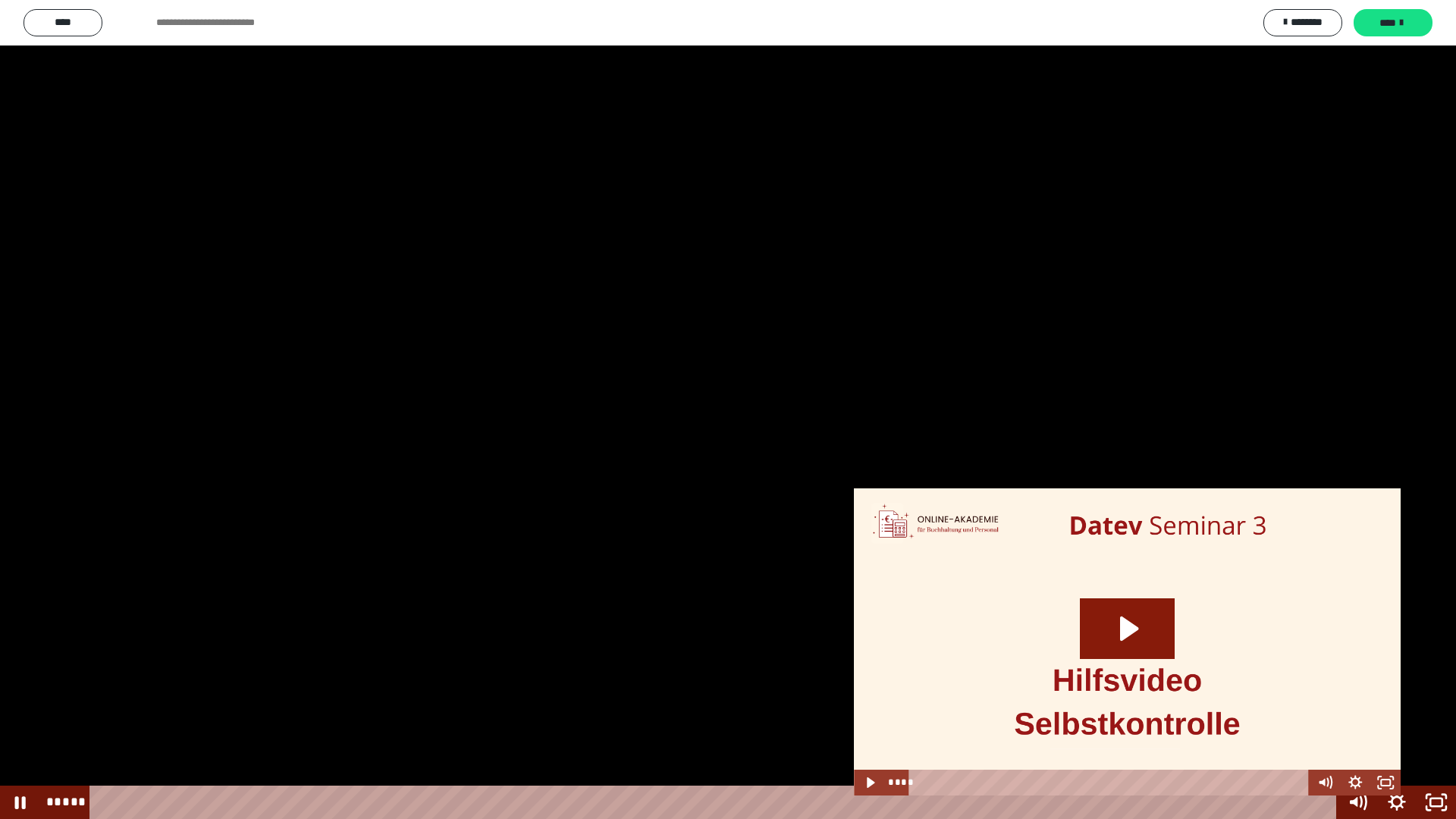 click at bounding box center (728, 410) 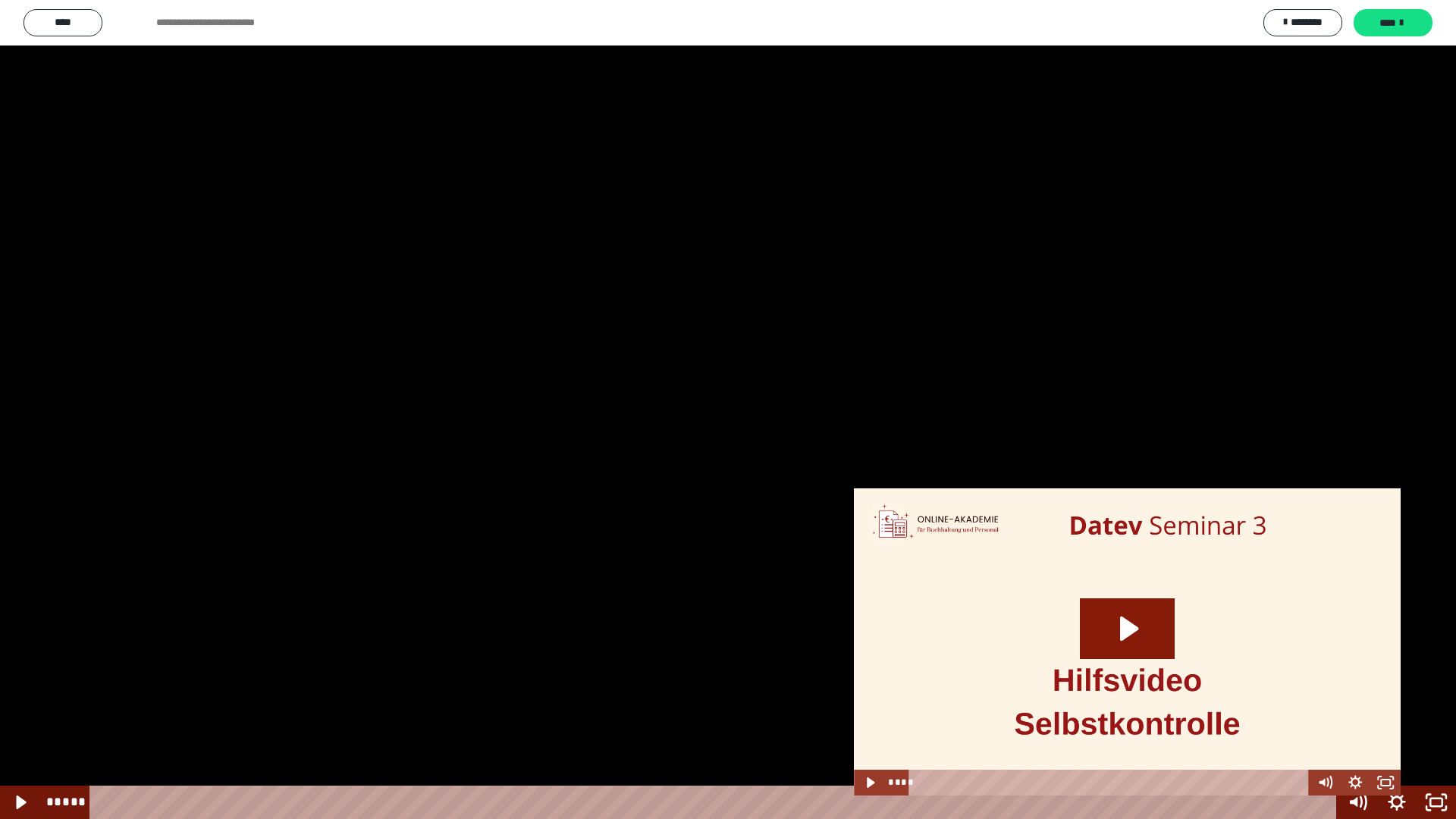 click at bounding box center (728, 410) 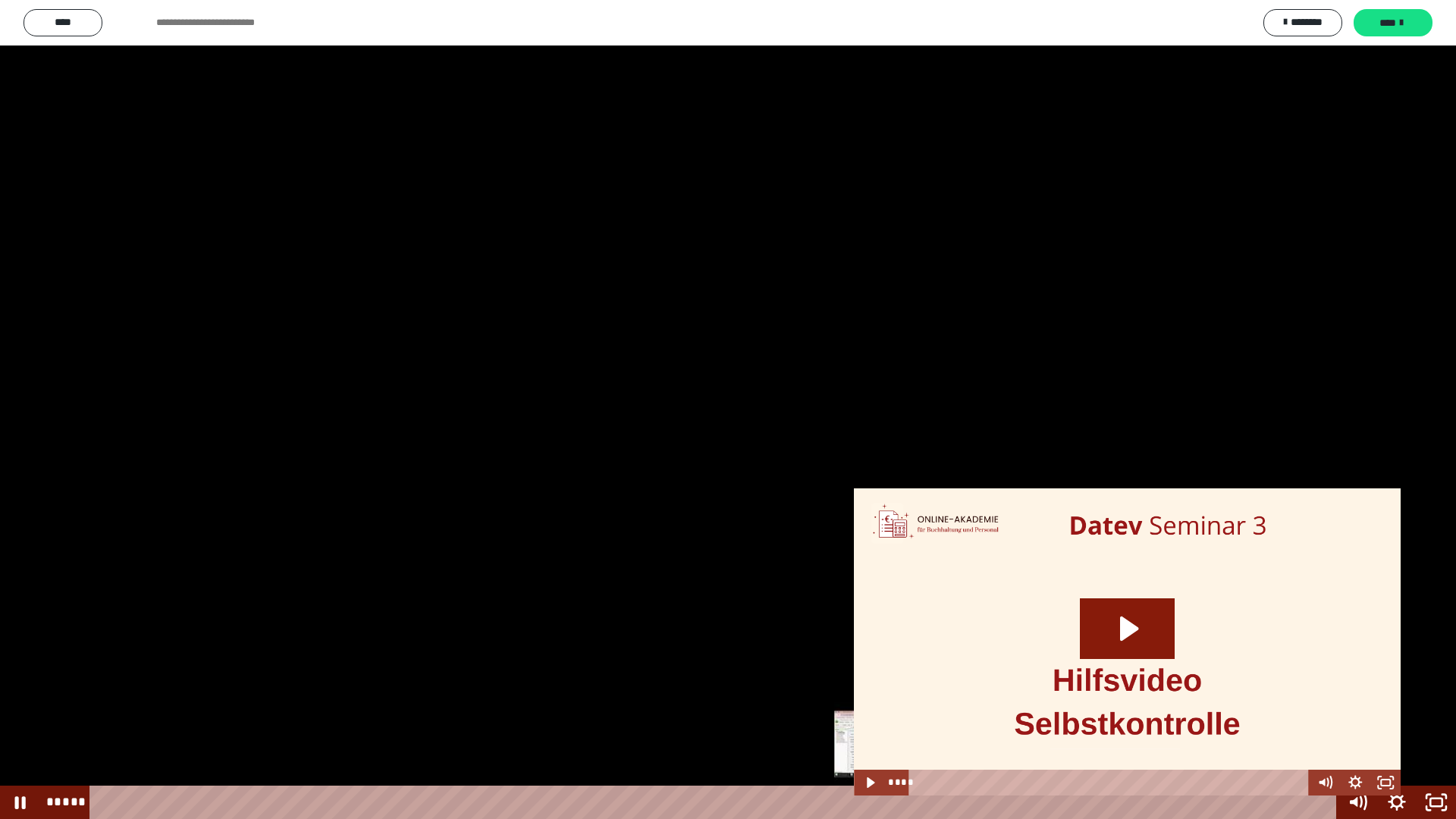 click on "*****" at bounding box center [715, 802] 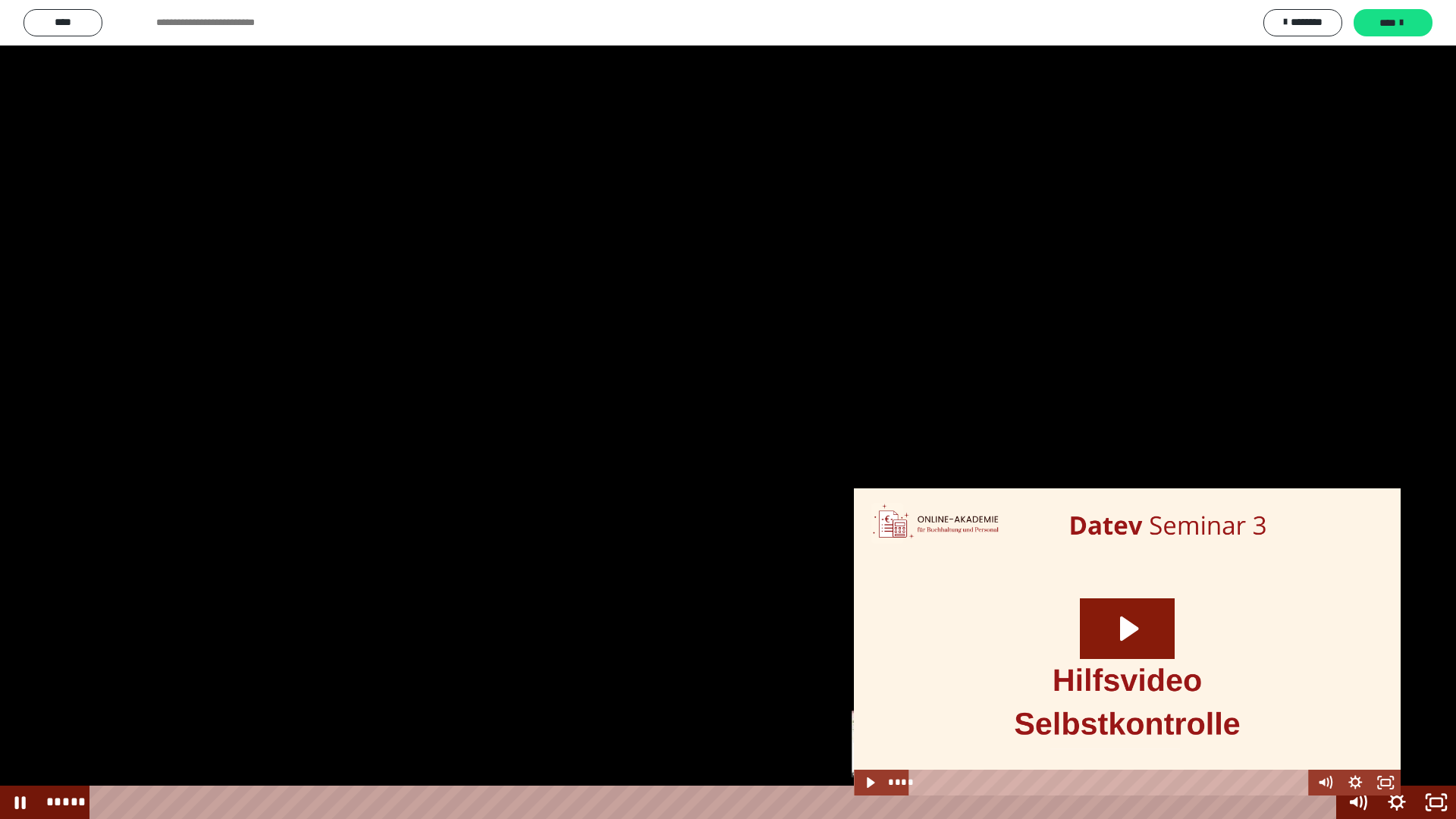 click on "*****" at bounding box center (715, 802) 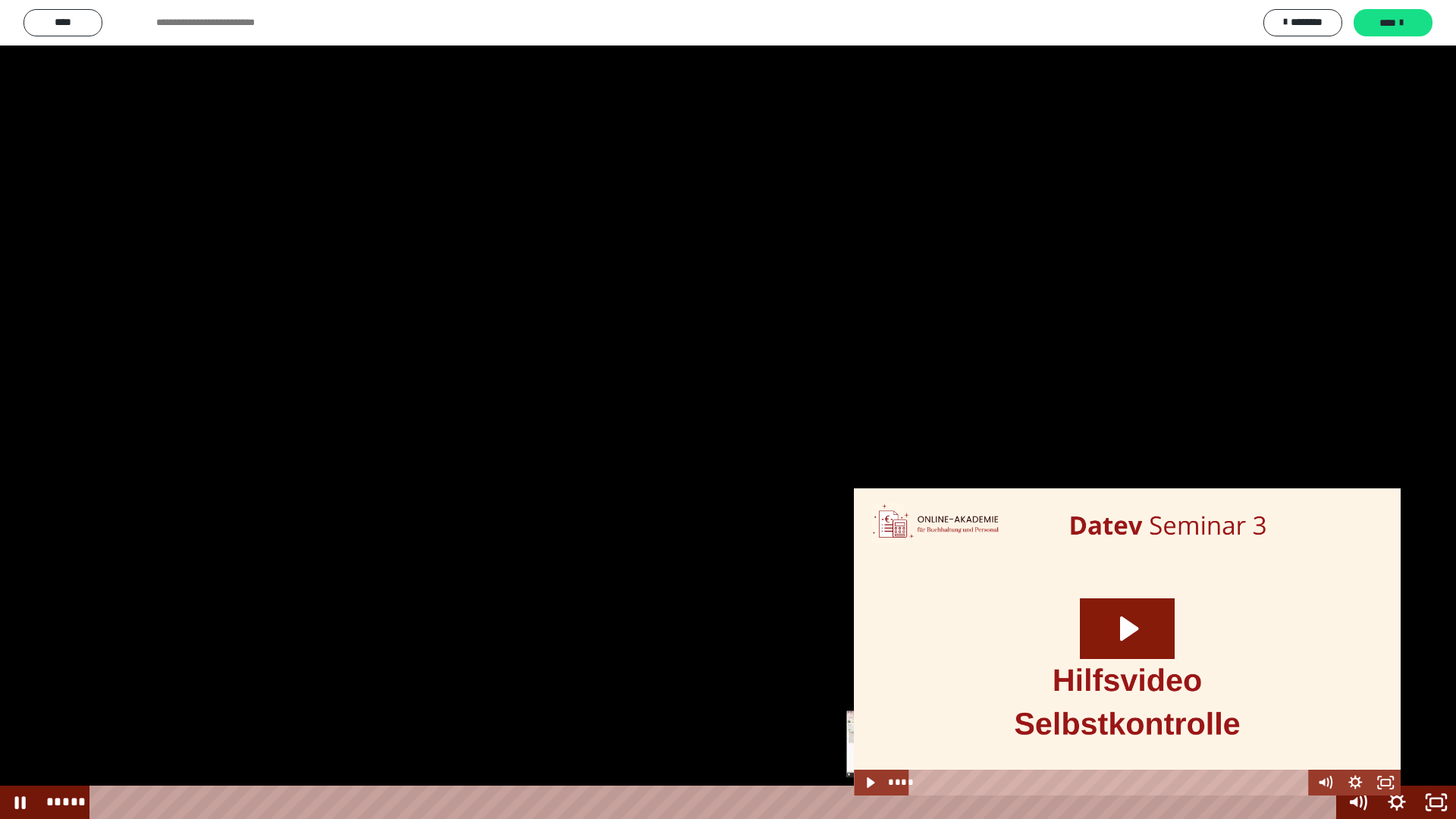 click at bounding box center (920, 802) 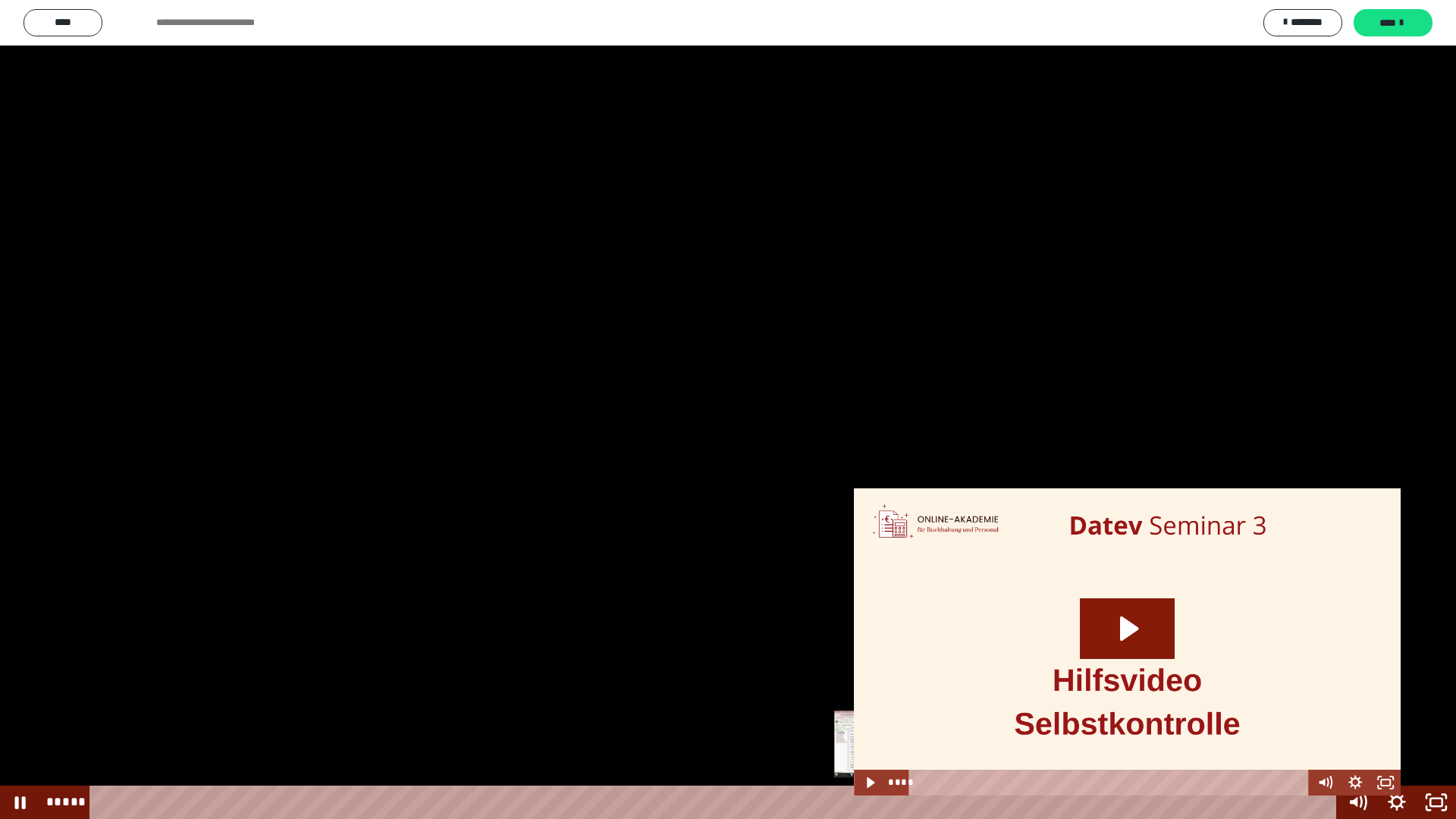 click on "*****" at bounding box center [715, 802] 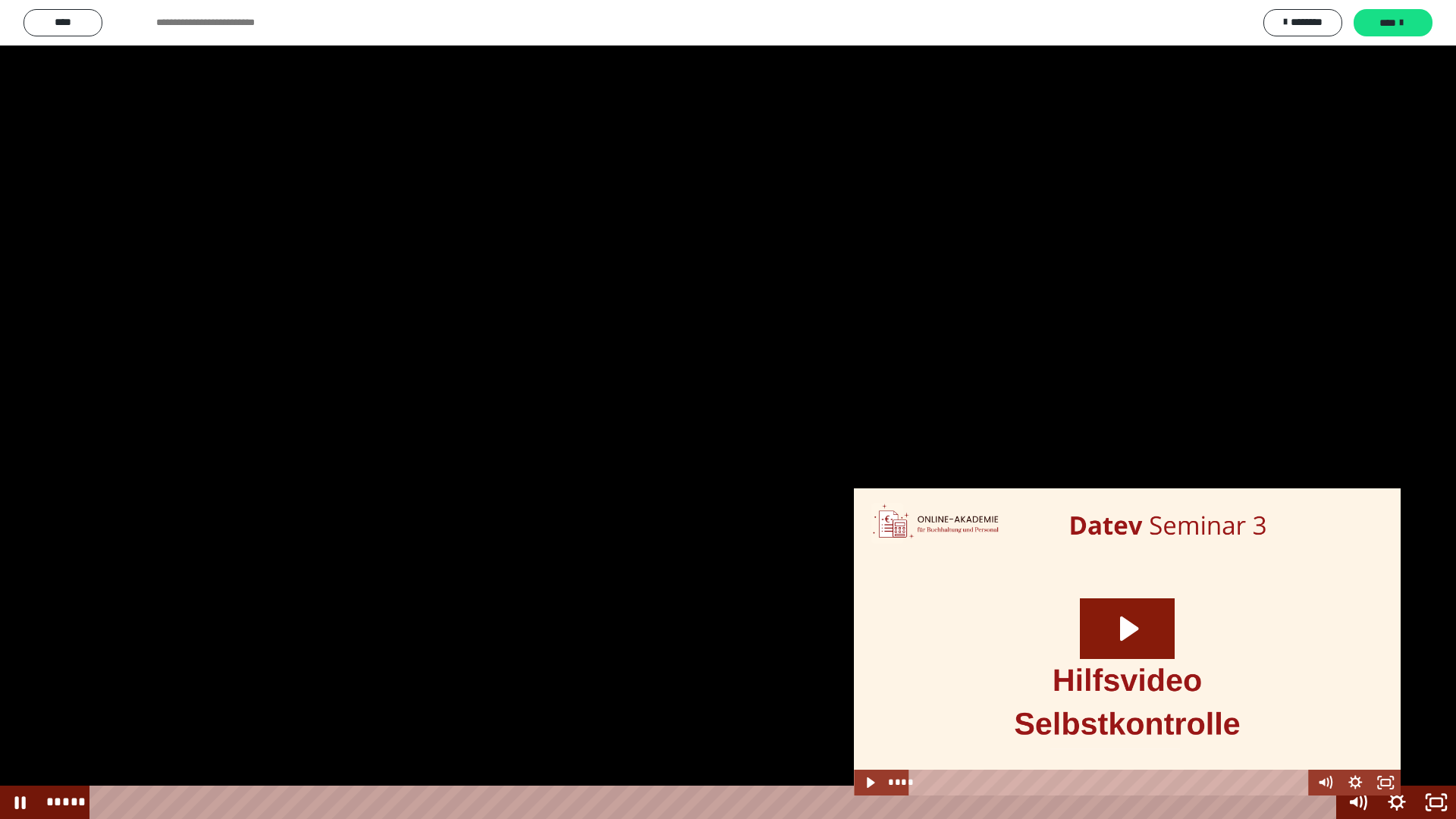 click on "*****" at bounding box center [715, 802] 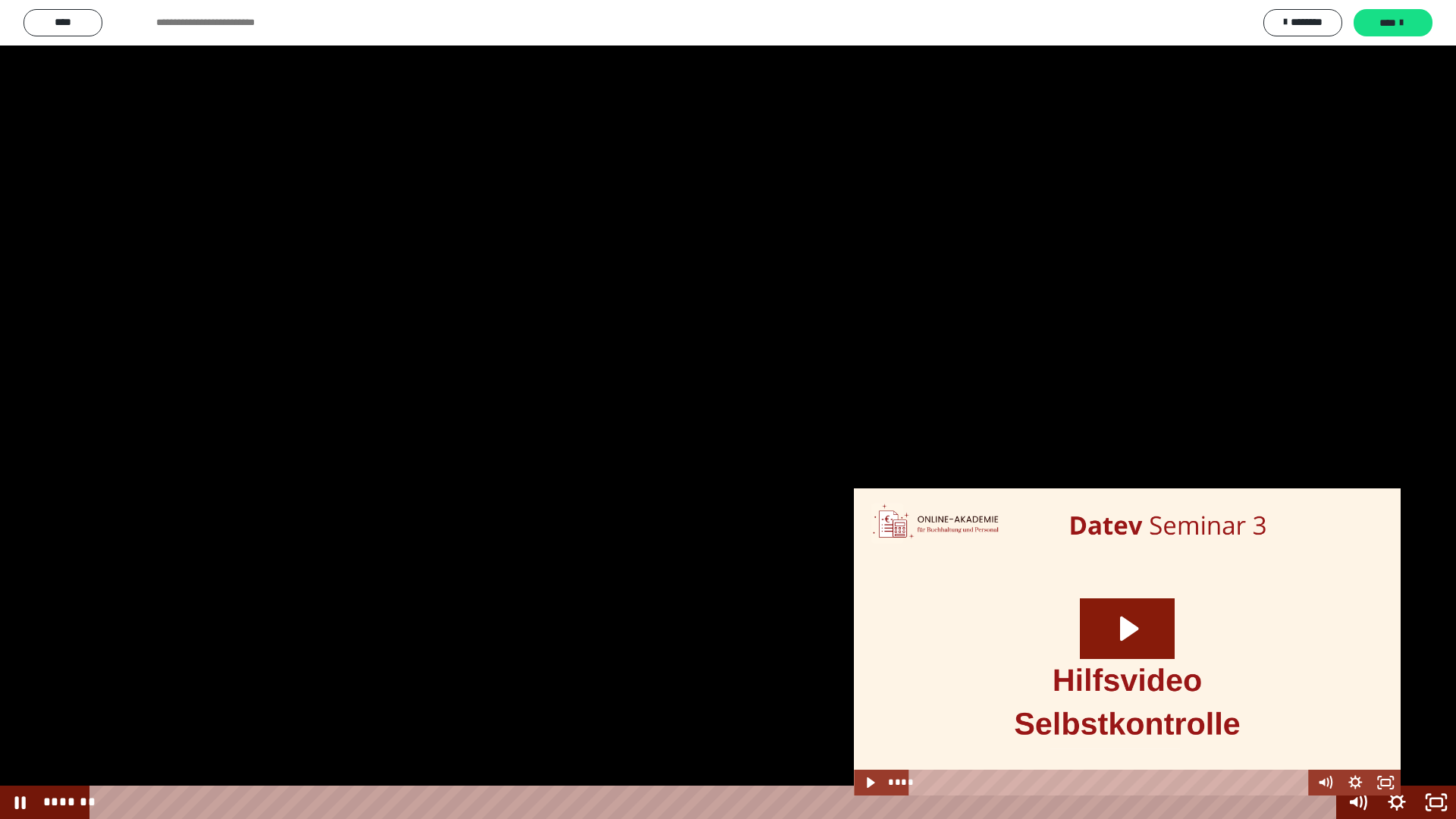 click at bounding box center [728, 410] 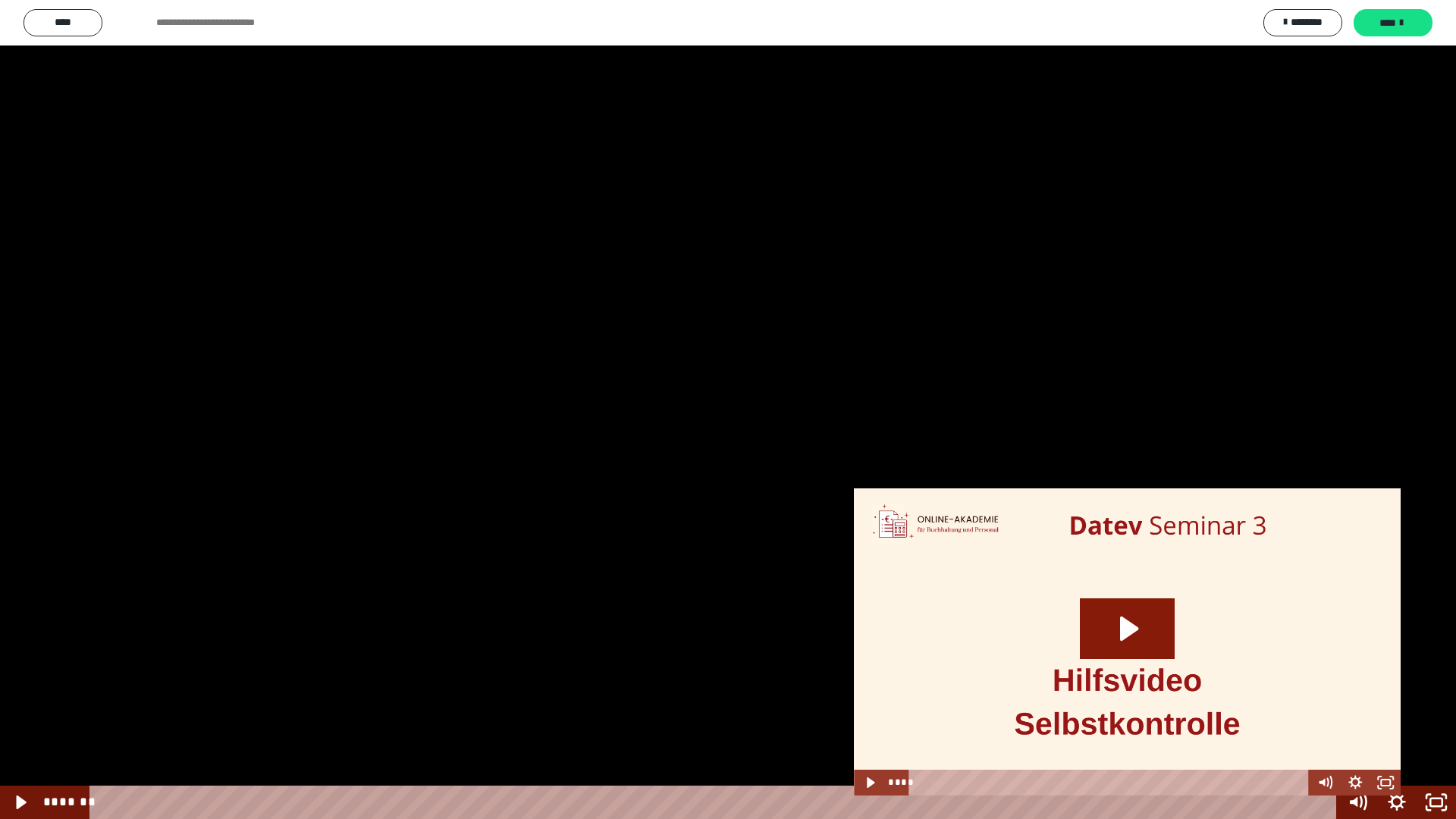 click at bounding box center [728, 410] 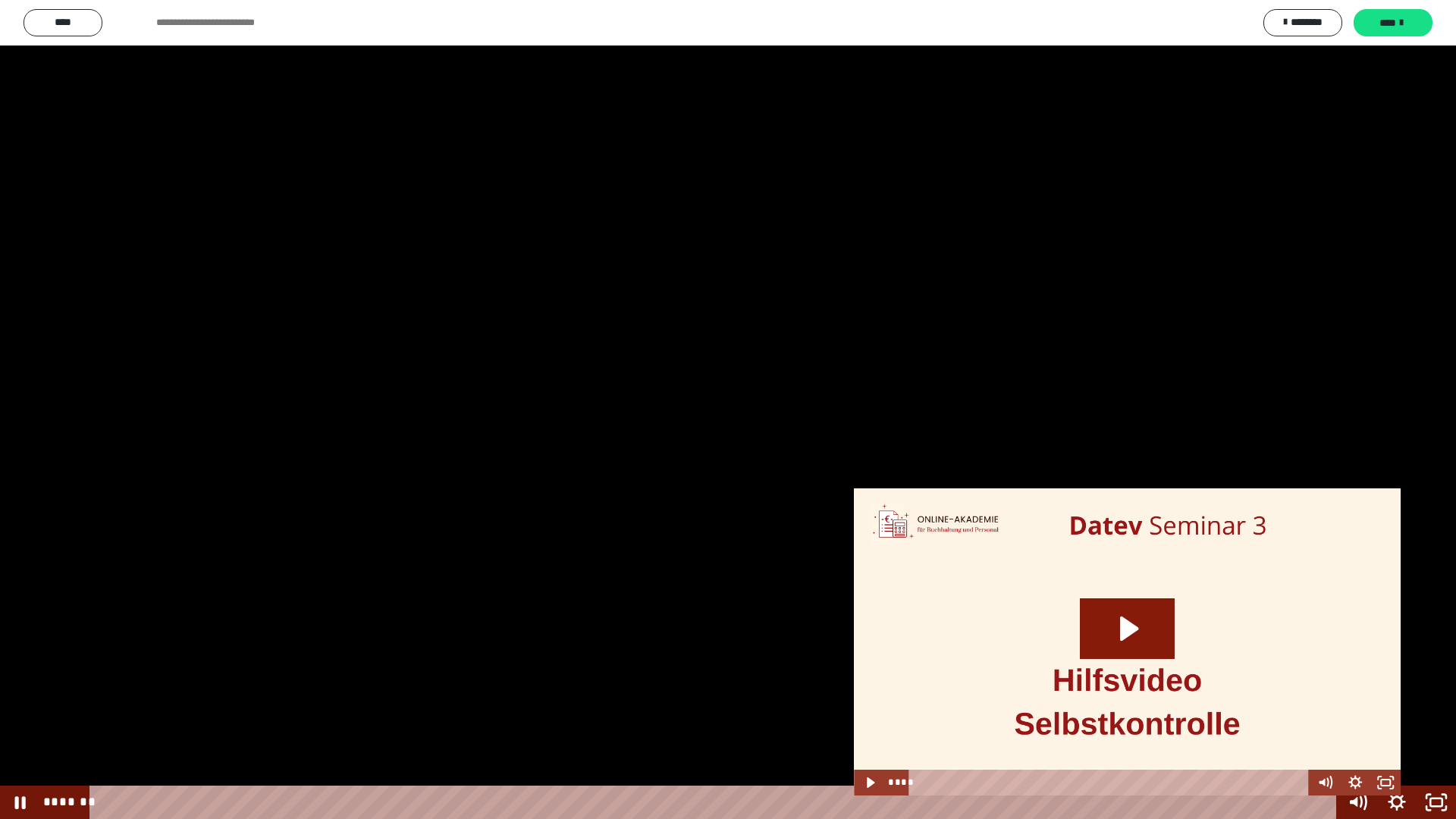 click at bounding box center (728, 410) 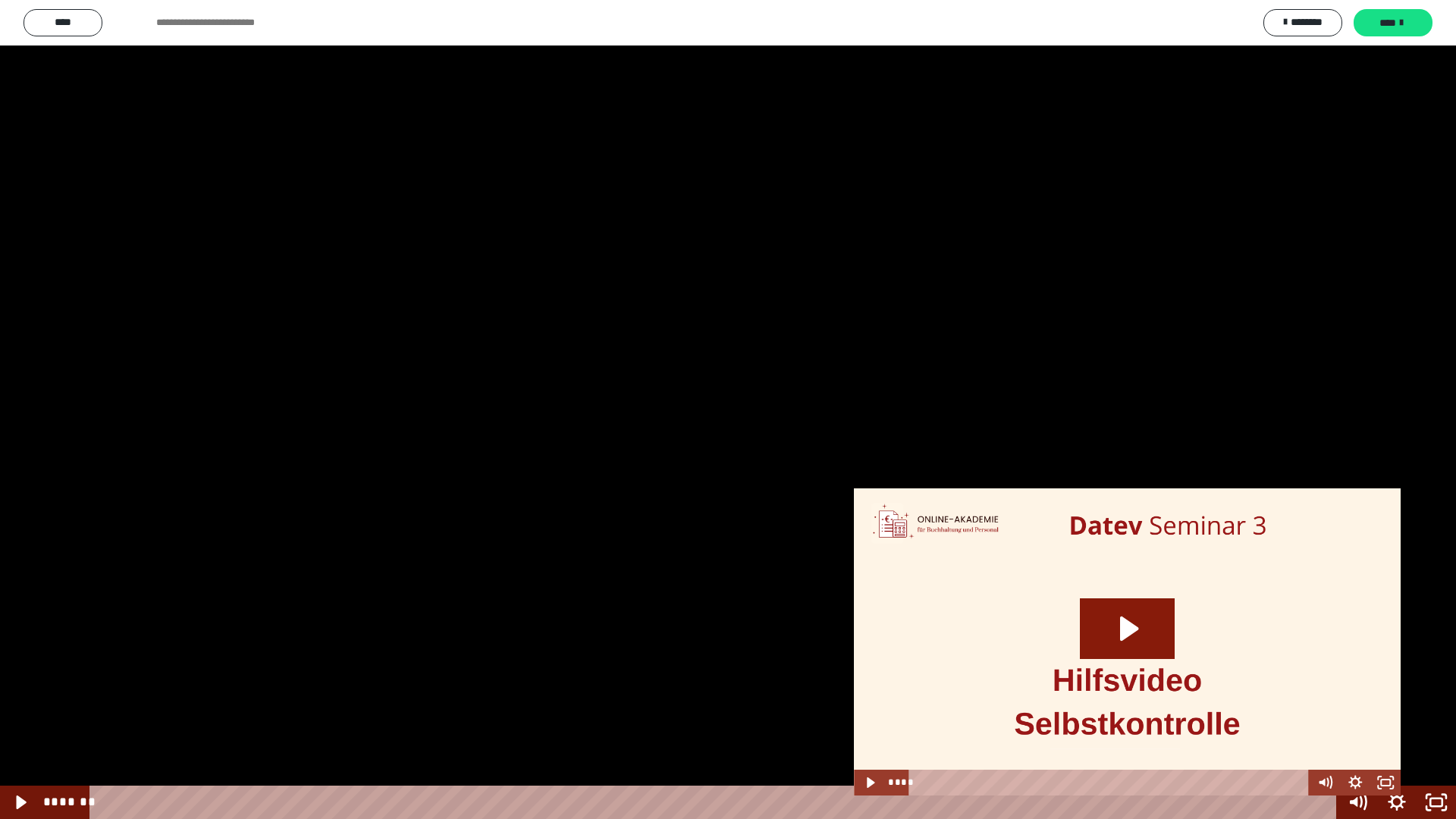 click at bounding box center [1116, 802] 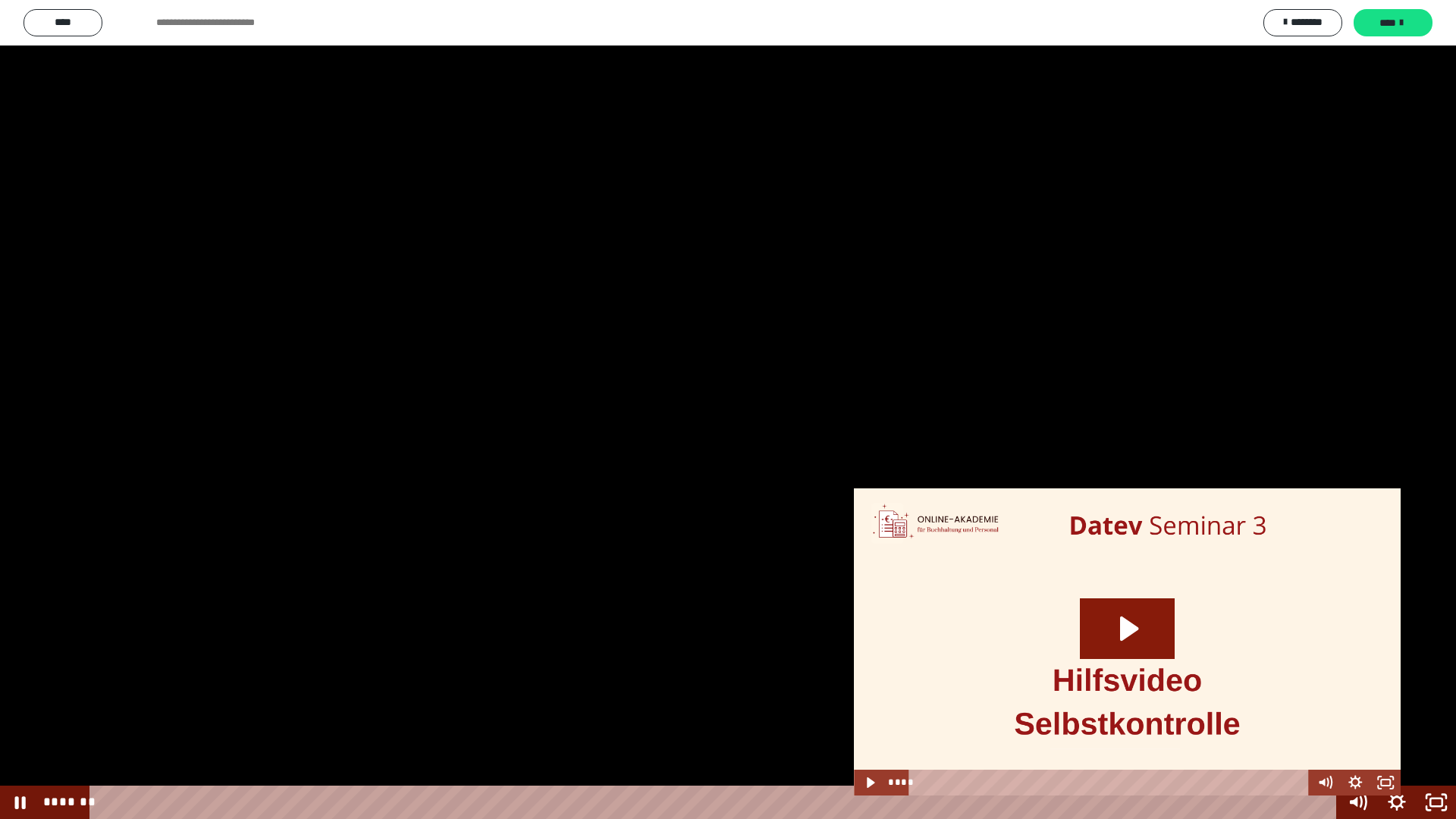 click at bounding box center [728, 410] 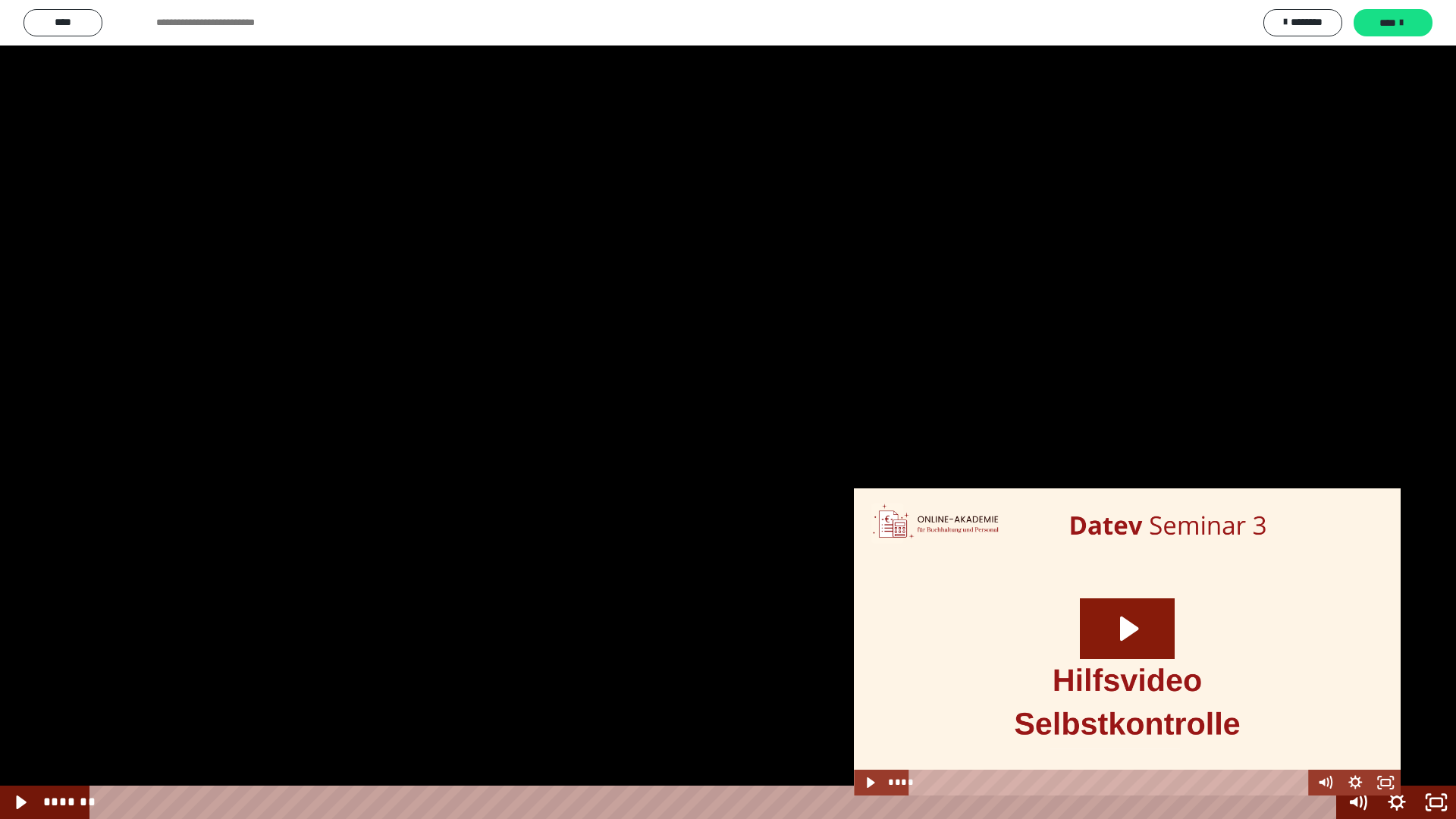 click at bounding box center [728, 410] 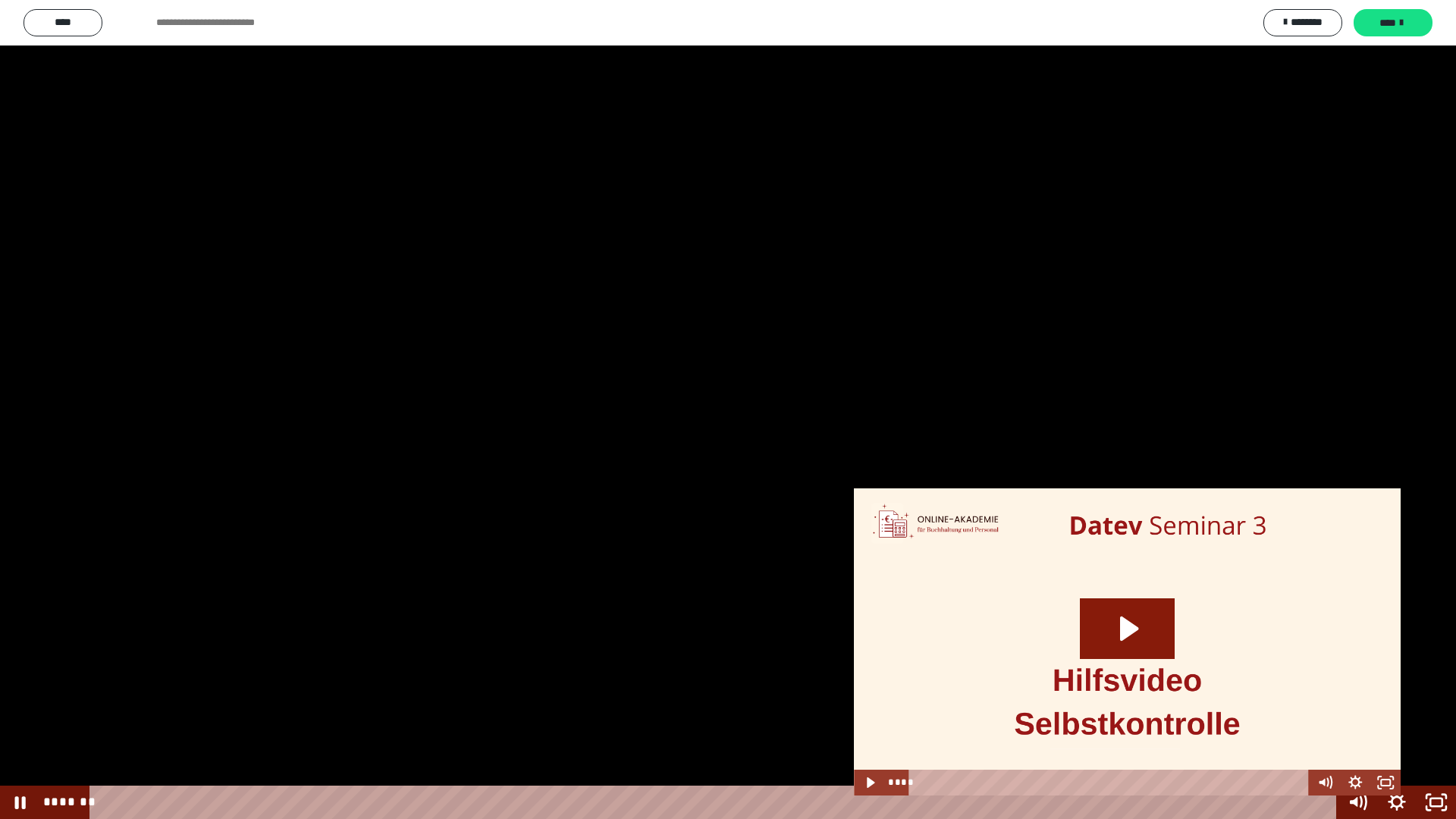 click at bounding box center [728, 410] 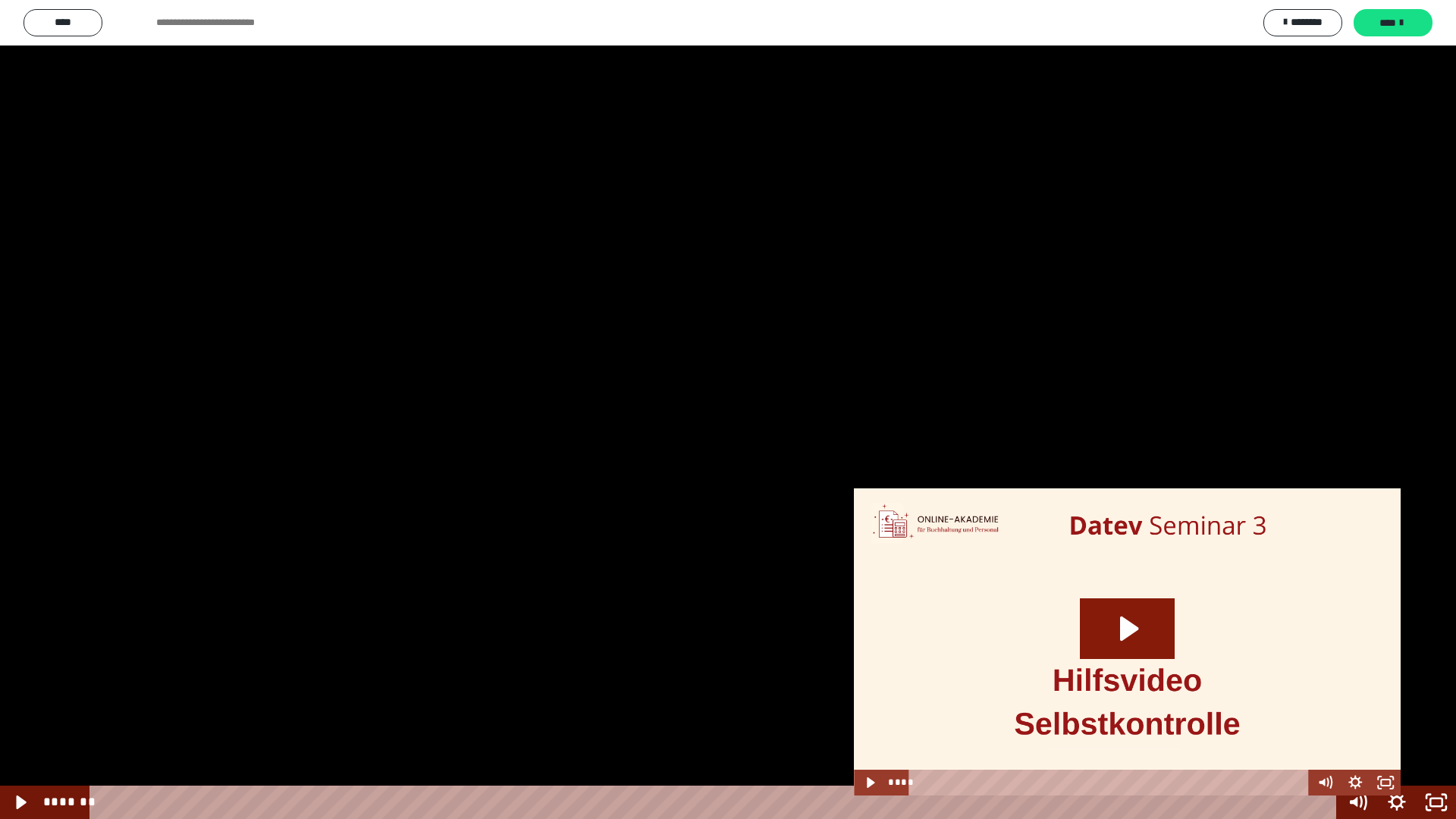 click at bounding box center (728, 410) 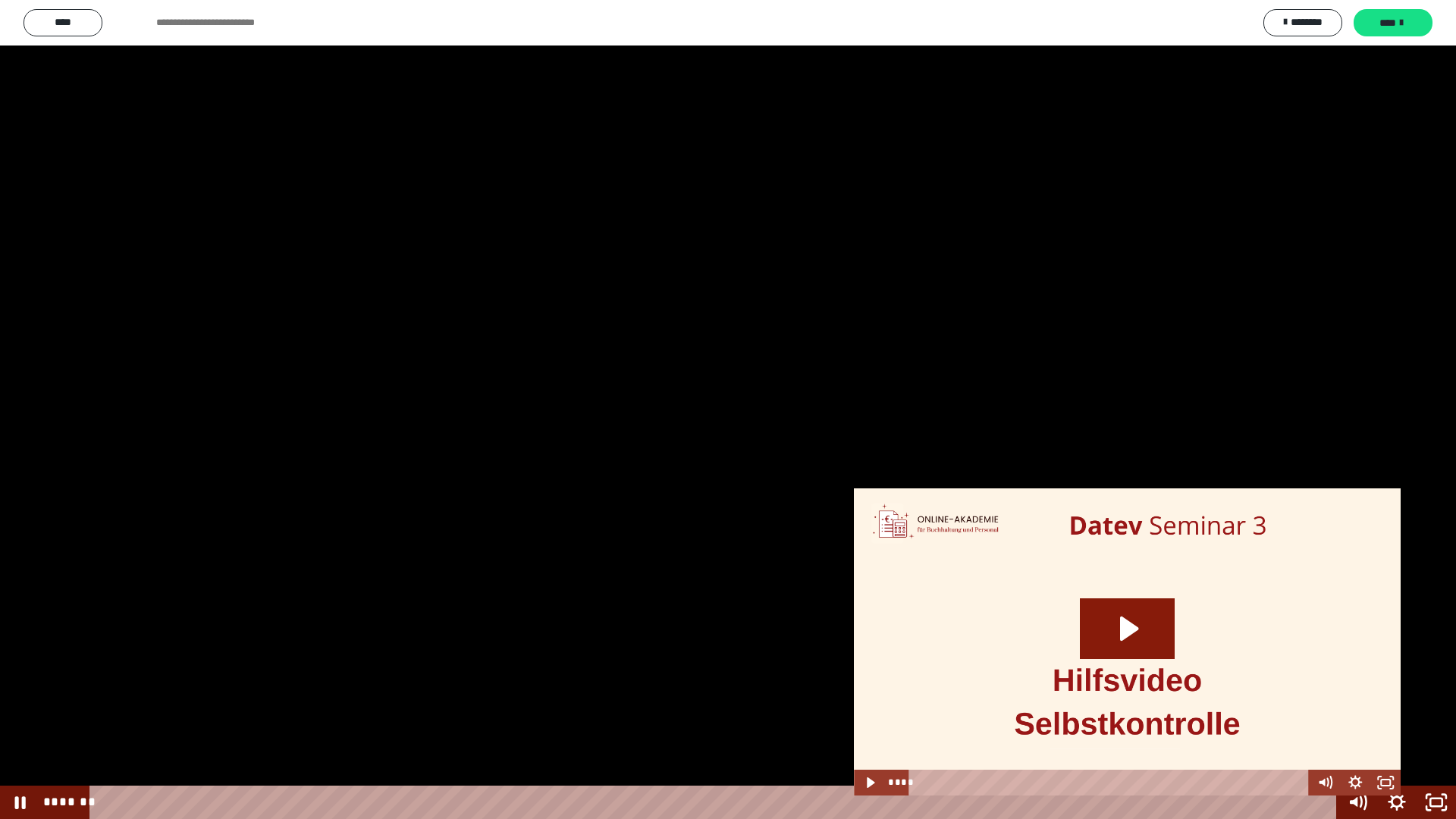click at bounding box center [728, 410] 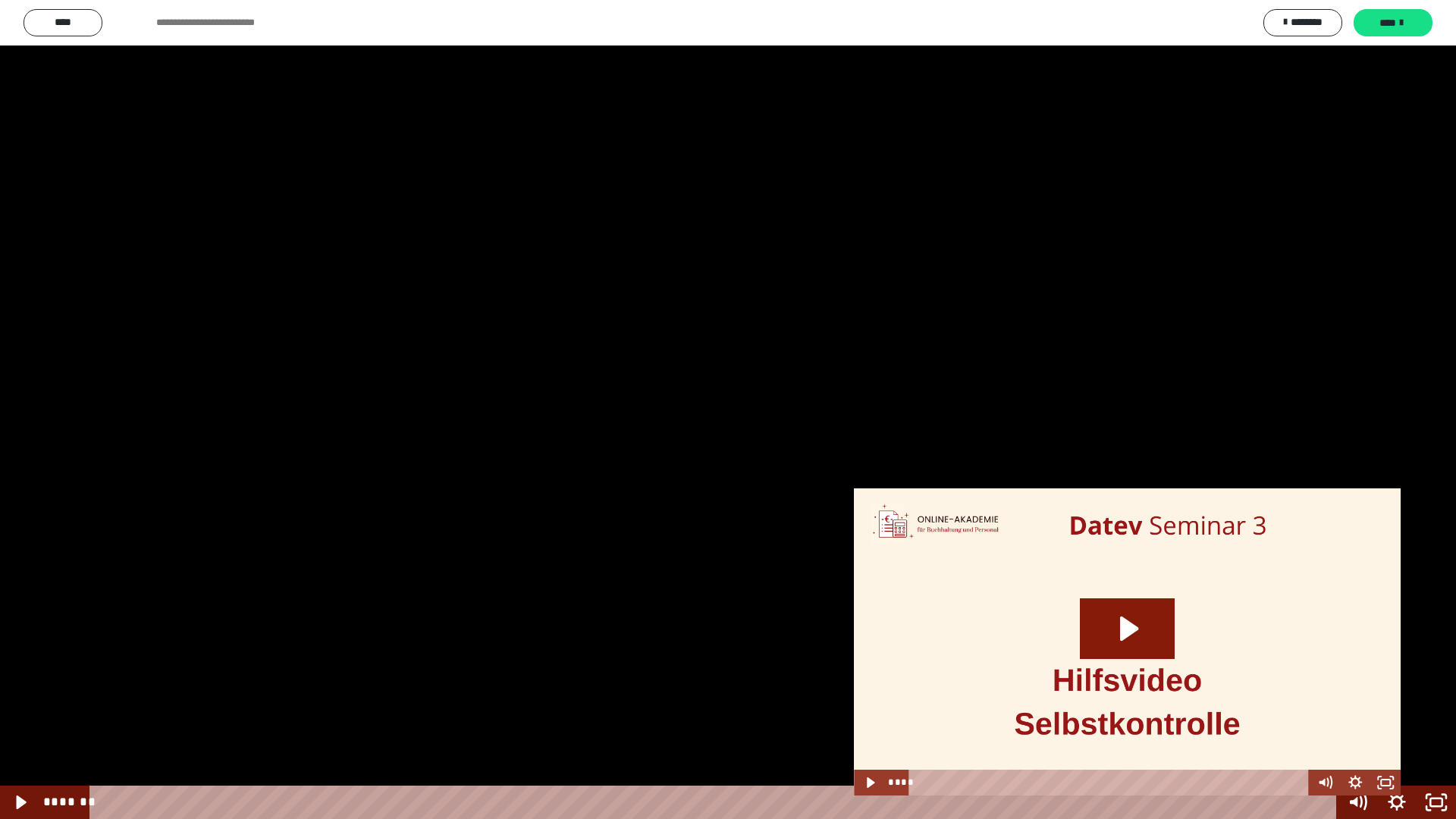 click at bounding box center [728, 410] 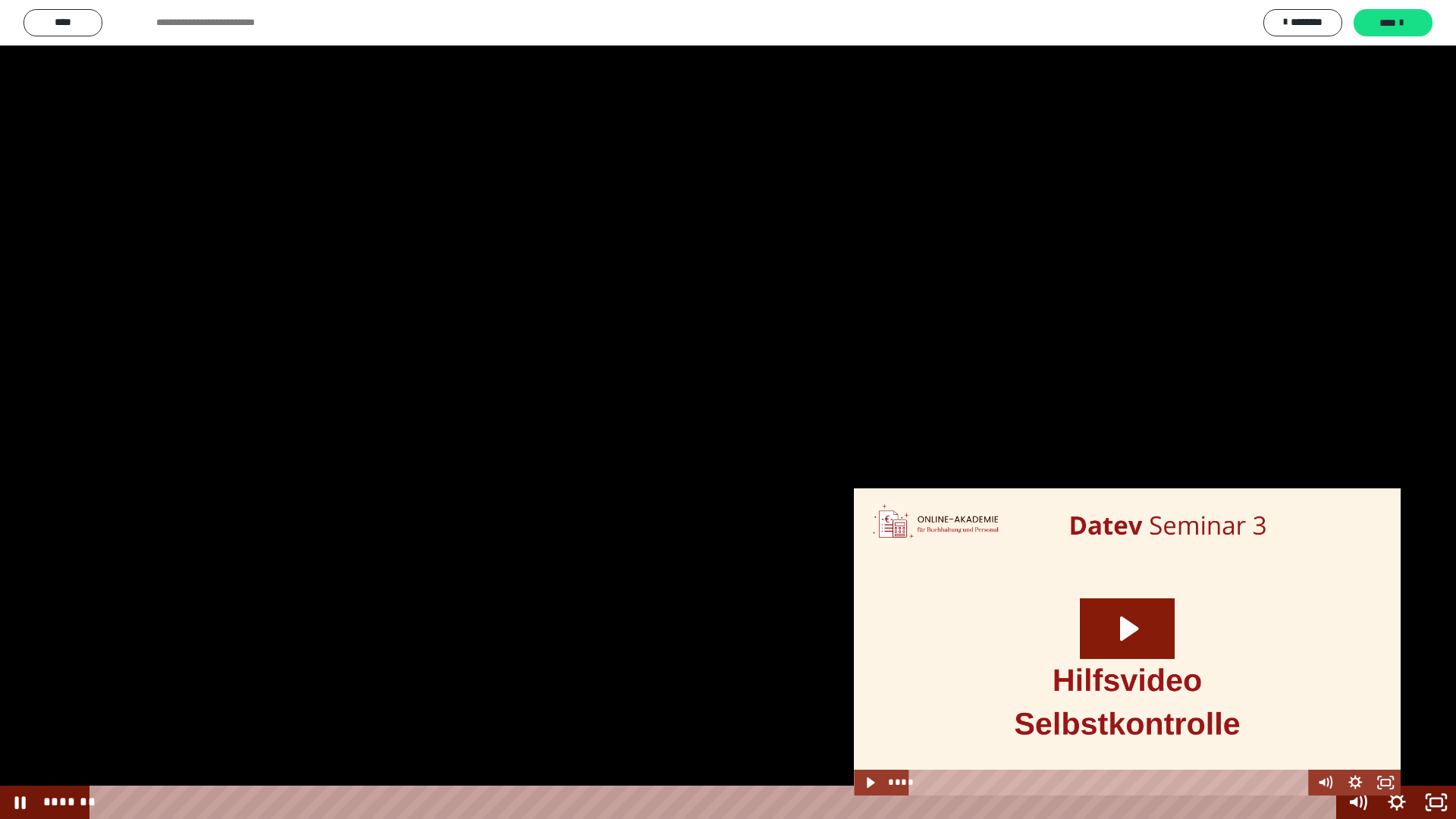click on "*******" at bounding box center (715, 802) 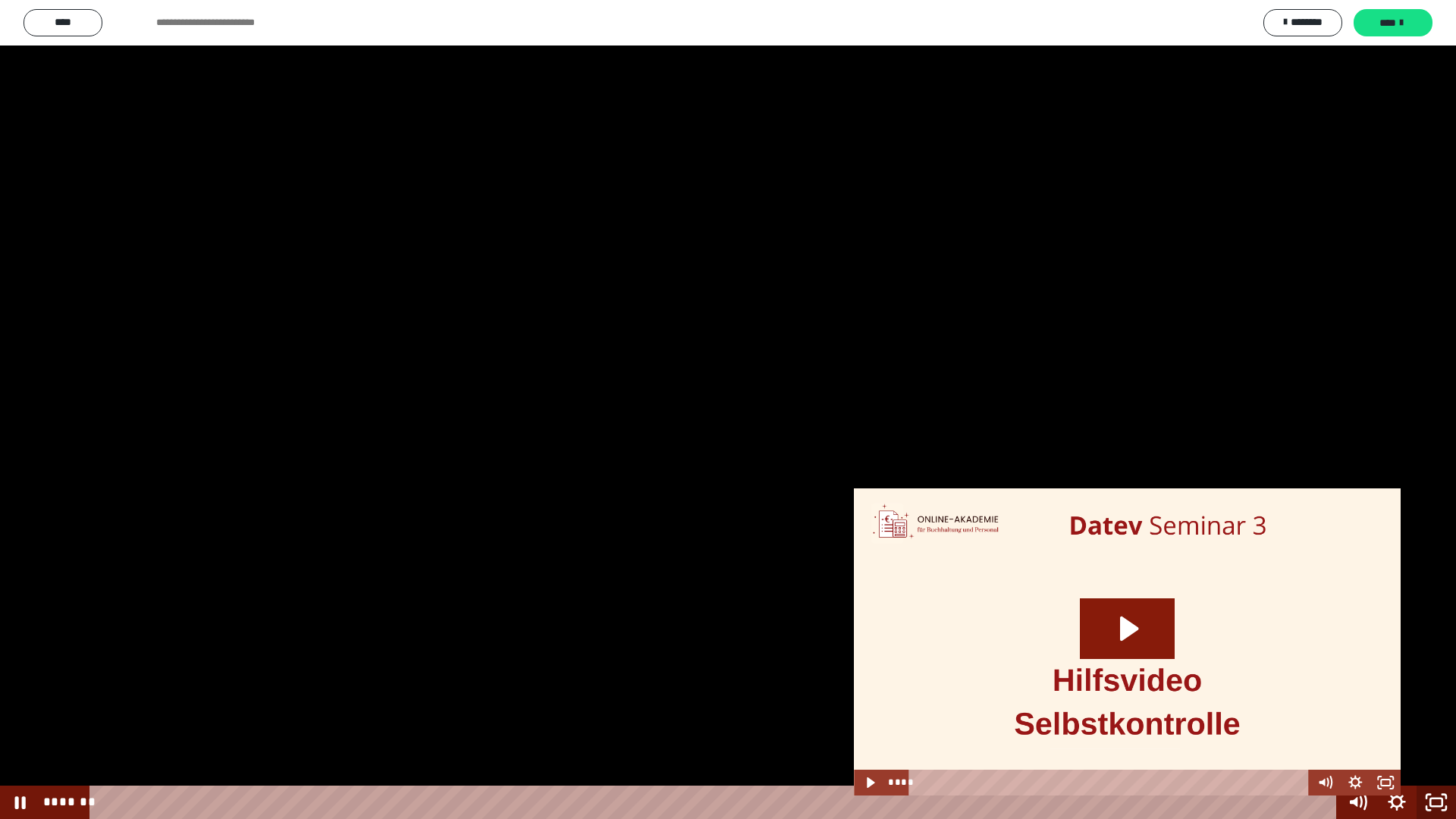 click 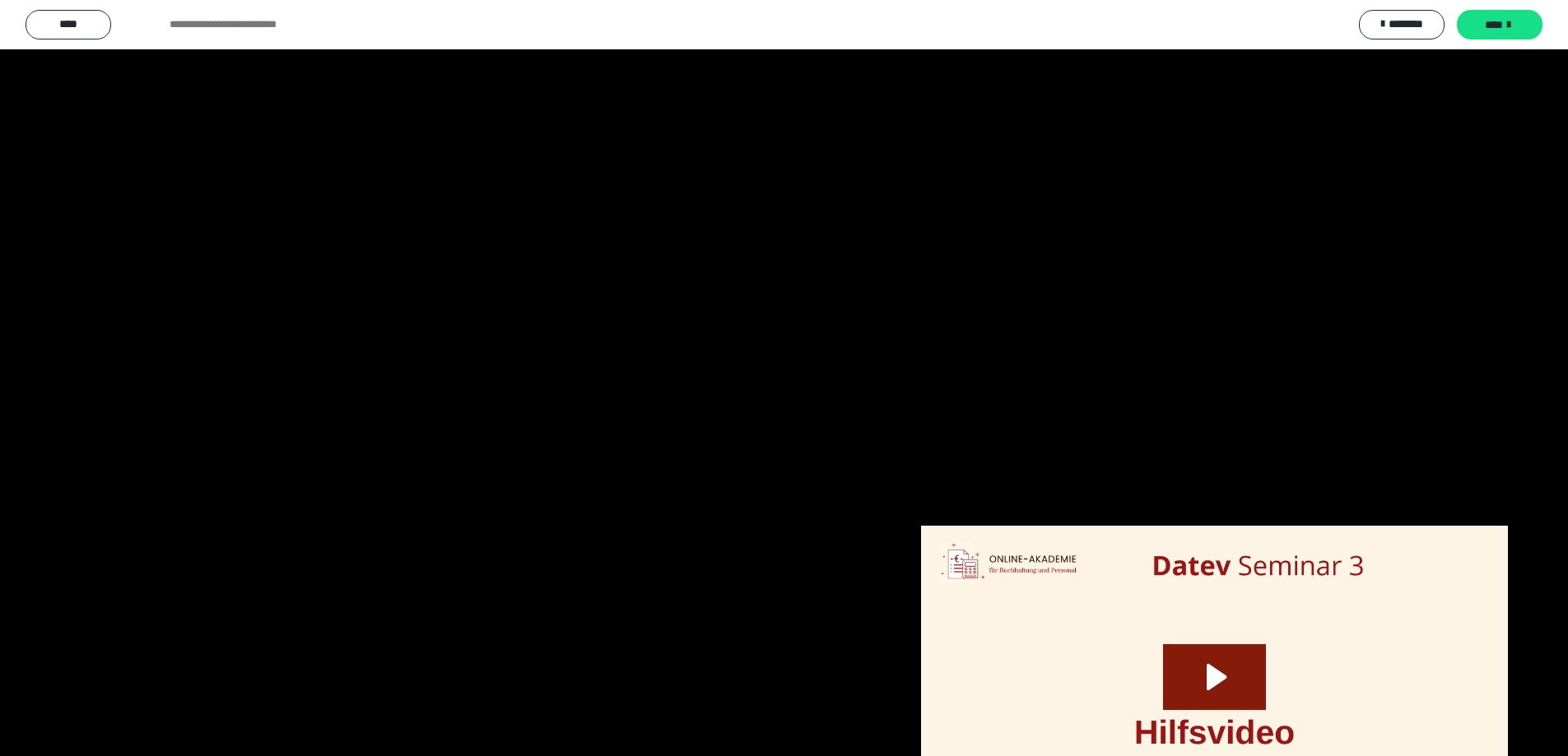 scroll, scrollTop: 1979, scrollLeft: 0, axis: vertical 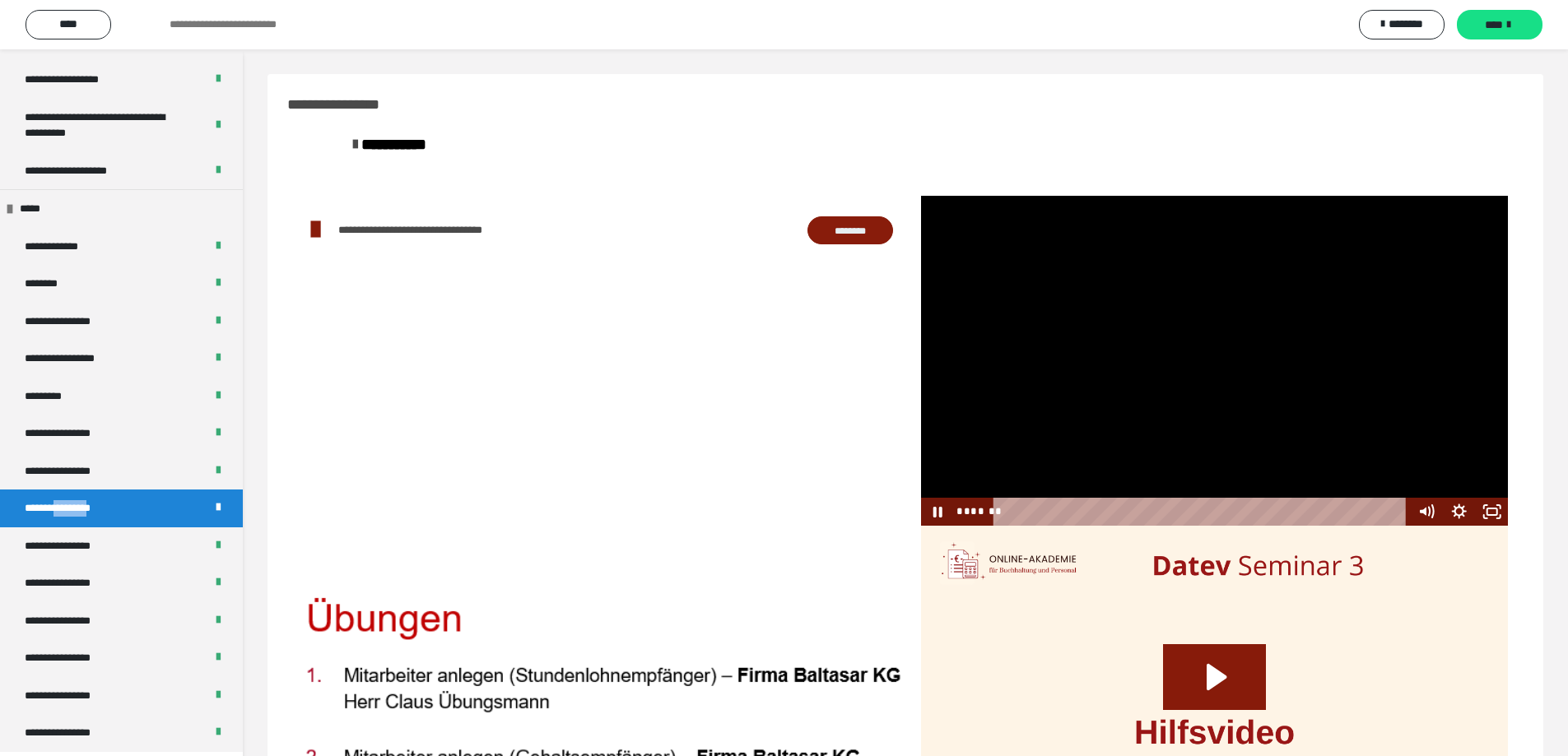 click at bounding box center (1214, 360) 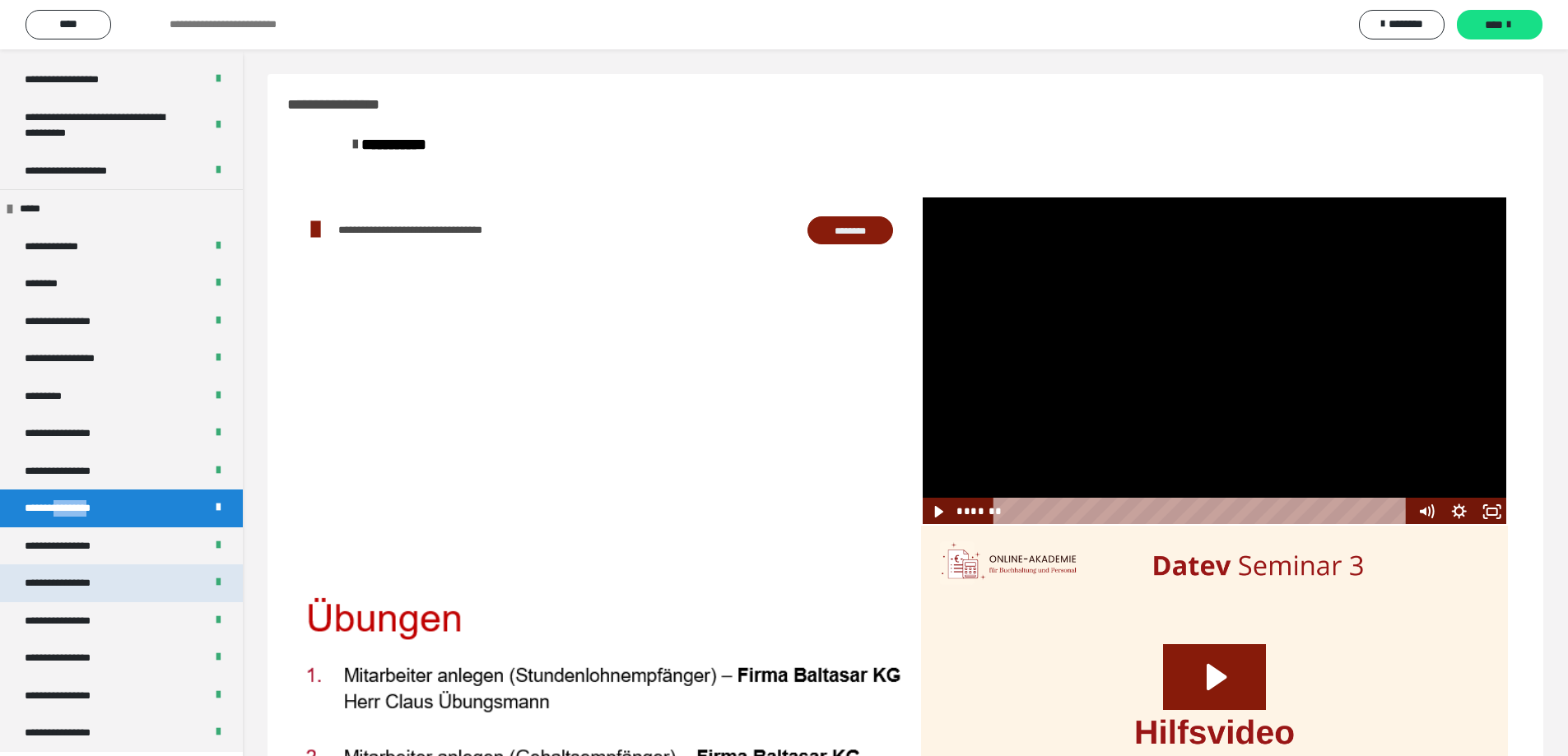 scroll, scrollTop: 145, scrollLeft: 0, axis: vertical 